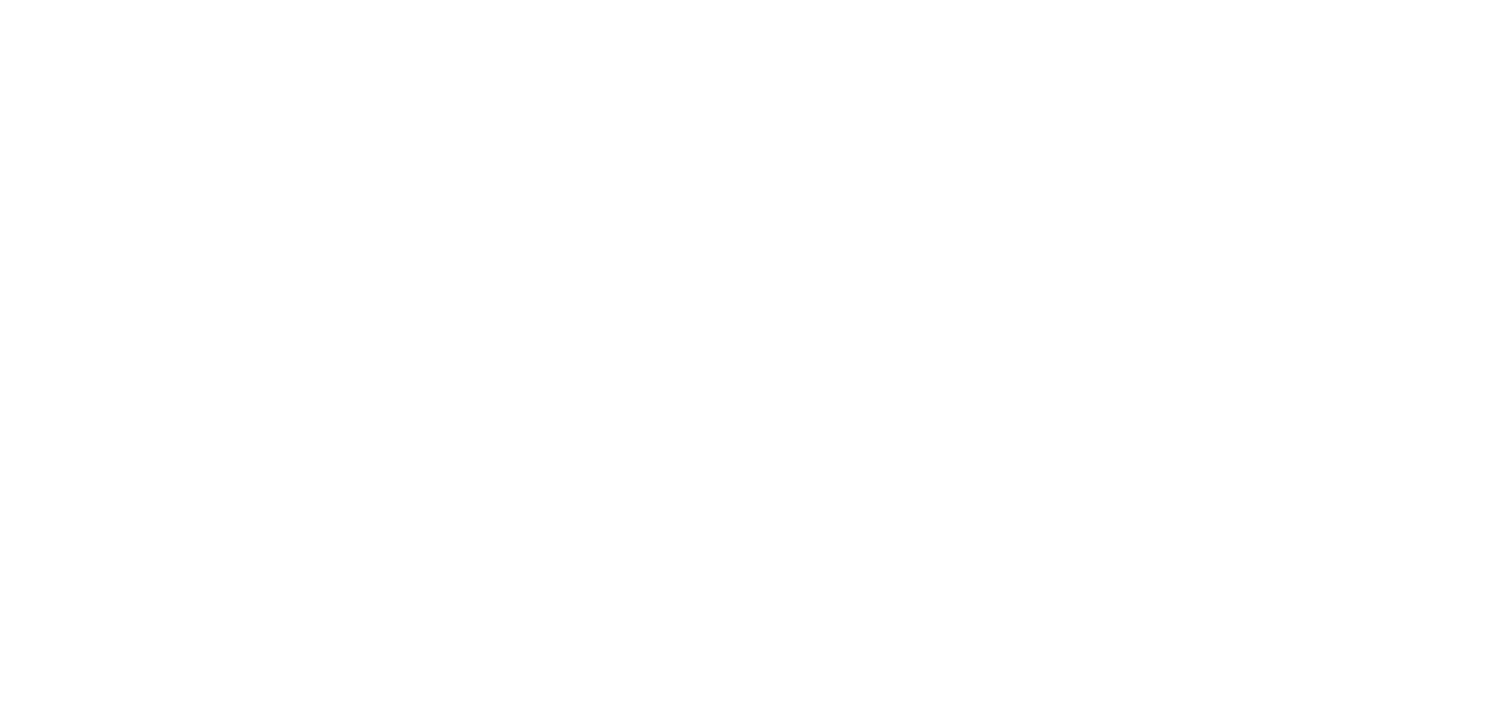 scroll, scrollTop: 0, scrollLeft: 0, axis: both 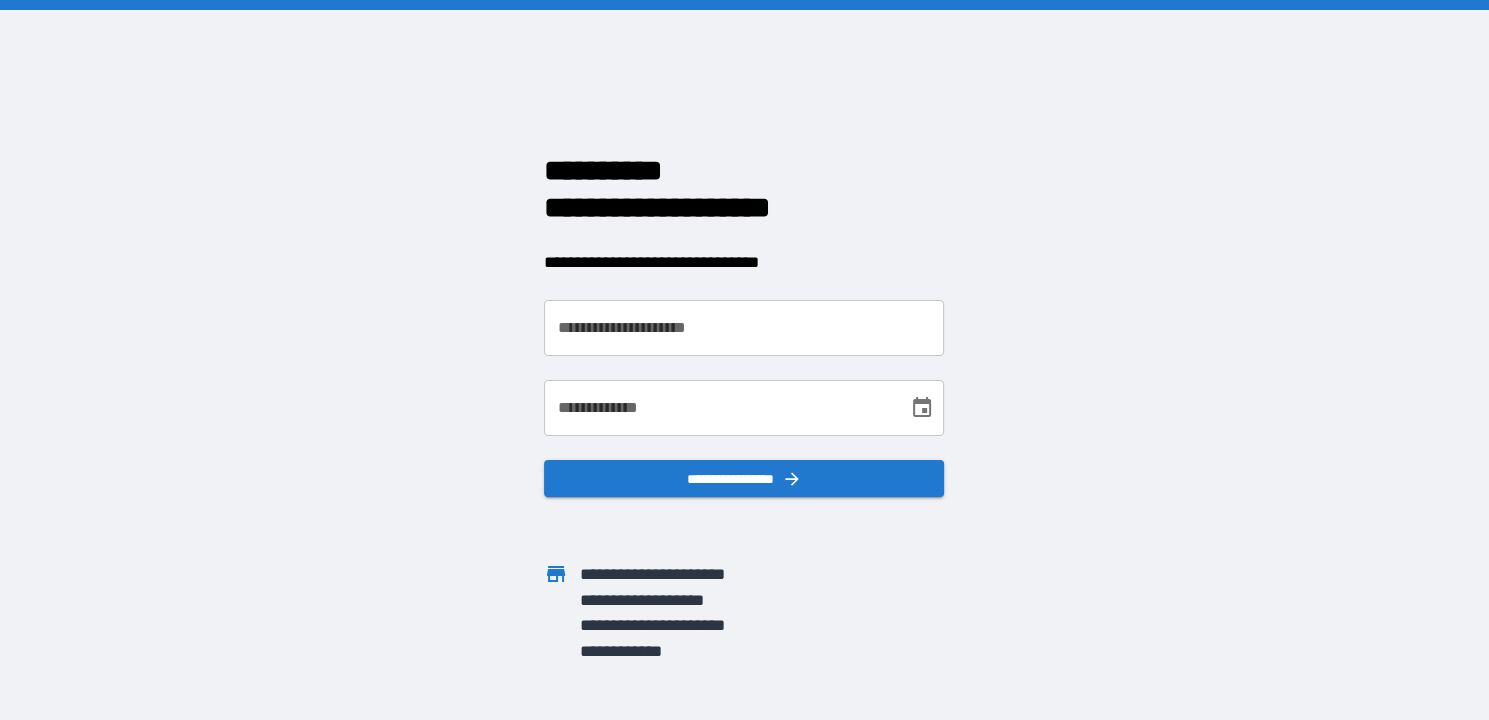 click on "**********" at bounding box center [744, 328] 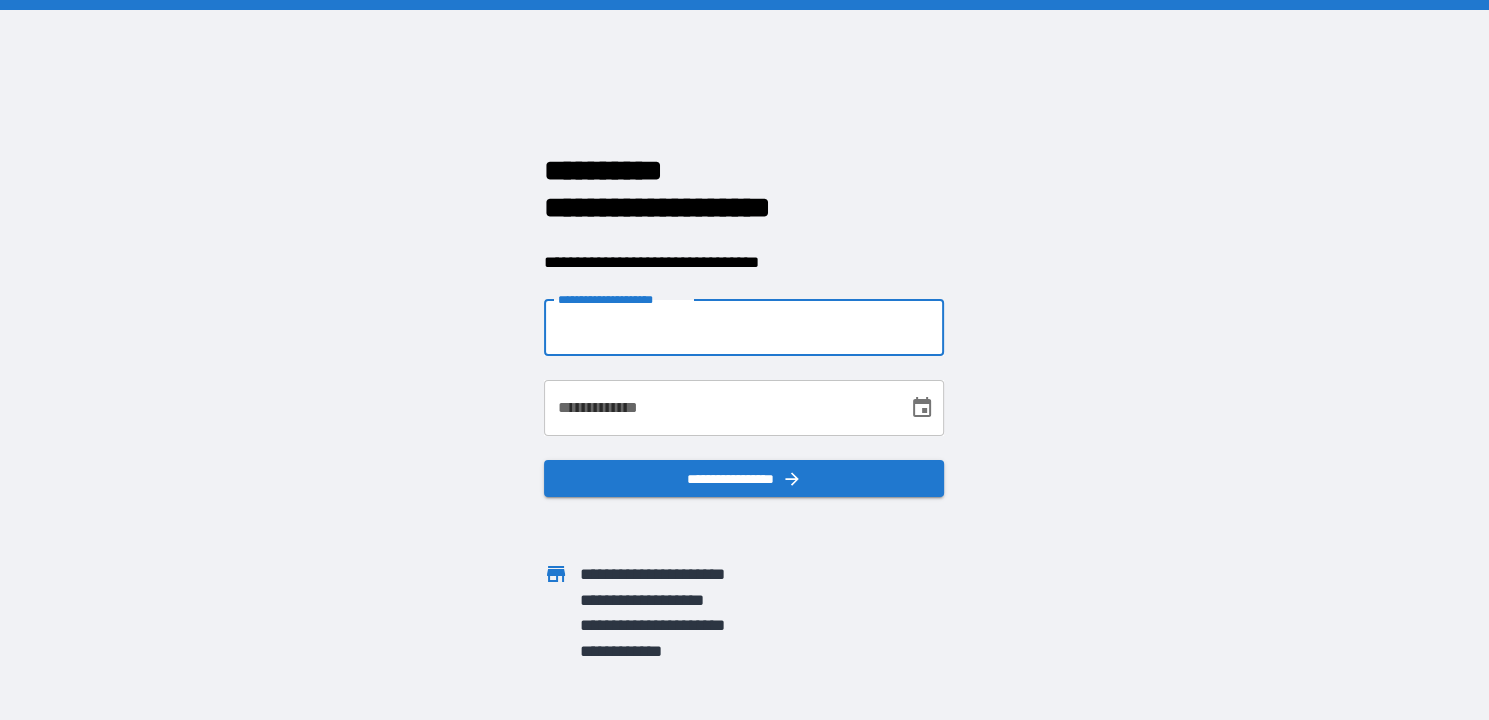 type on "**********" 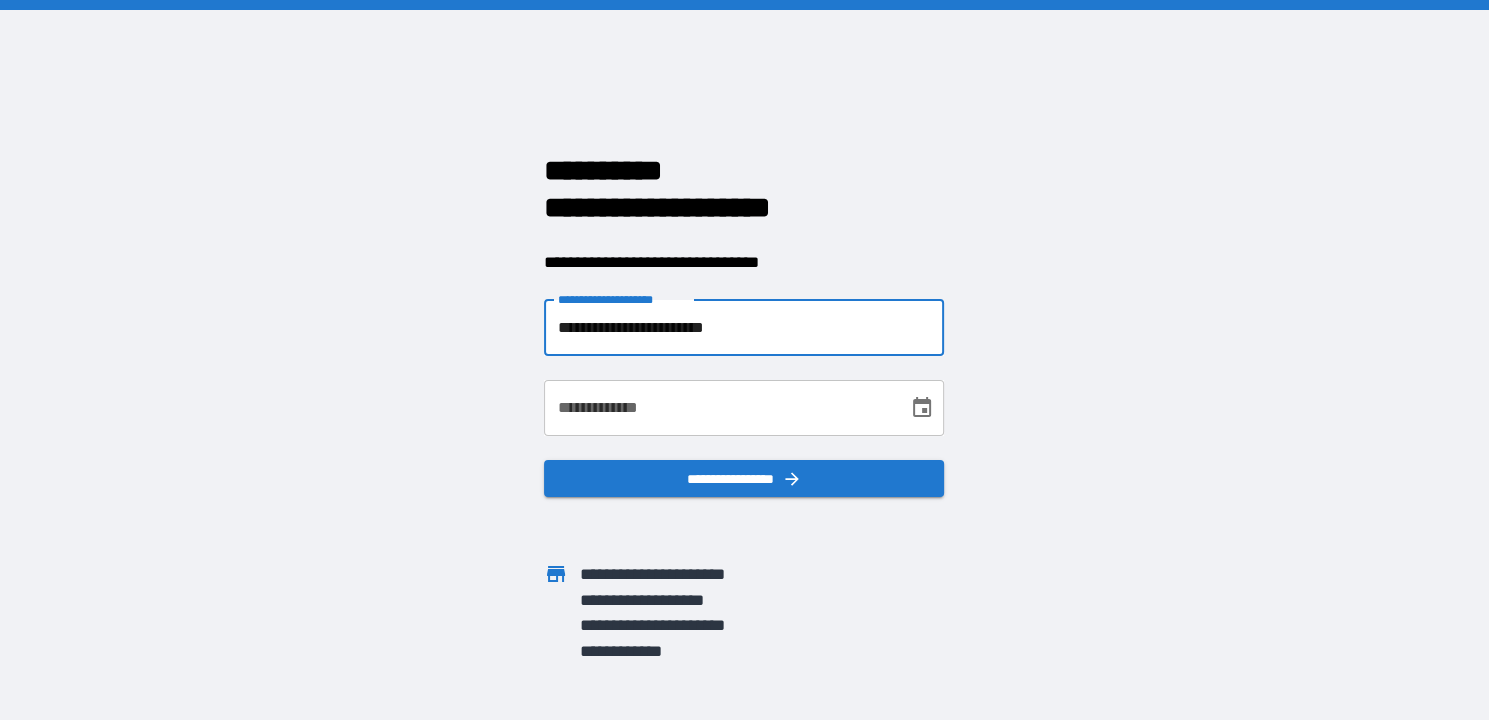click on "**********" at bounding box center [719, 408] 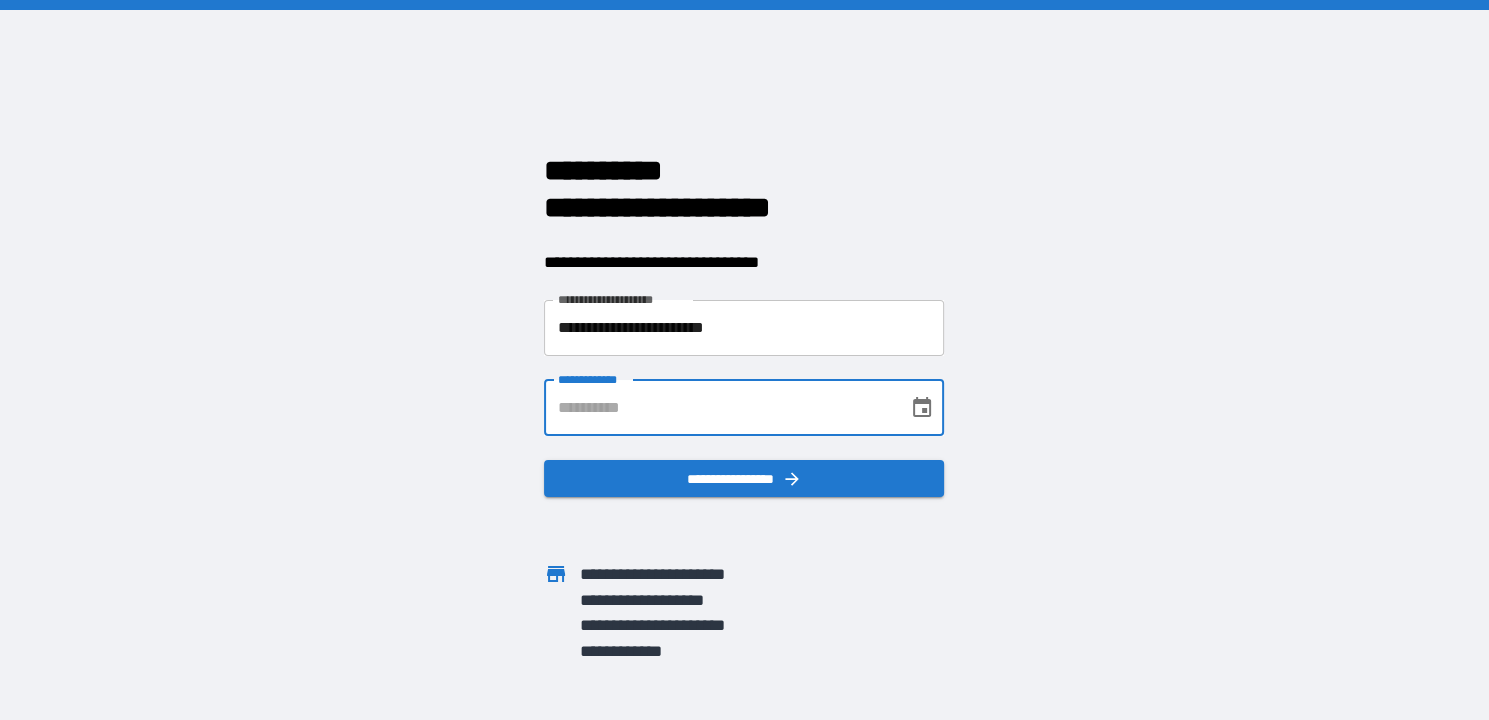 type on "**********" 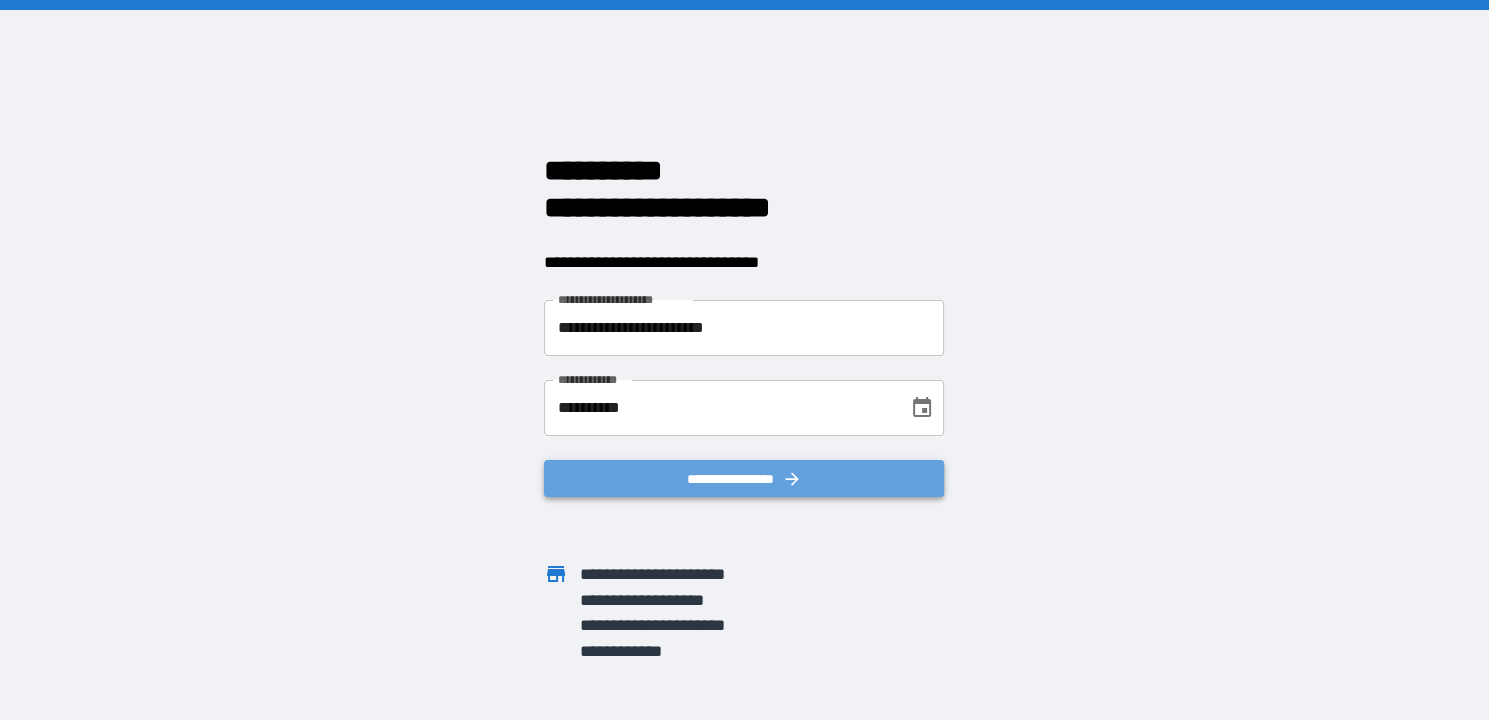 click on "**********" at bounding box center [744, 478] 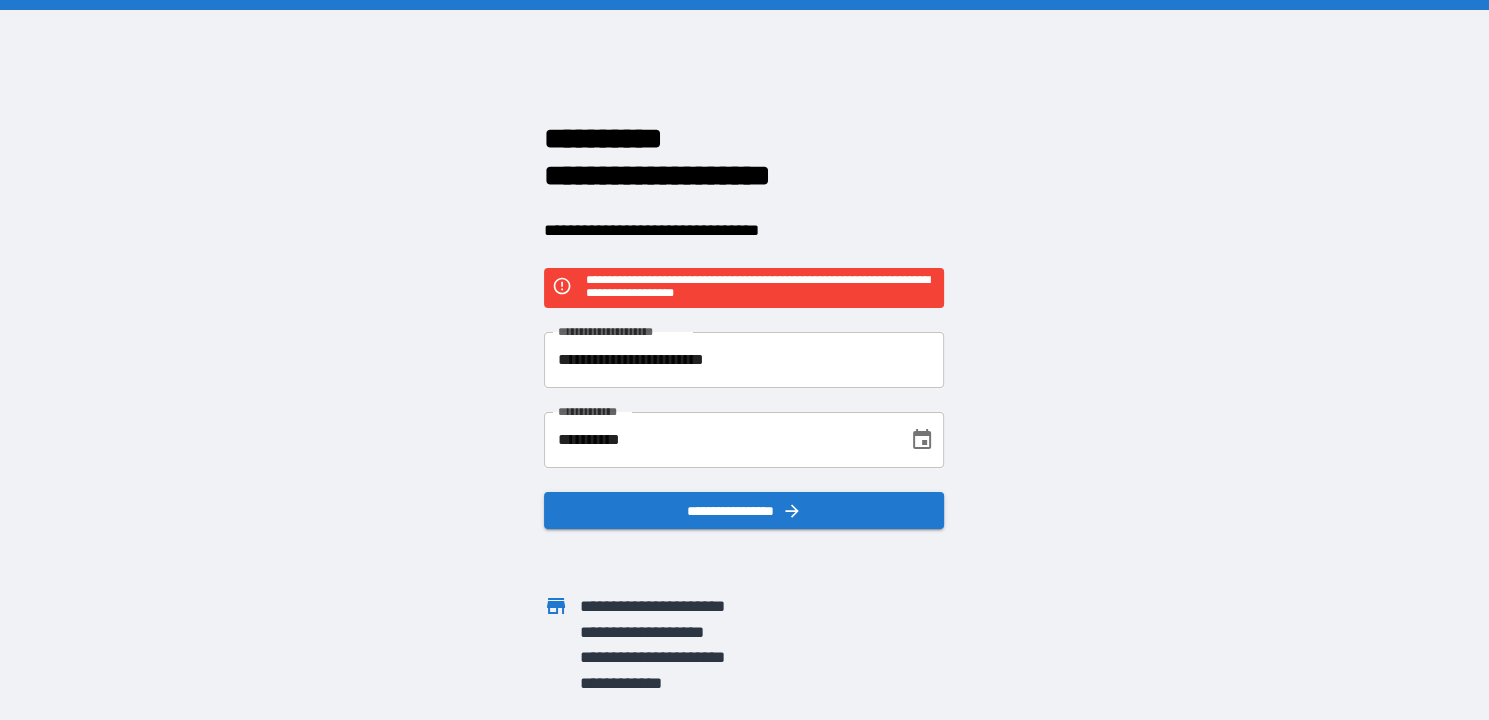 click on "**********" at bounding box center [744, 510] 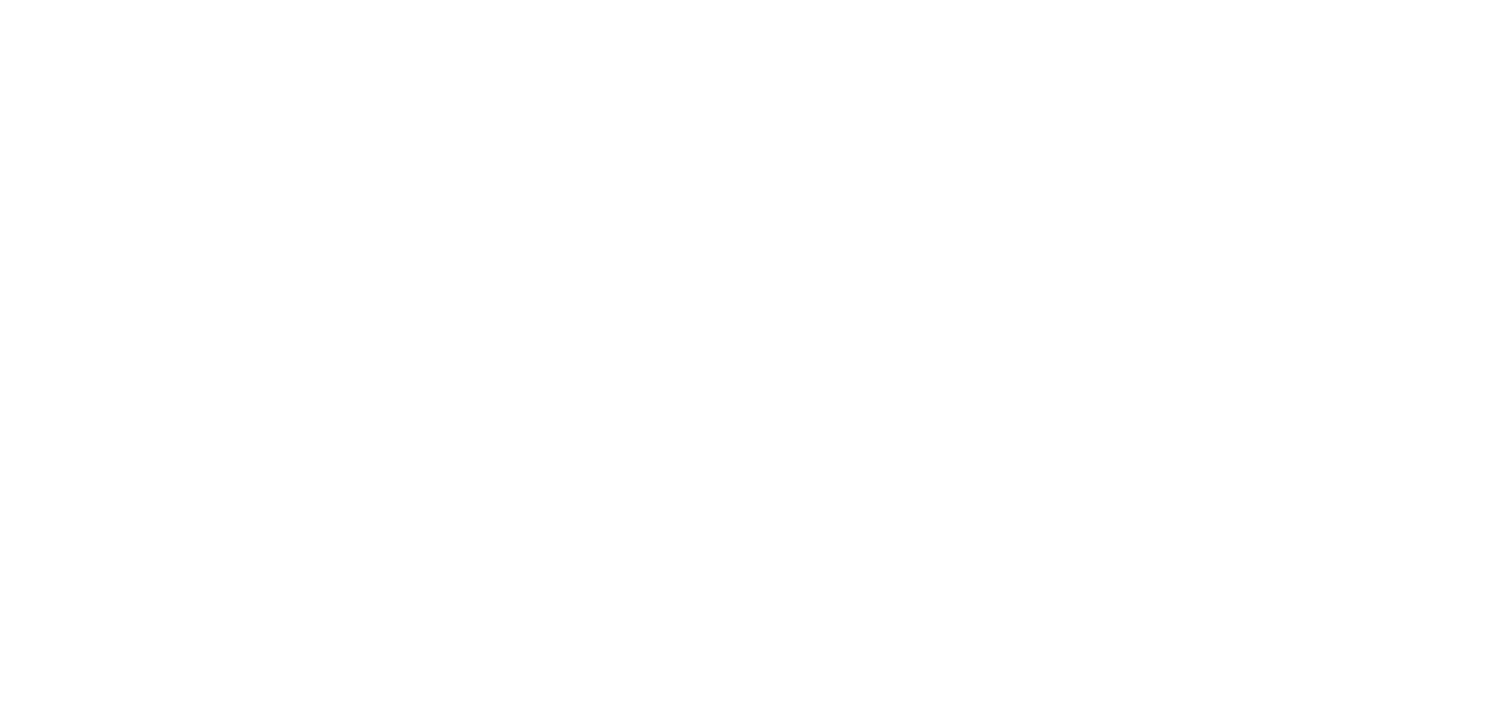 scroll, scrollTop: 0, scrollLeft: 0, axis: both 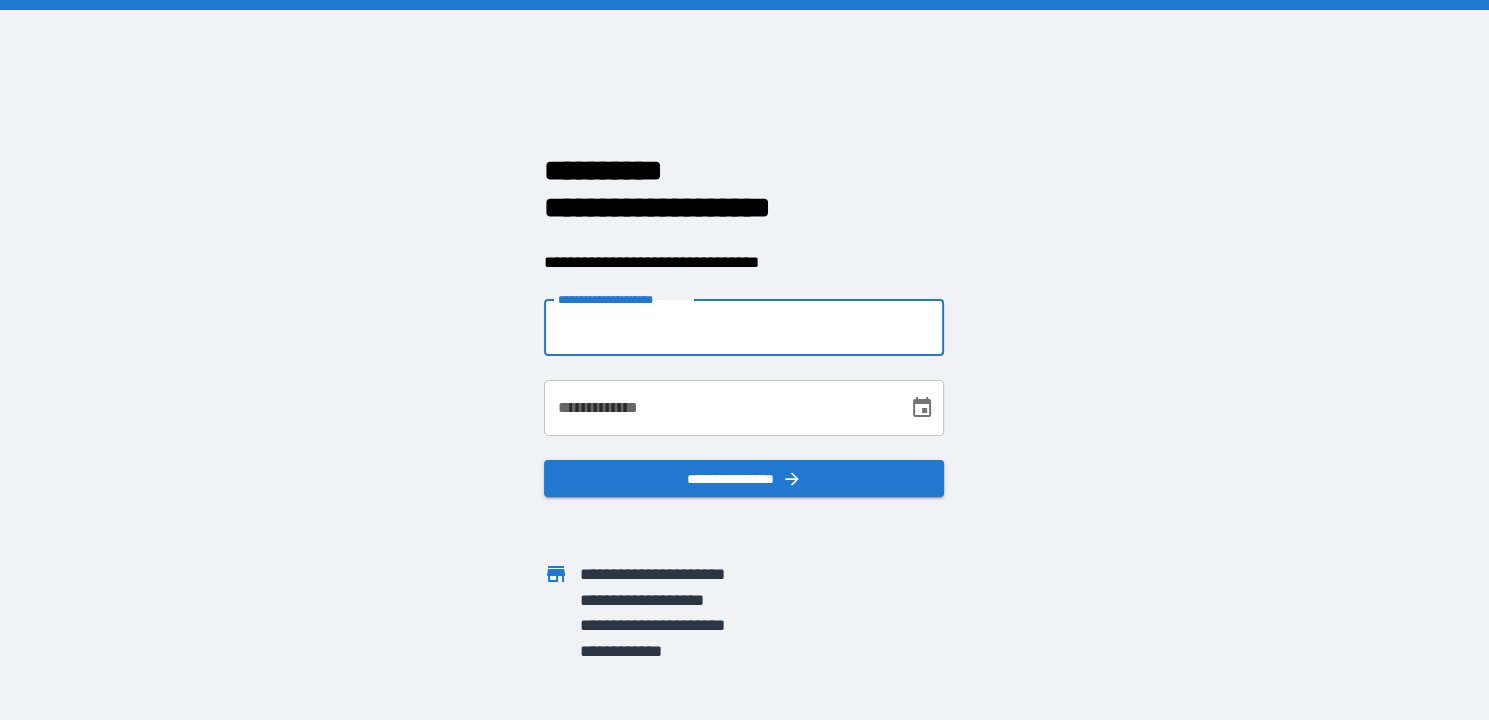 click on "**********" at bounding box center [744, 328] 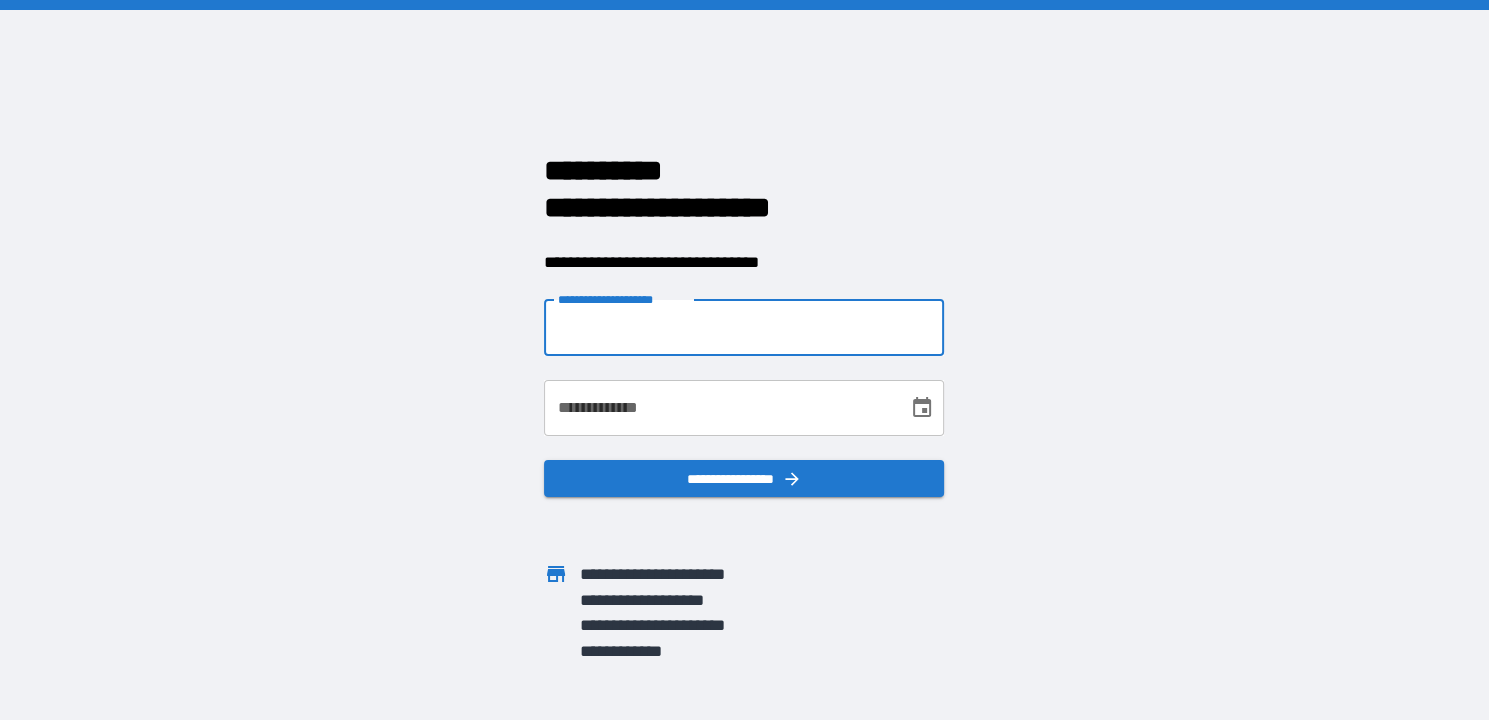 type on "**********" 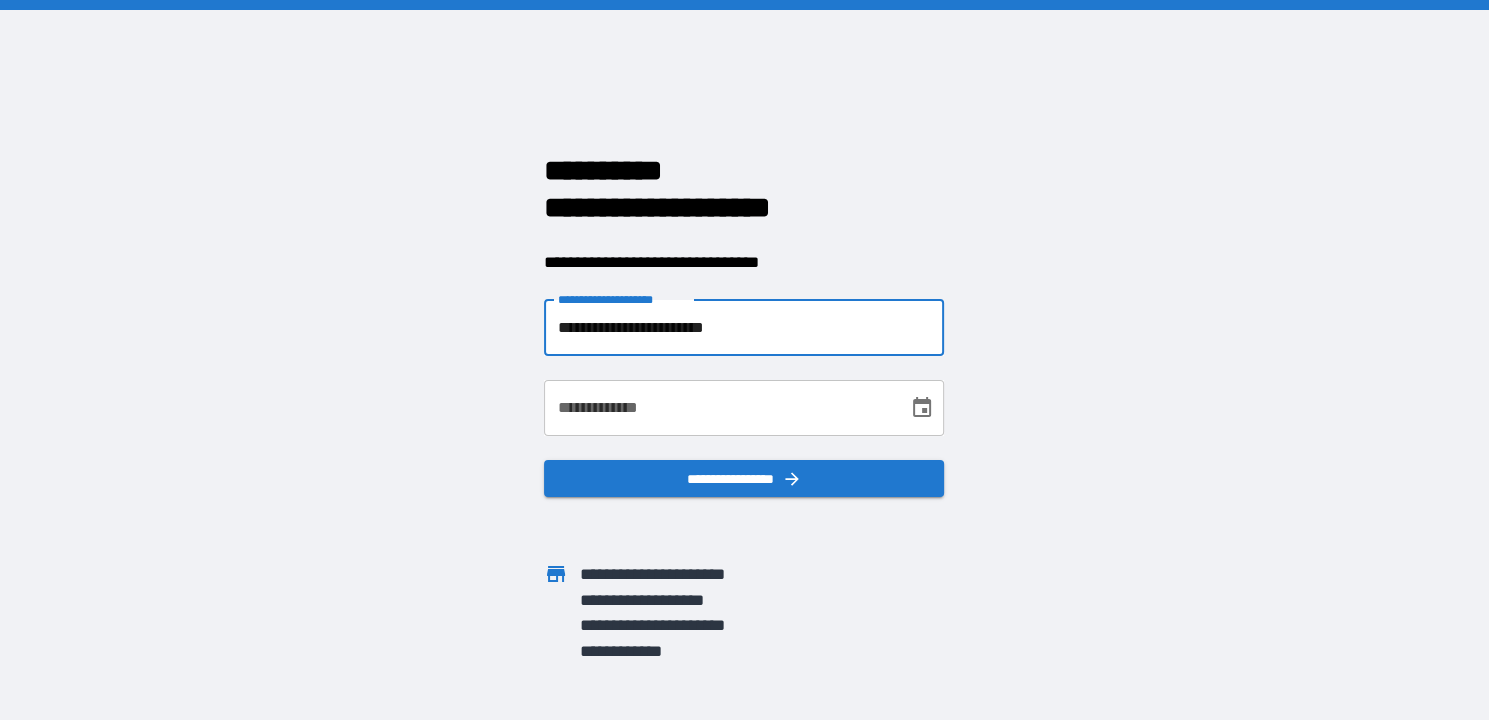 type on "**********" 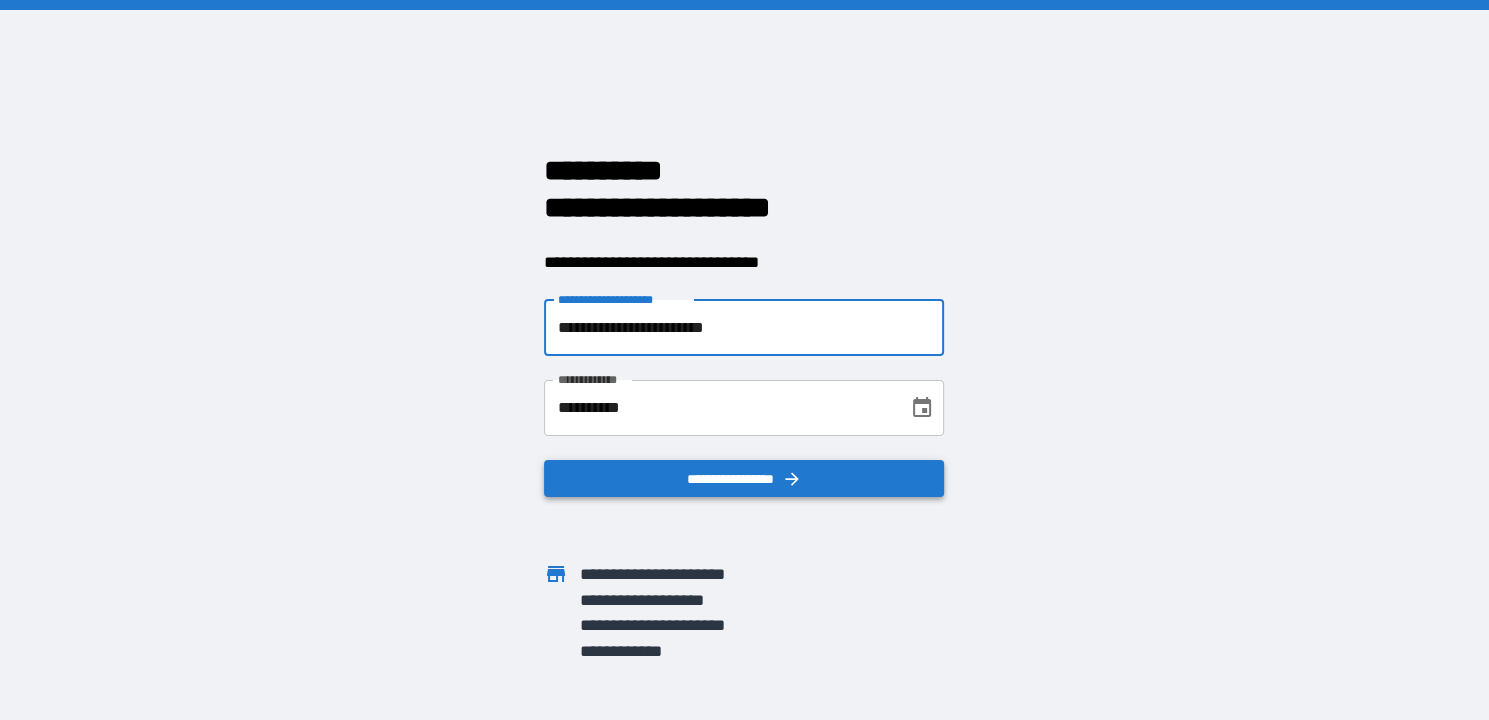 click on "**********" at bounding box center [744, 478] 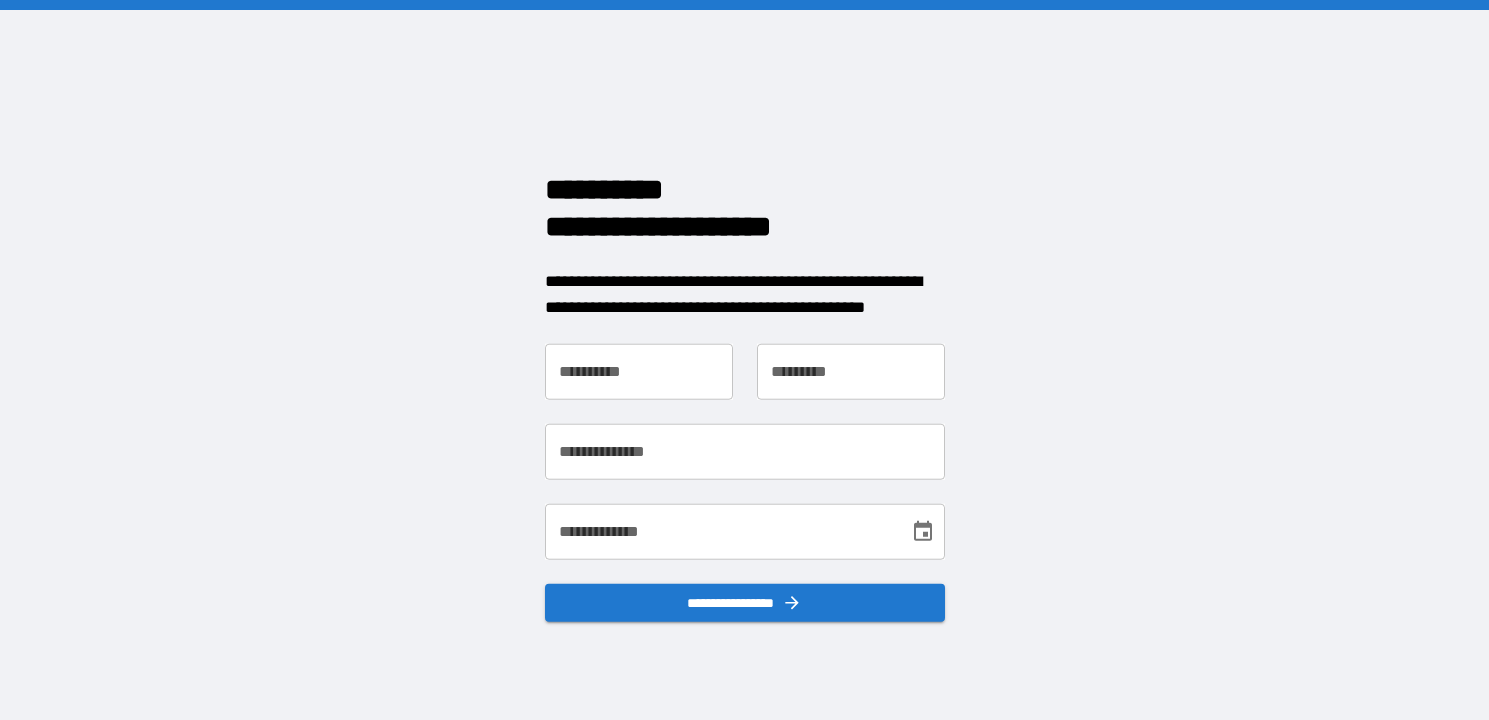 scroll, scrollTop: 0, scrollLeft: 0, axis: both 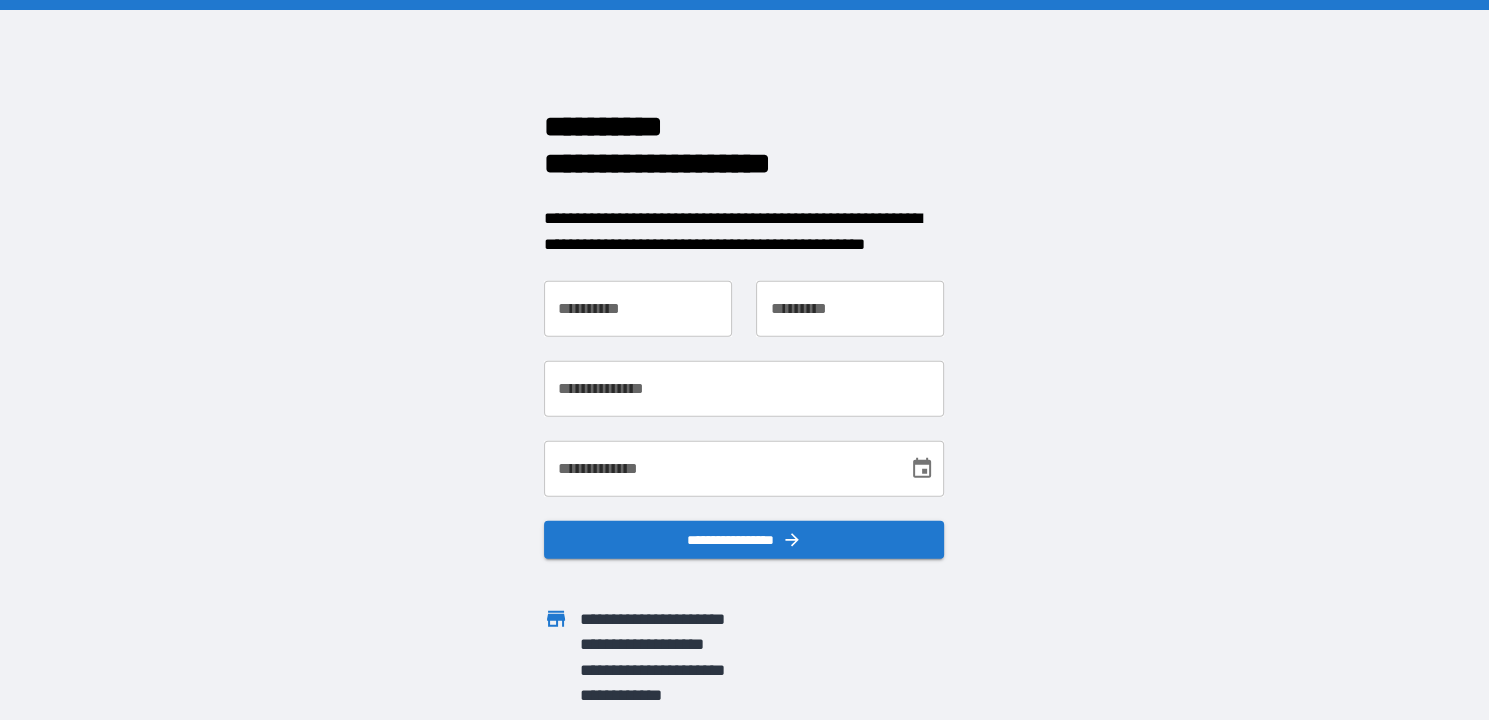 click on "**********" at bounding box center (638, 309) 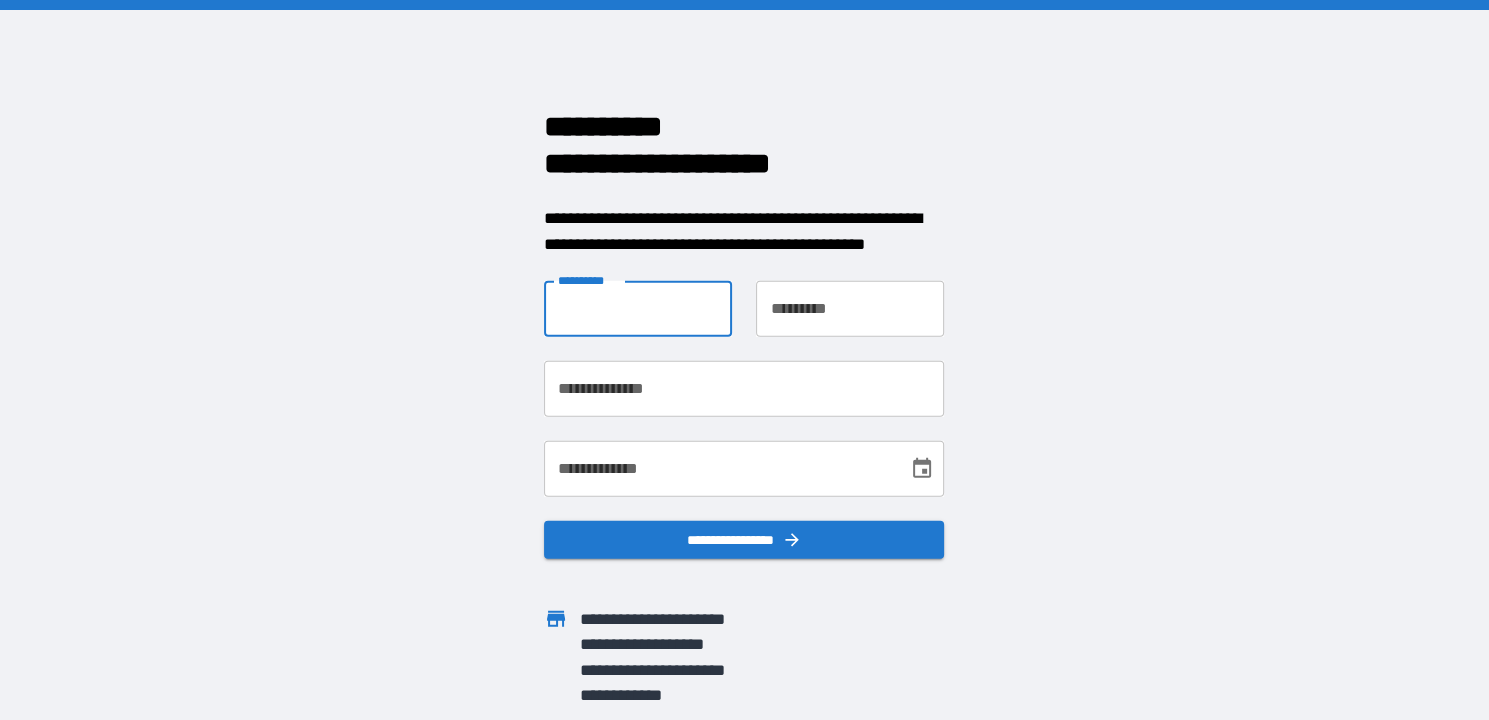 type on "*****" 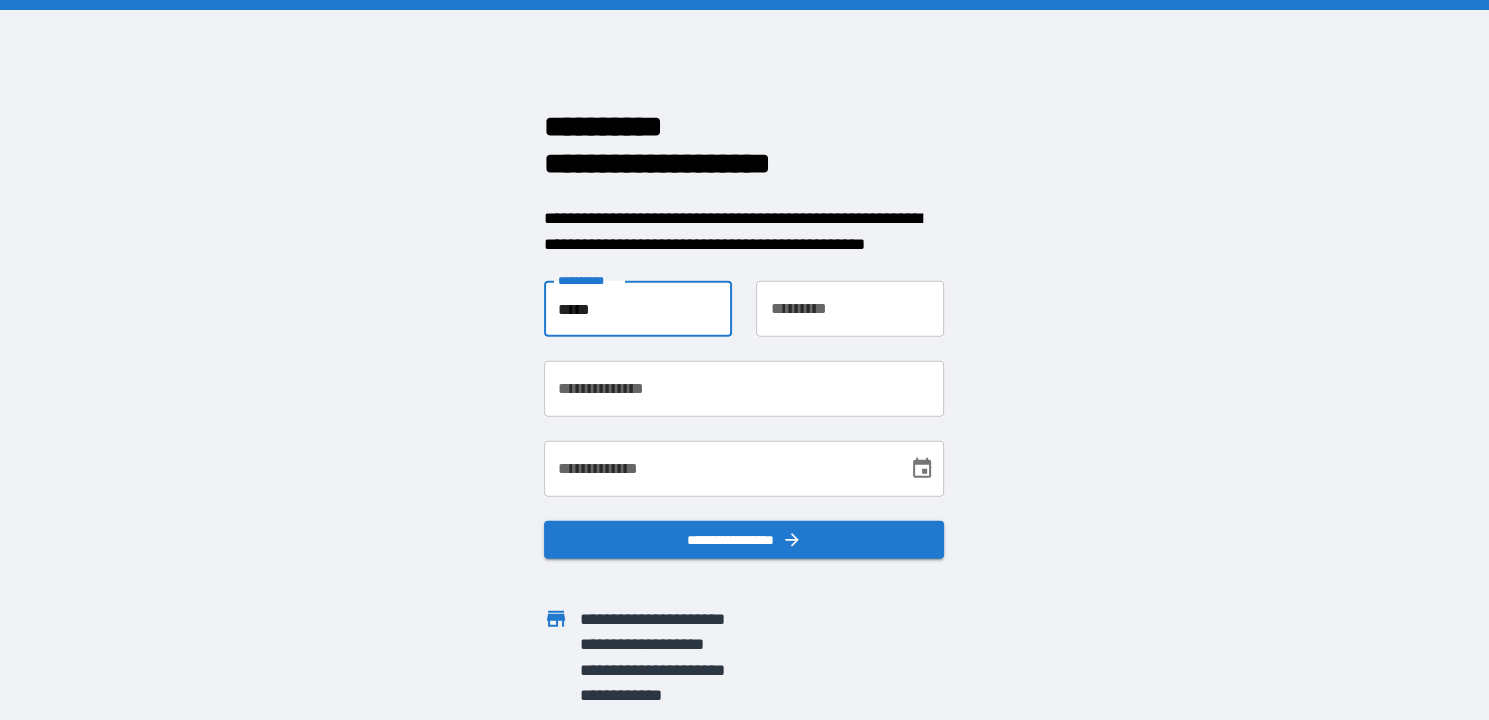 type on "******" 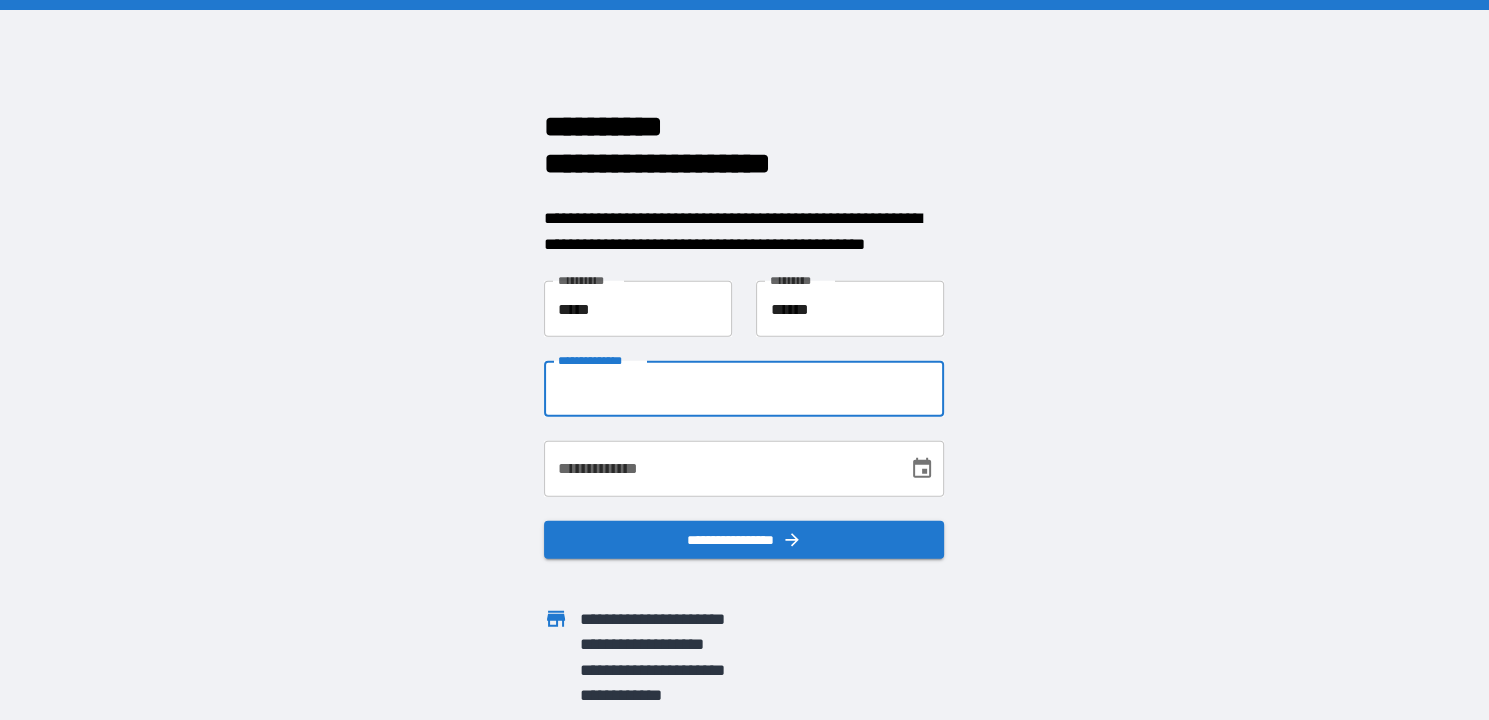 click on "**********" at bounding box center [744, 389] 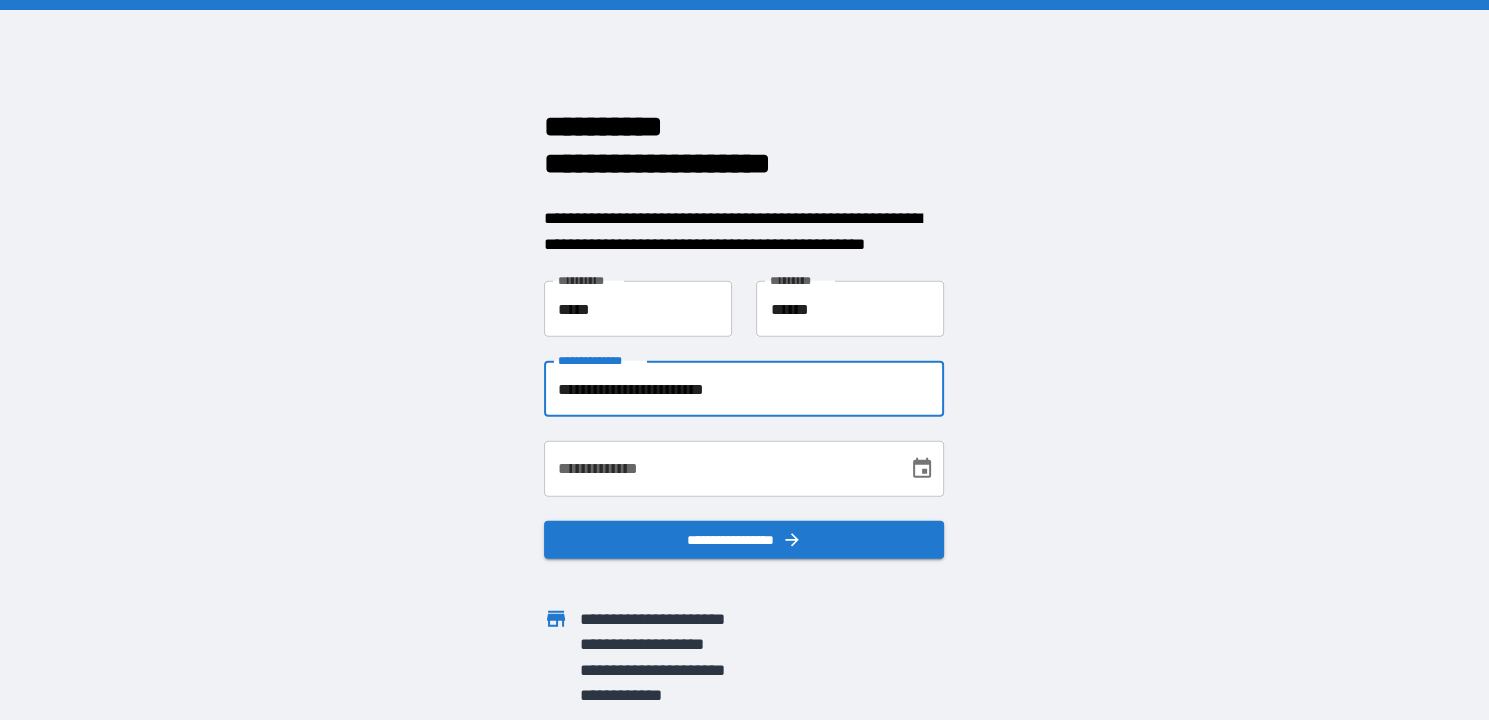 click on "**********" at bounding box center (719, 469) 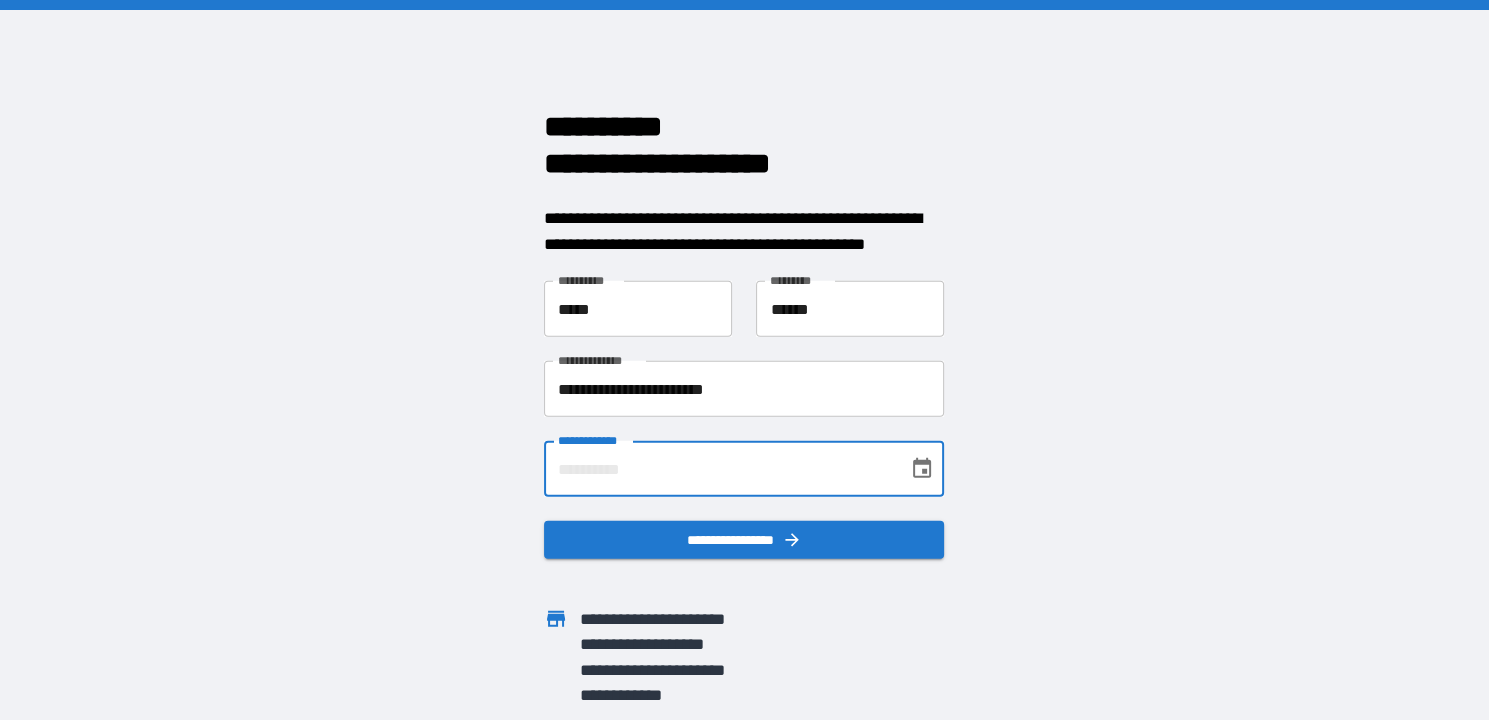 type on "**********" 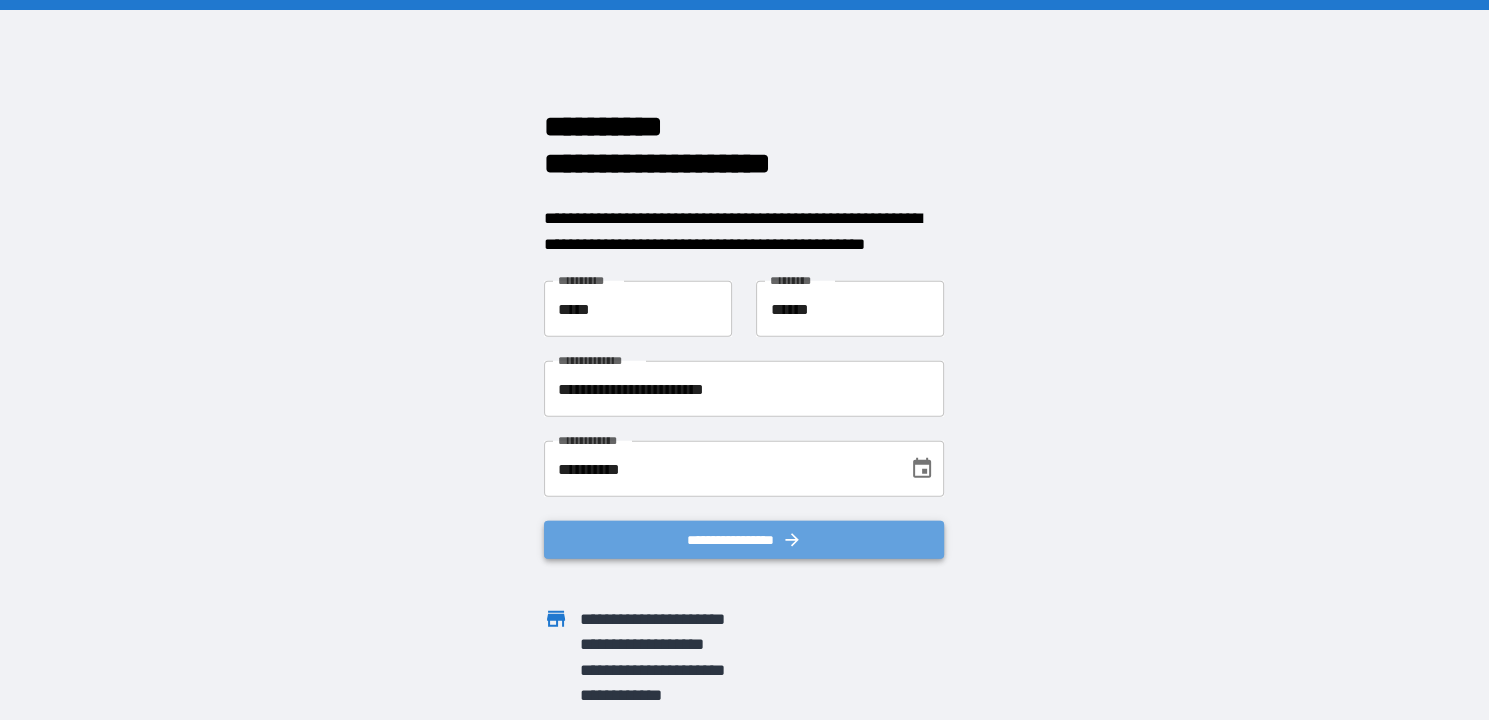 click on "**********" at bounding box center (744, 539) 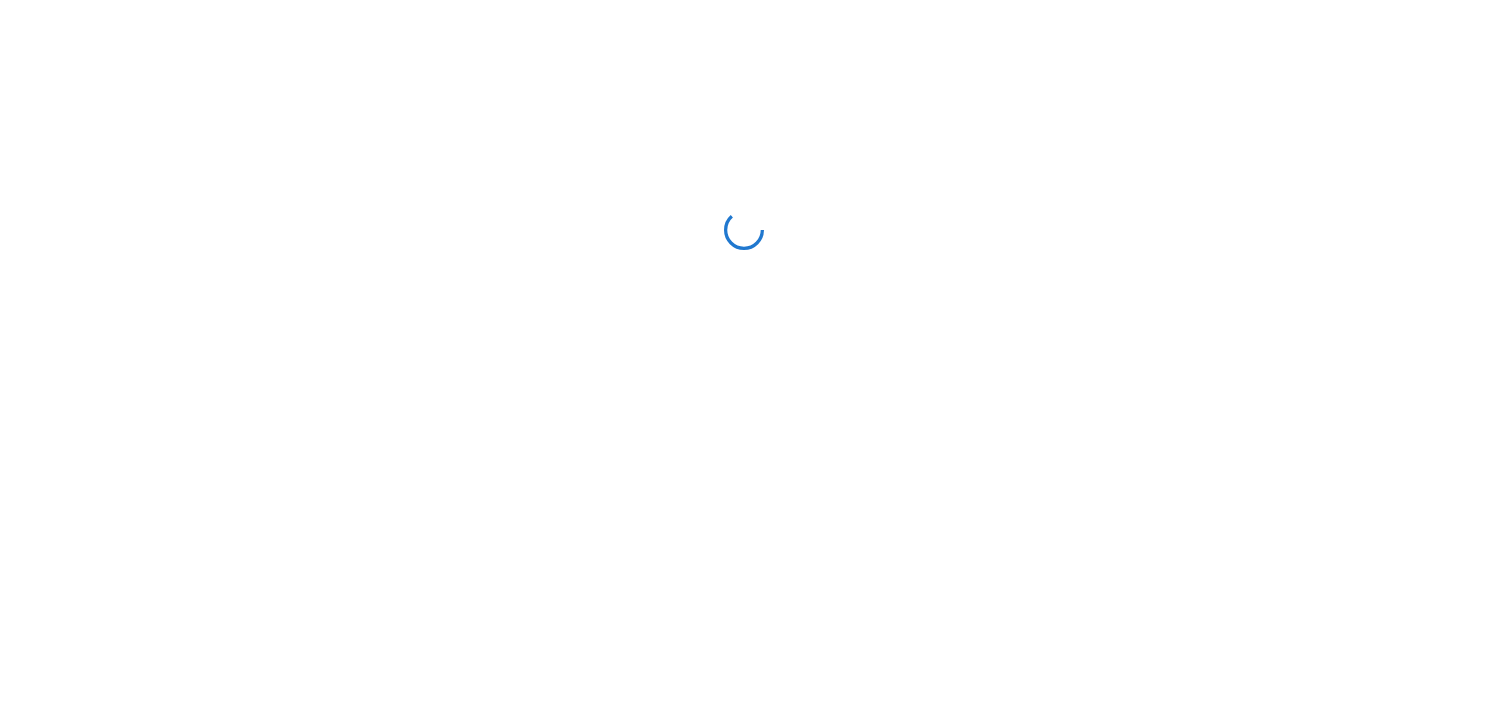 scroll, scrollTop: 0, scrollLeft: 0, axis: both 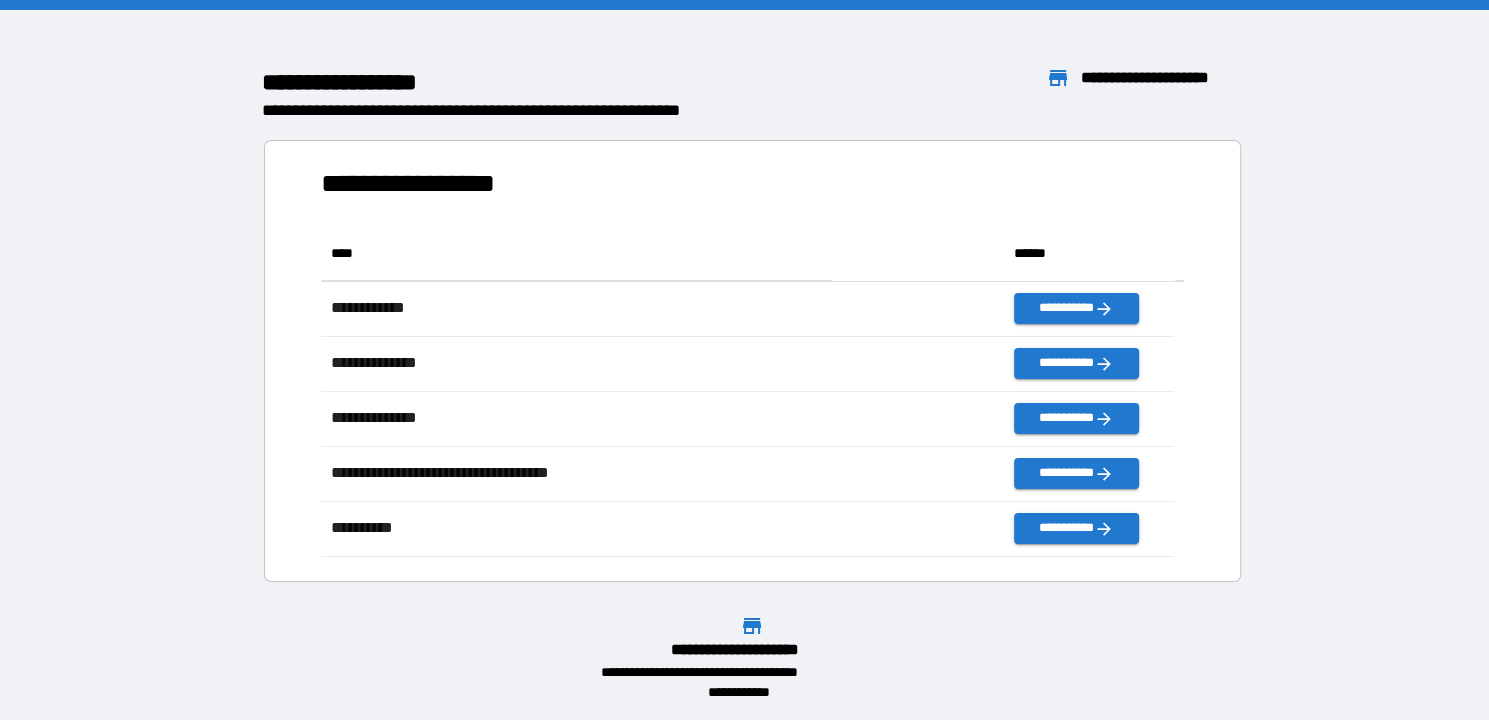 drag, startPoint x: 1476, startPoint y: 63, endPoint x: 1035, endPoint y: 174, distance: 454.75488 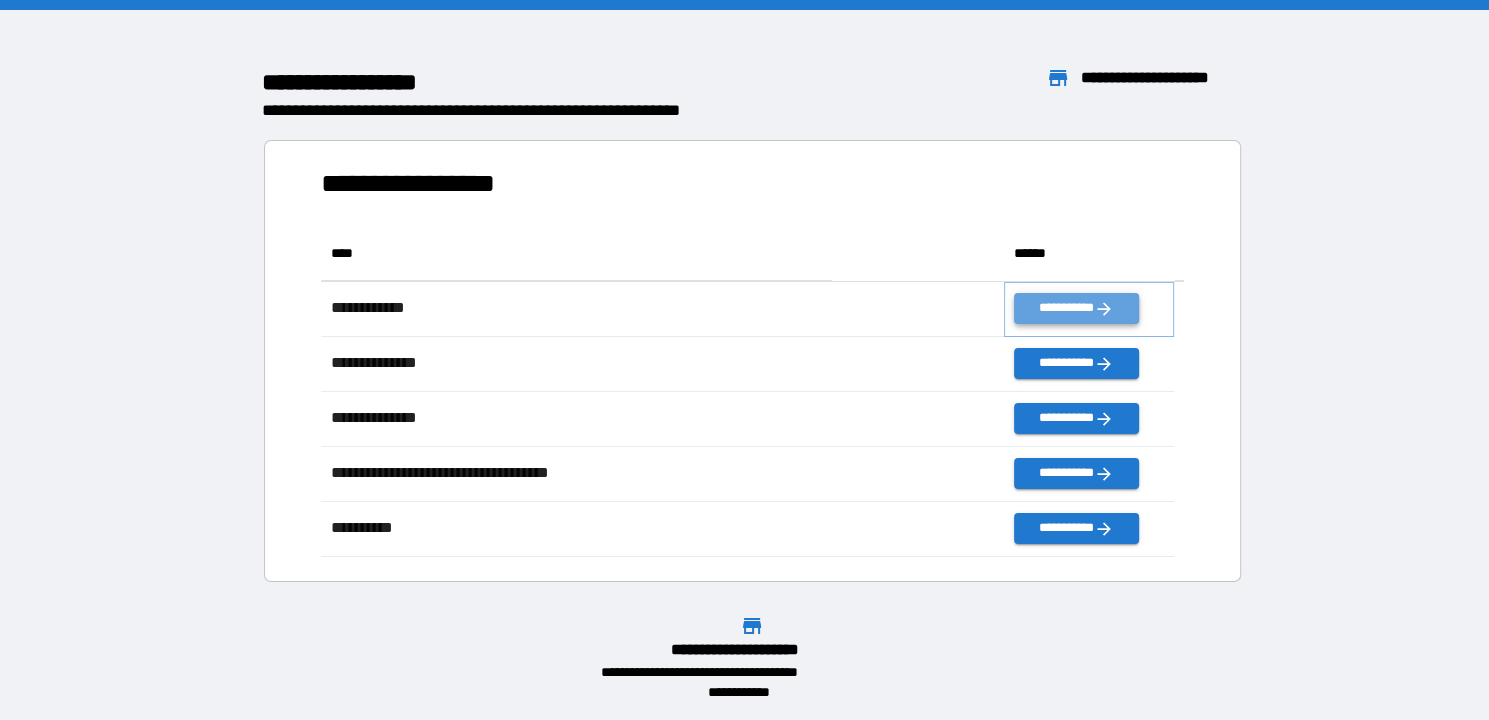 click on "**********" at bounding box center [1076, 308] 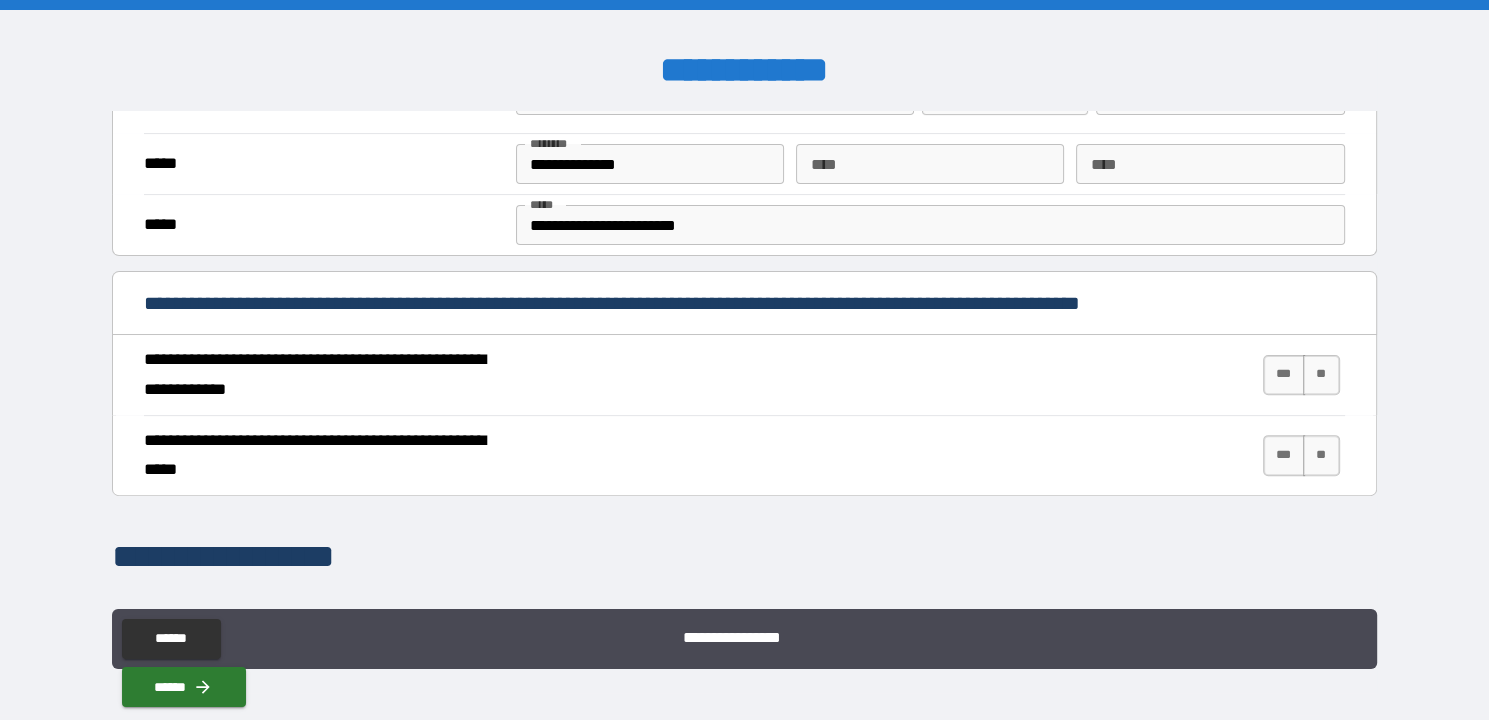 scroll, scrollTop: 625, scrollLeft: 0, axis: vertical 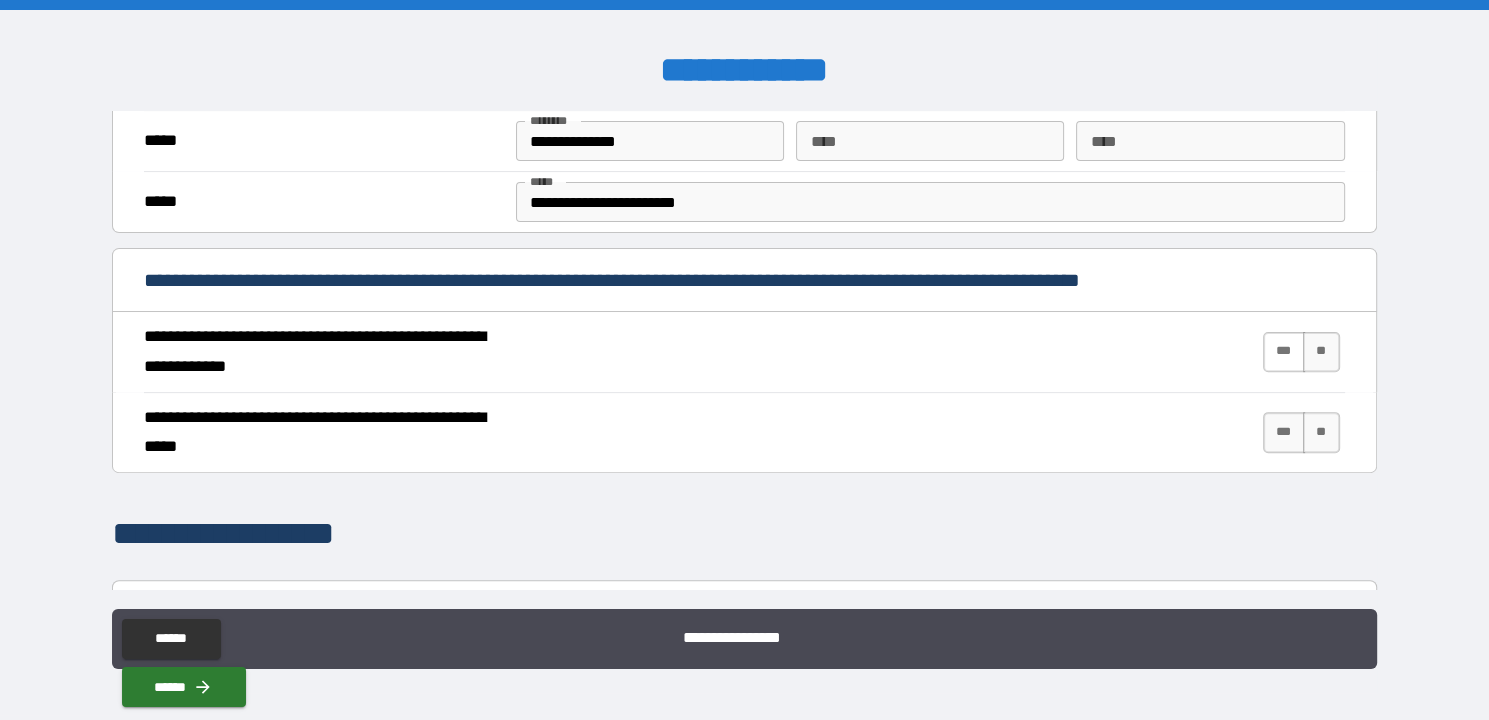 click on "***" at bounding box center [1284, 352] 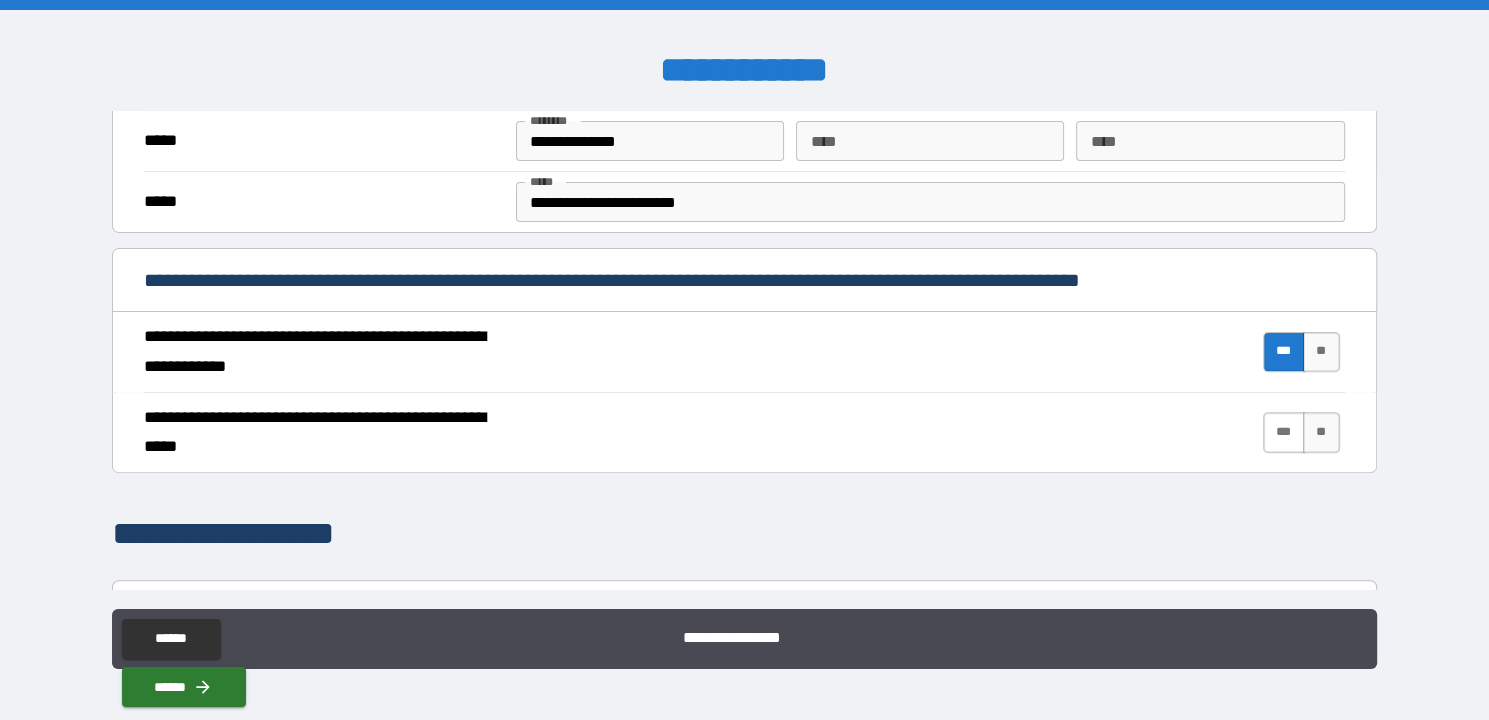 click on "***" at bounding box center (1284, 432) 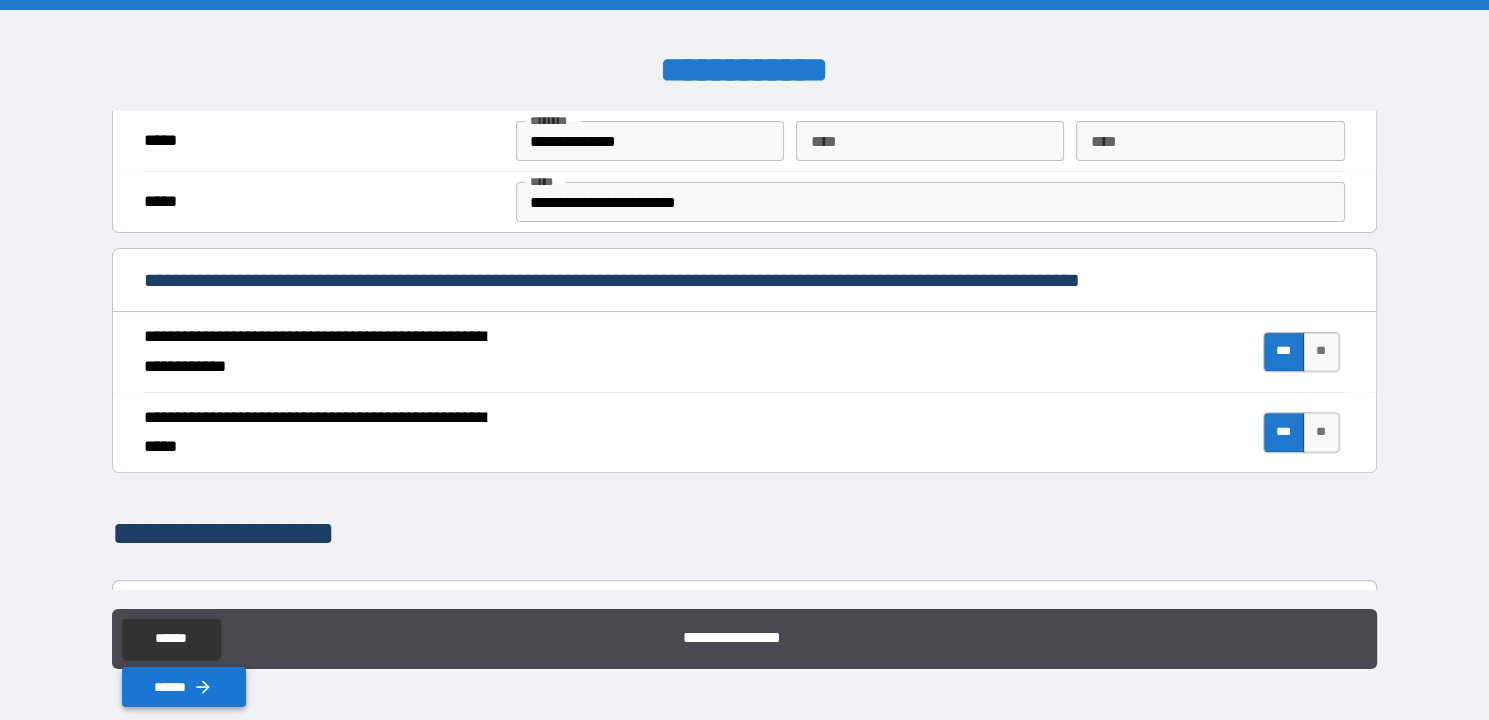 click 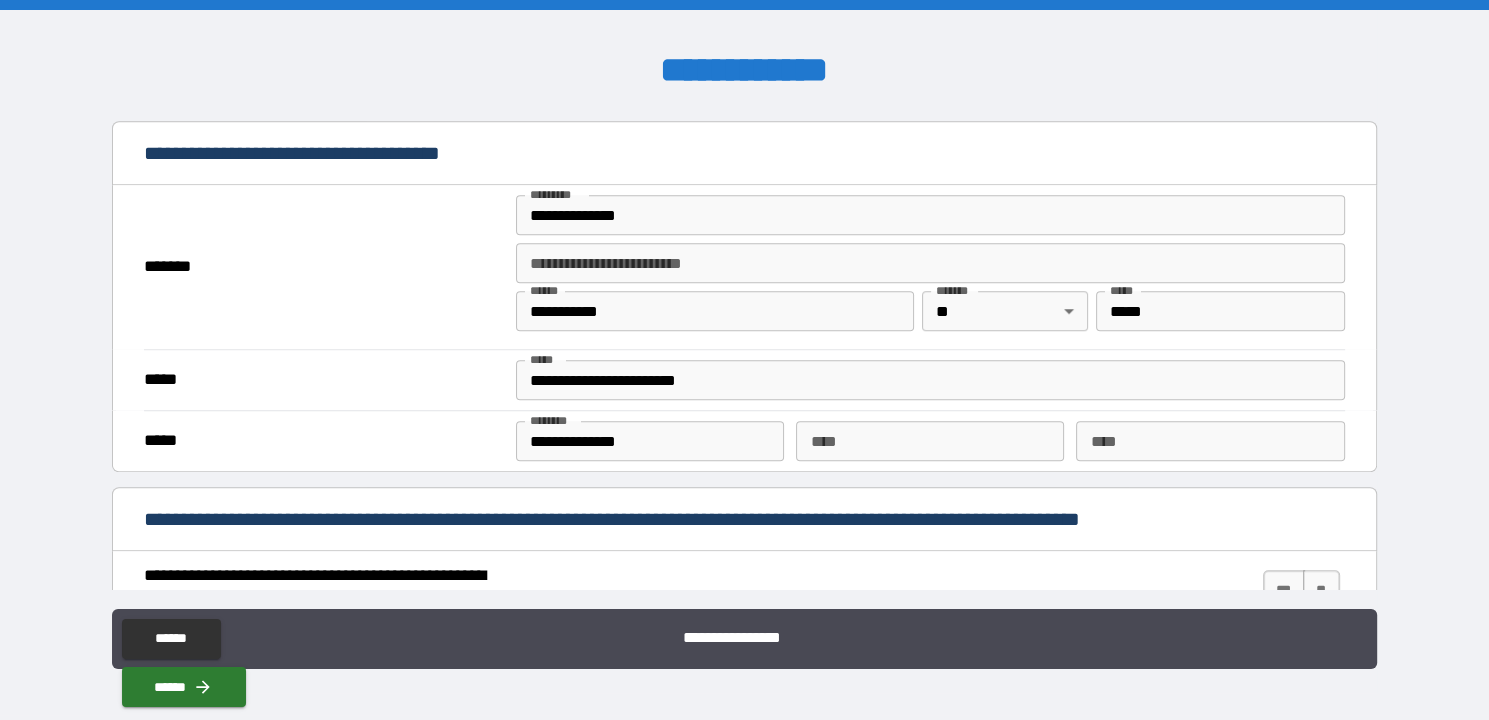 scroll, scrollTop: 1424, scrollLeft: 0, axis: vertical 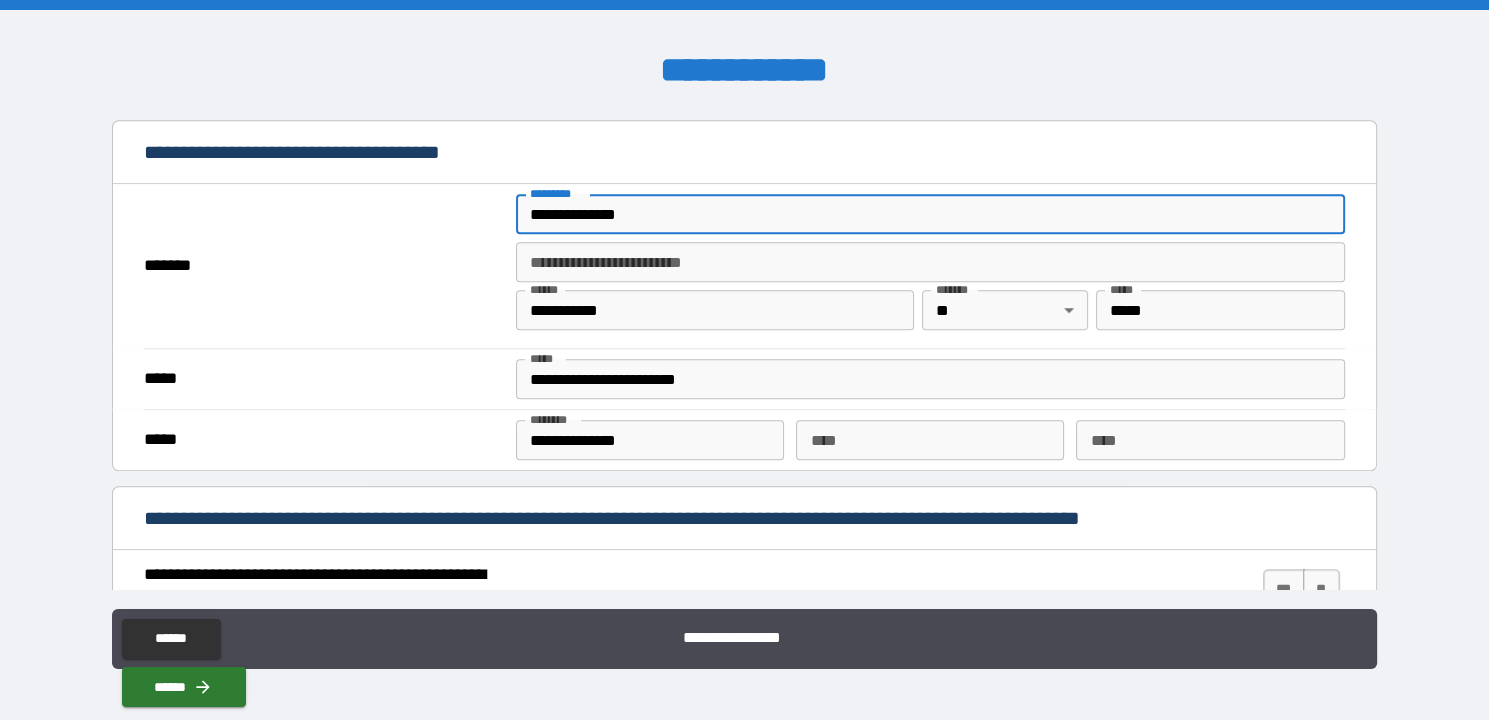 click on "**********" at bounding box center [930, 214] 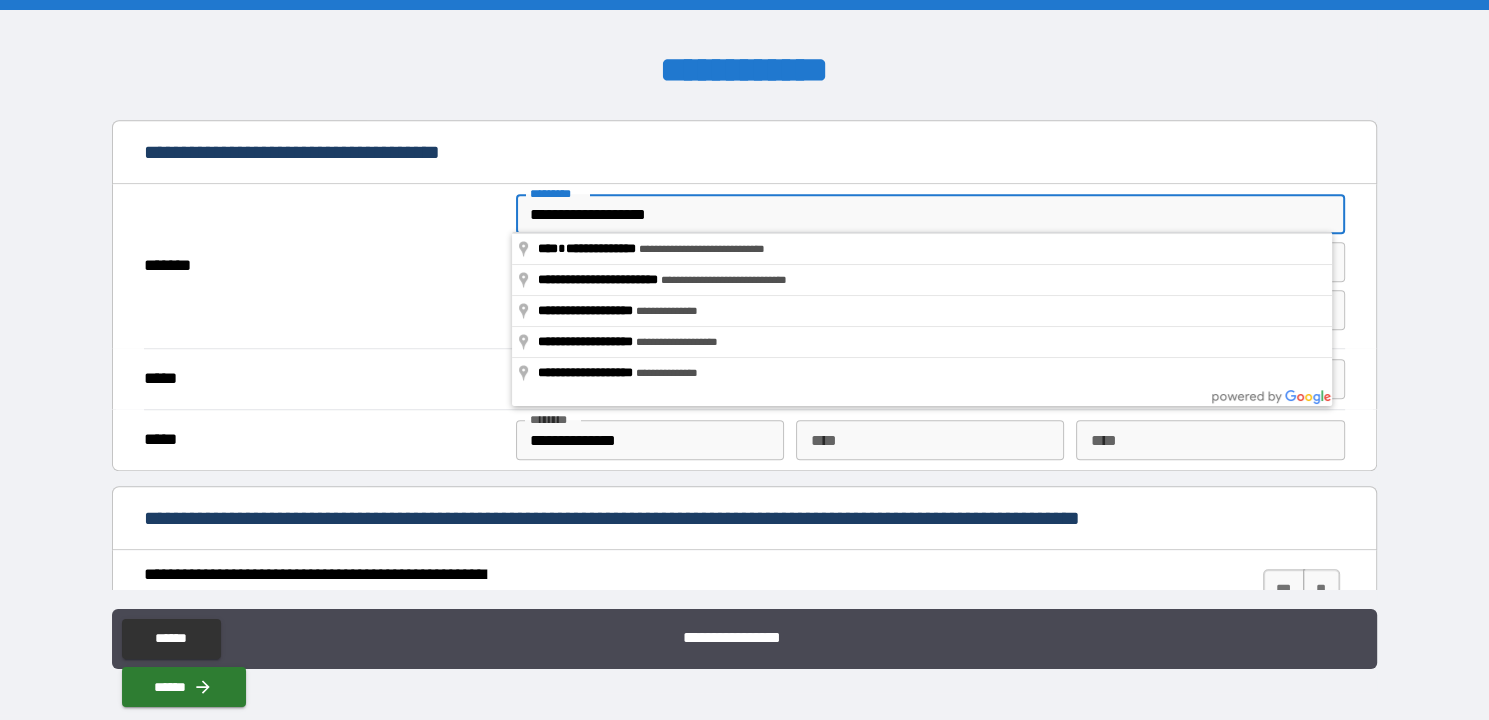 click on "**********" at bounding box center [930, 214] 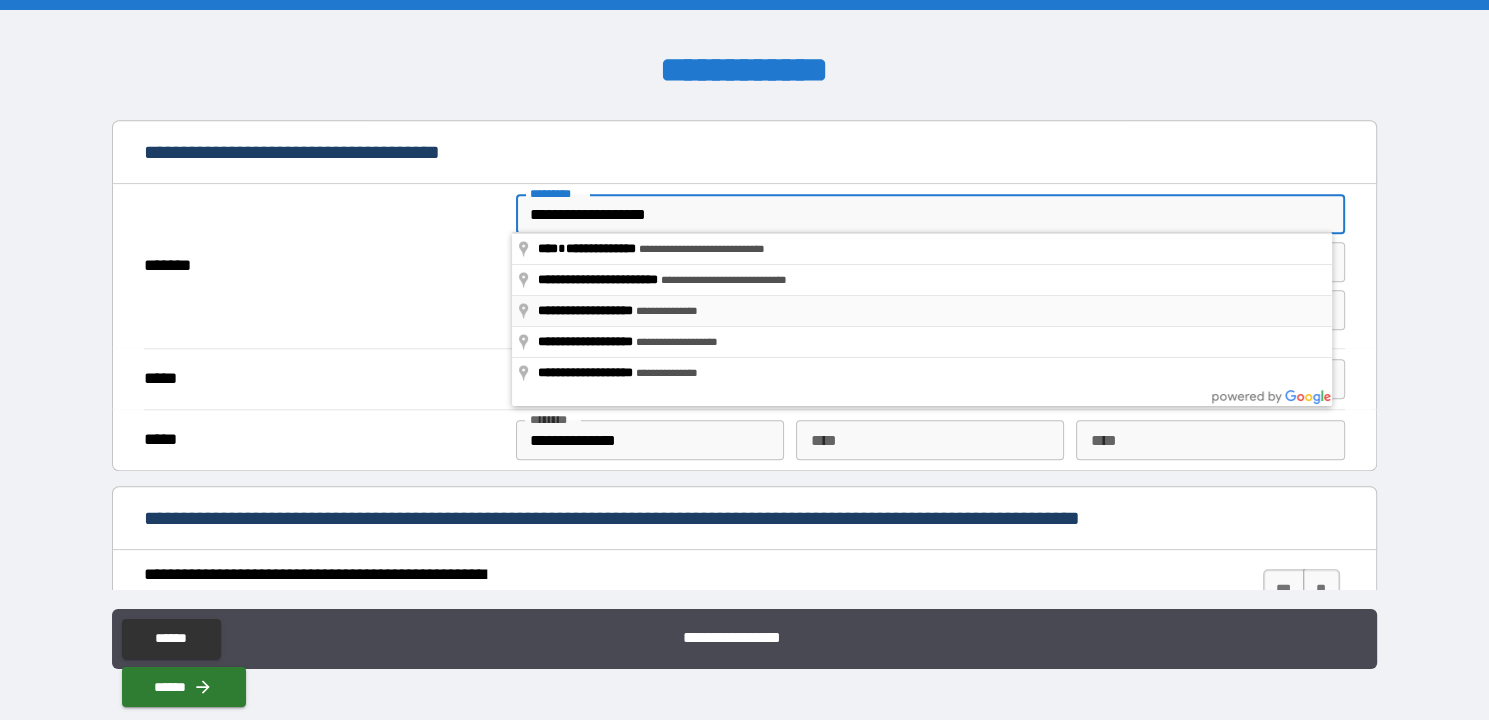 type on "**********" 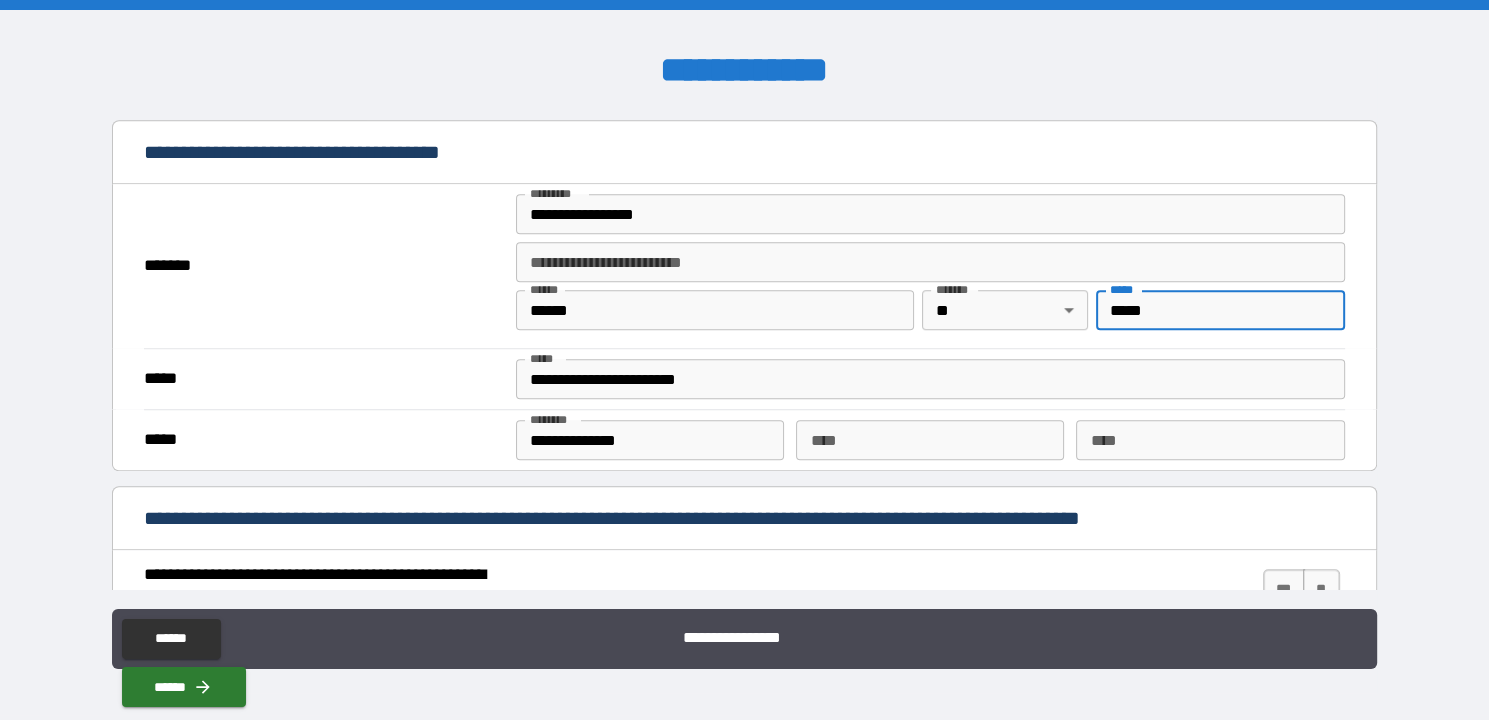 drag, startPoint x: 1159, startPoint y: 311, endPoint x: 1090, endPoint y: 298, distance: 70.21396 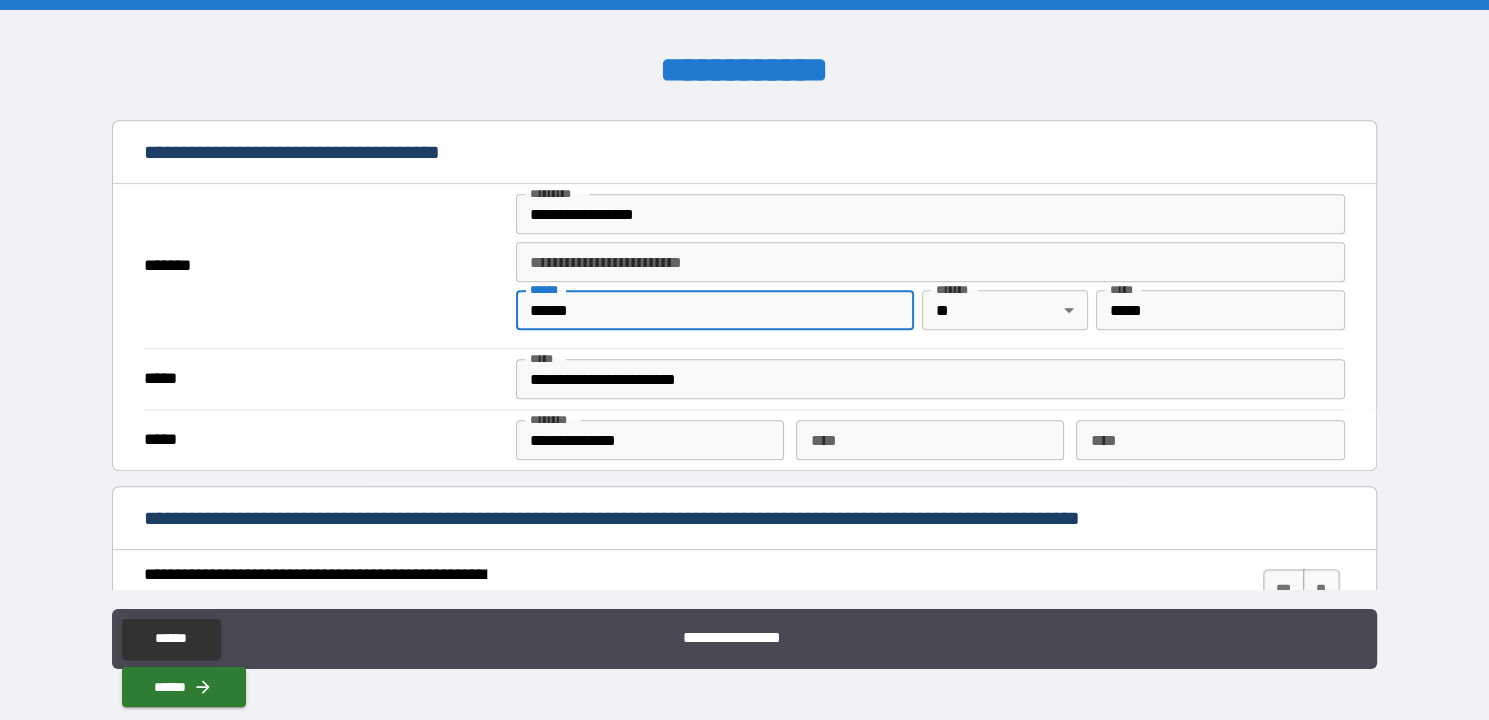drag, startPoint x: 627, startPoint y: 311, endPoint x: 516, endPoint y: 311, distance: 111 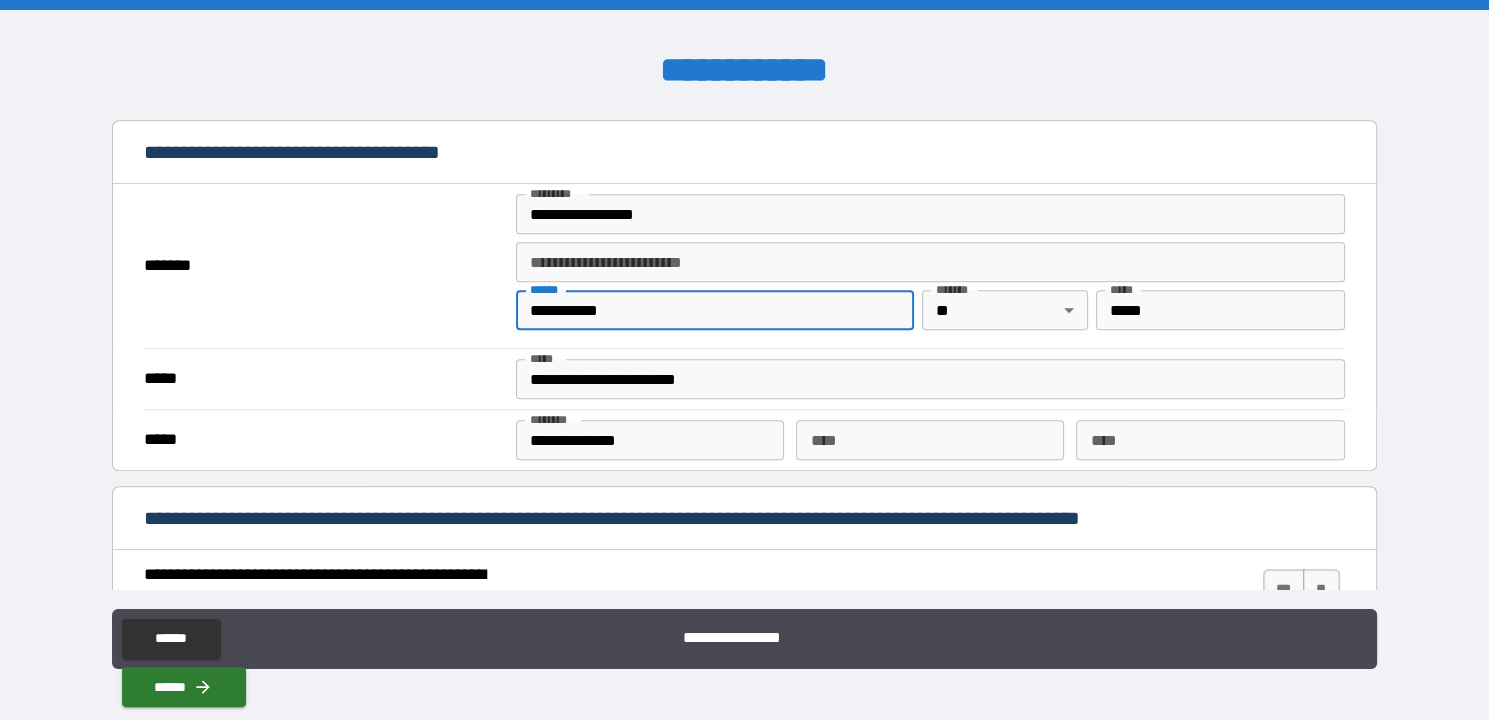 type on "**********" 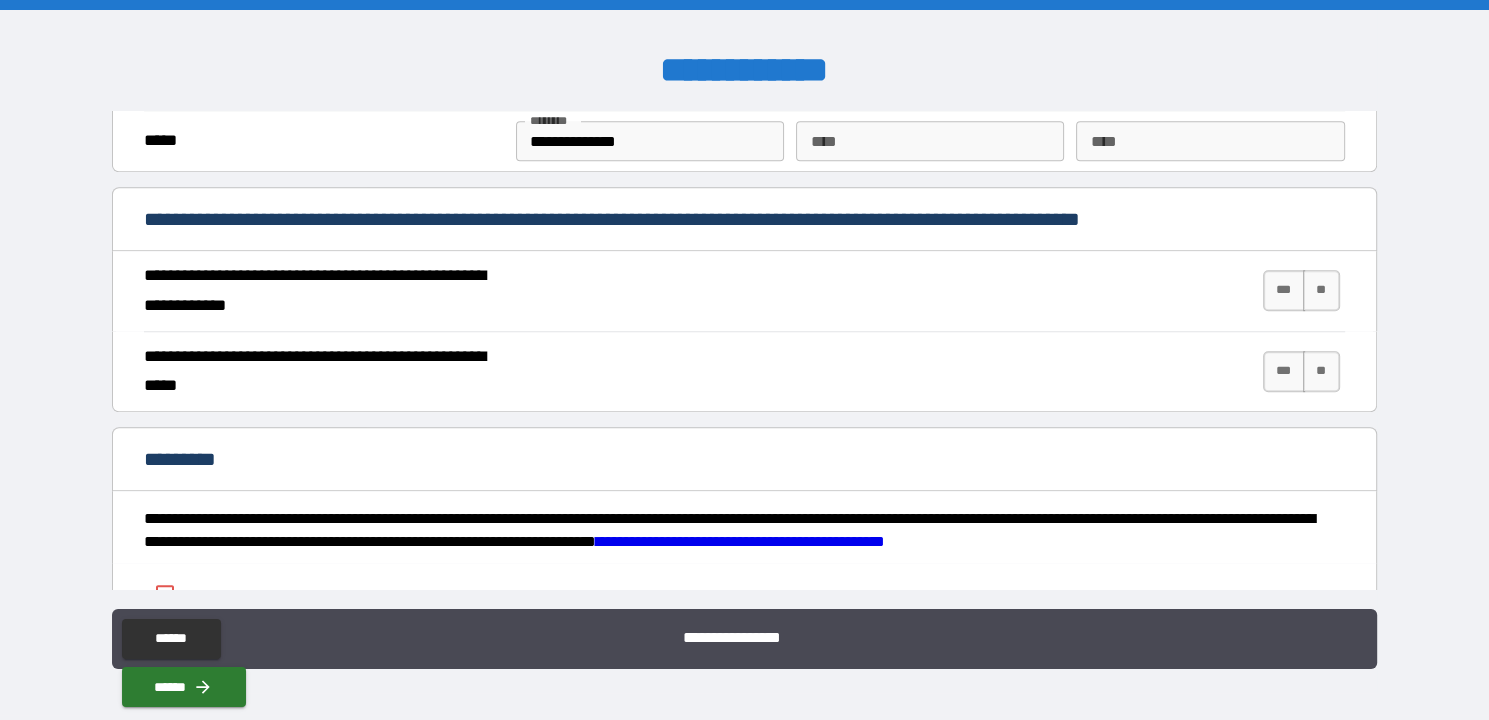 scroll, scrollTop: 1724, scrollLeft: 0, axis: vertical 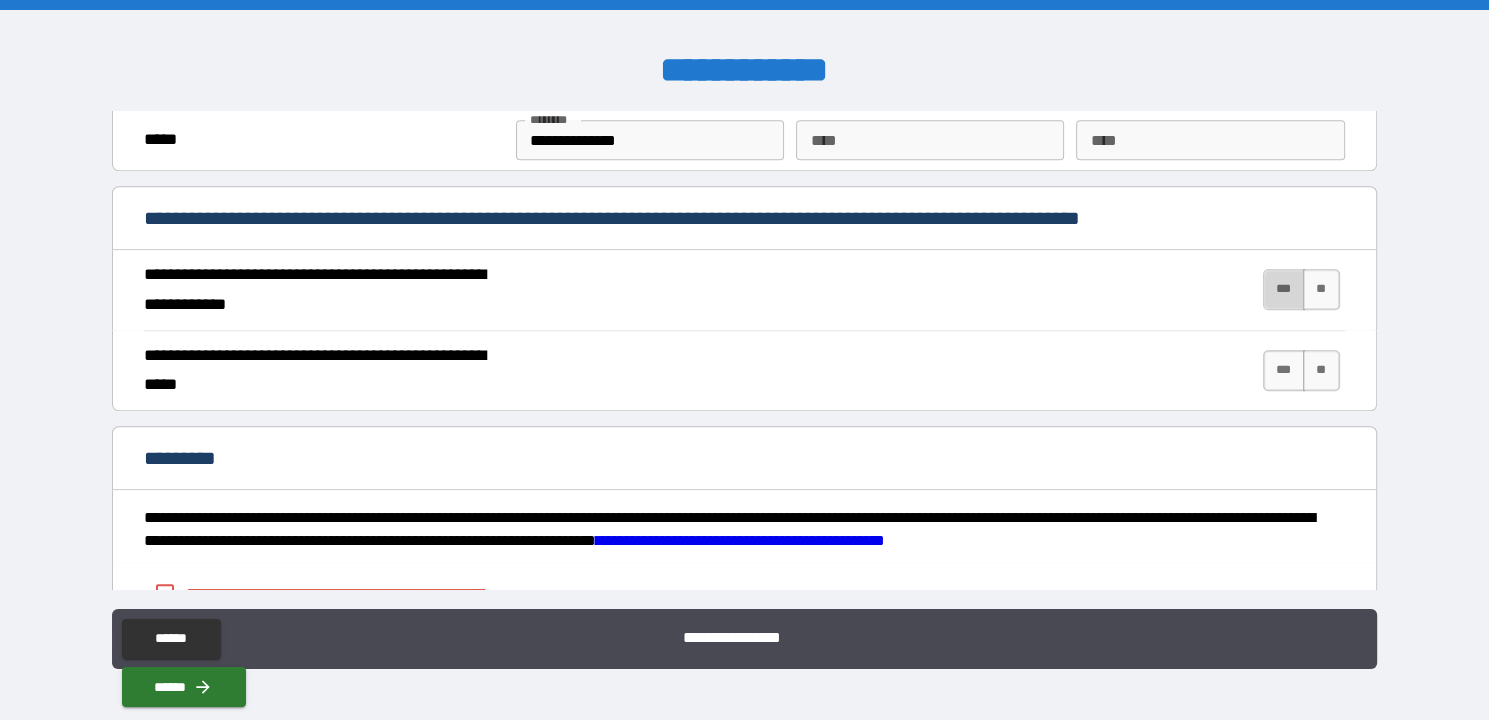 click on "***" at bounding box center (1284, 289) 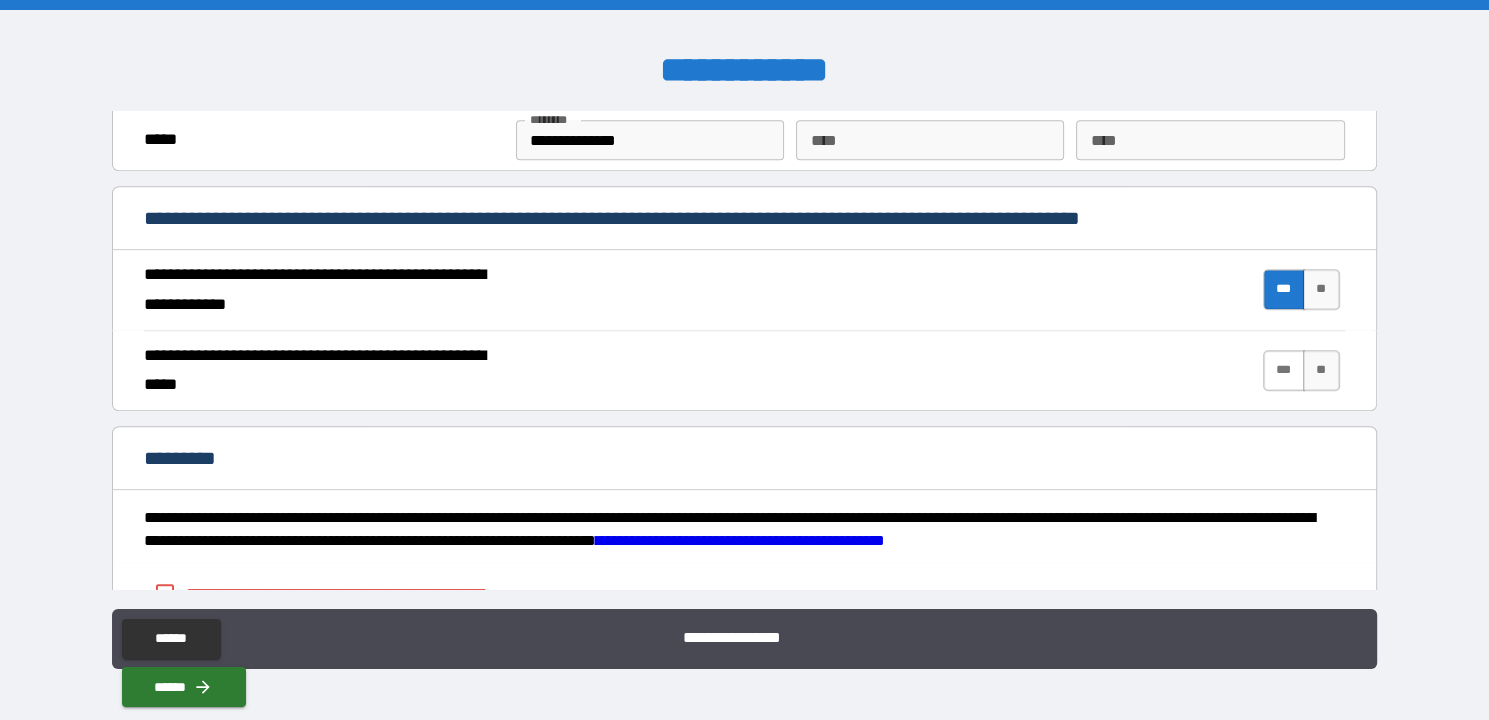 click on "***" at bounding box center (1284, 370) 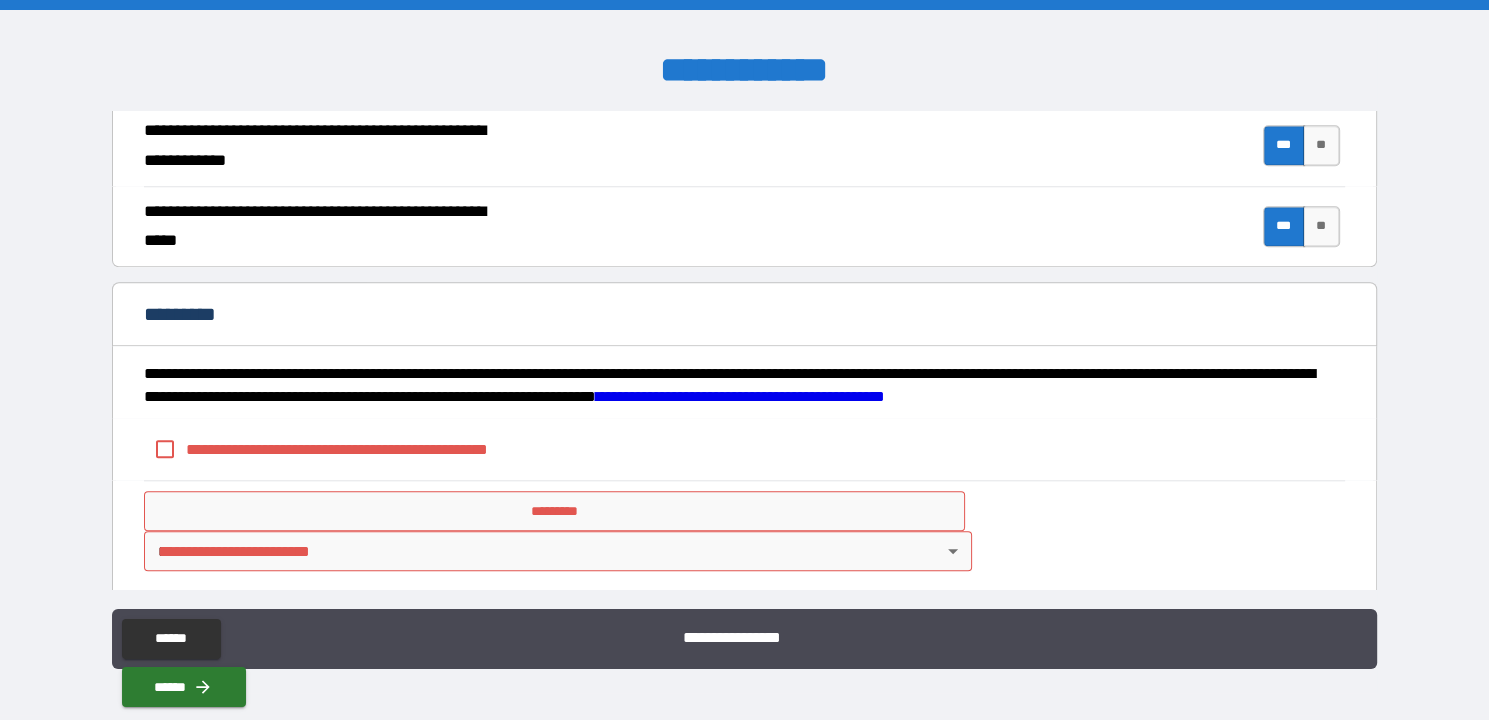 scroll, scrollTop: 1878, scrollLeft: 0, axis: vertical 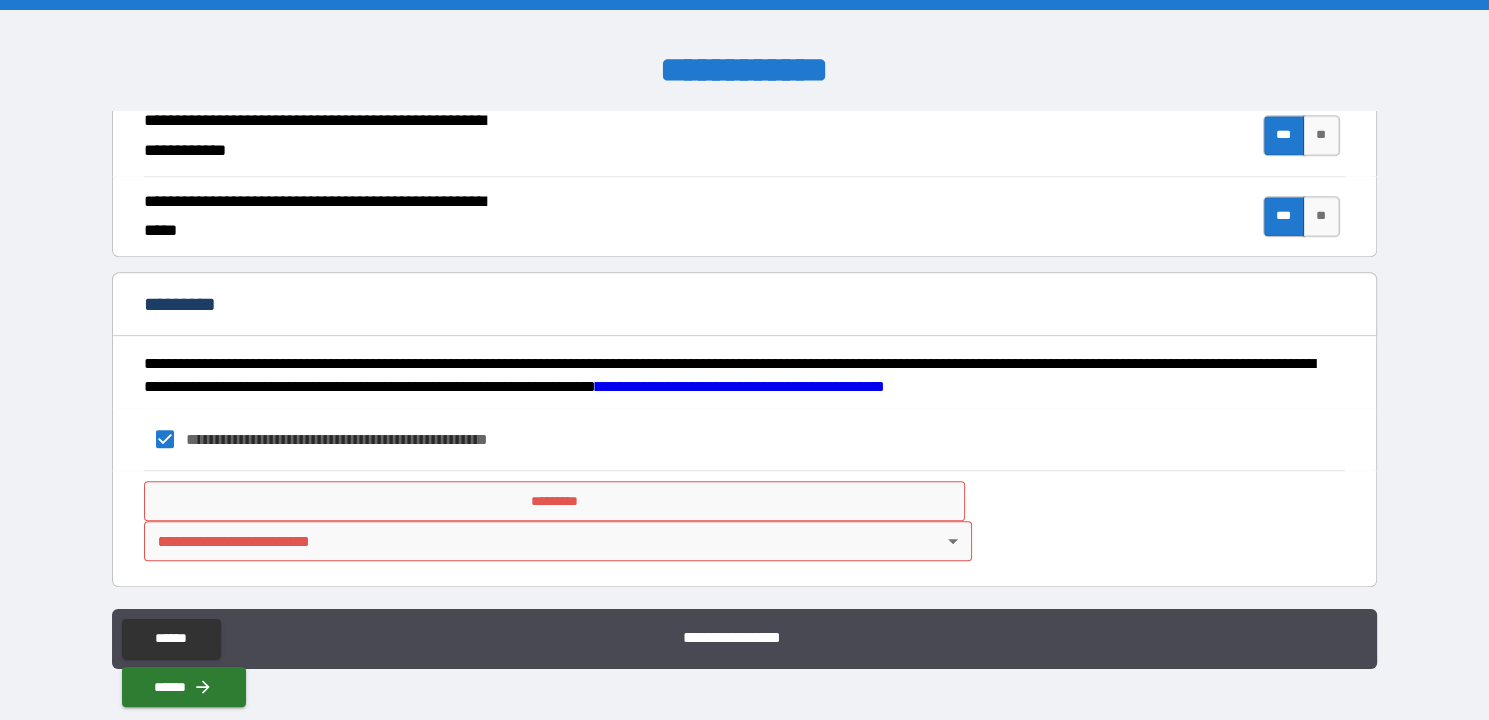 click on "**********" at bounding box center [744, 360] 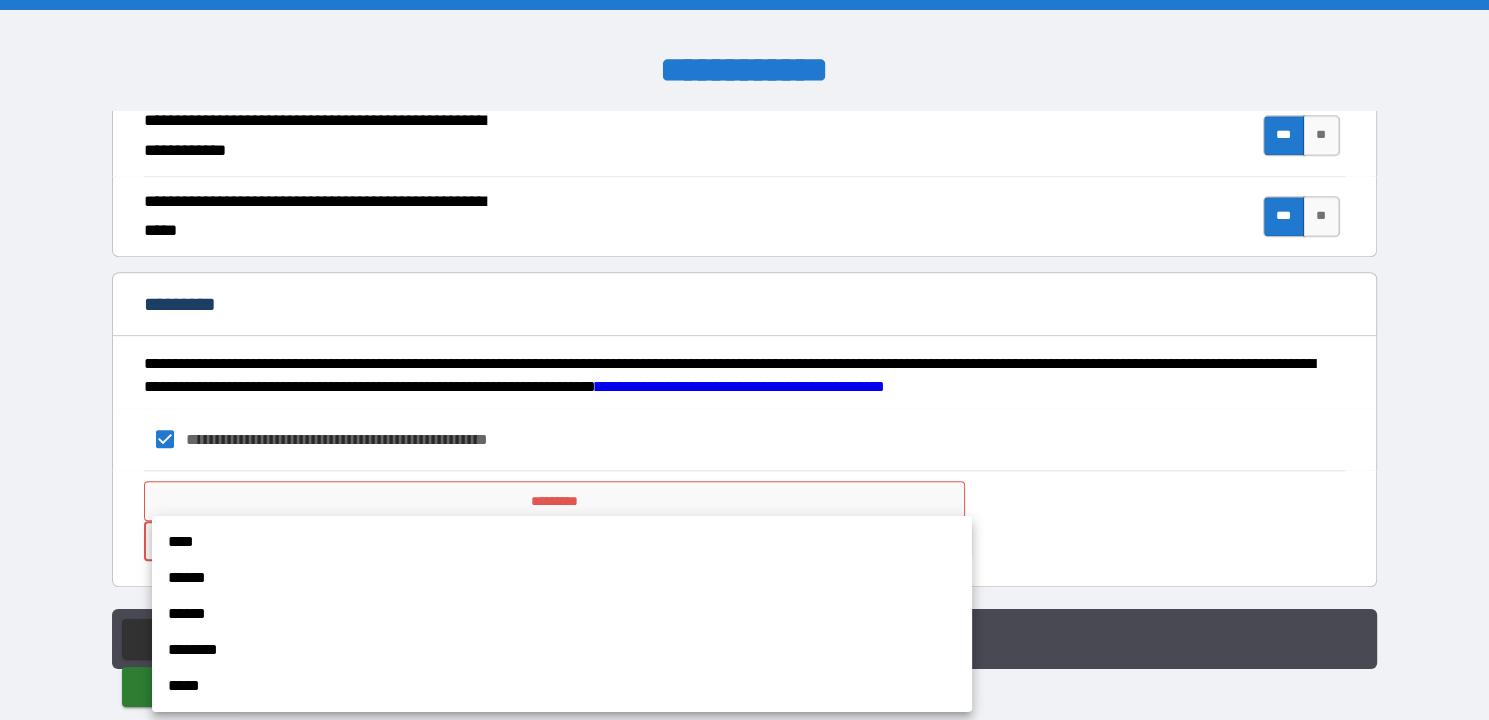 click on "****" at bounding box center (562, 542) 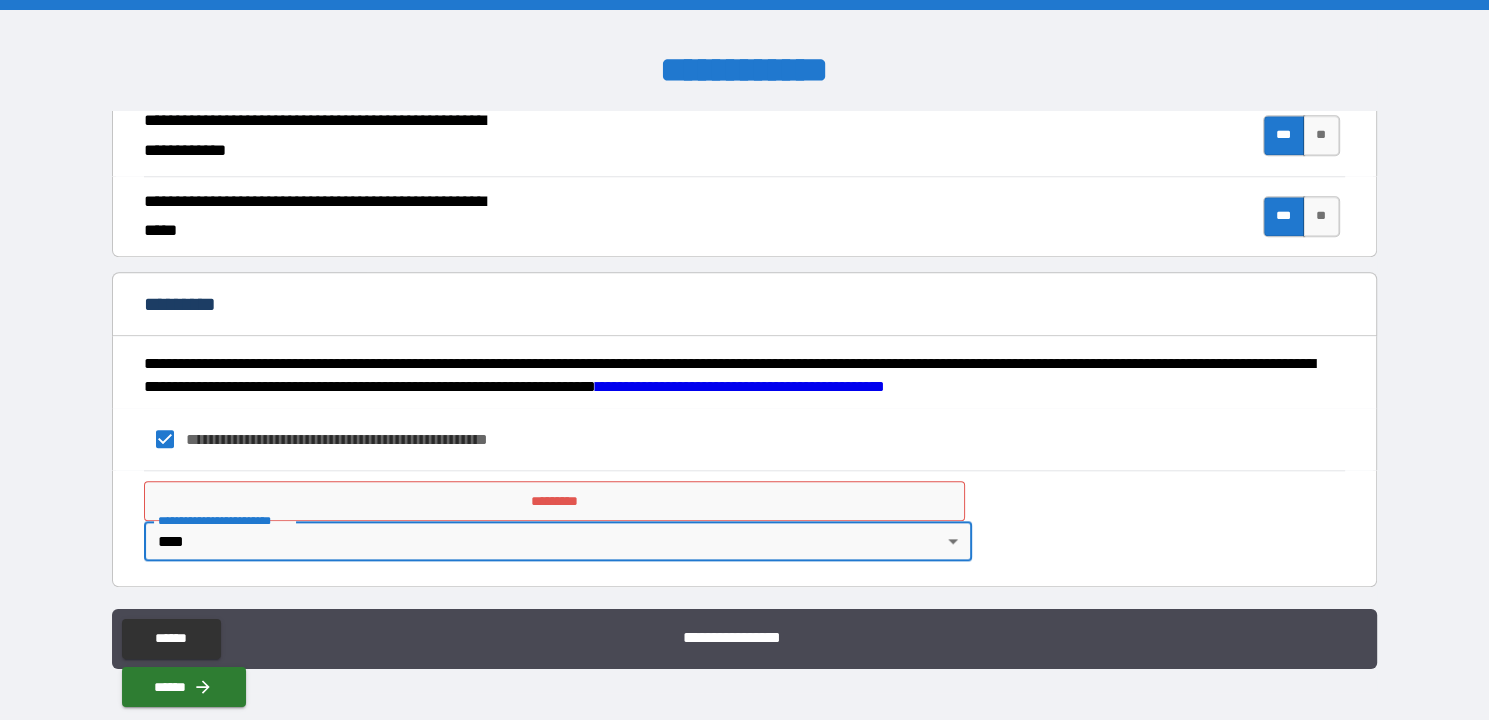 click on "*********" at bounding box center (554, 501) 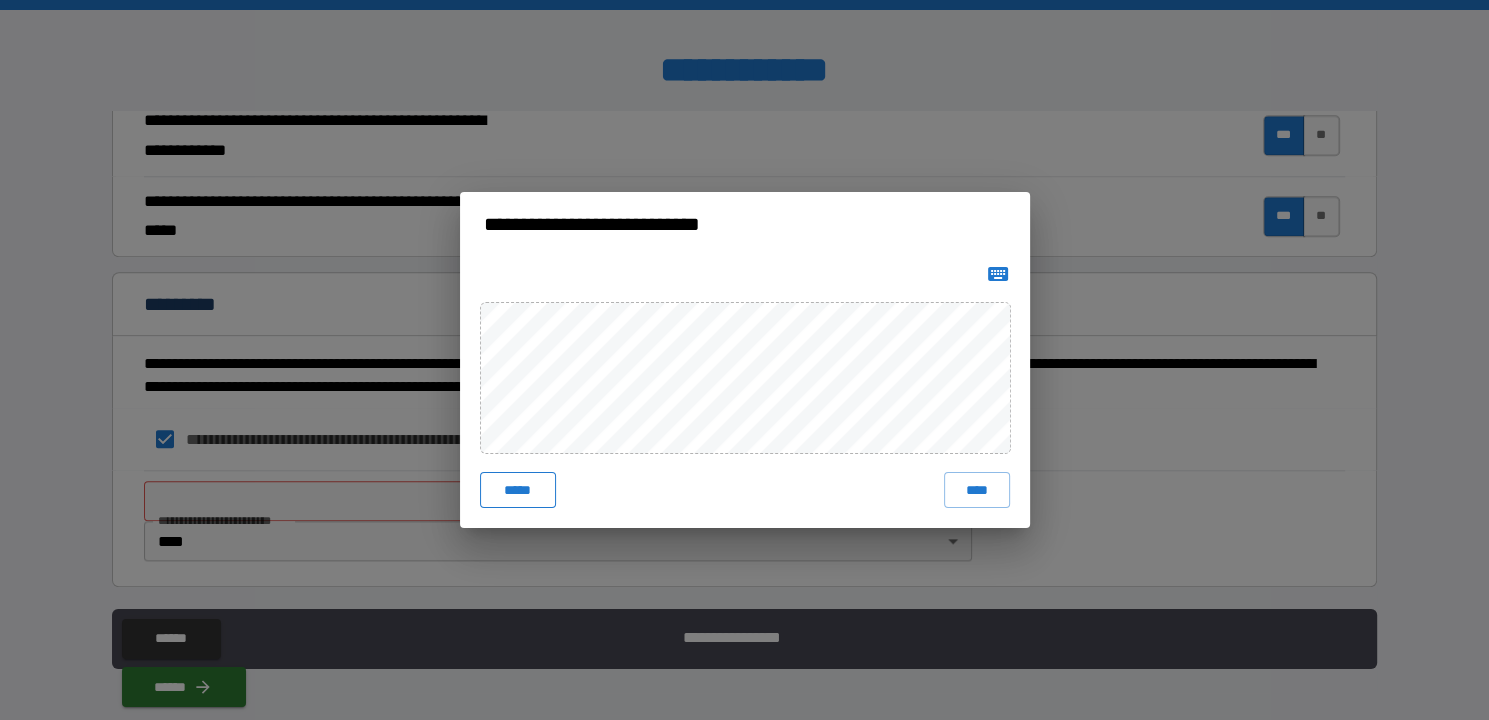 click on "*****" at bounding box center [518, 490] 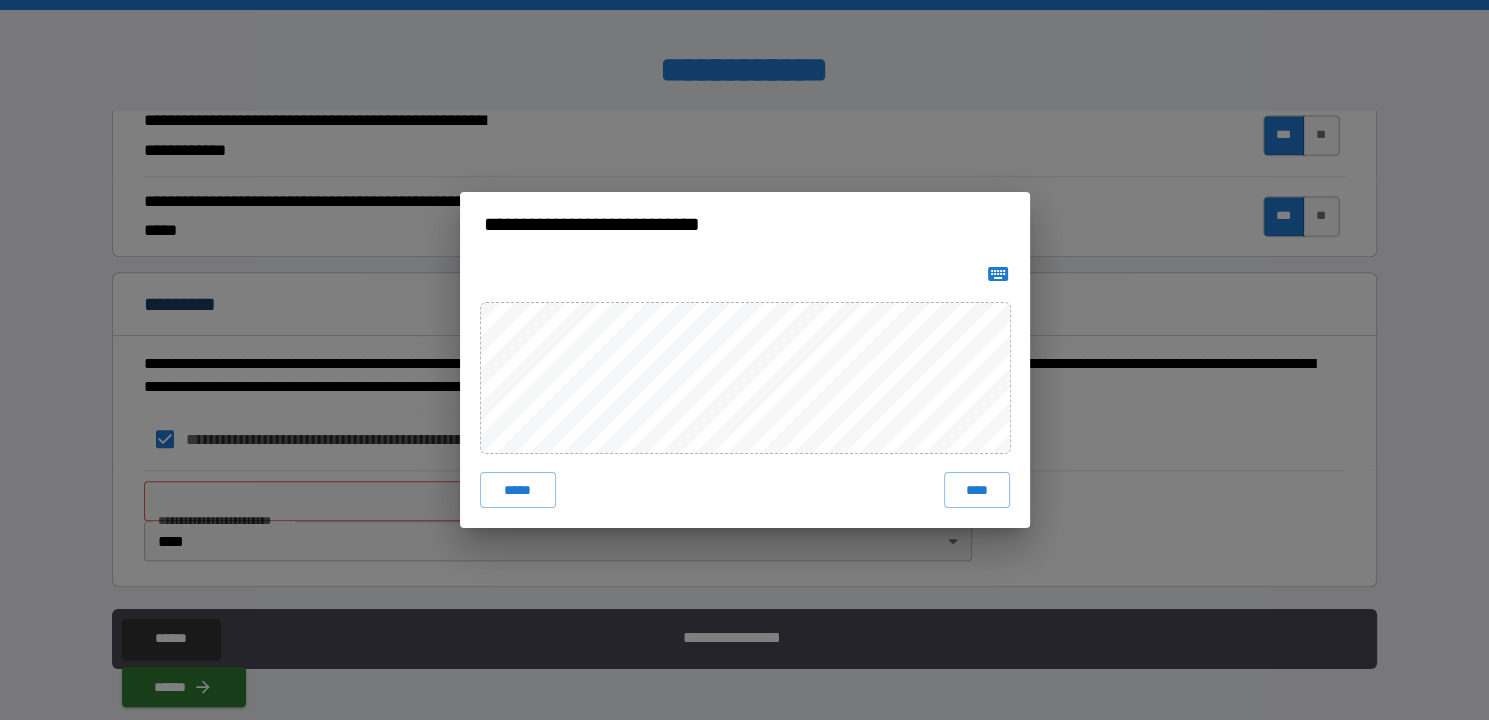 click on "****" at bounding box center [976, 490] 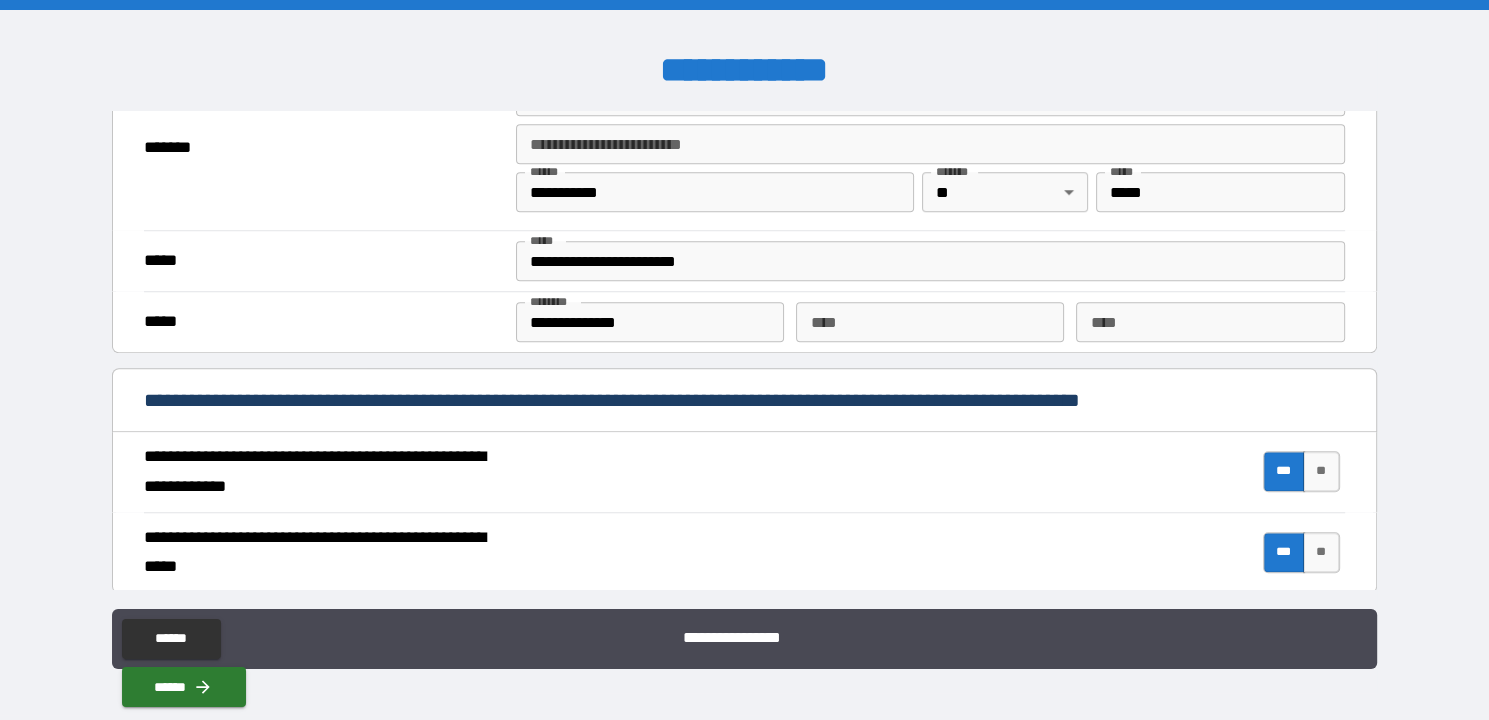 scroll, scrollTop: 1895, scrollLeft: 0, axis: vertical 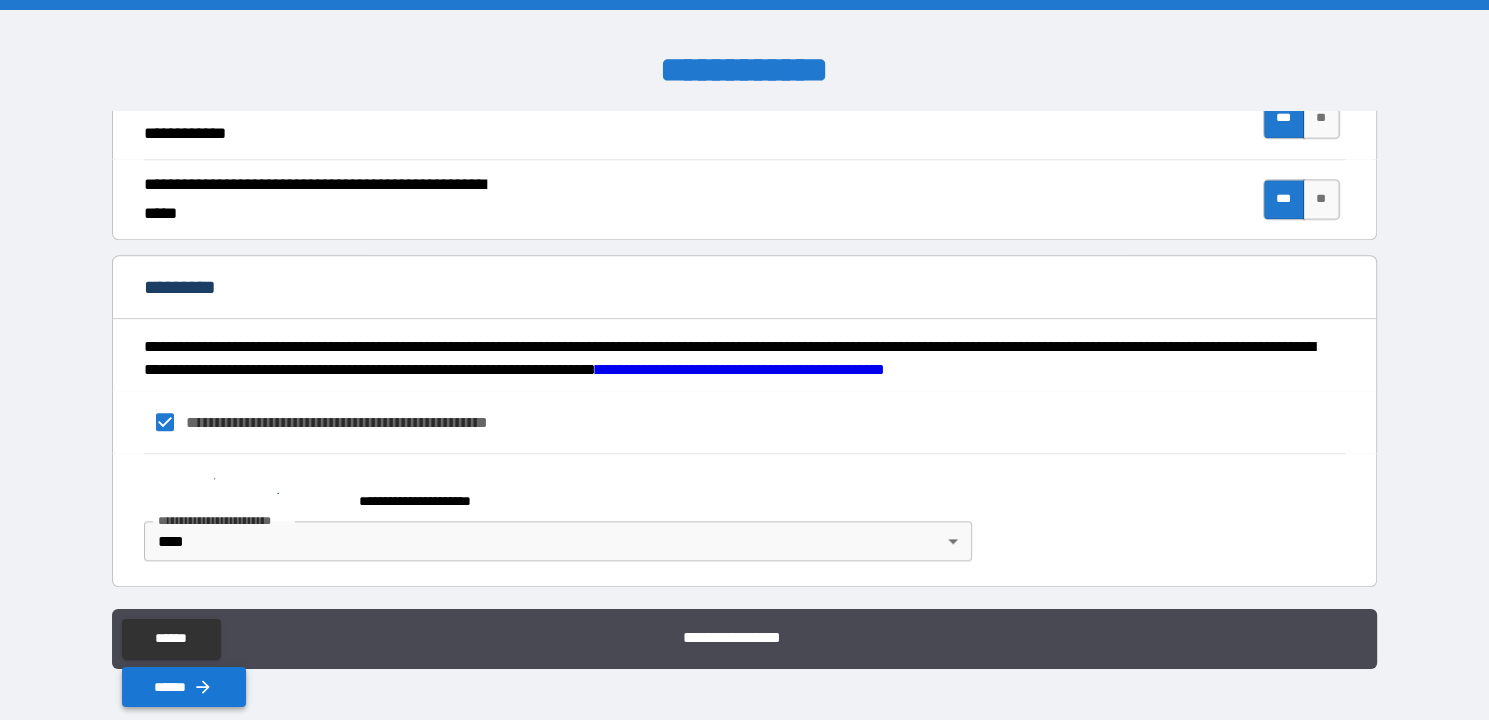 click on "******" at bounding box center [184, 687] 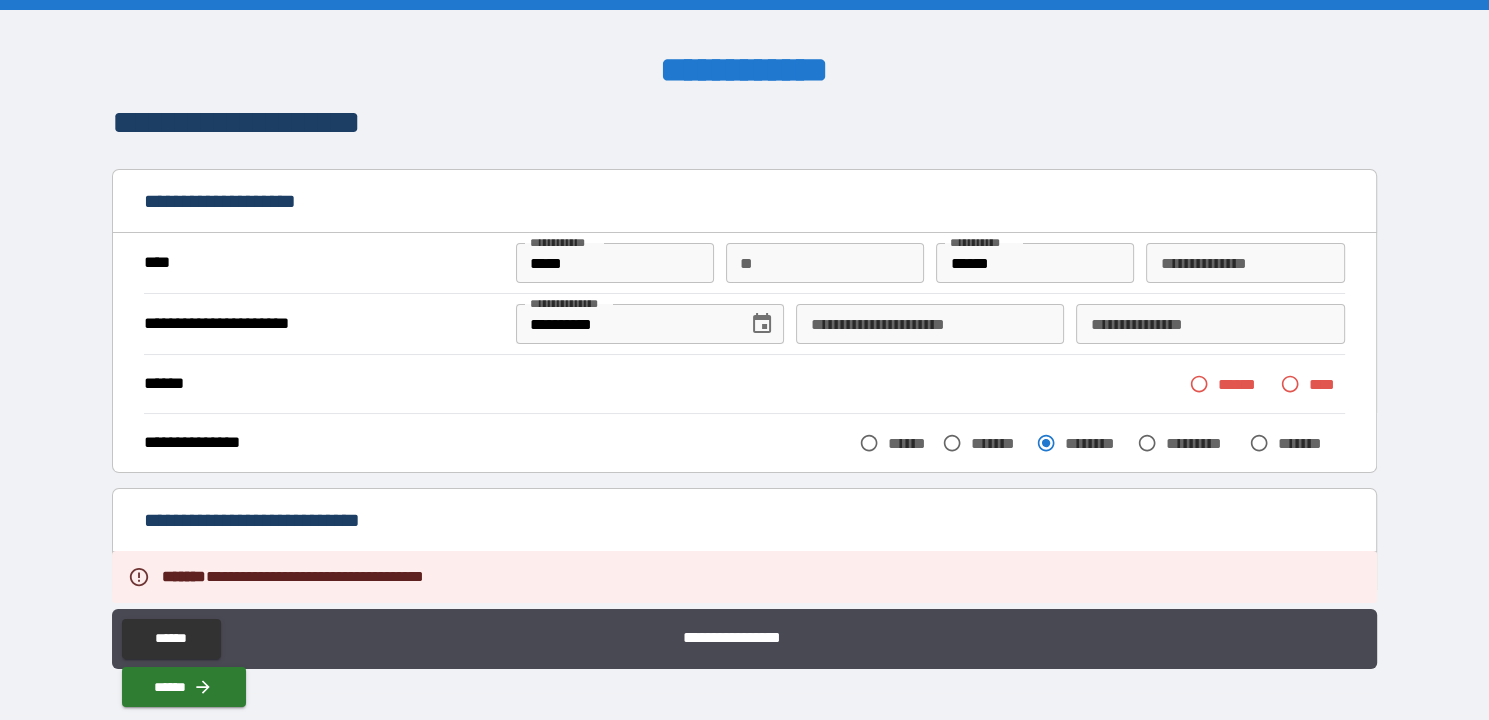 scroll, scrollTop: 0, scrollLeft: 0, axis: both 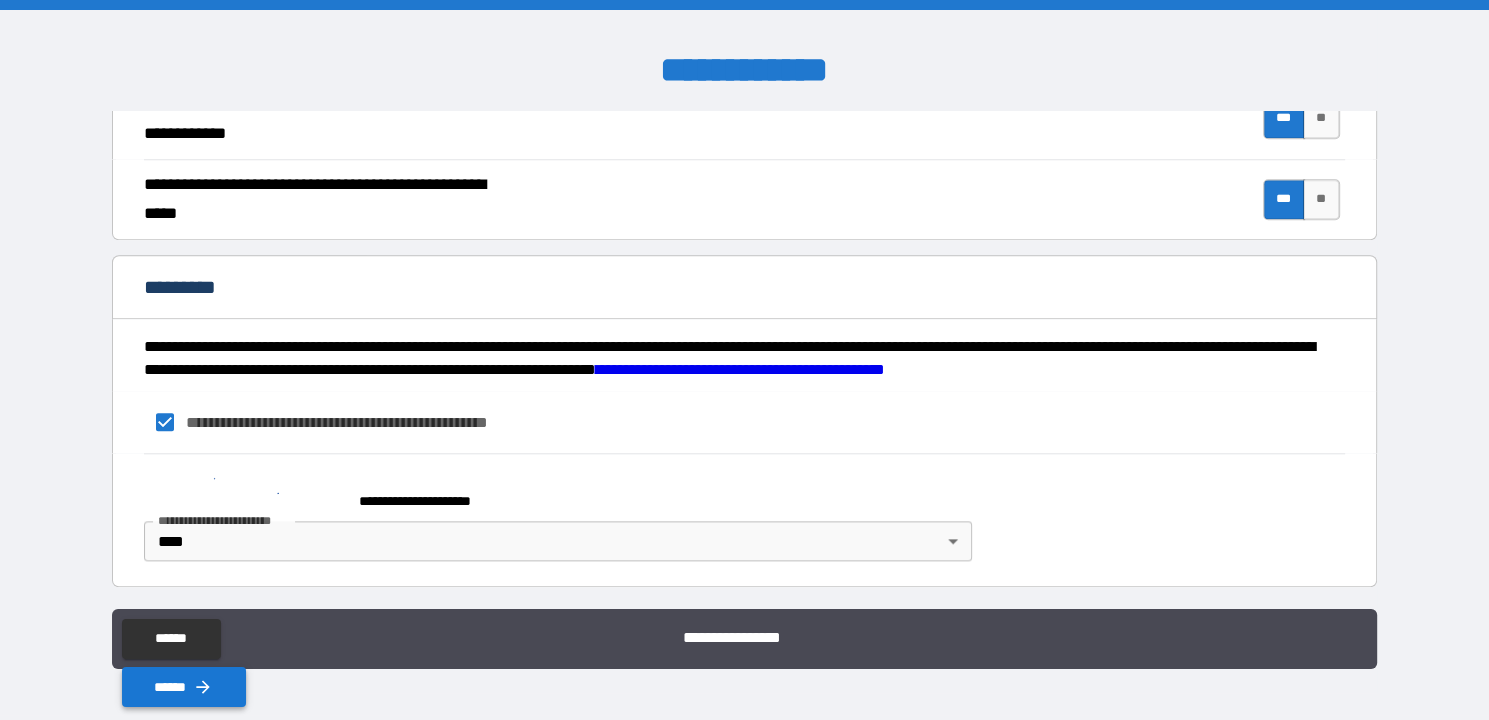 click on "******" at bounding box center (184, 687) 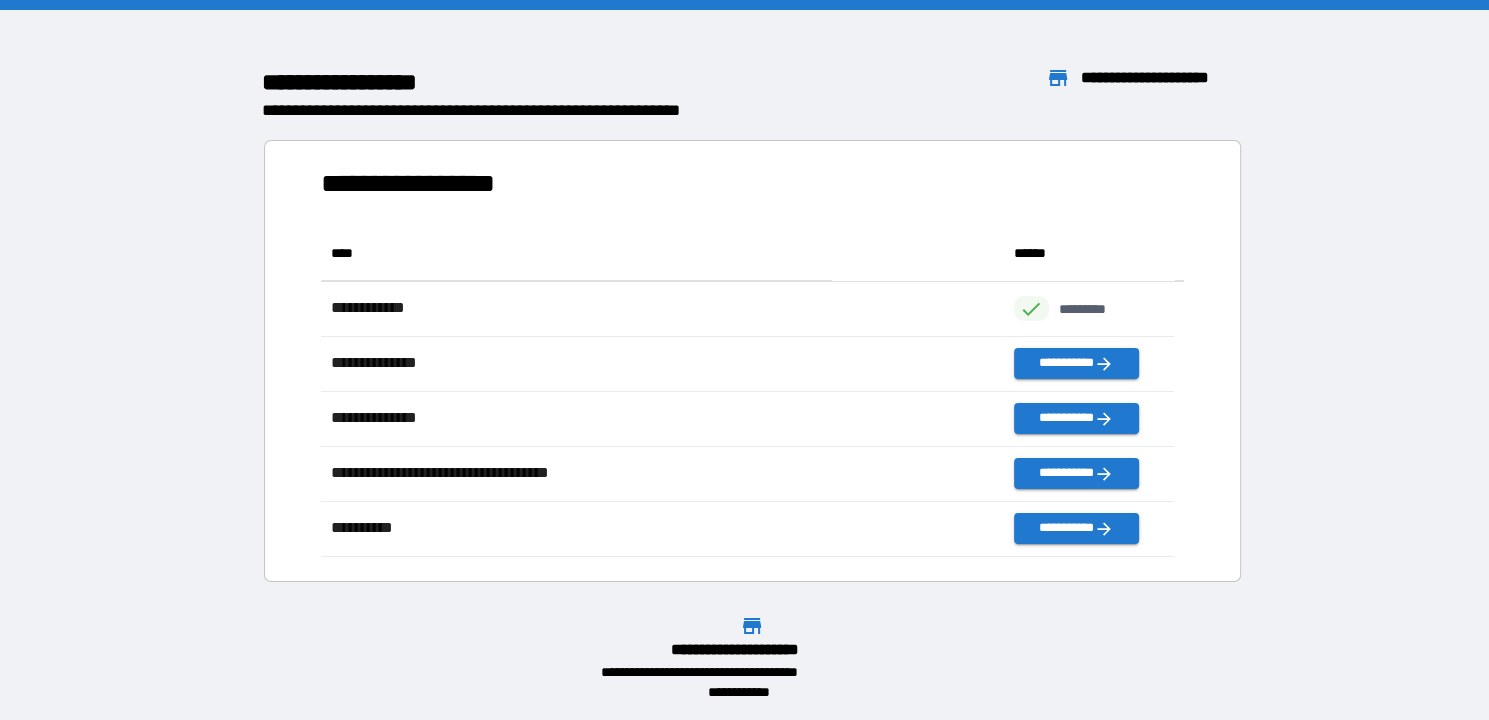 scroll, scrollTop: 15, scrollLeft: 16, axis: both 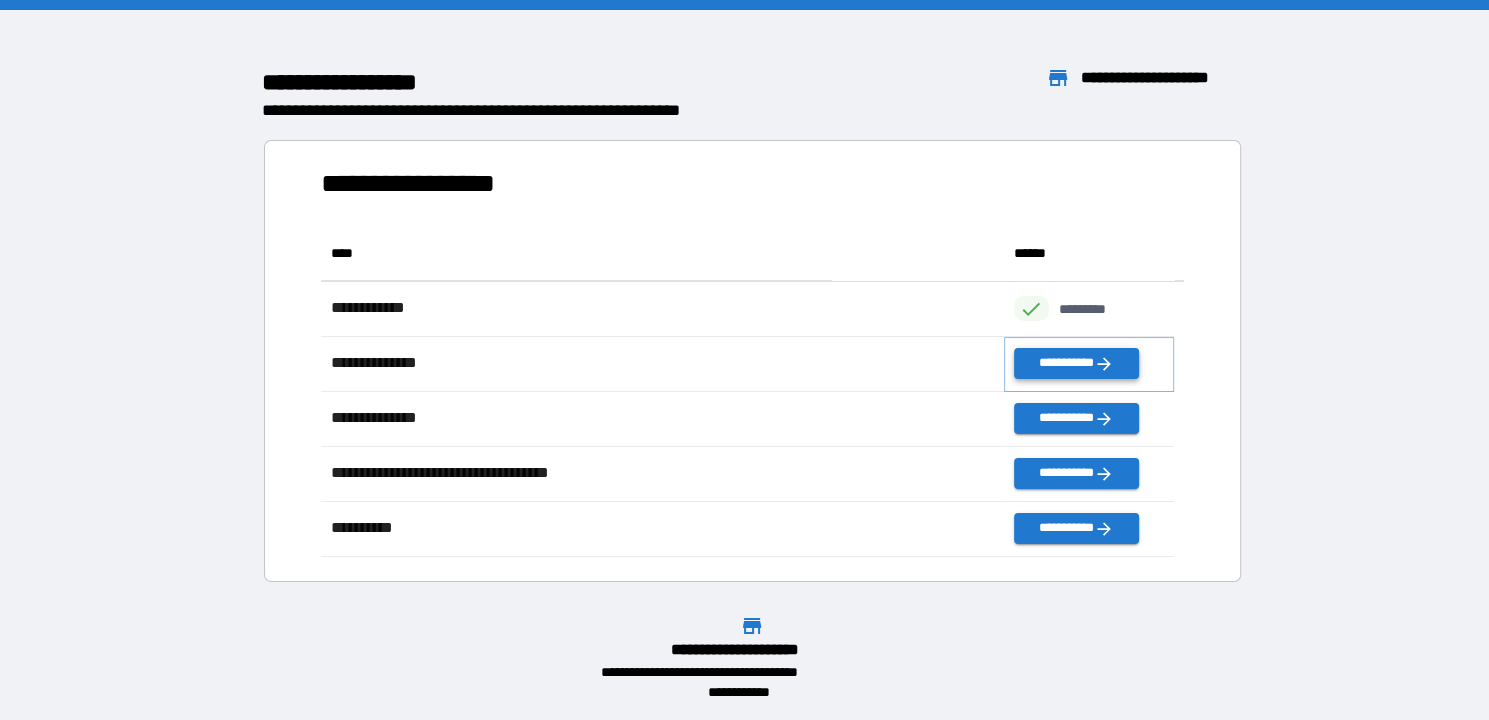 click on "**********" at bounding box center [1076, 363] 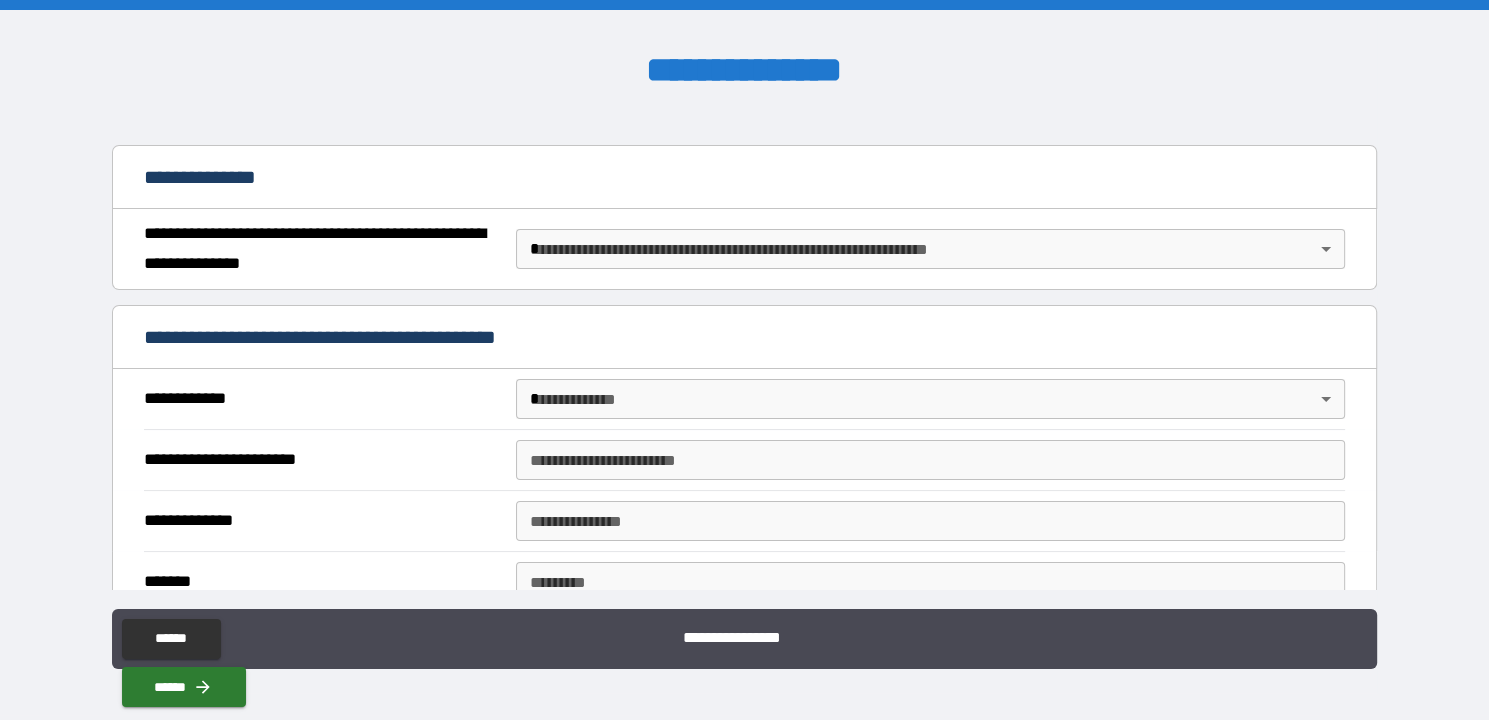 scroll, scrollTop: 199, scrollLeft: 0, axis: vertical 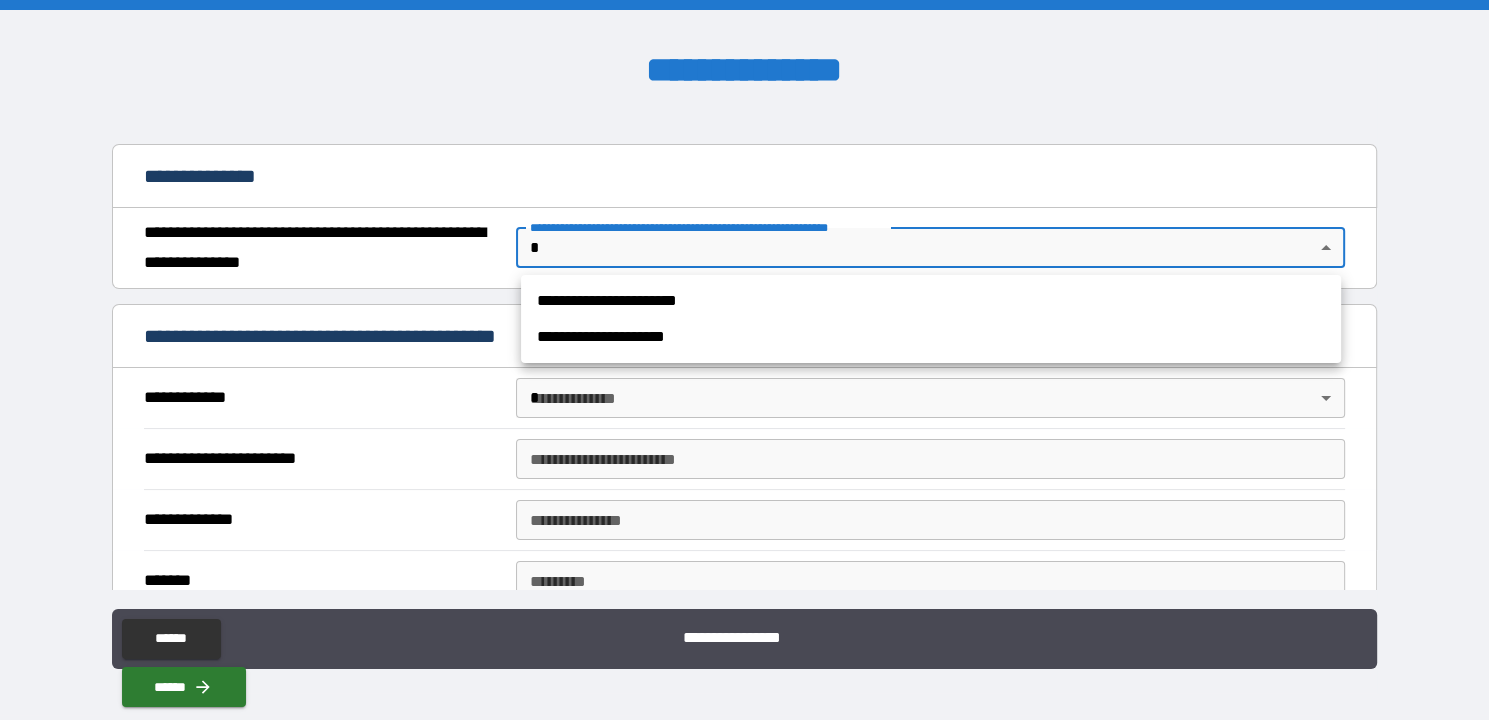 click on "**********" at bounding box center [744, 360] 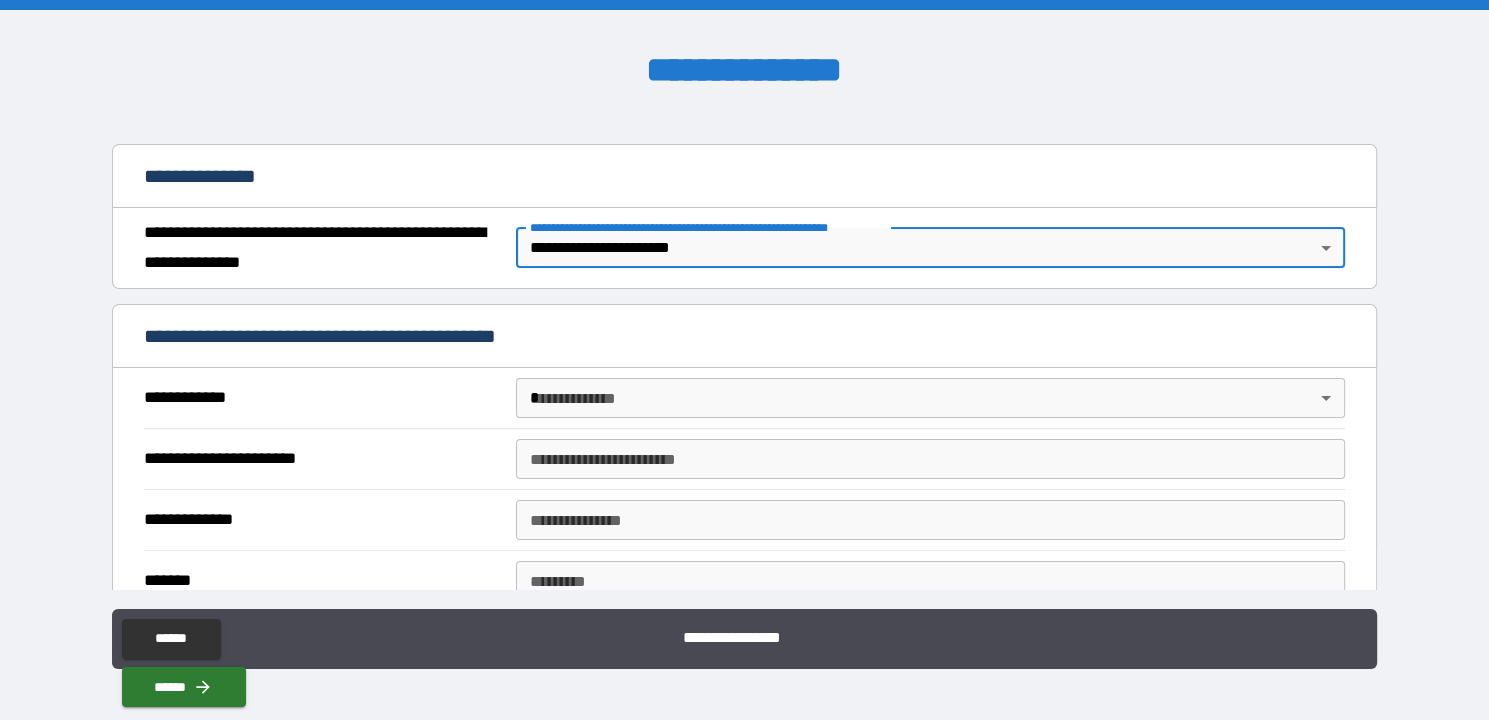 click on "**********" at bounding box center [744, 360] 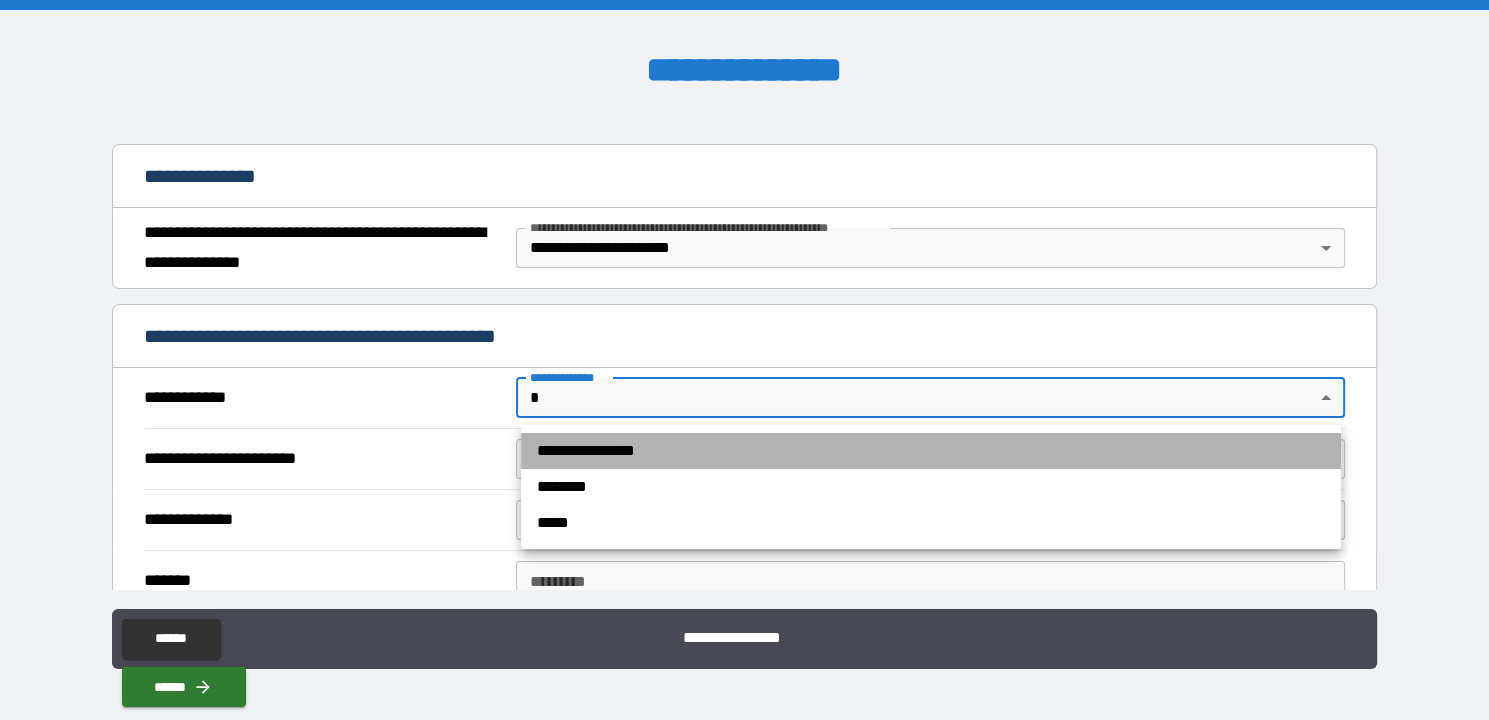 click on "**********" at bounding box center (931, 451) 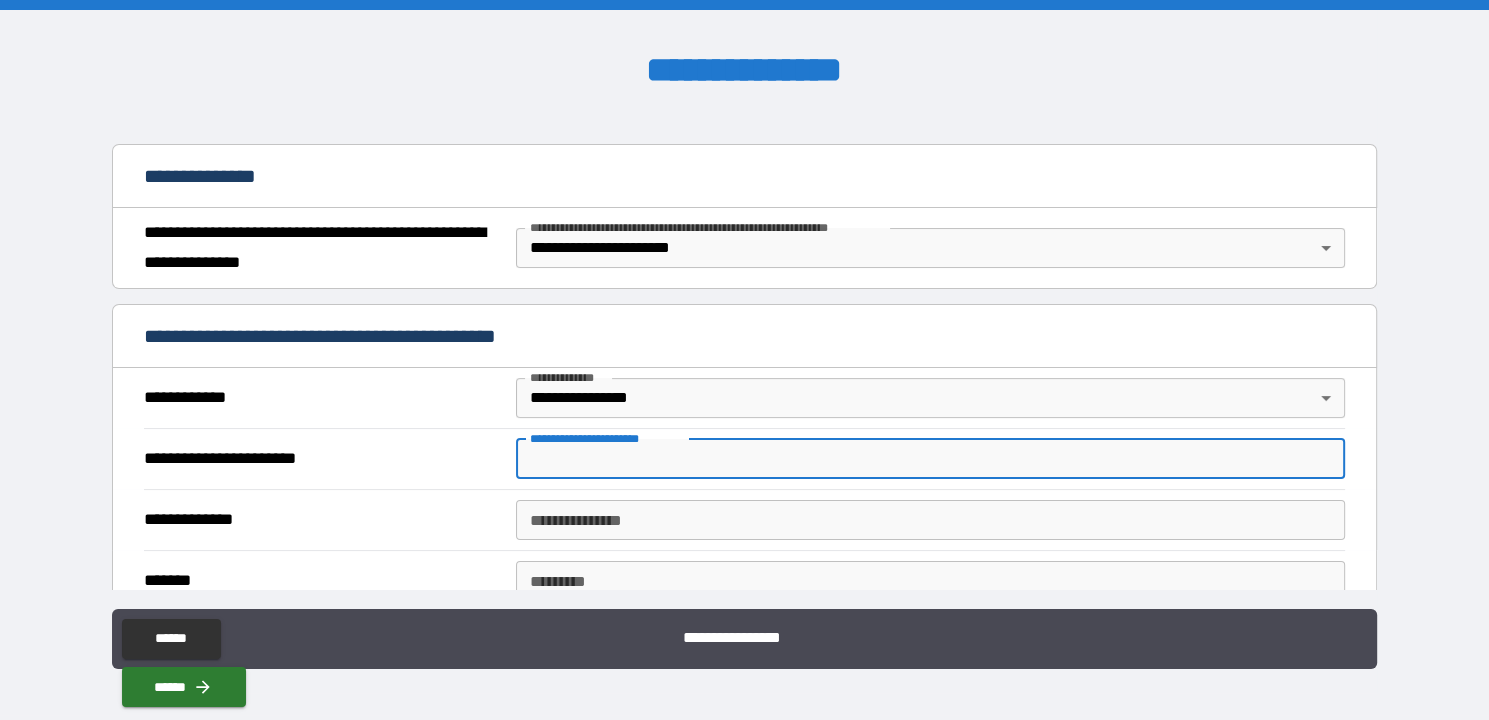 click on "**********" at bounding box center (930, 459) 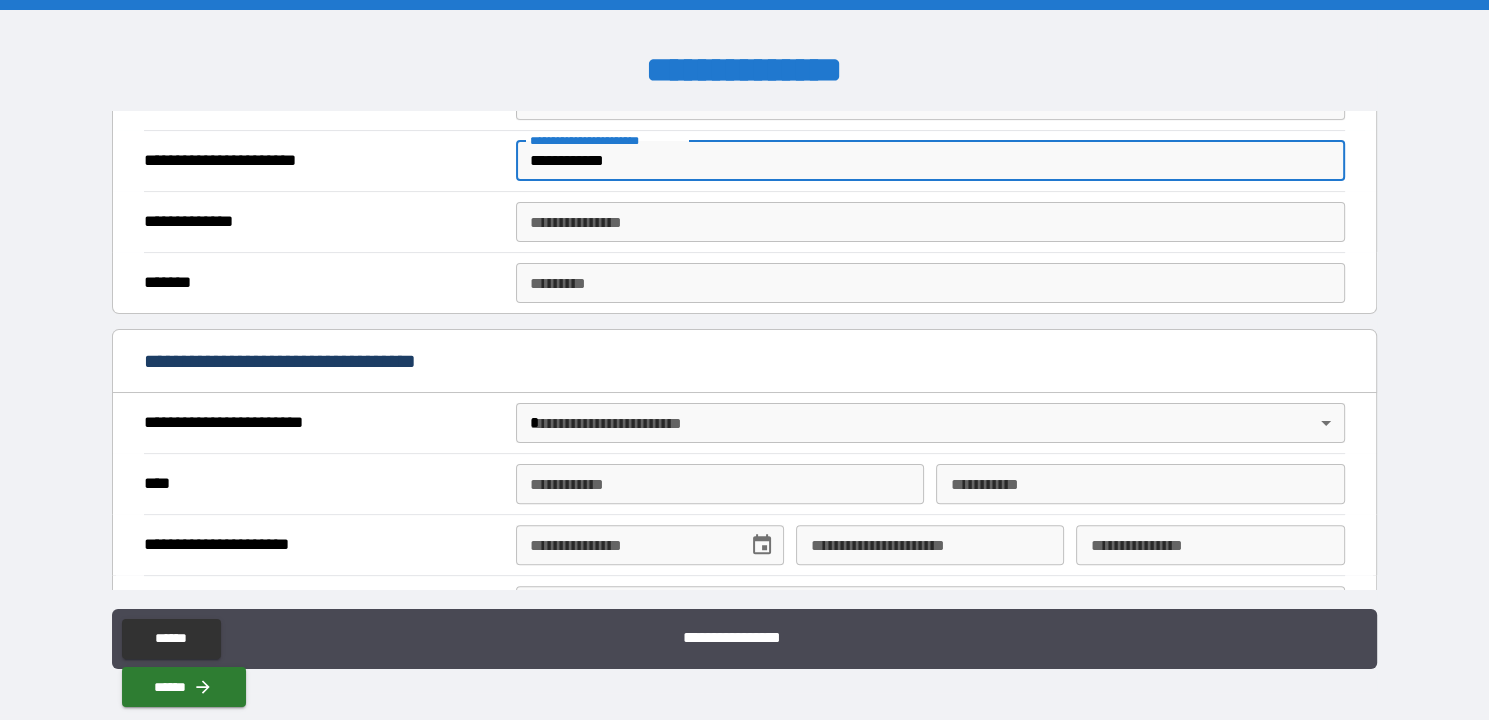scroll, scrollTop: 499, scrollLeft: 0, axis: vertical 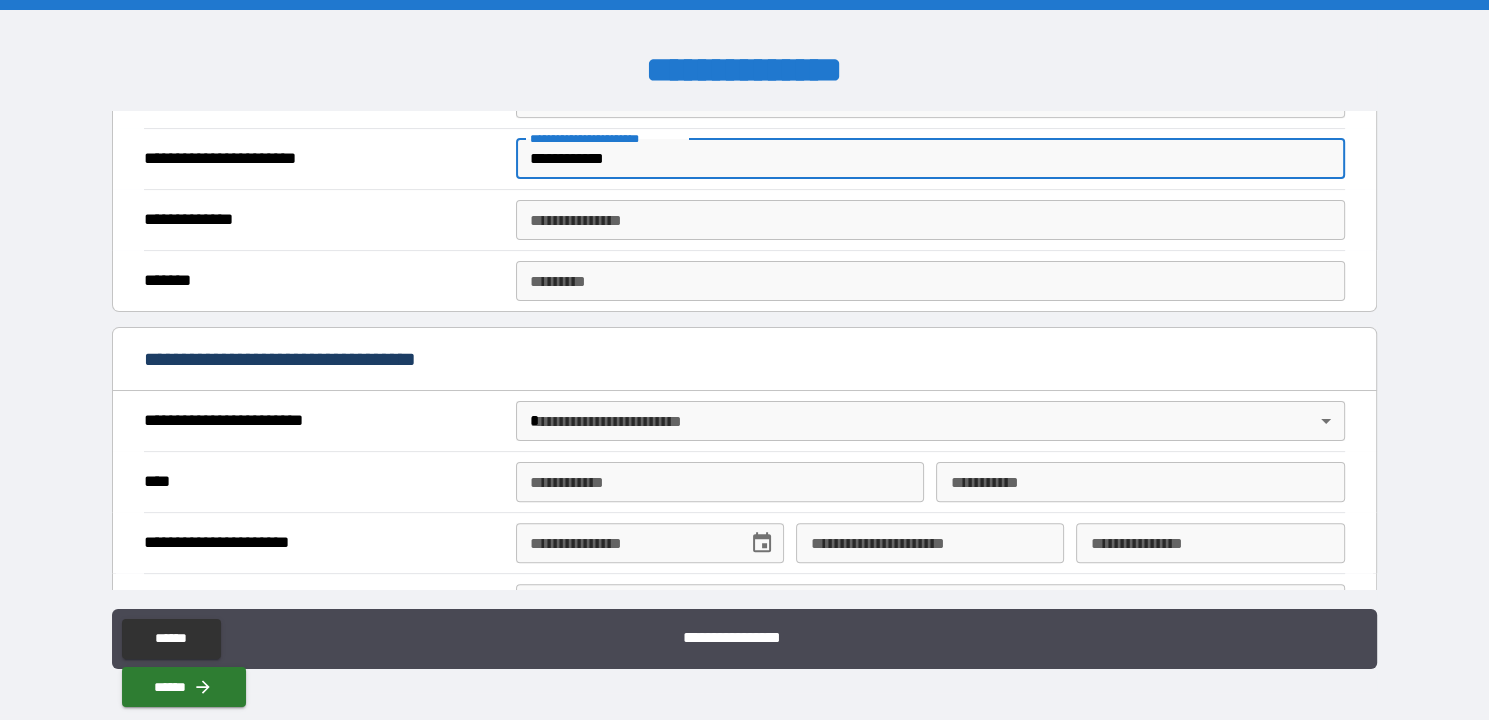 type on "**********" 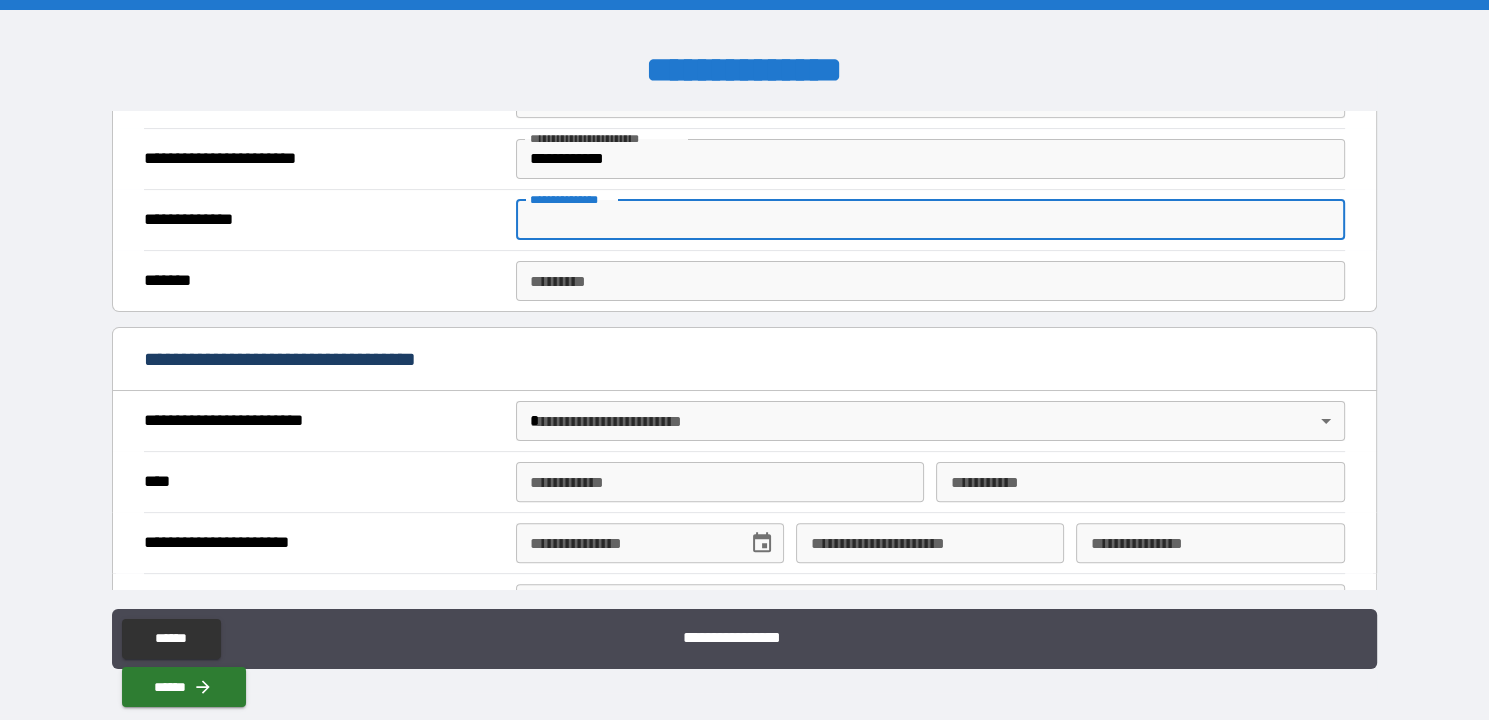click on "**********" at bounding box center [930, 220] 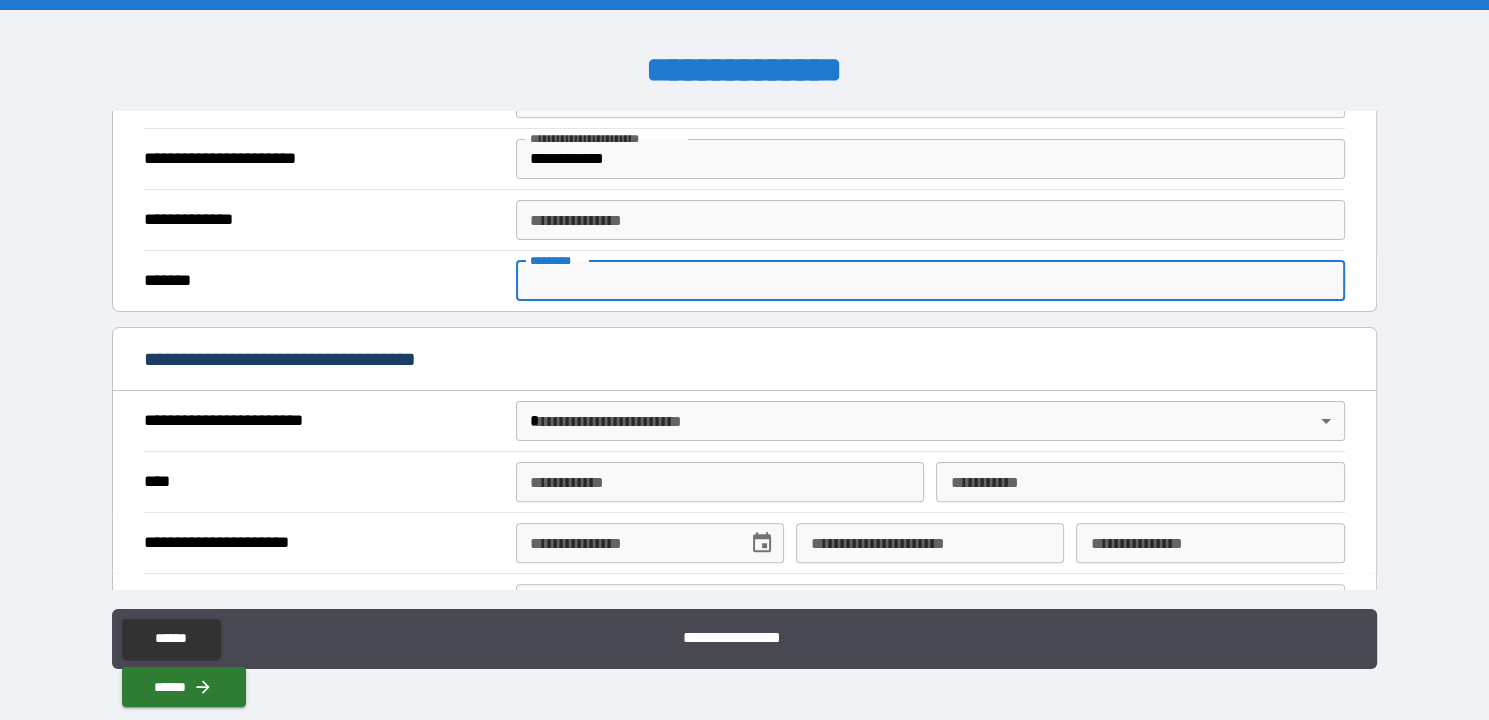 click on "*******   *" at bounding box center (930, 281) 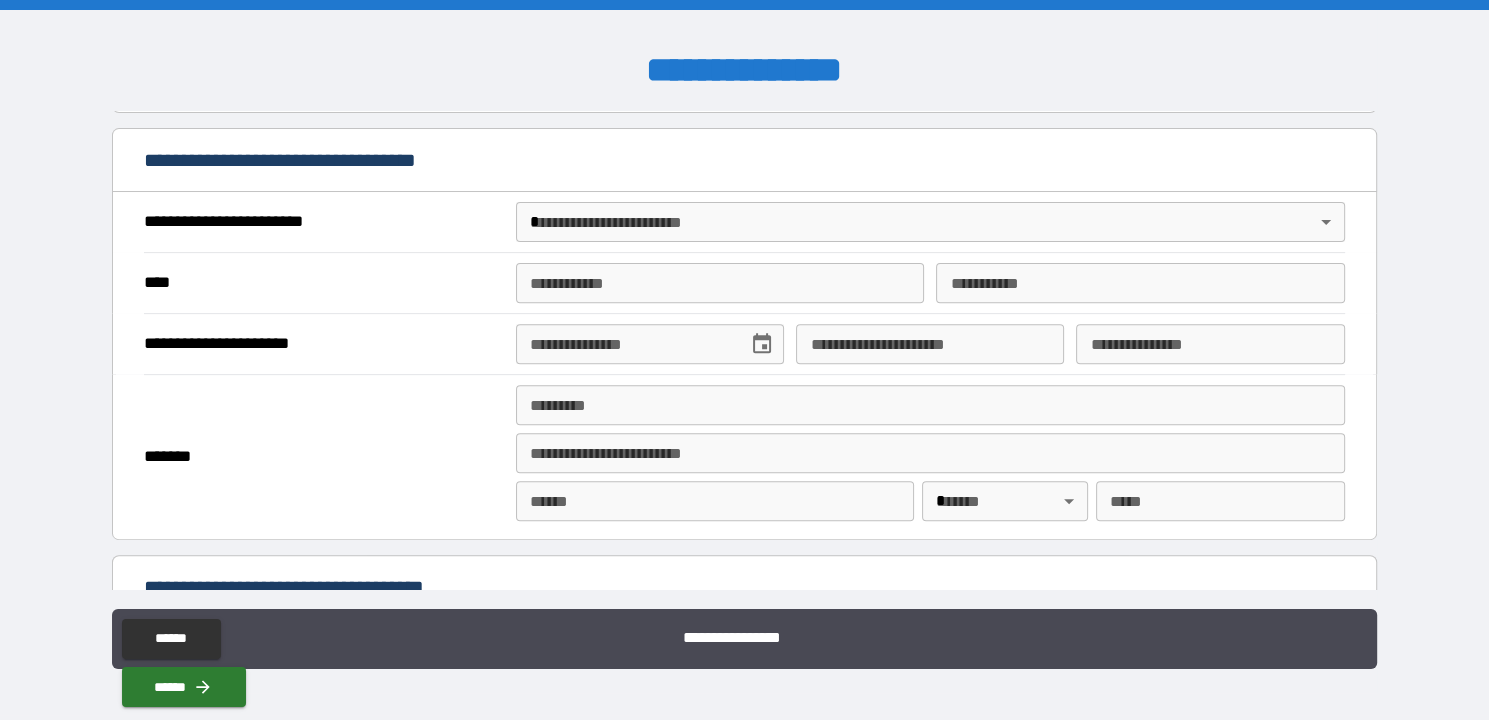 scroll, scrollTop: 699, scrollLeft: 0, axis: vertical 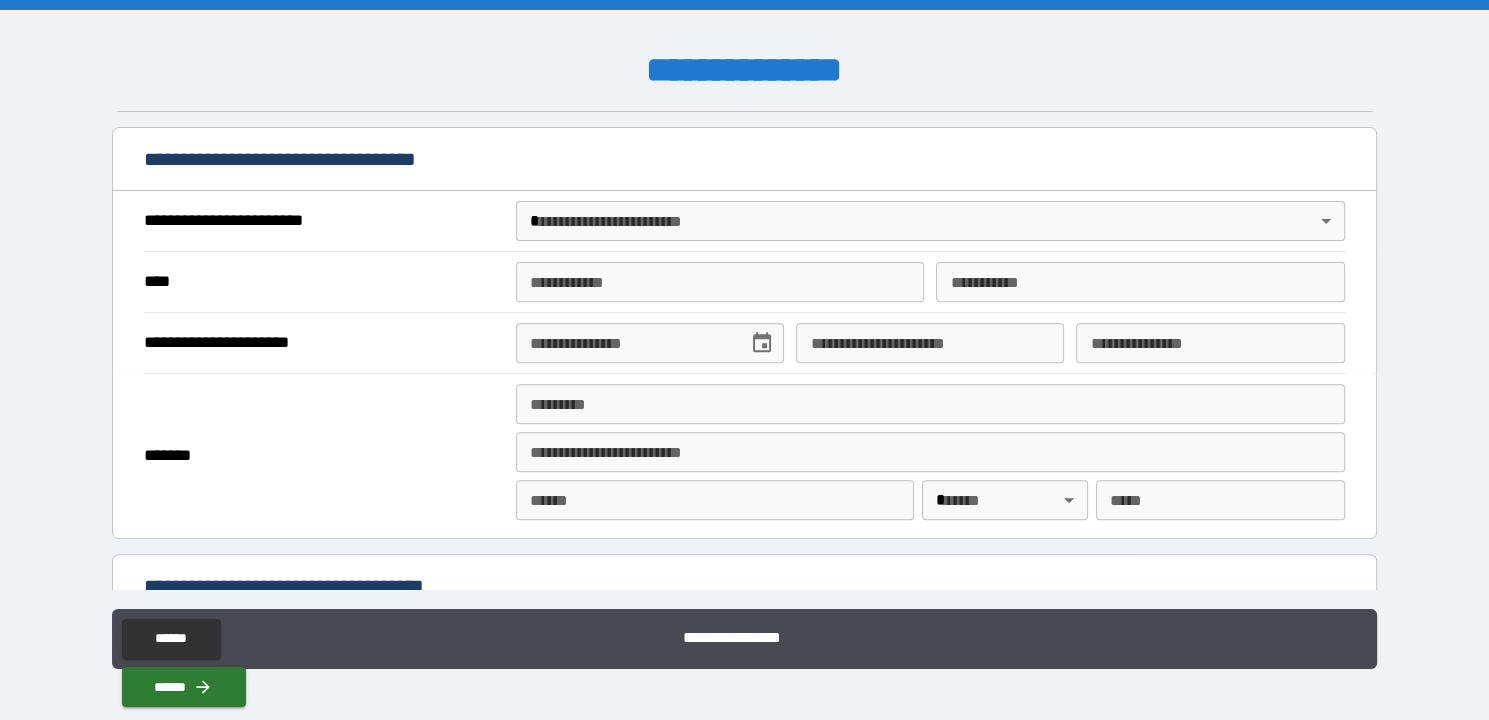 type on "*****" 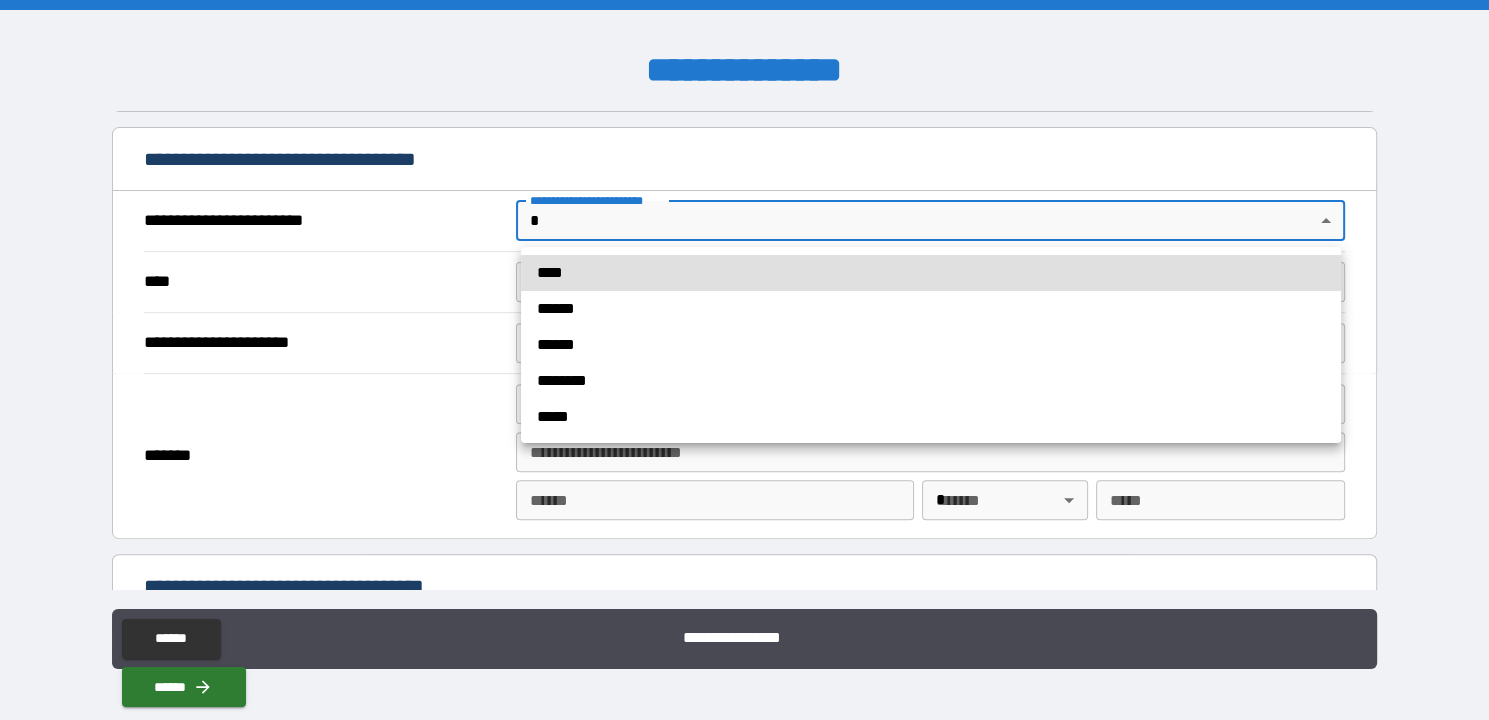 click on "**********" at bounding box center (744, 360) 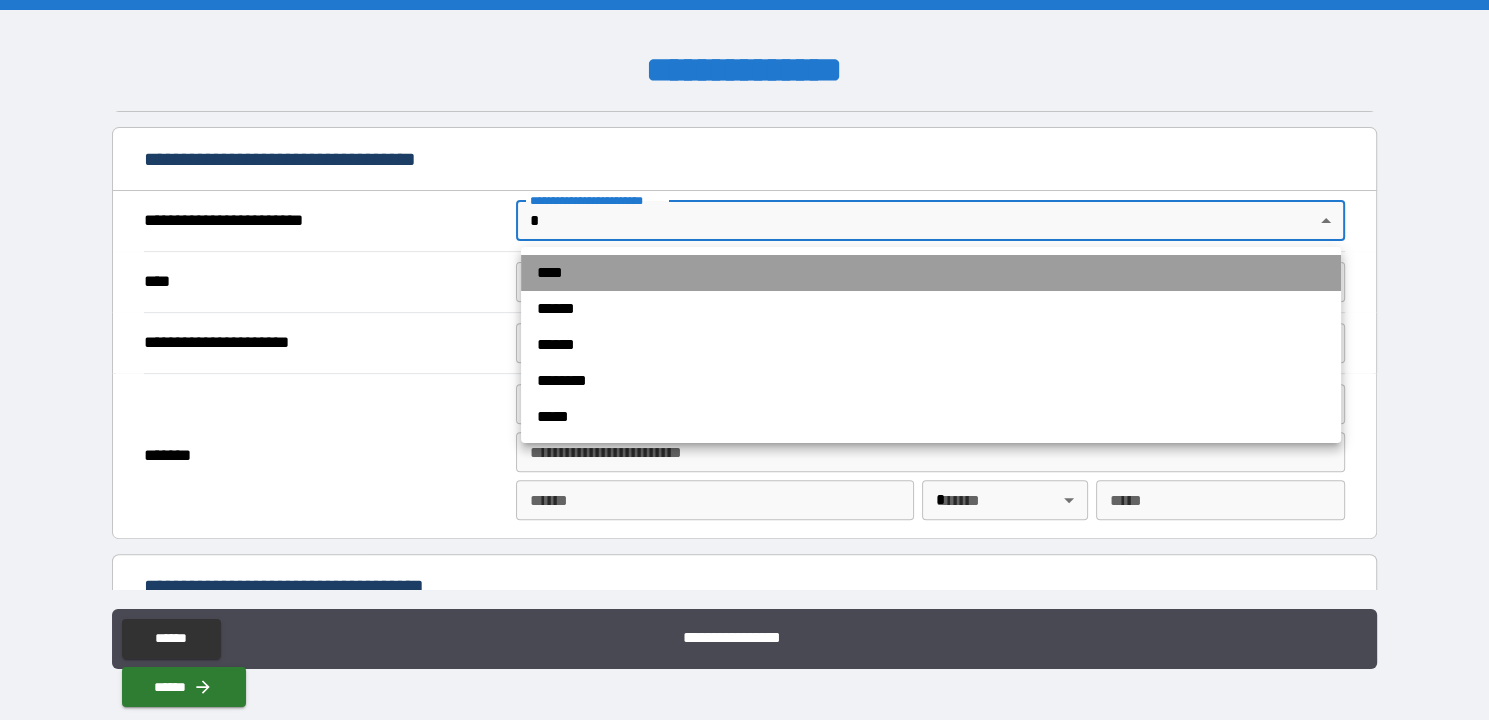 click on "****" at bounding box center [931, 273] 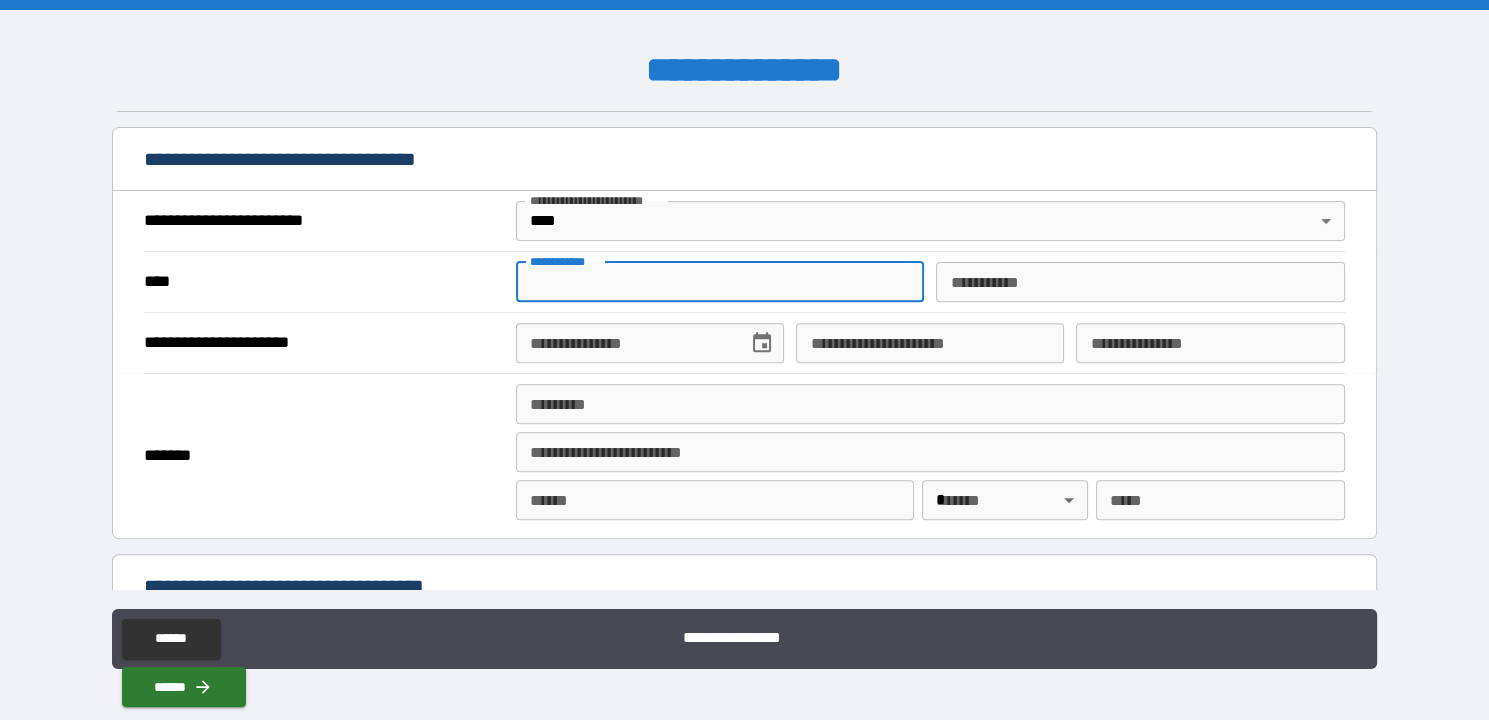 click on "**********" at bounding box center [720, 282] 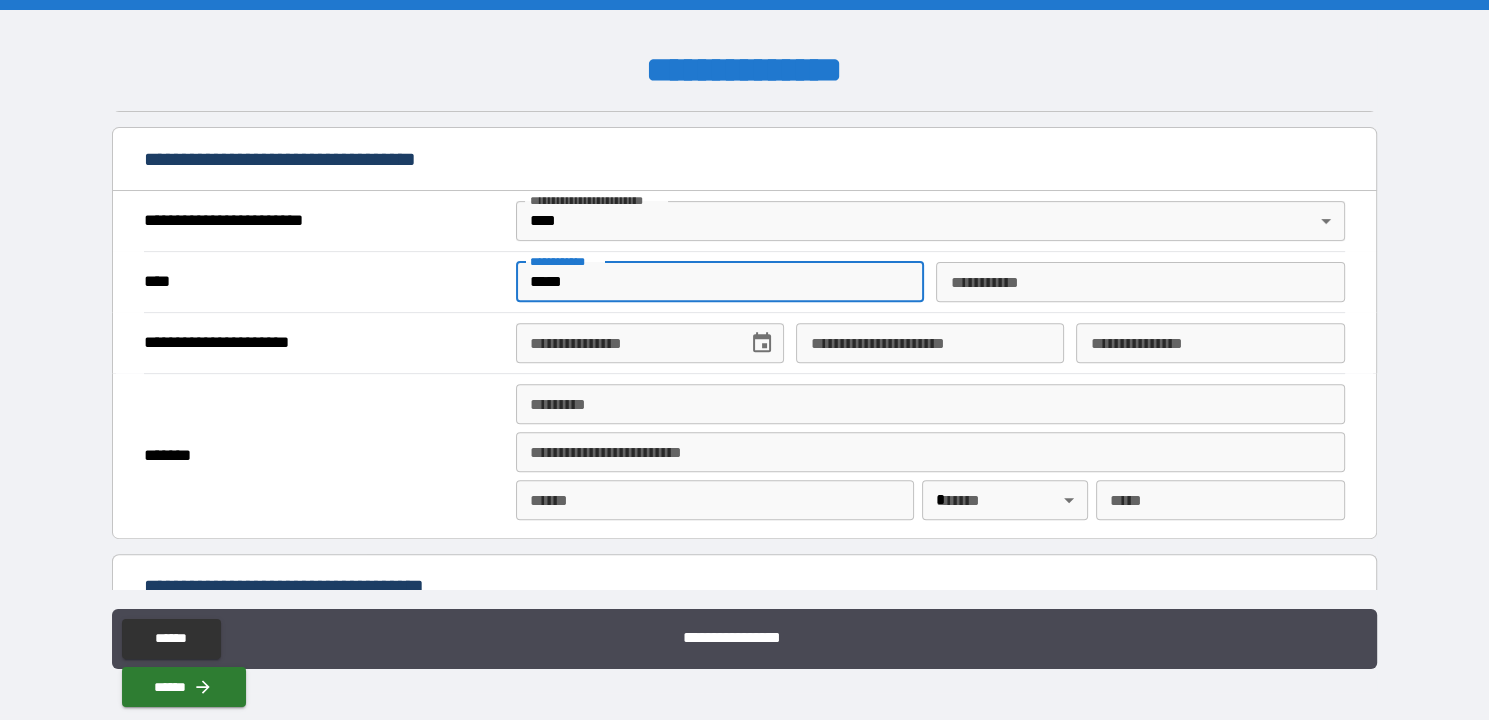 type on "******" 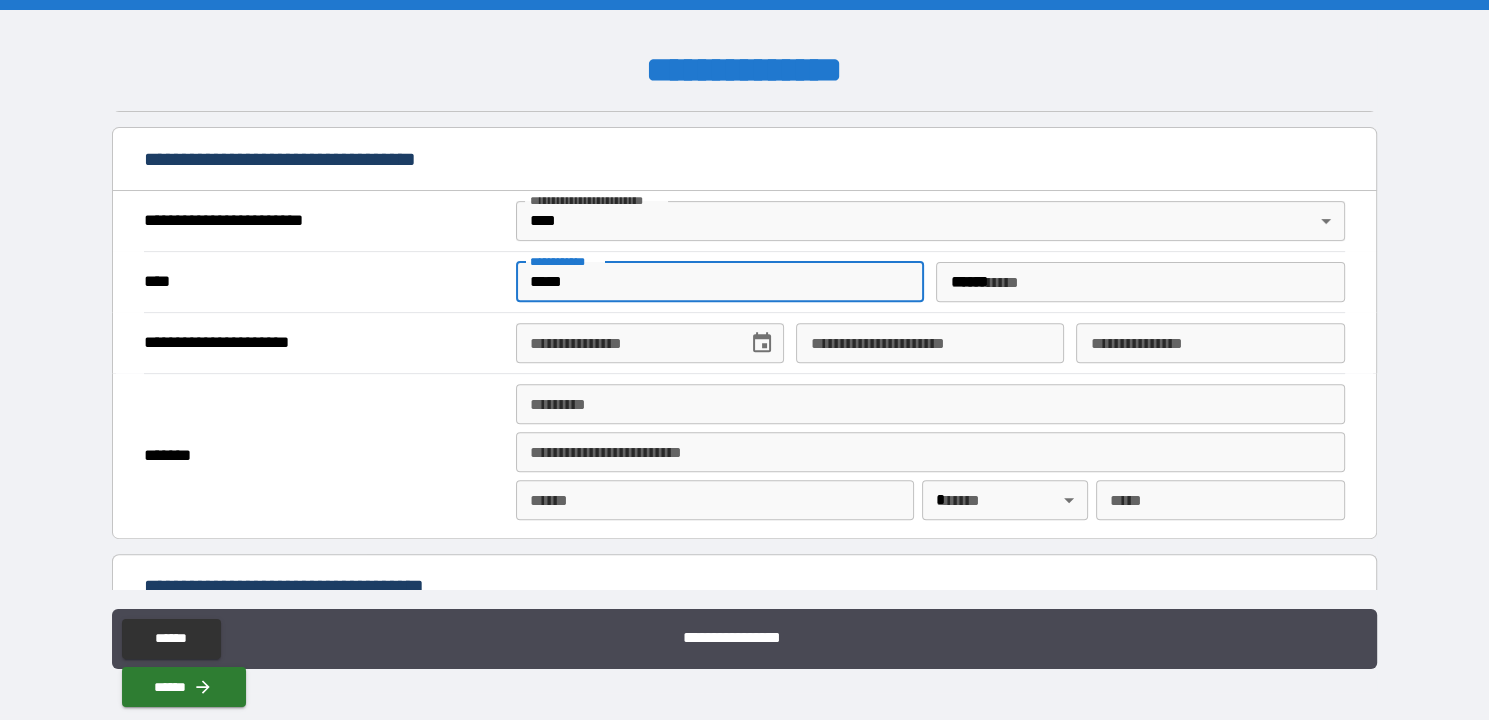 type on "*****" 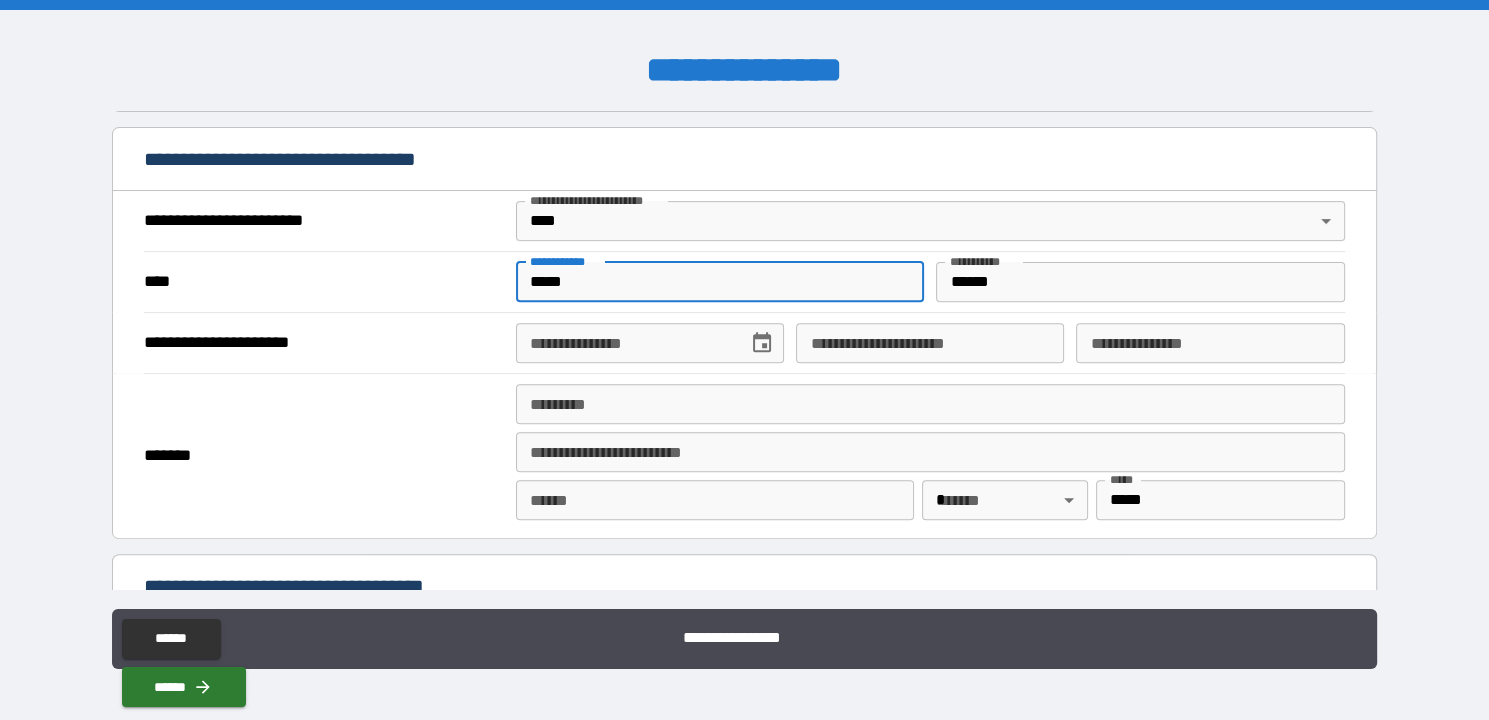 click on "**********" at bounding box center (625, 343) 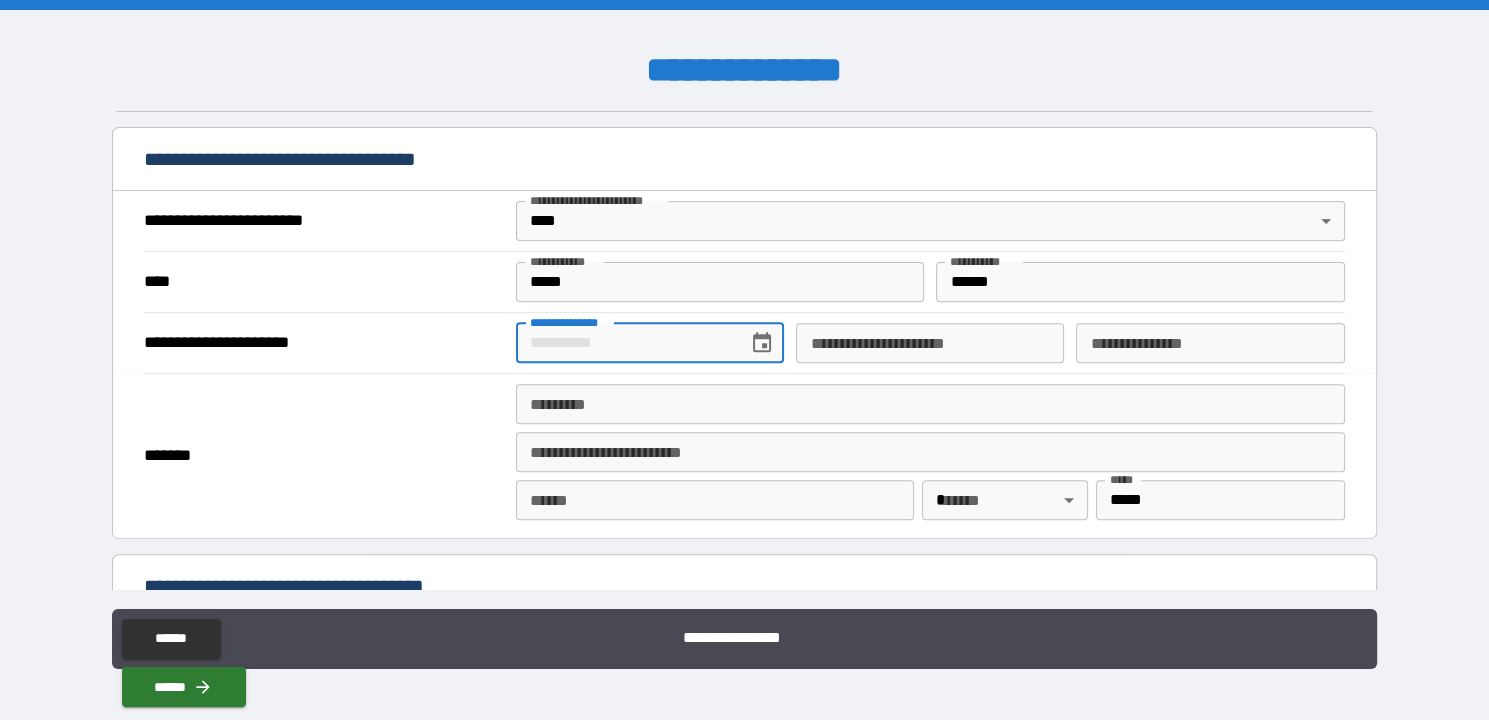 type on "**********" 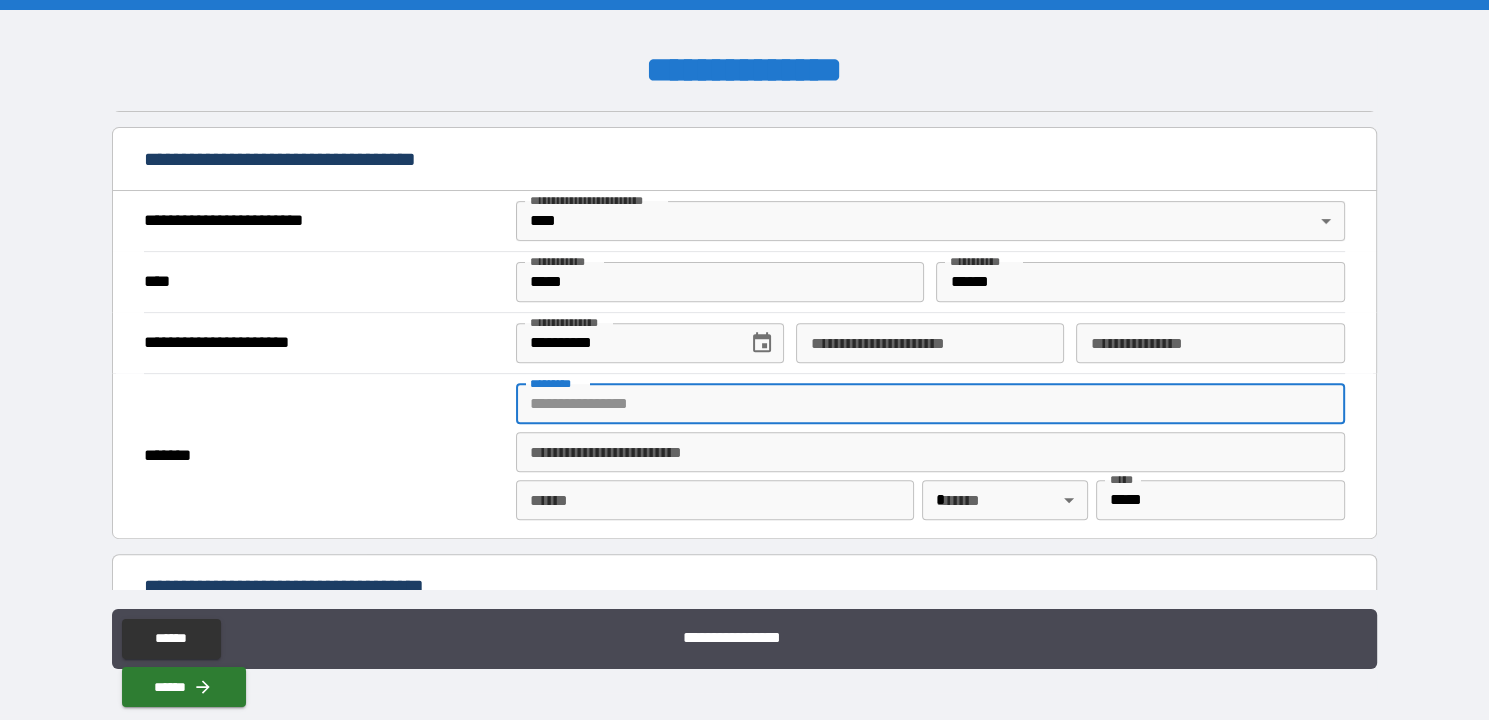 click on "*******   *" at bounding box center (930, 404) 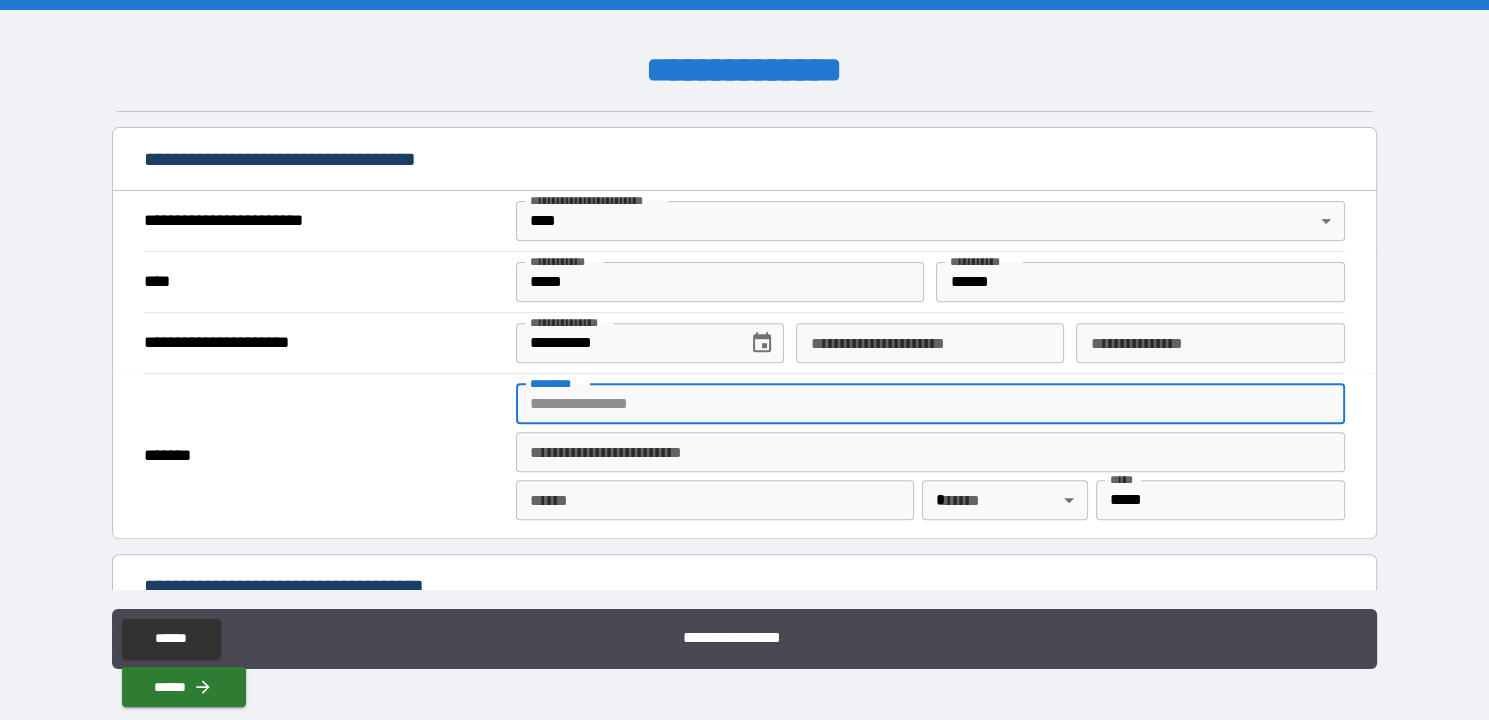type on "**********" 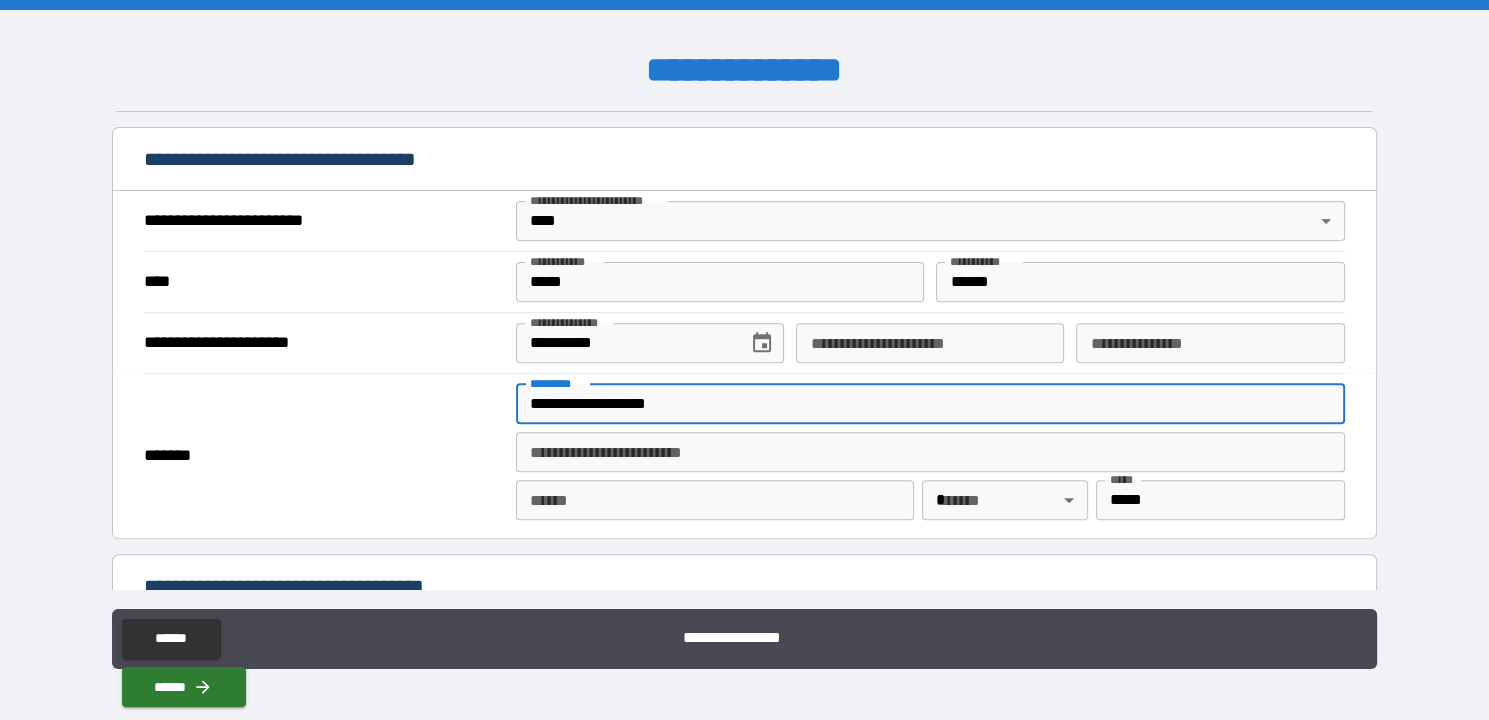 type on "**********" 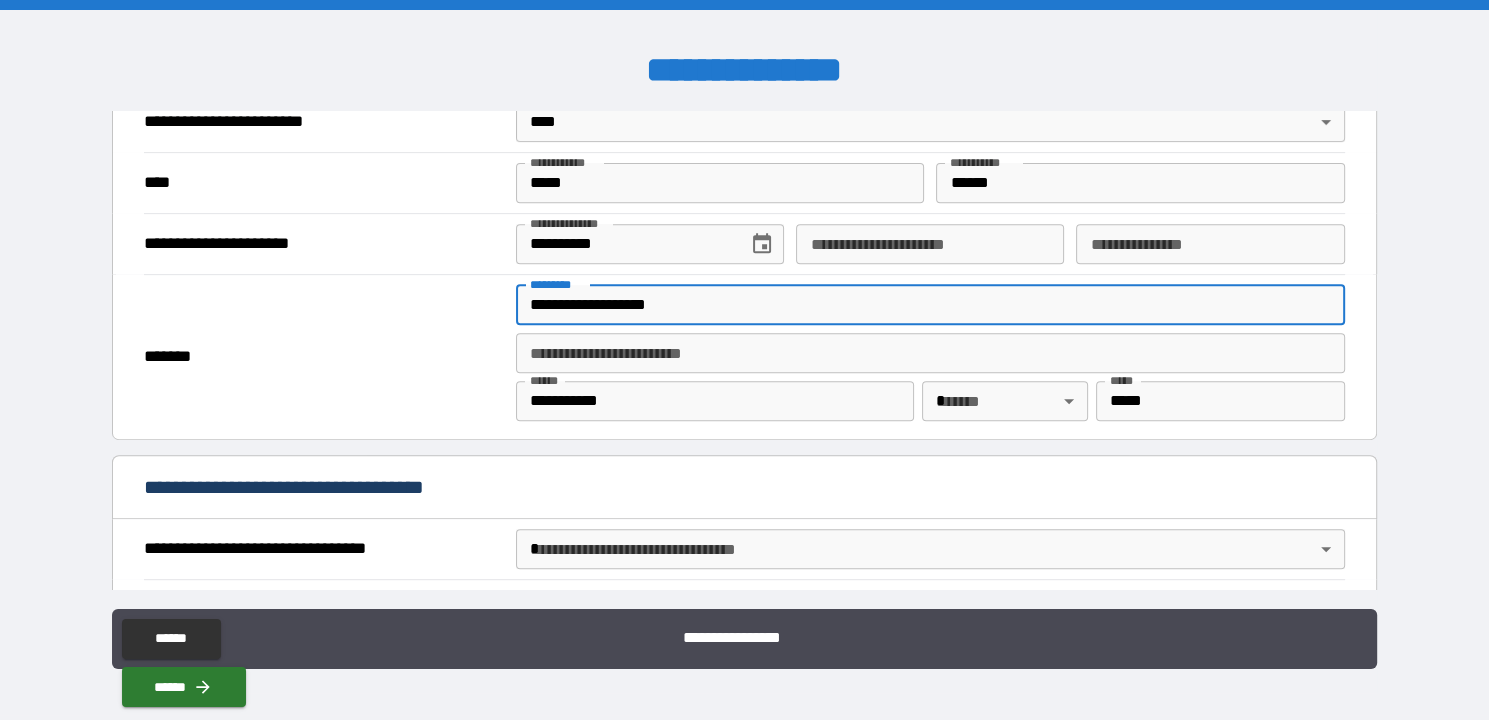 scroll, scrollTop: 799, scrollLeft: 0, axis: vertical 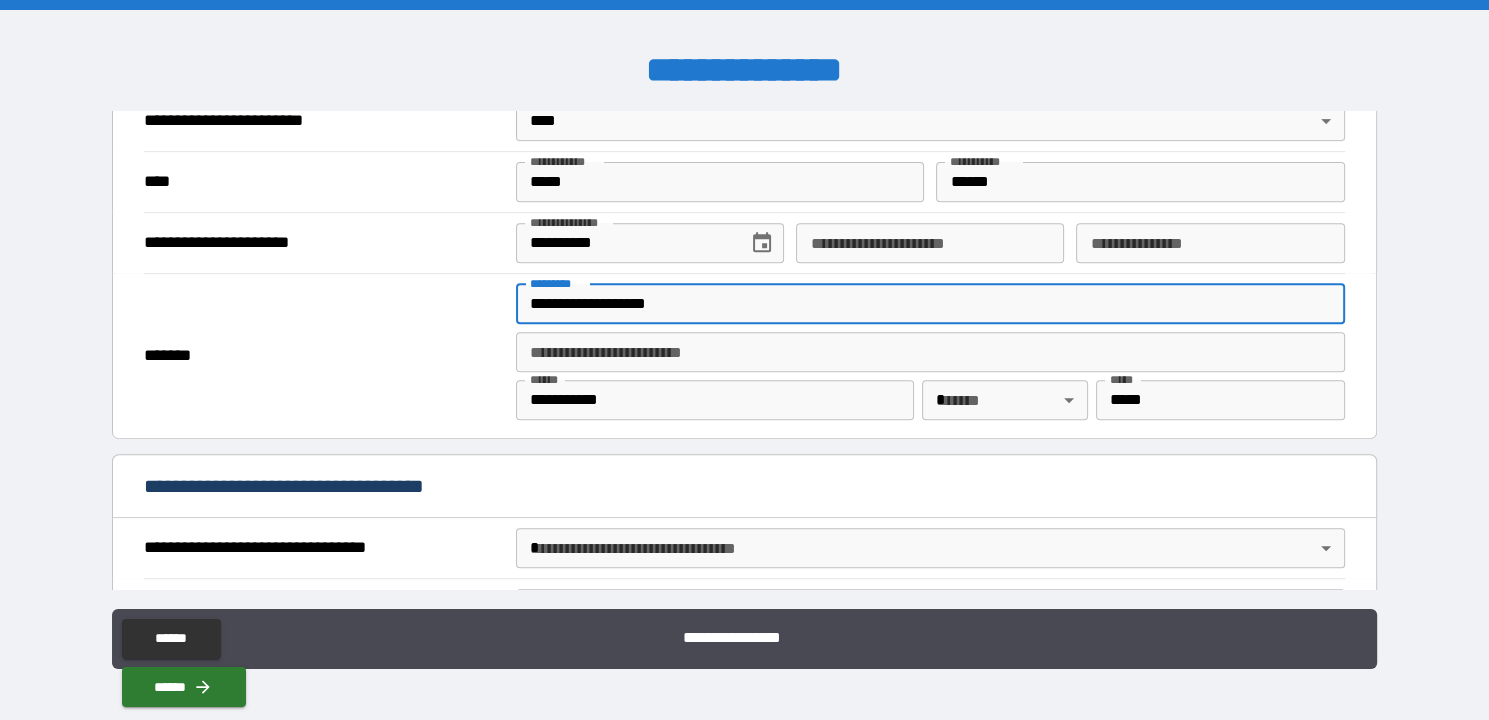 click on "**********" at bounding box center (744, 360) 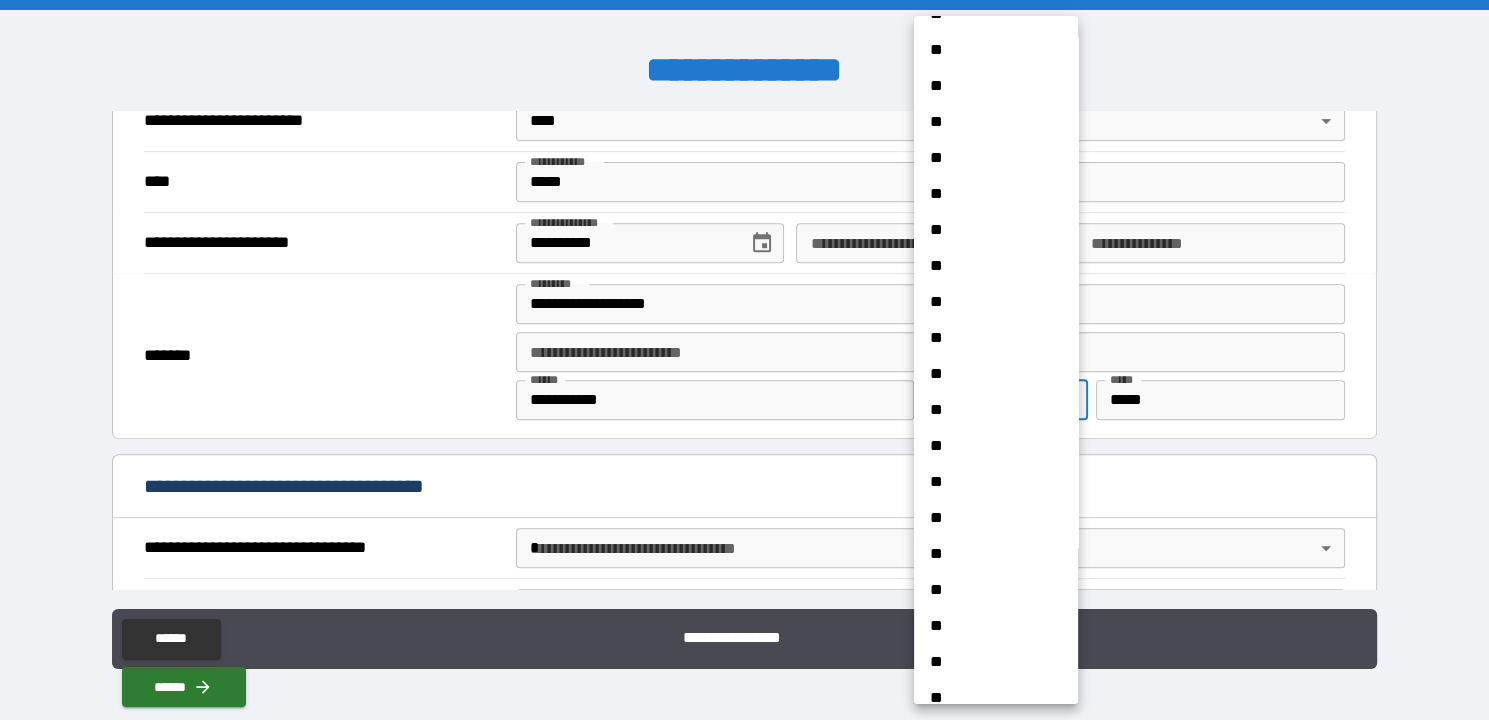 scroll, scrollTop: 999, scrollLeft: 0, axis: vertical 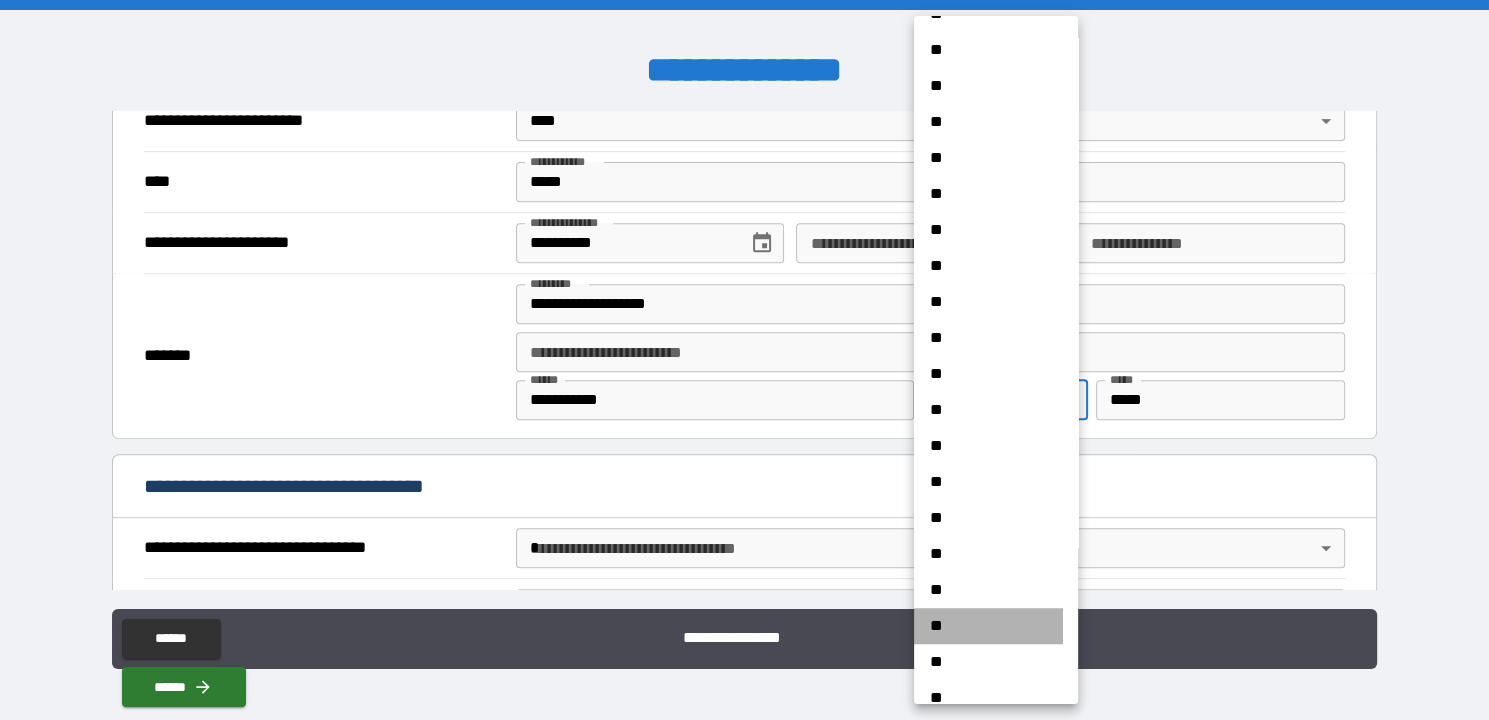 click on "**" at bounding box center (988, 626) 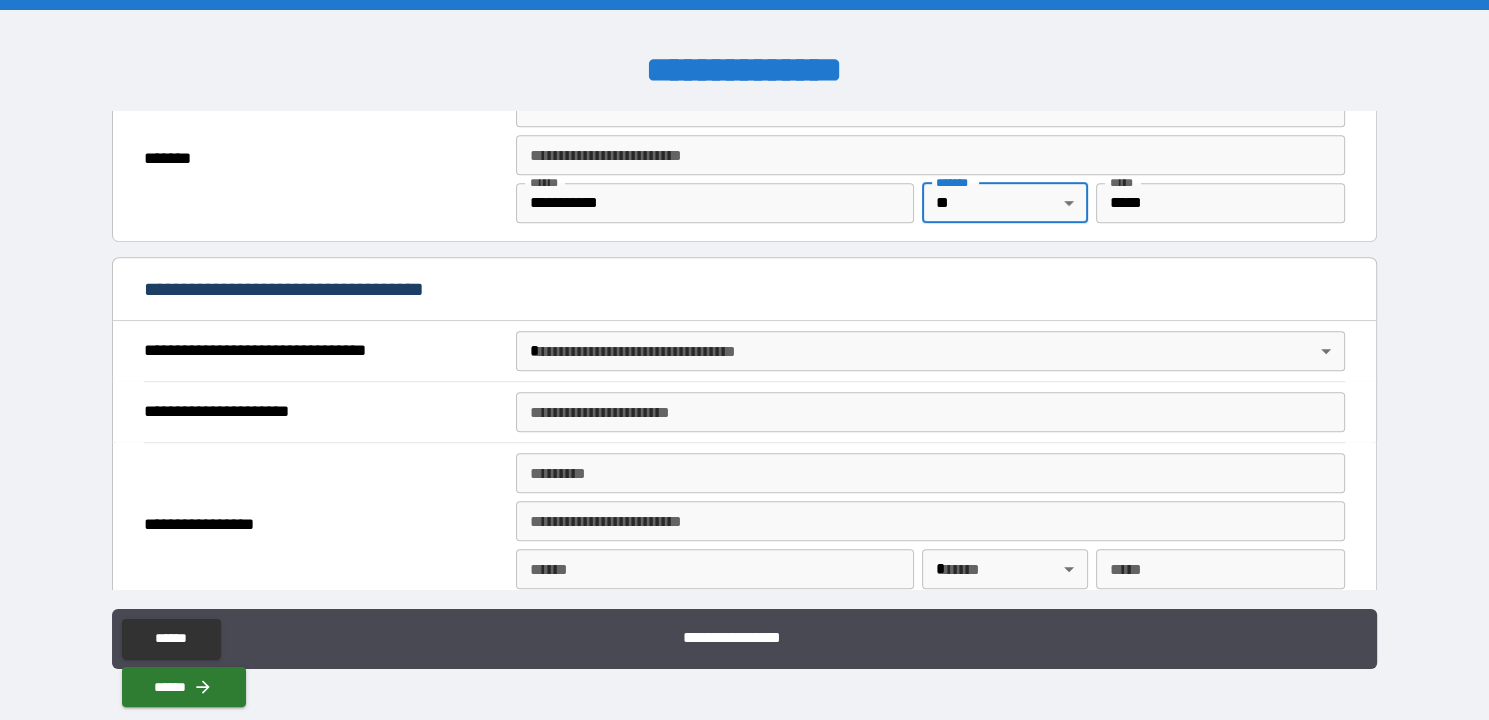scroll, scrollTop: 998, scrollLeft: 0, axis: vertical 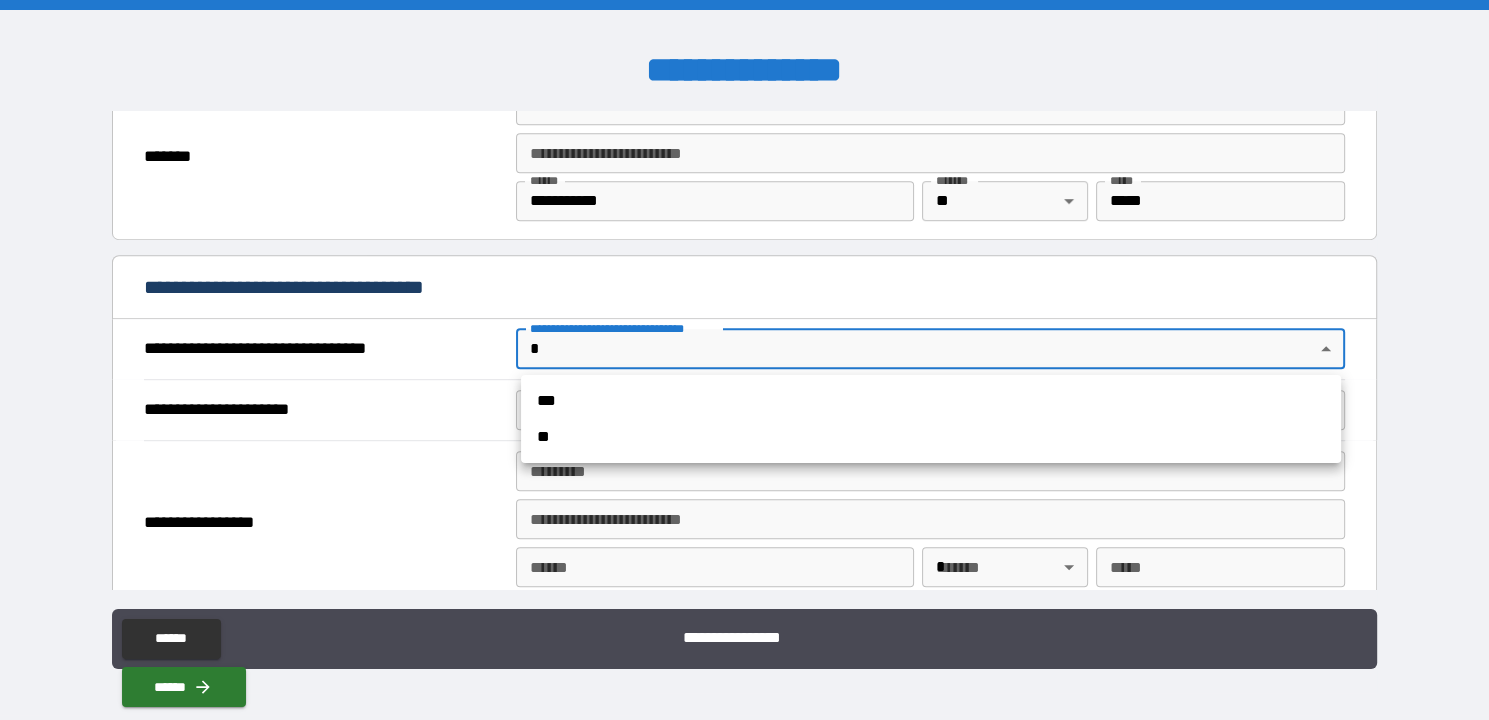 click on "**********" at bounding box center [744, 360] 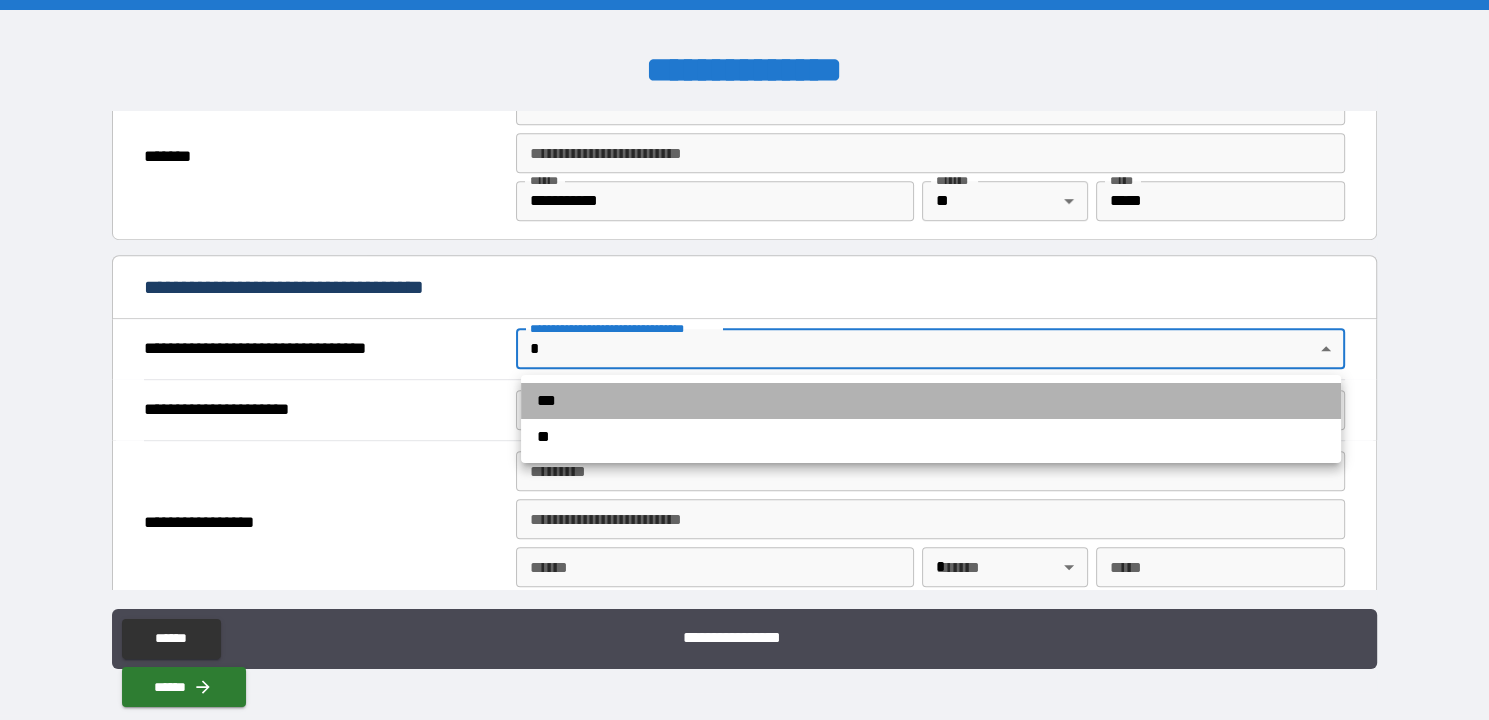 click on "***" at bounding box center (931, 401) 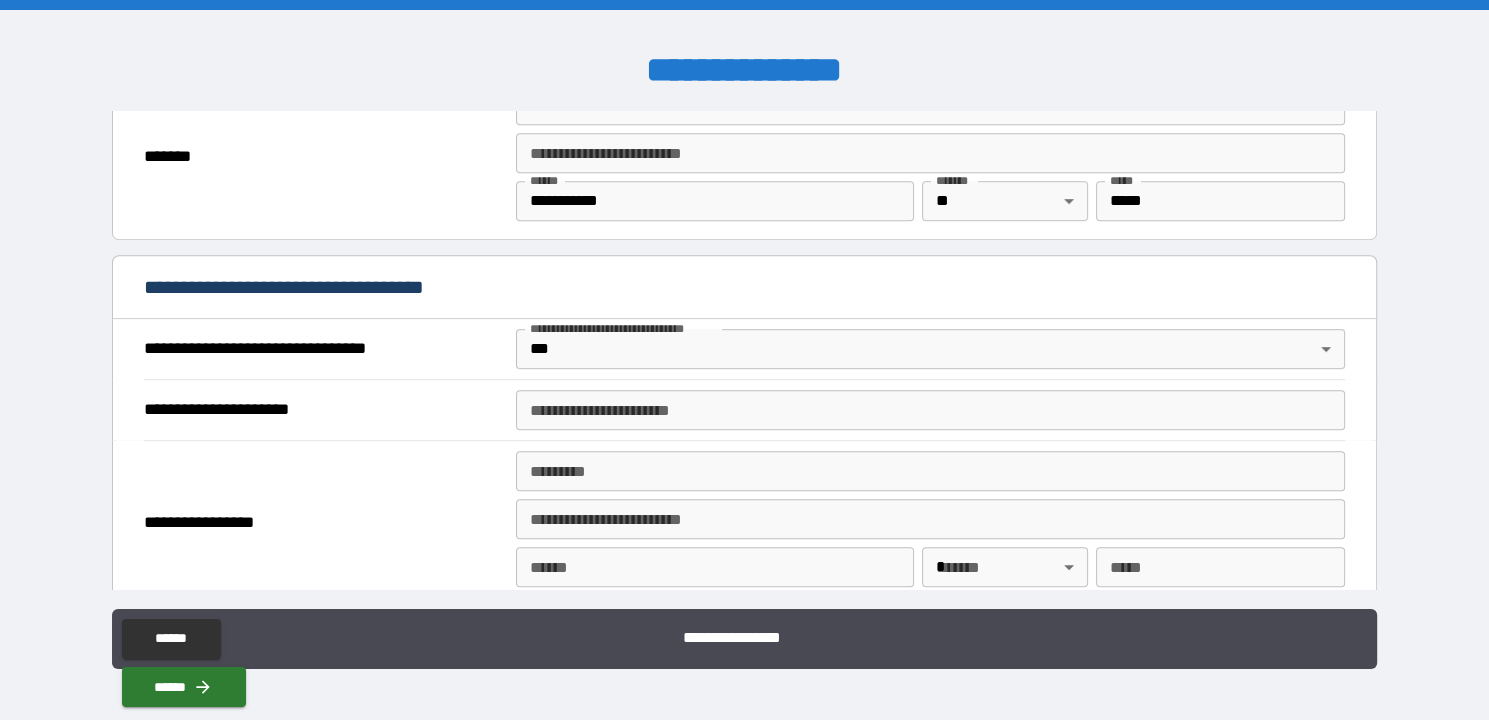 click on "**********" at bounding box center (744, 409) 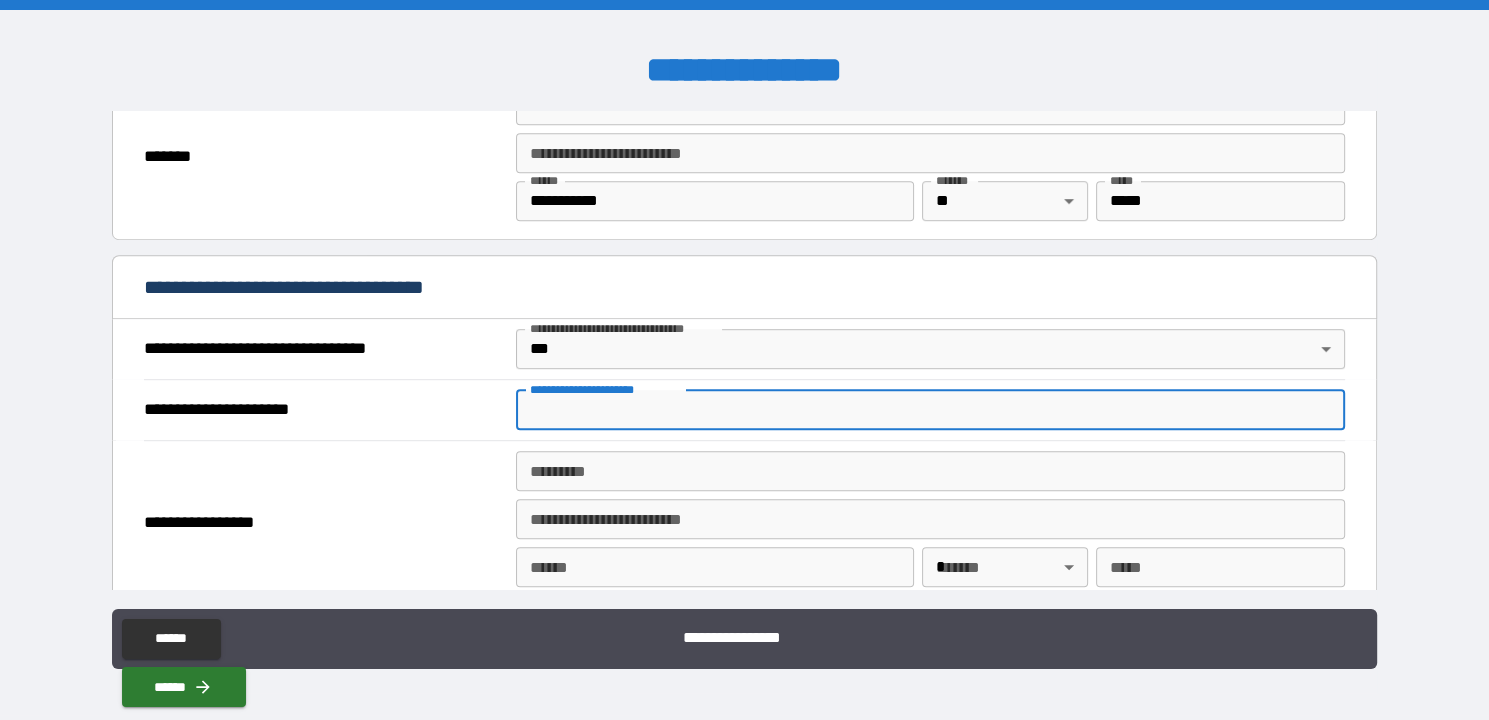 click on "**********" at bounding box center [930, 410] 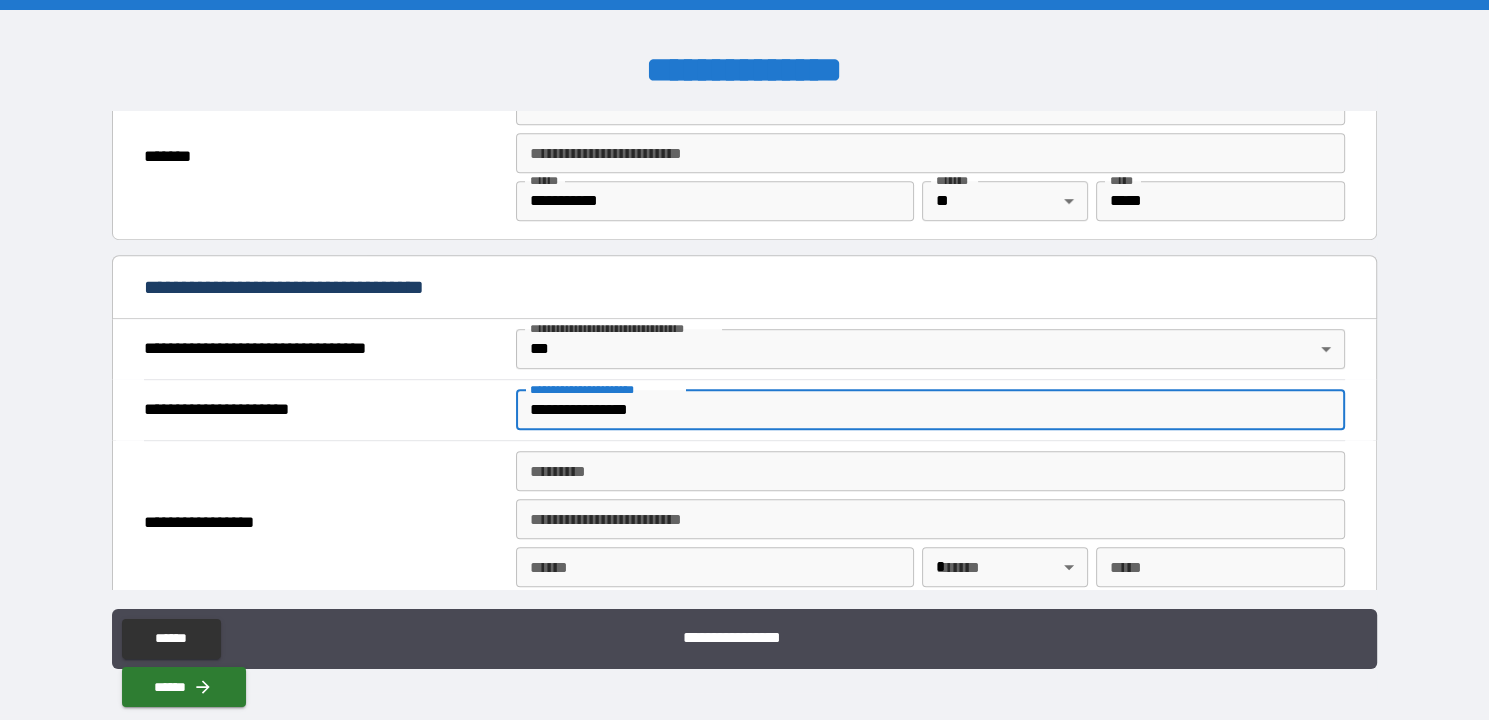 type on "**********" 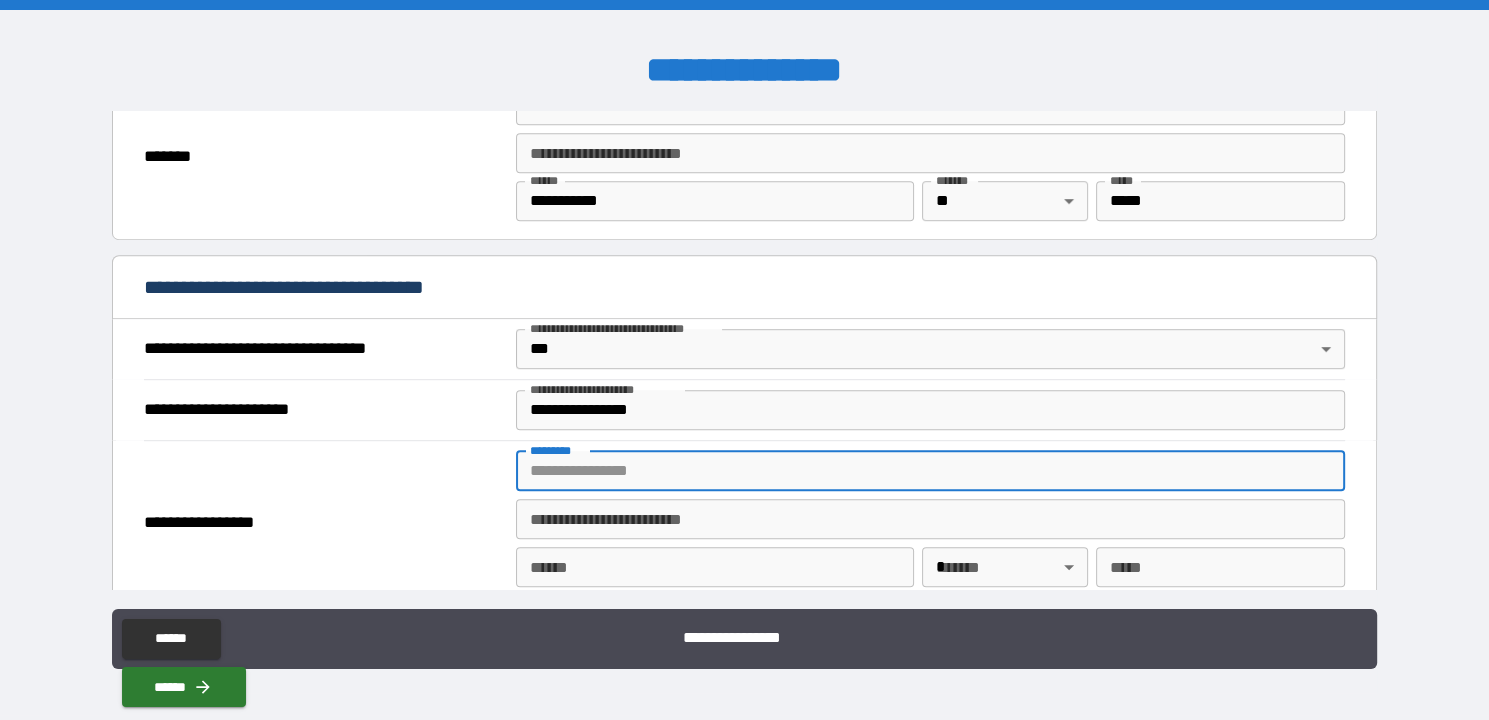 click on "*******   *" at bounding box center [930, 471] 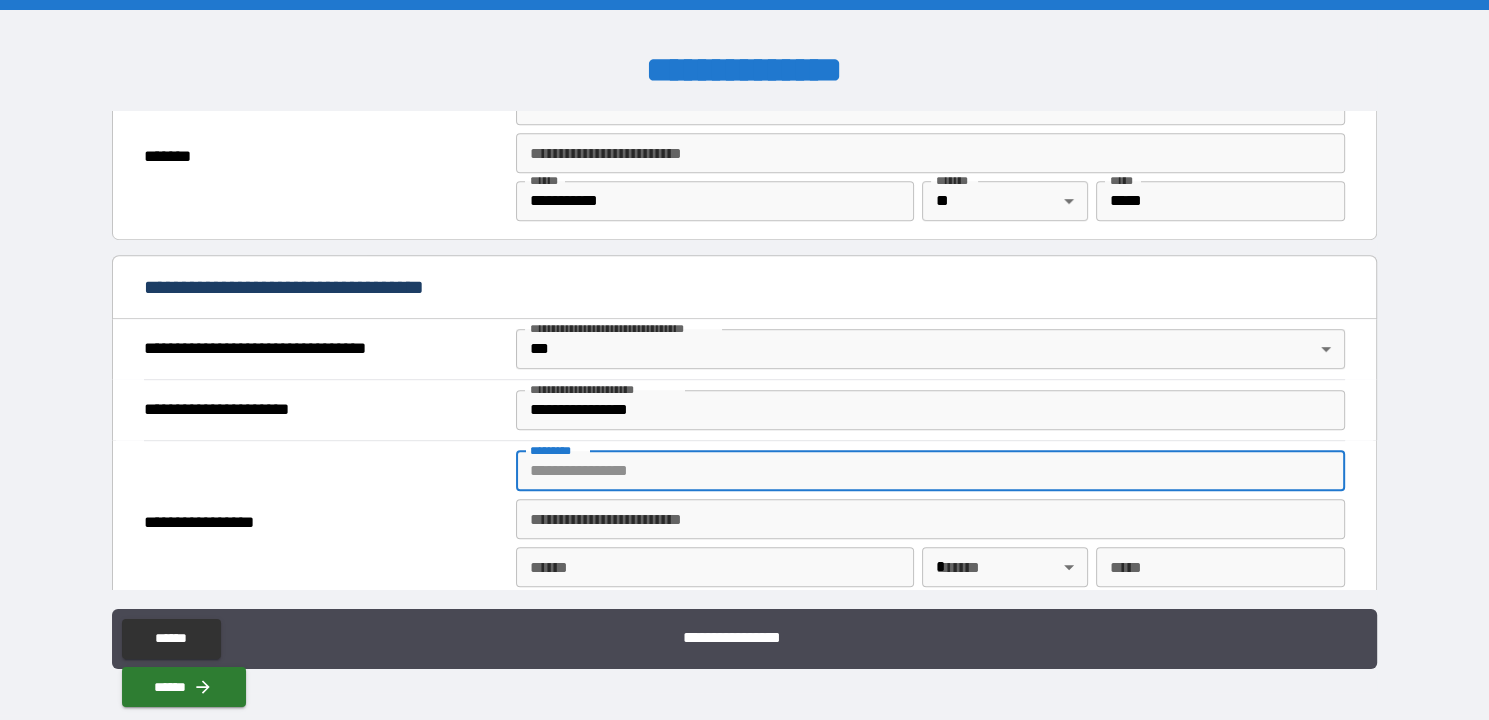 type on "**********" 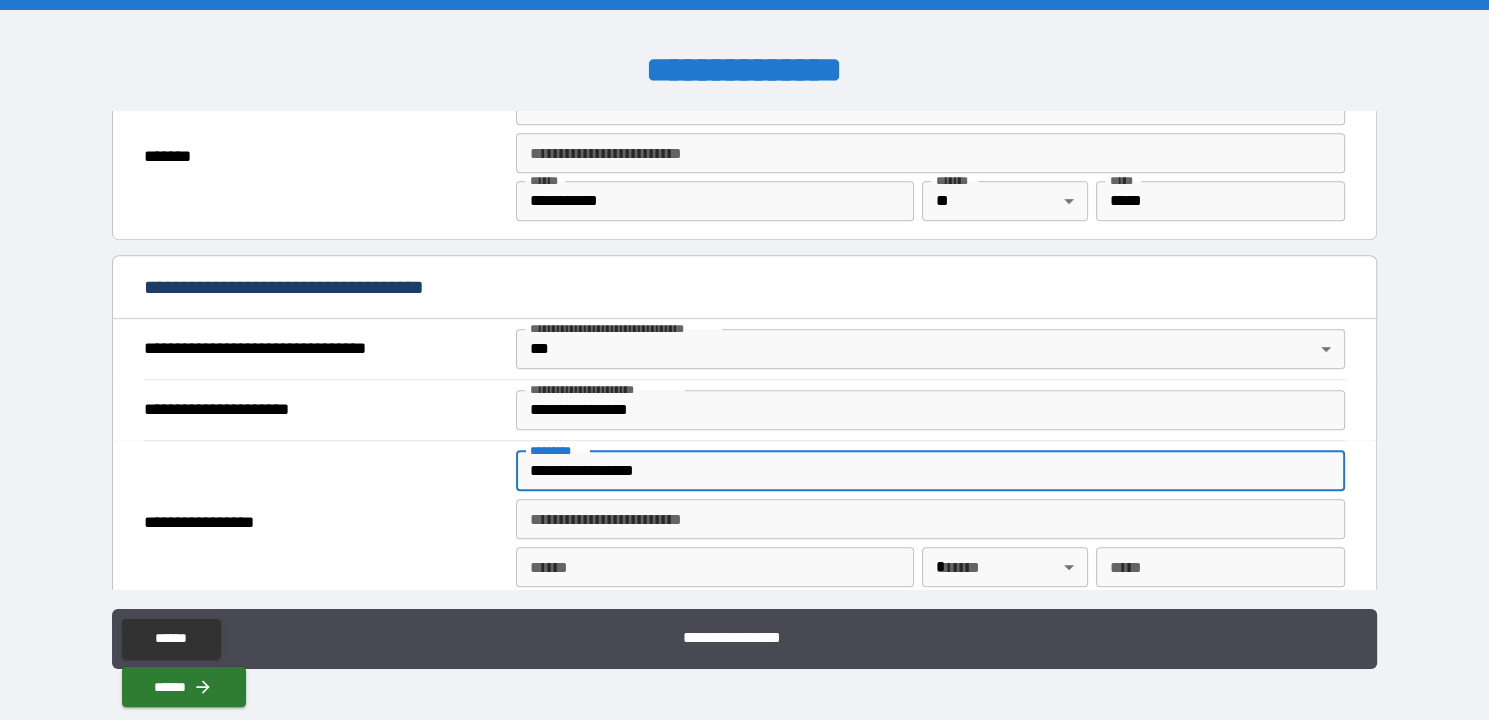 type on "**********" 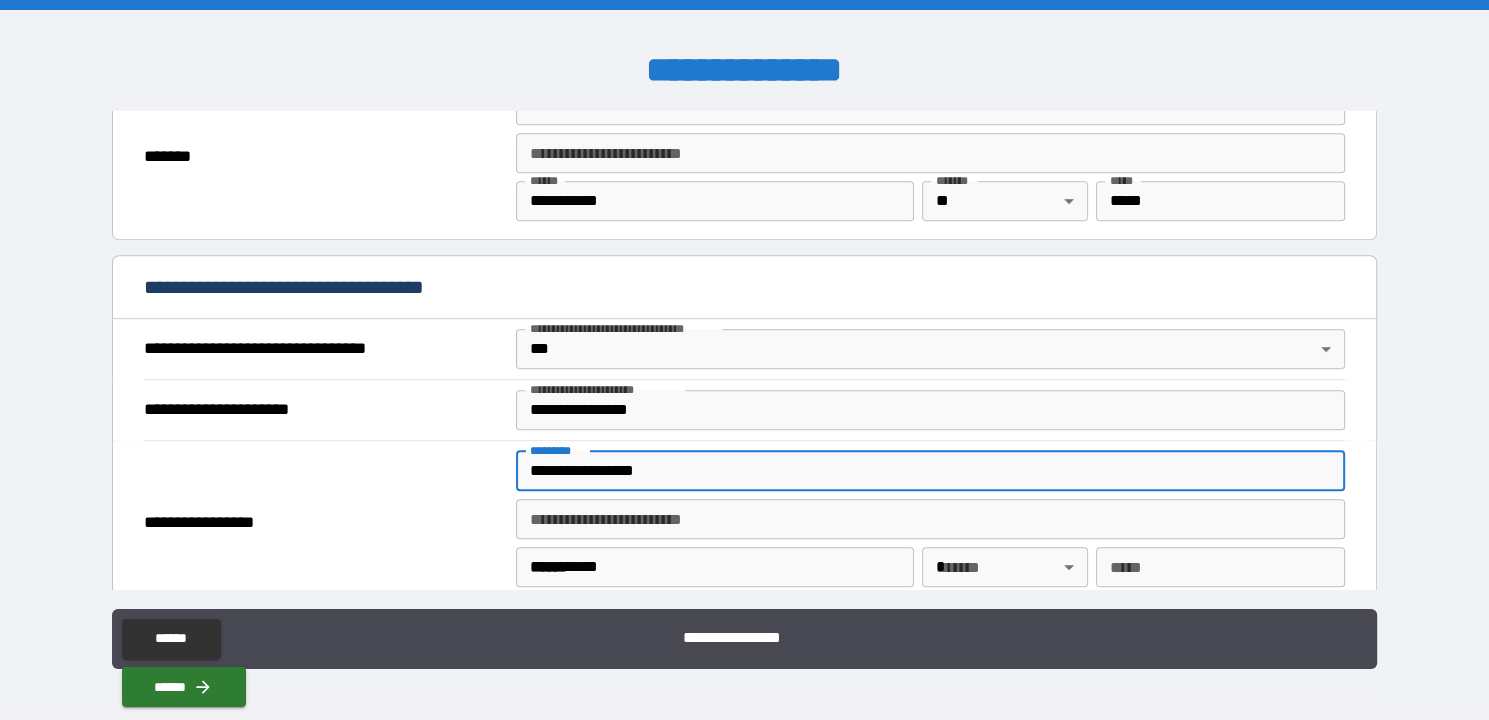 type 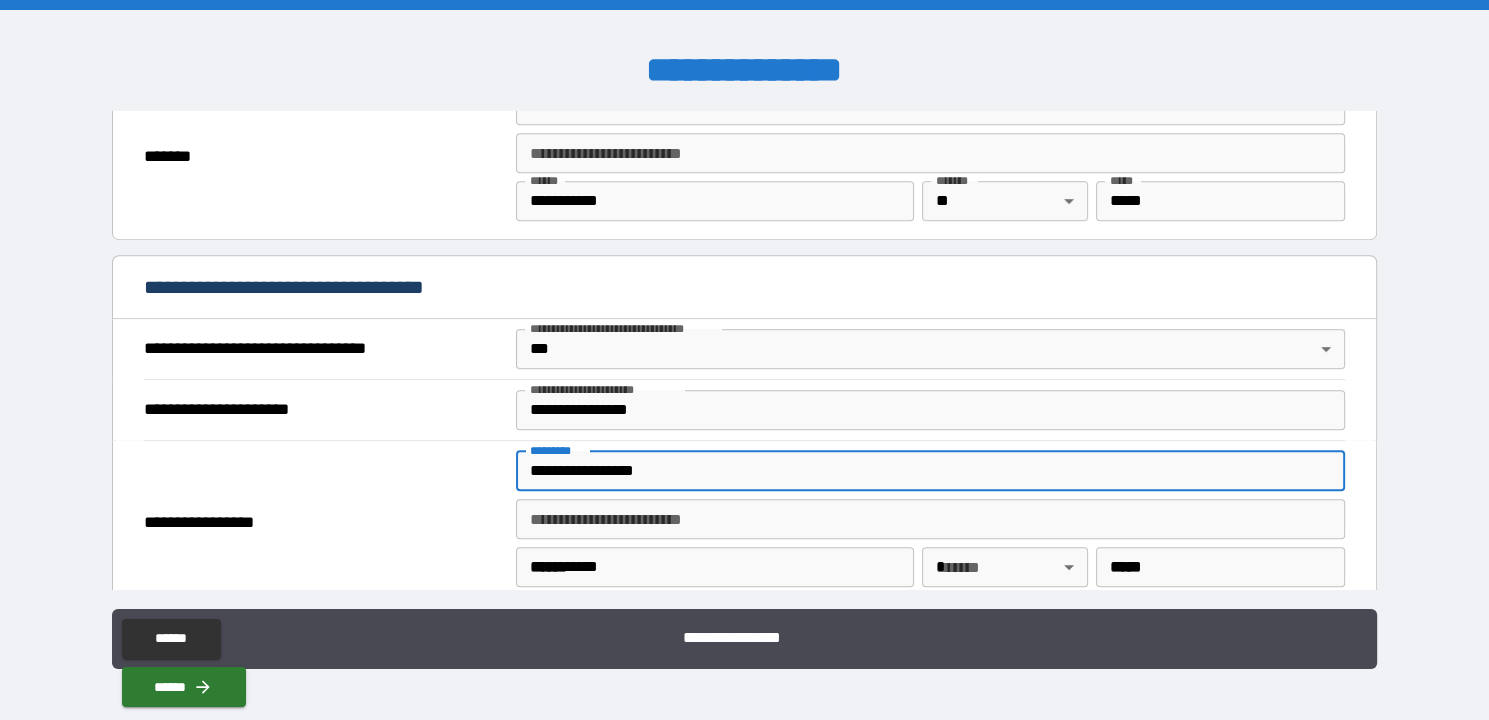 type on "******" 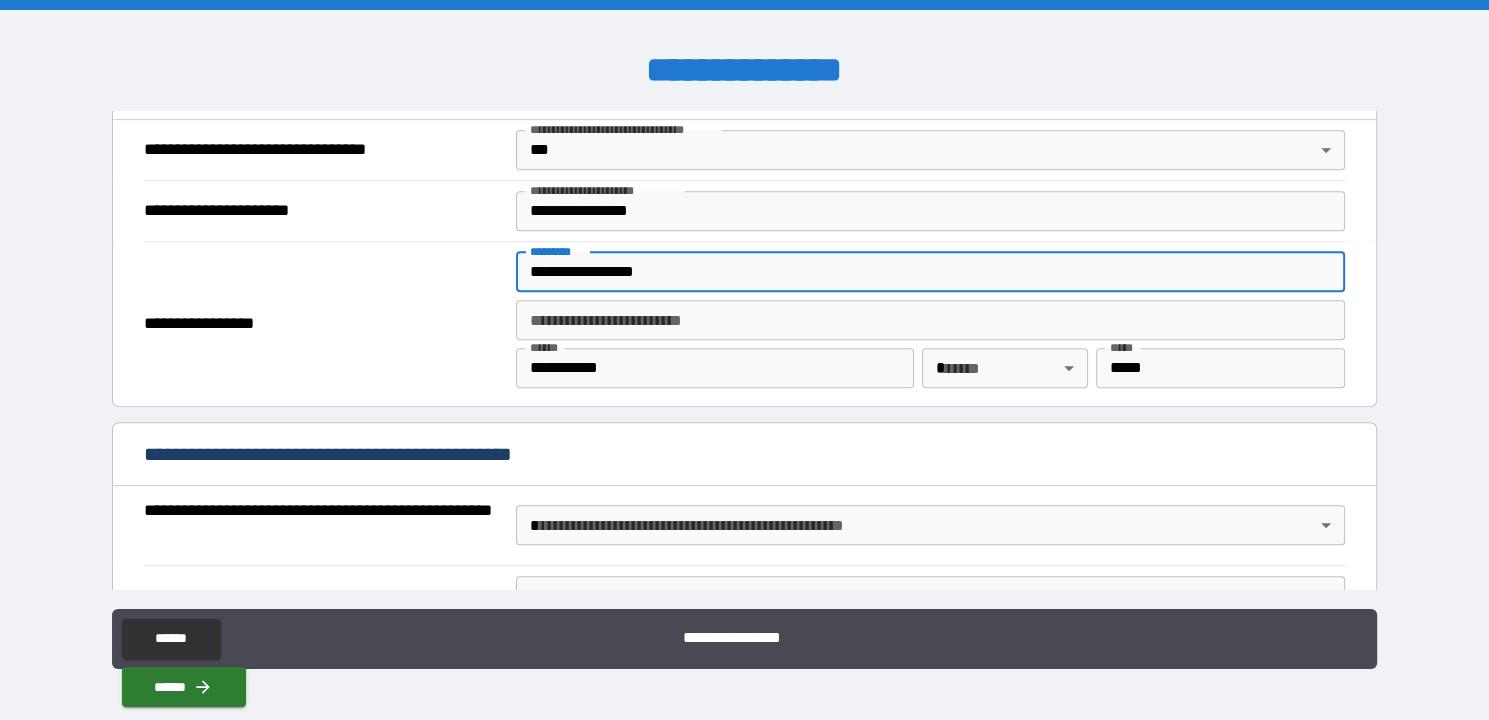 scroll, scrollTop: 1198, scrollLeft: 0, axis: vertical 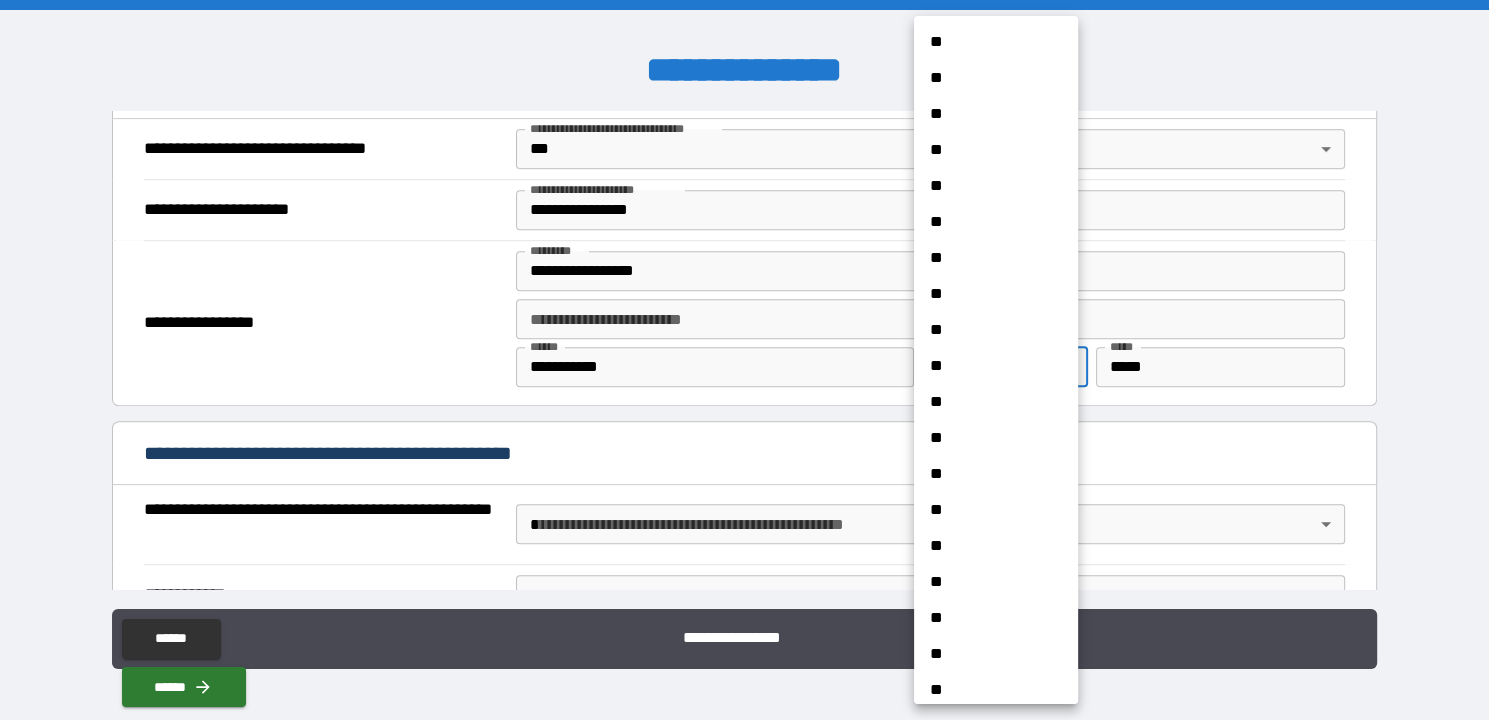 click on "**********" at bounding box center [744, 360] 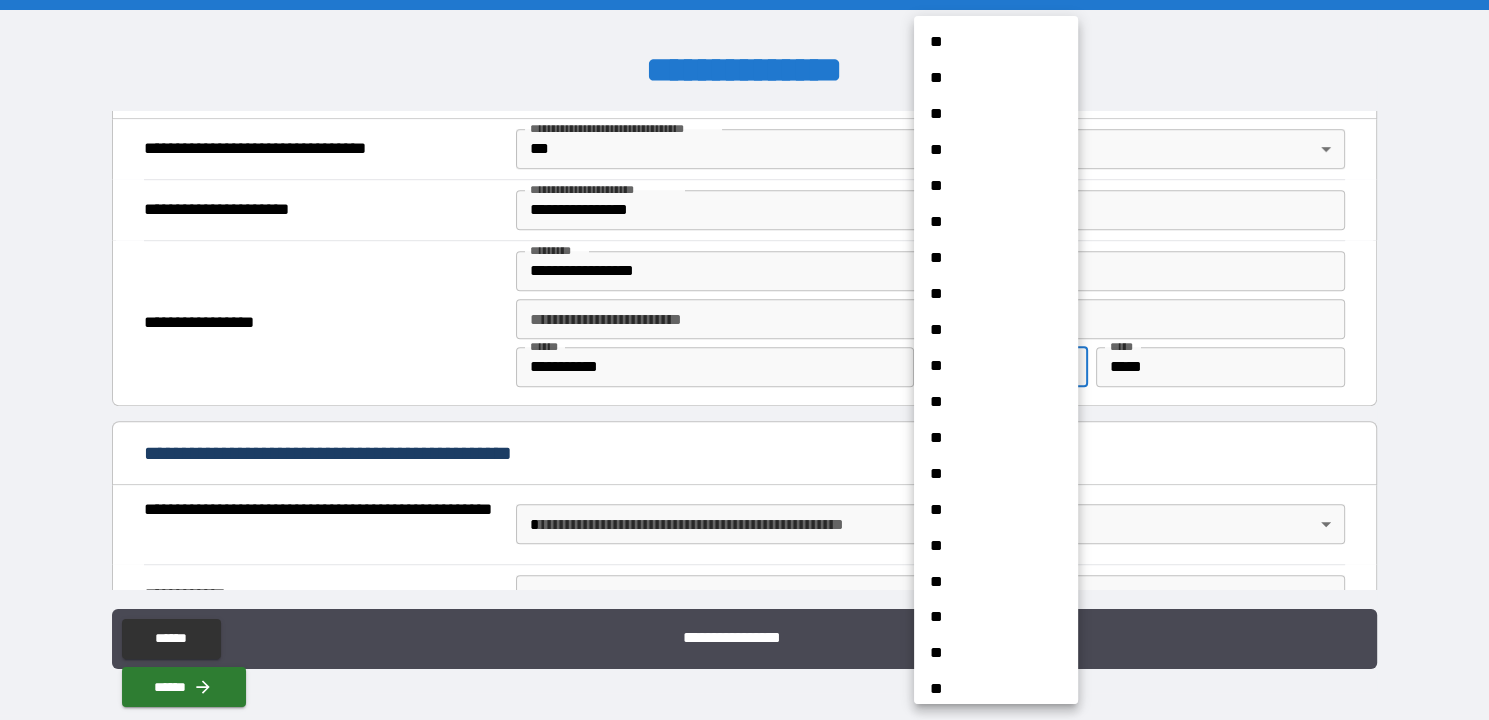 type 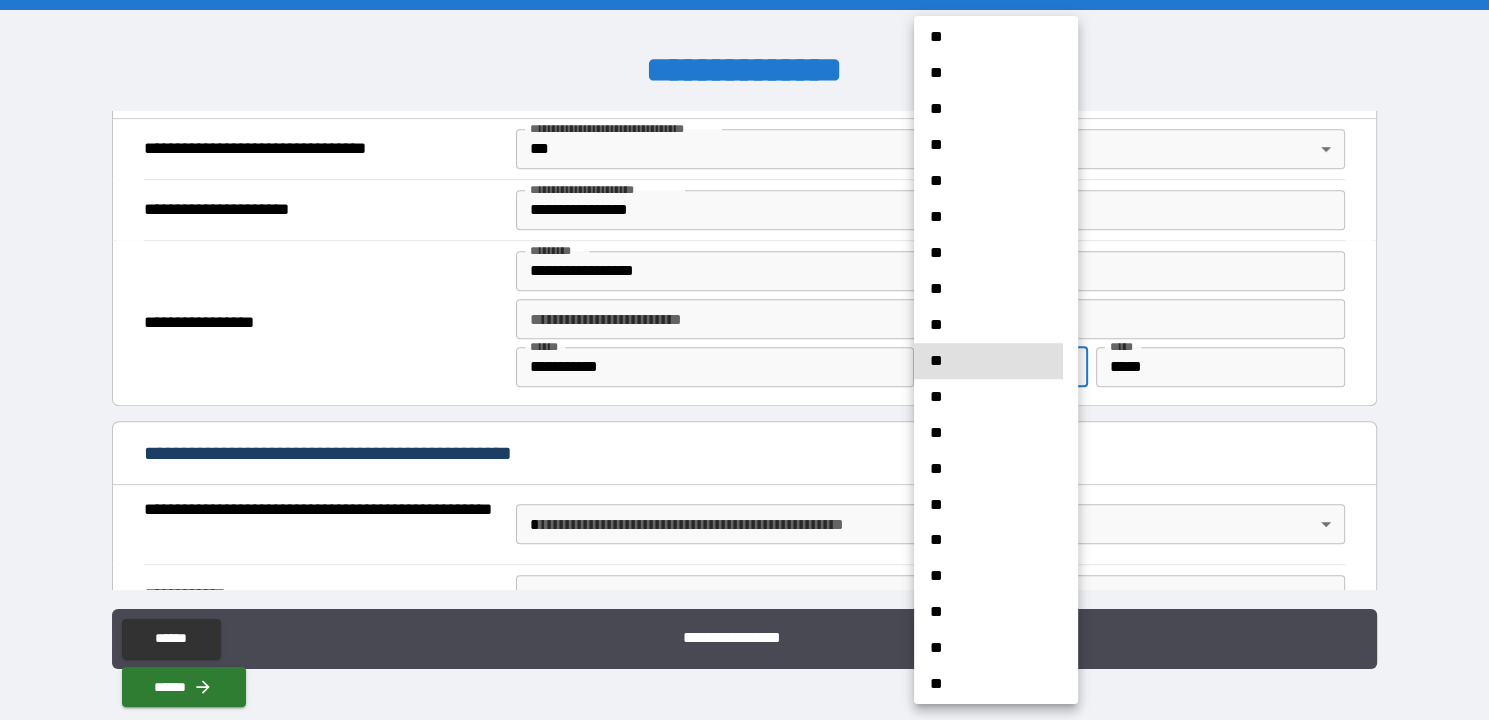 type 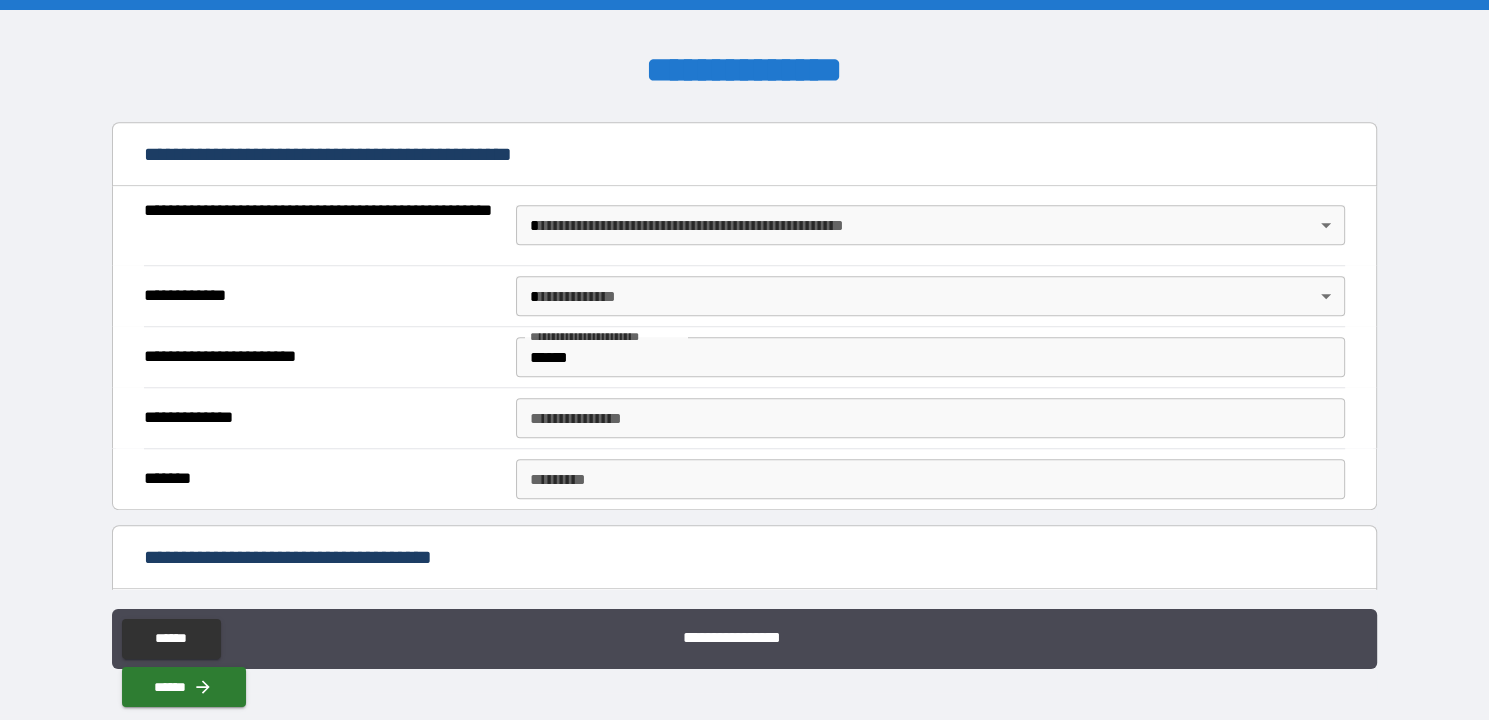 scroll, scrollTop: 1498, scrollLeft: 0, axis: vertical 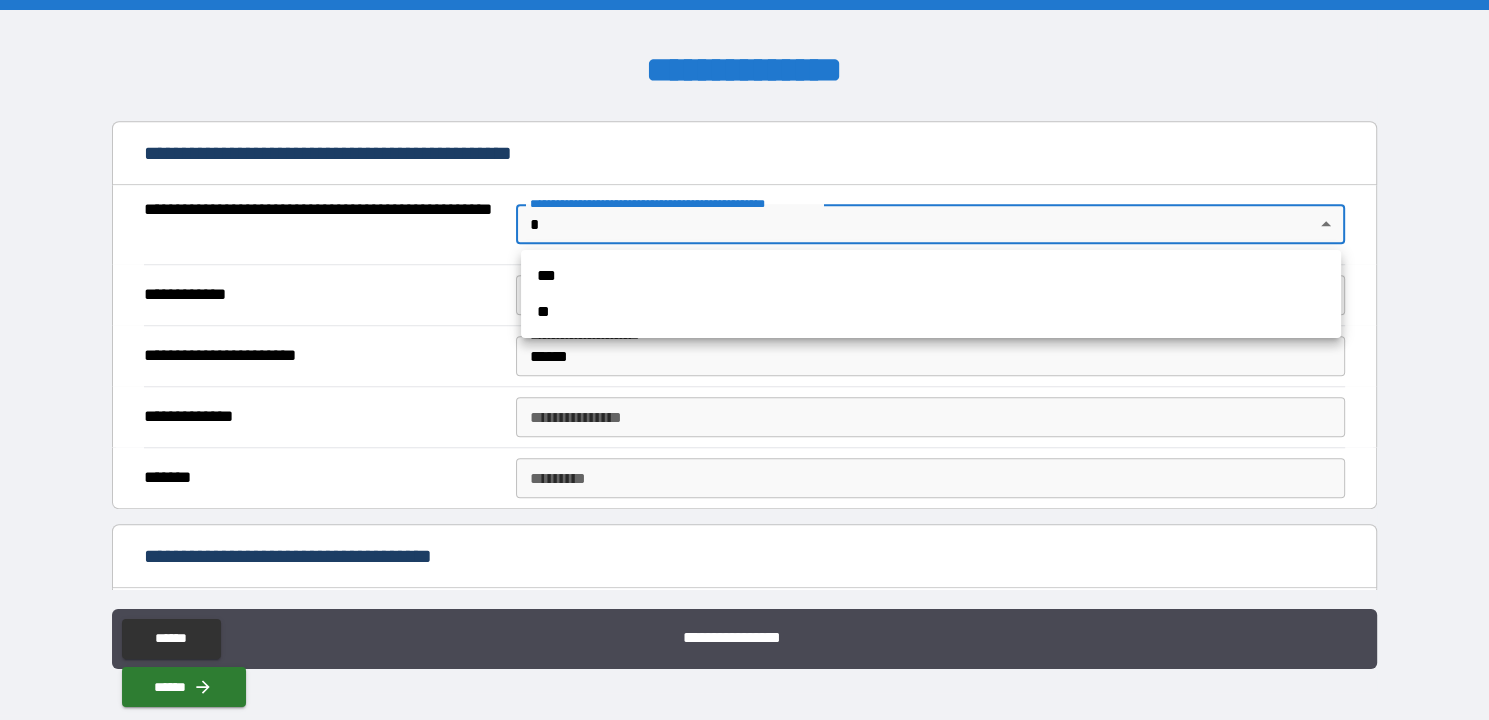 click on "**********" at bounding box center (744, 360) 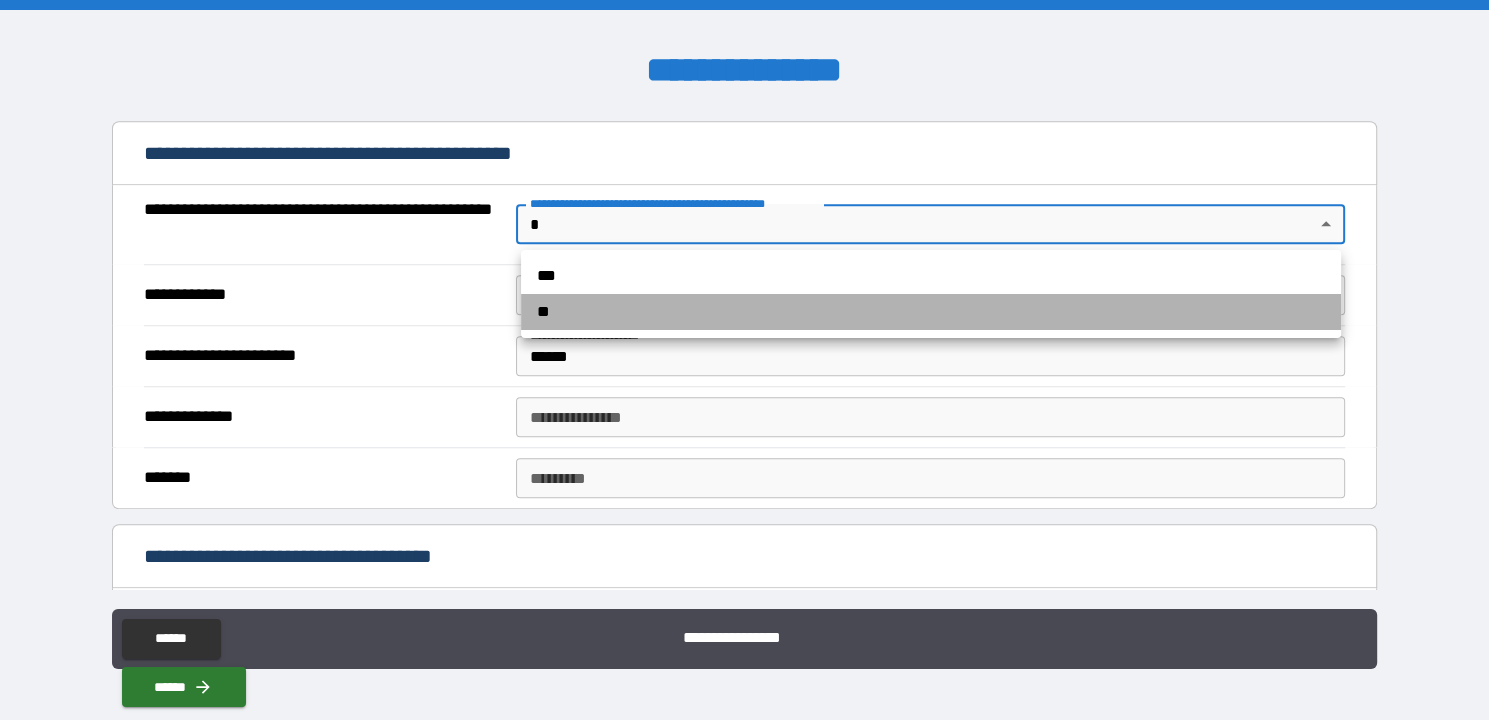 click on "**" at bounding box center [931, 312] 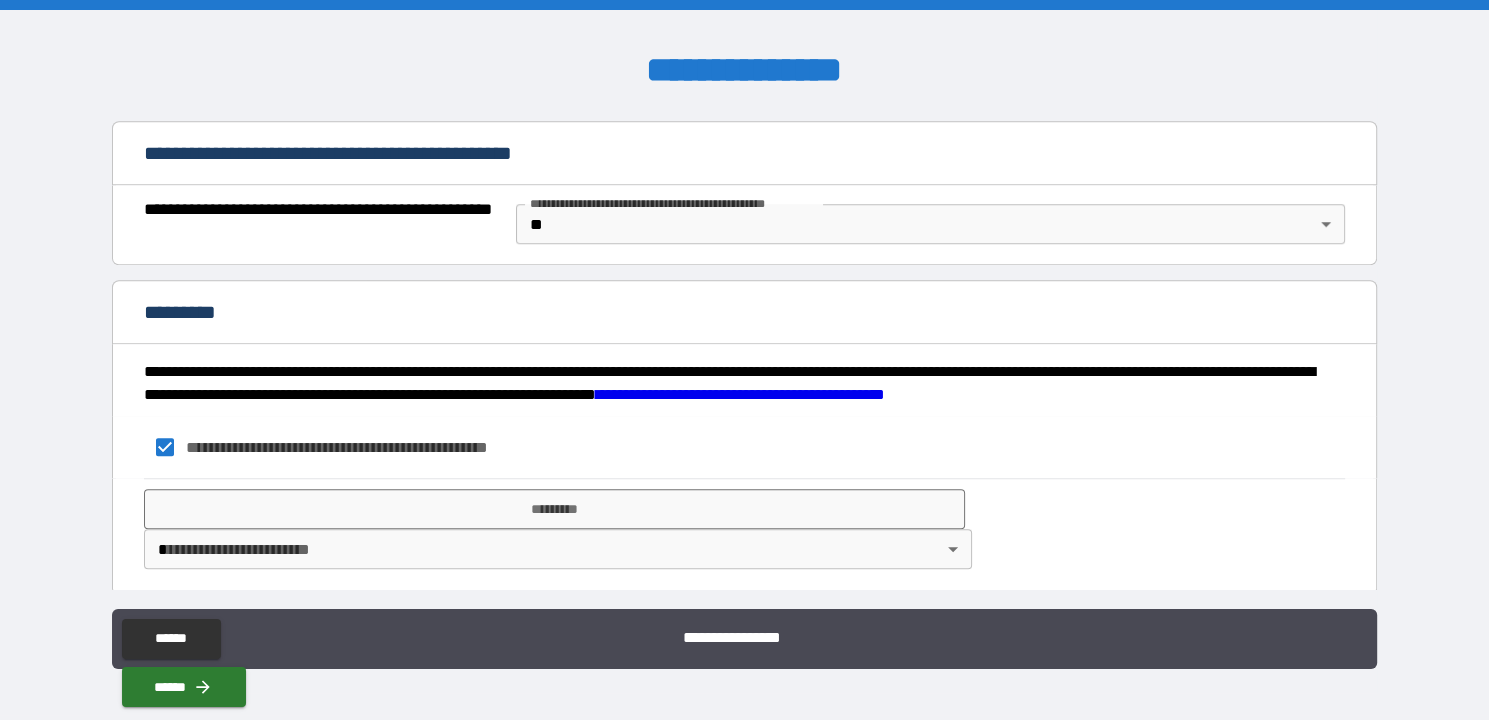 click on "**********" at bounding box center (744, 360) 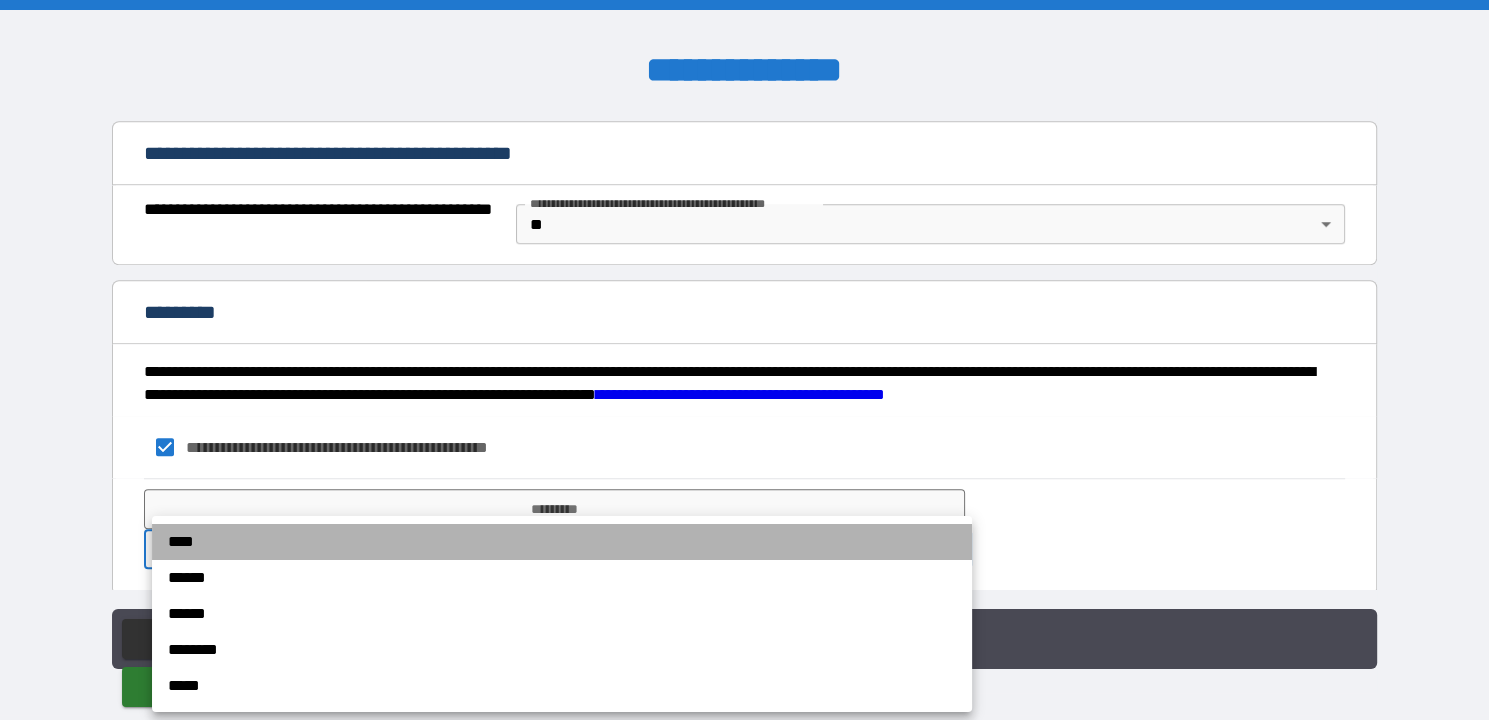 click on "****" at bounding box center (562, 542) 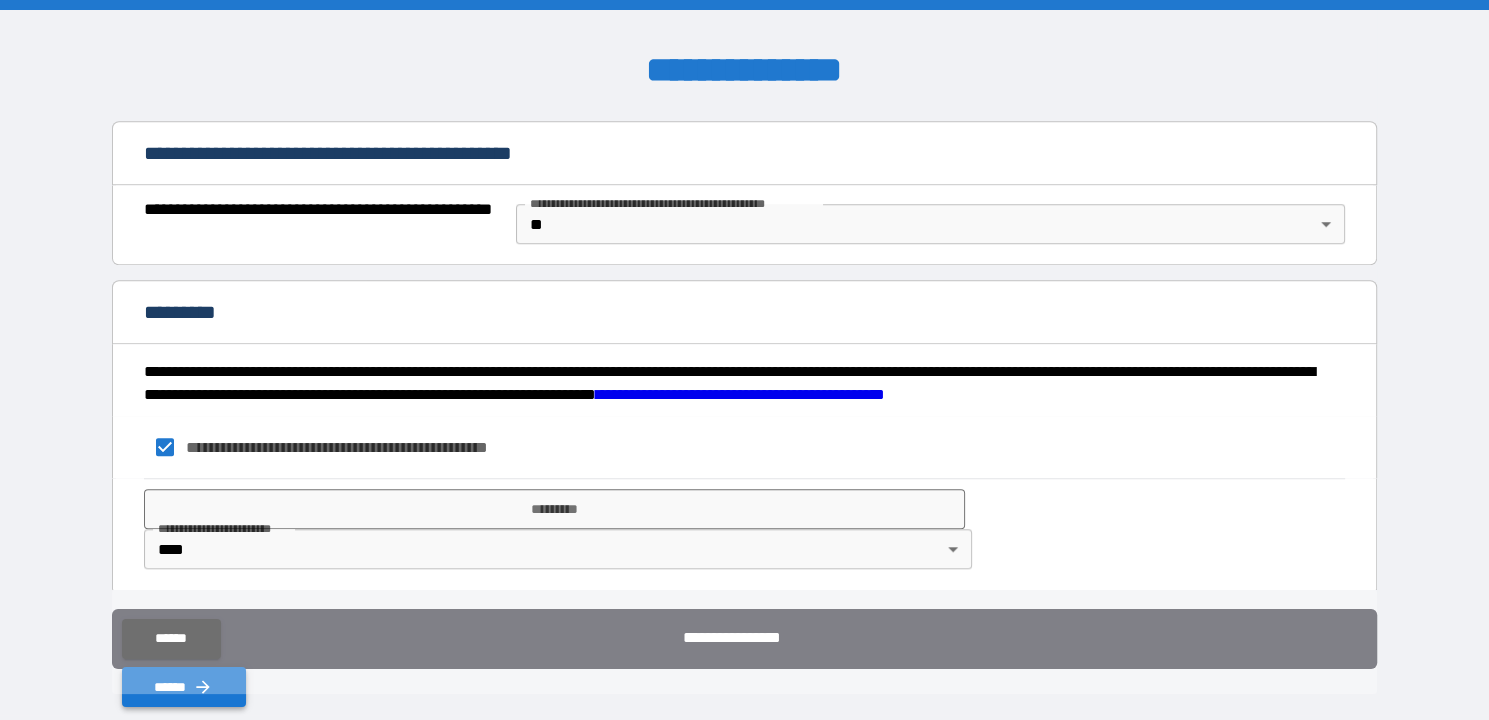 click on "******" at bounding box center (184, 687) 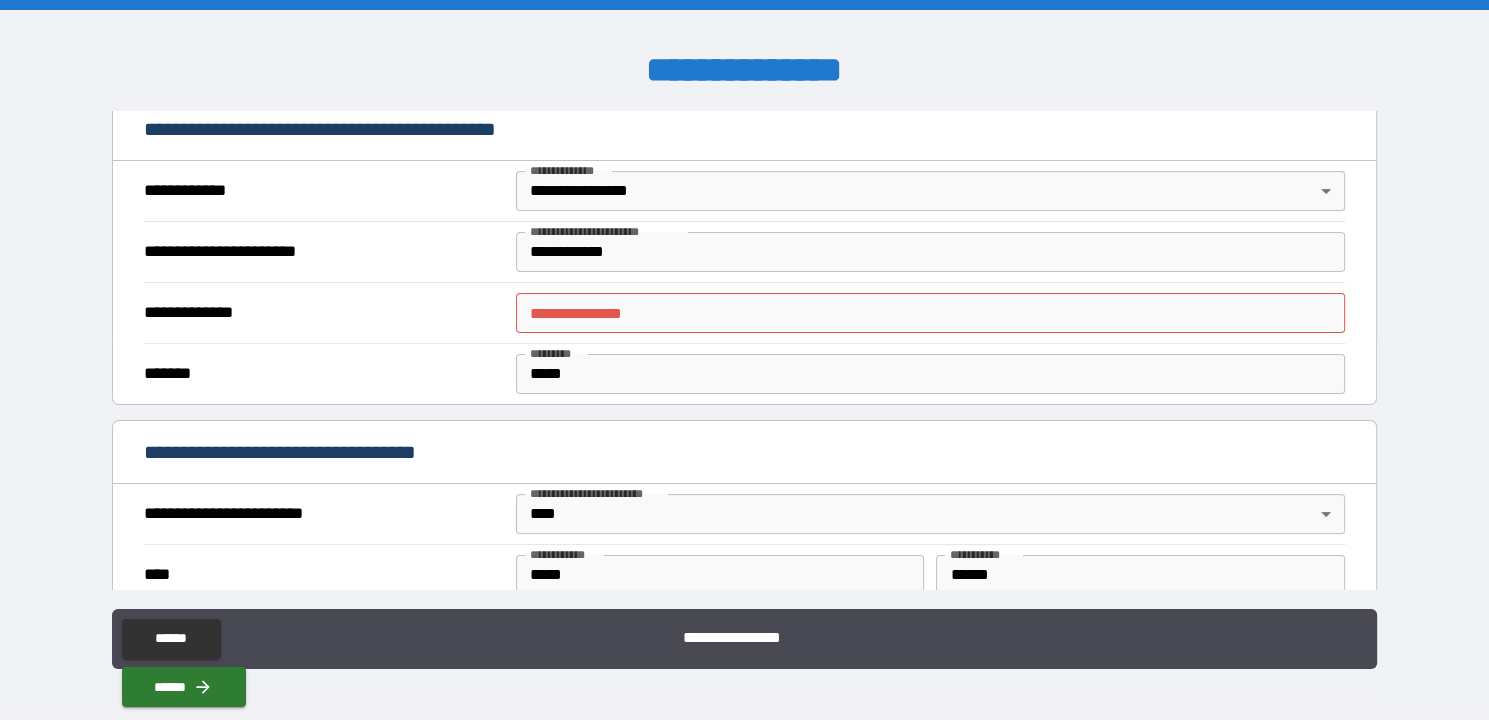 scroll, scrollTop: 407, scrollLeft: 0, axis: vertical 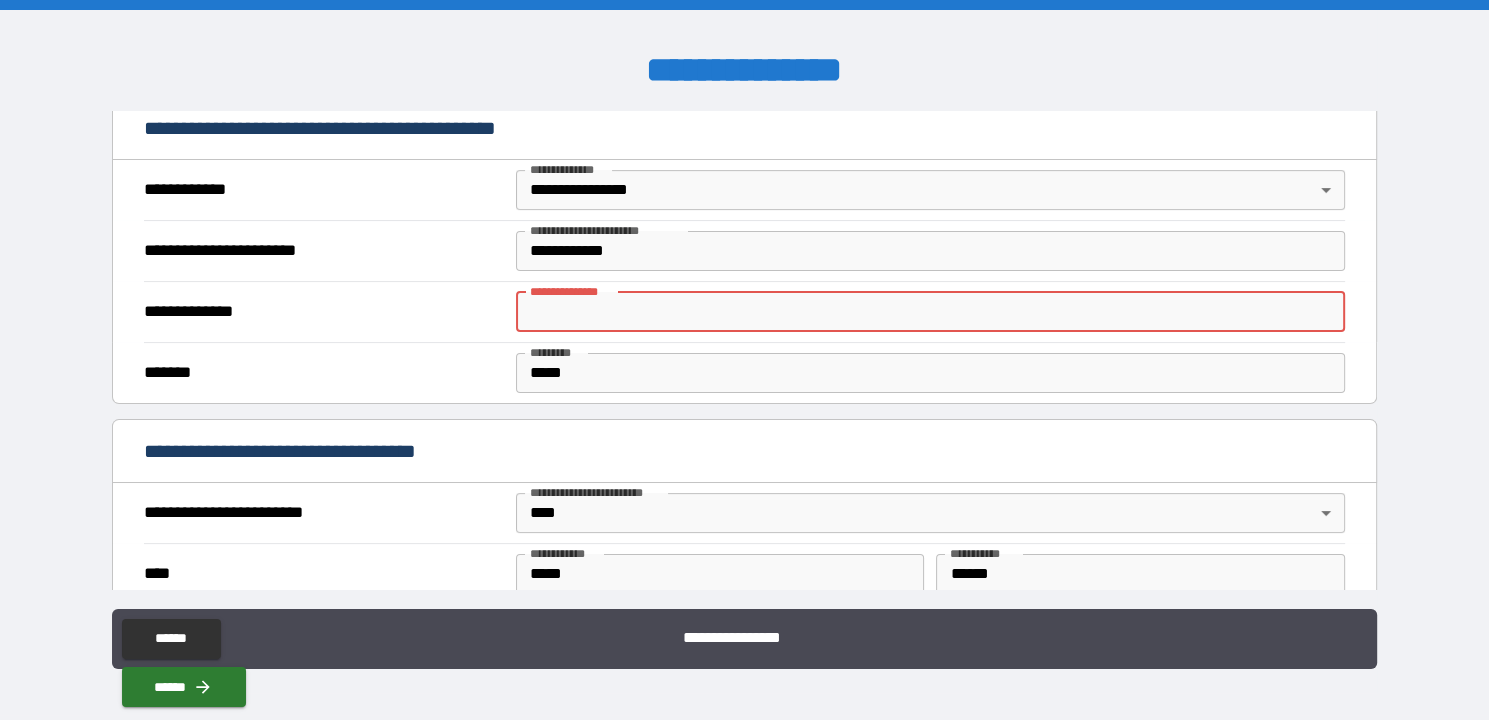 click on "**********" at bounding box center (930, 312) 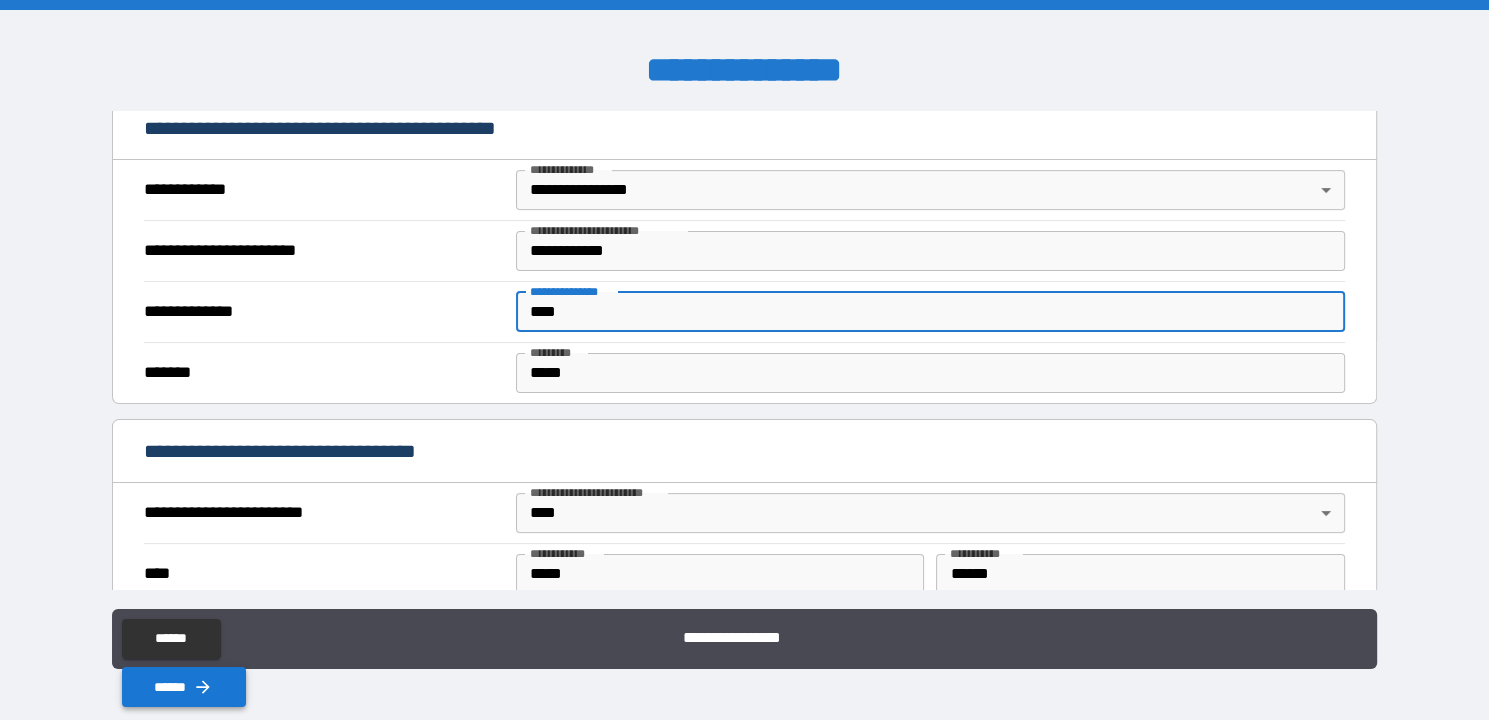 type on "****" 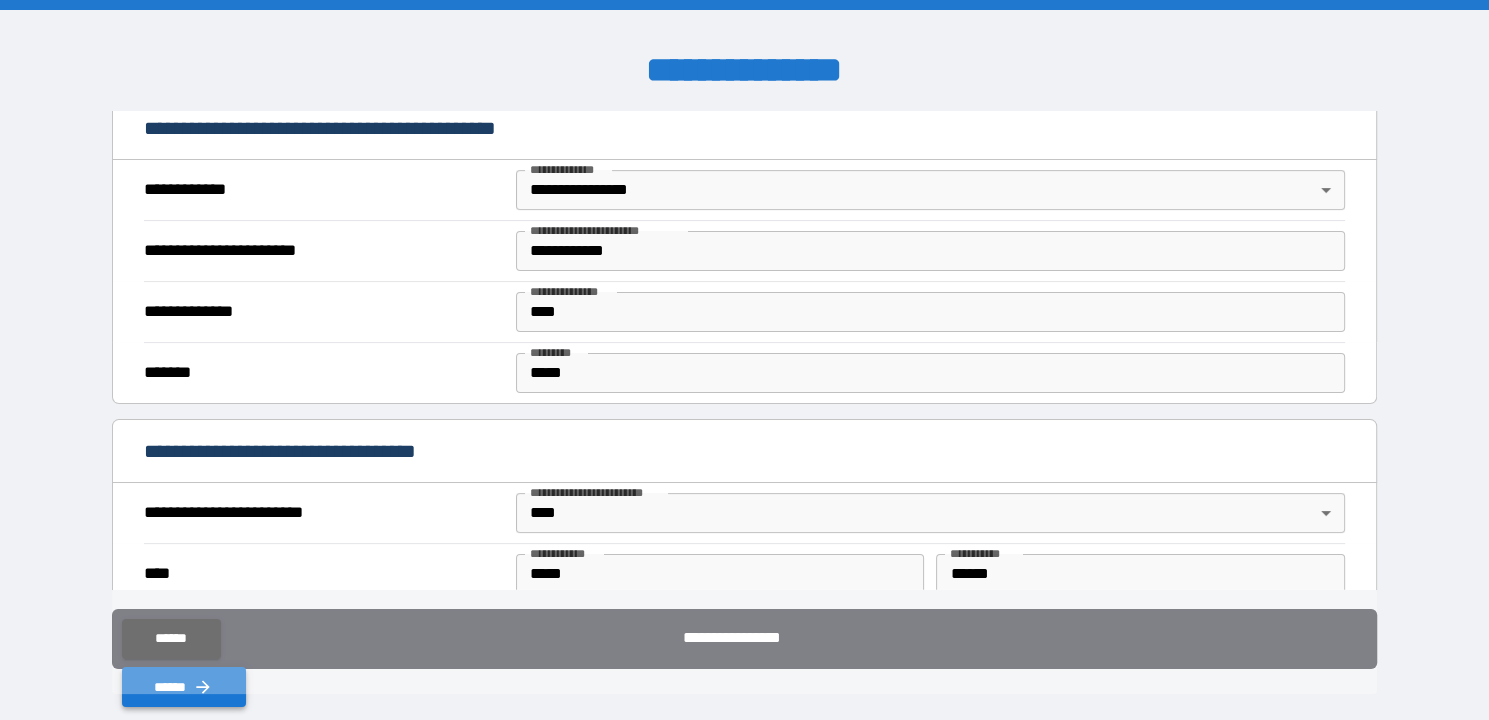 click on "******" at bounding box center (184, 687) 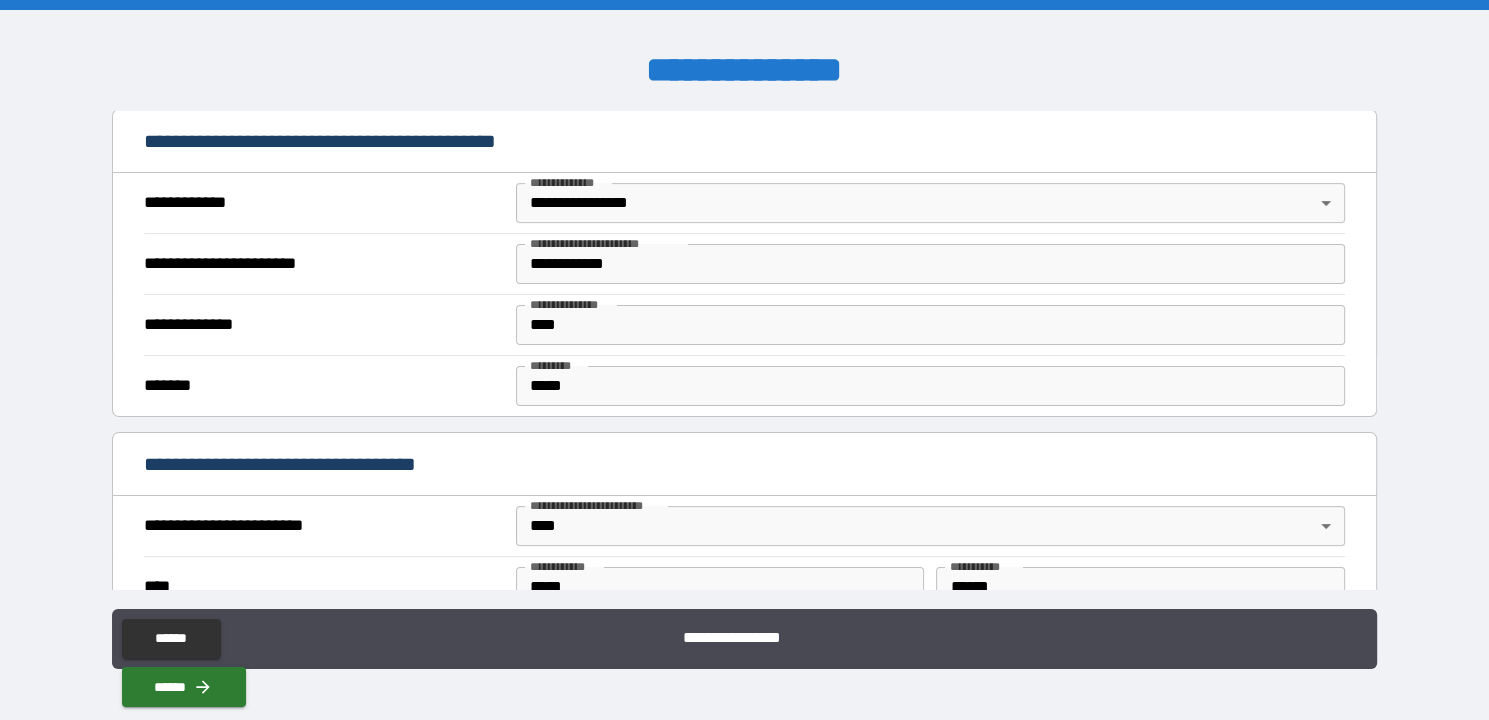 scroll, scrollTop: 395, scrollLeft: 0, axis: vertical 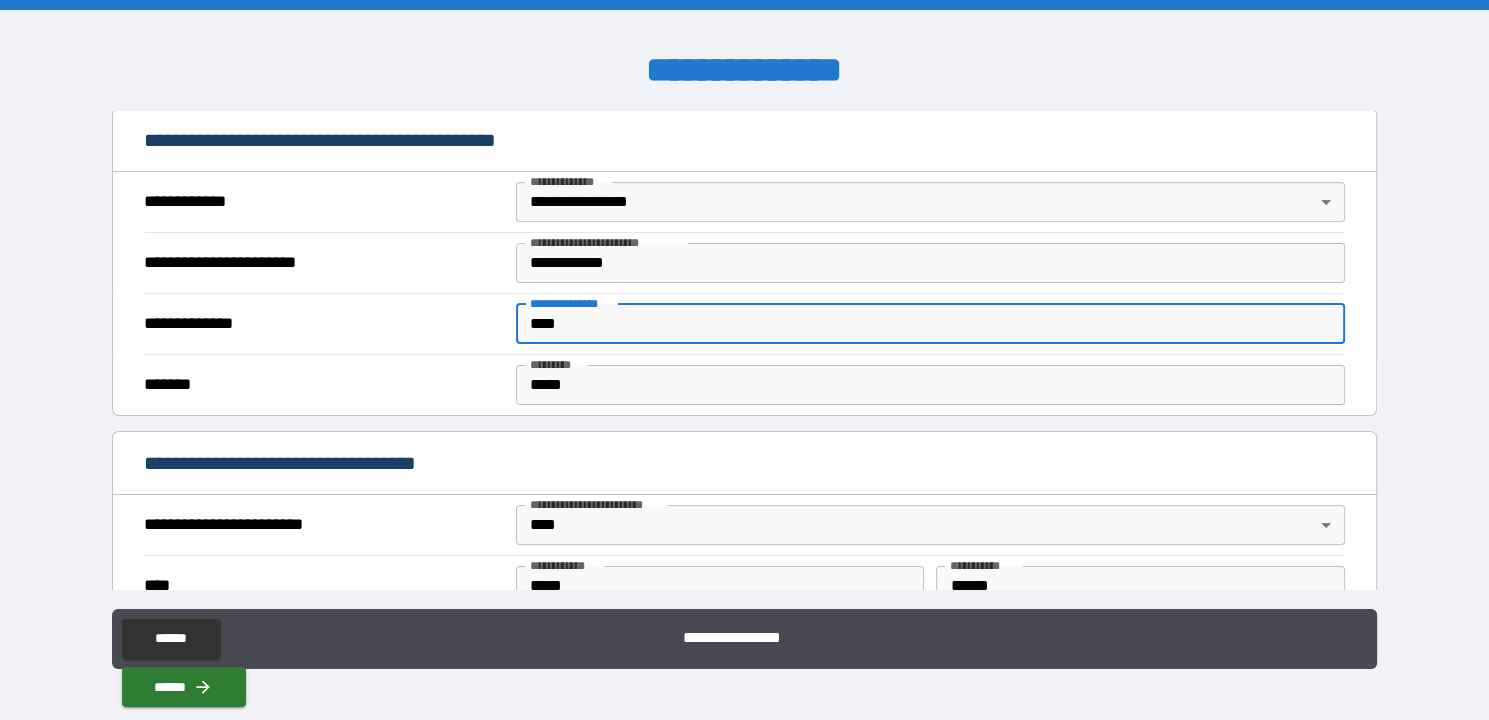 drag, startPoint x: 531, startPoint y: 314, endPoint x: 498, endPoint y: 312, distance: 33.06055 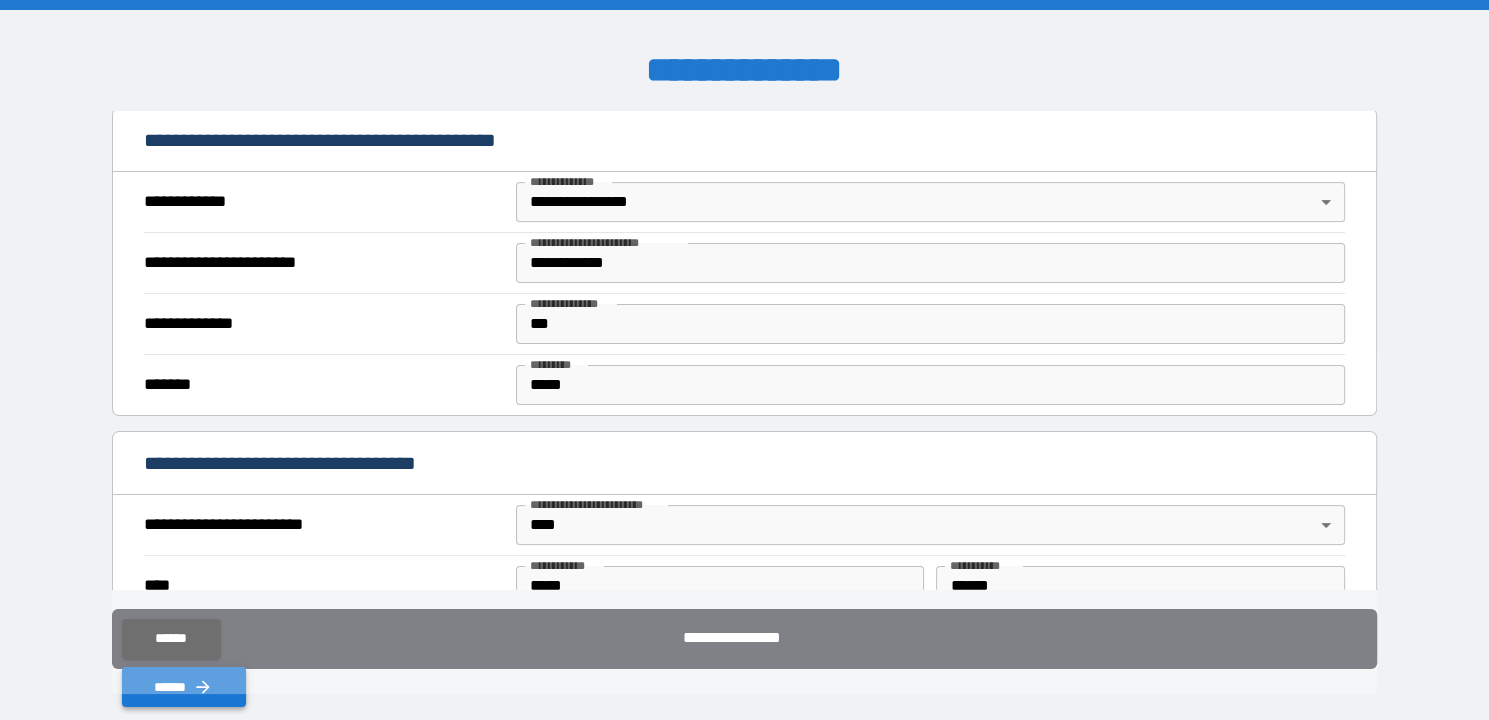 click on "******" at bounding box center [184, 687] 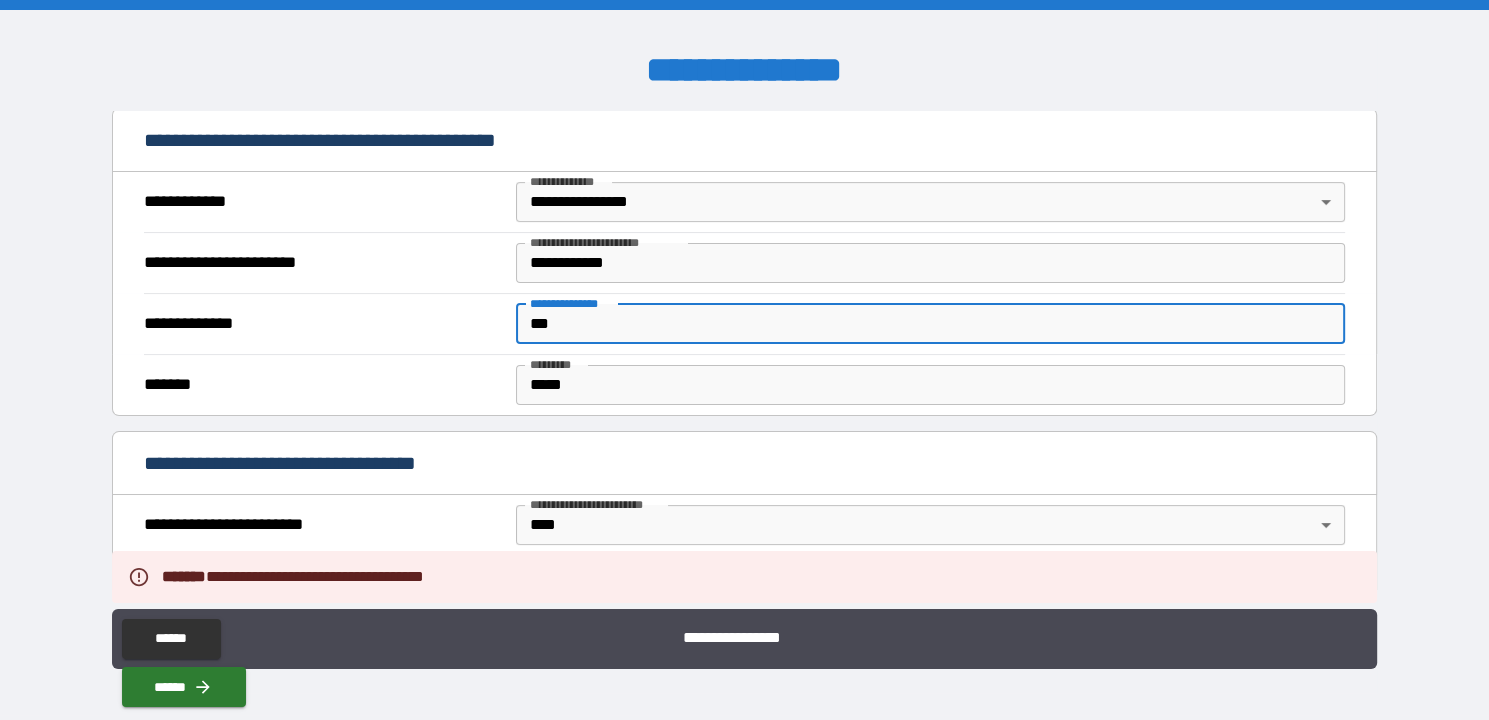 click on "***" at bounding box center (930, 324) 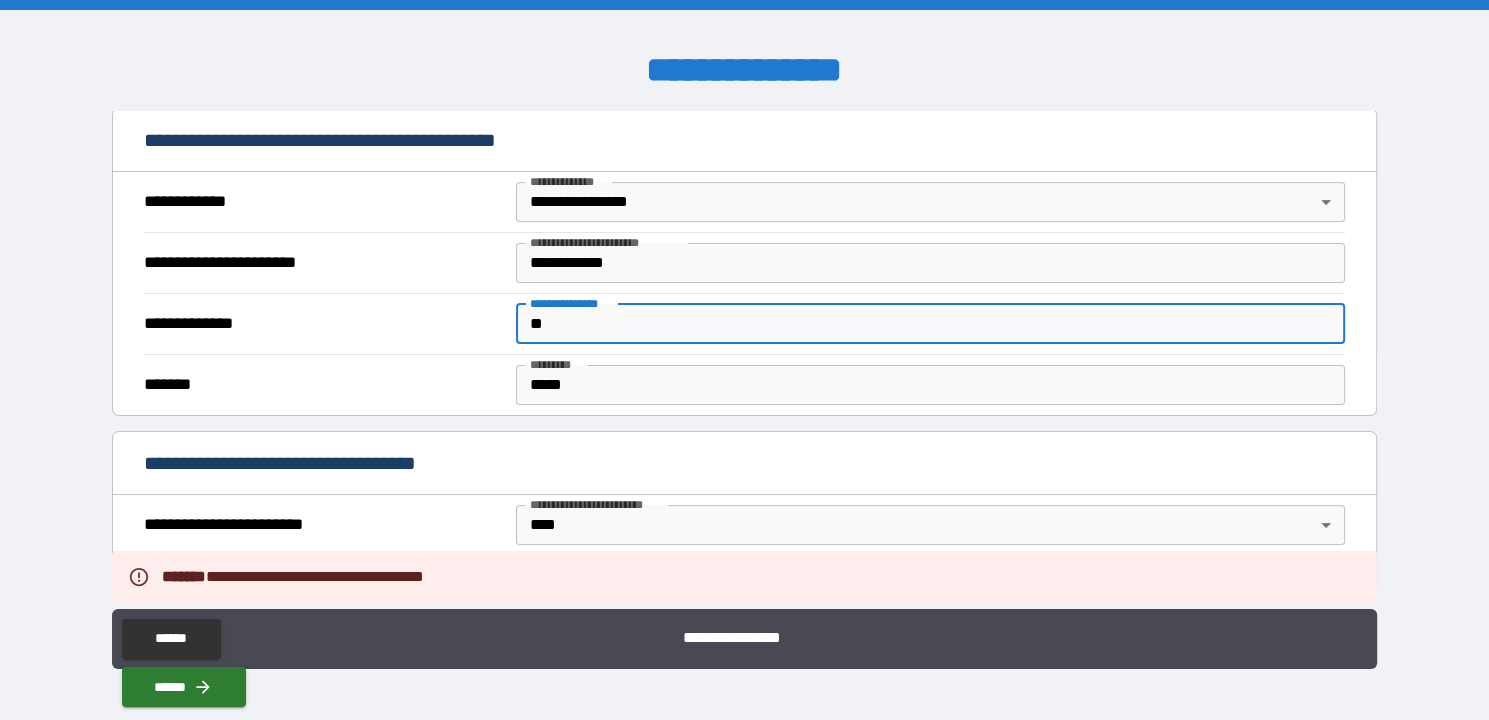 type on "*" 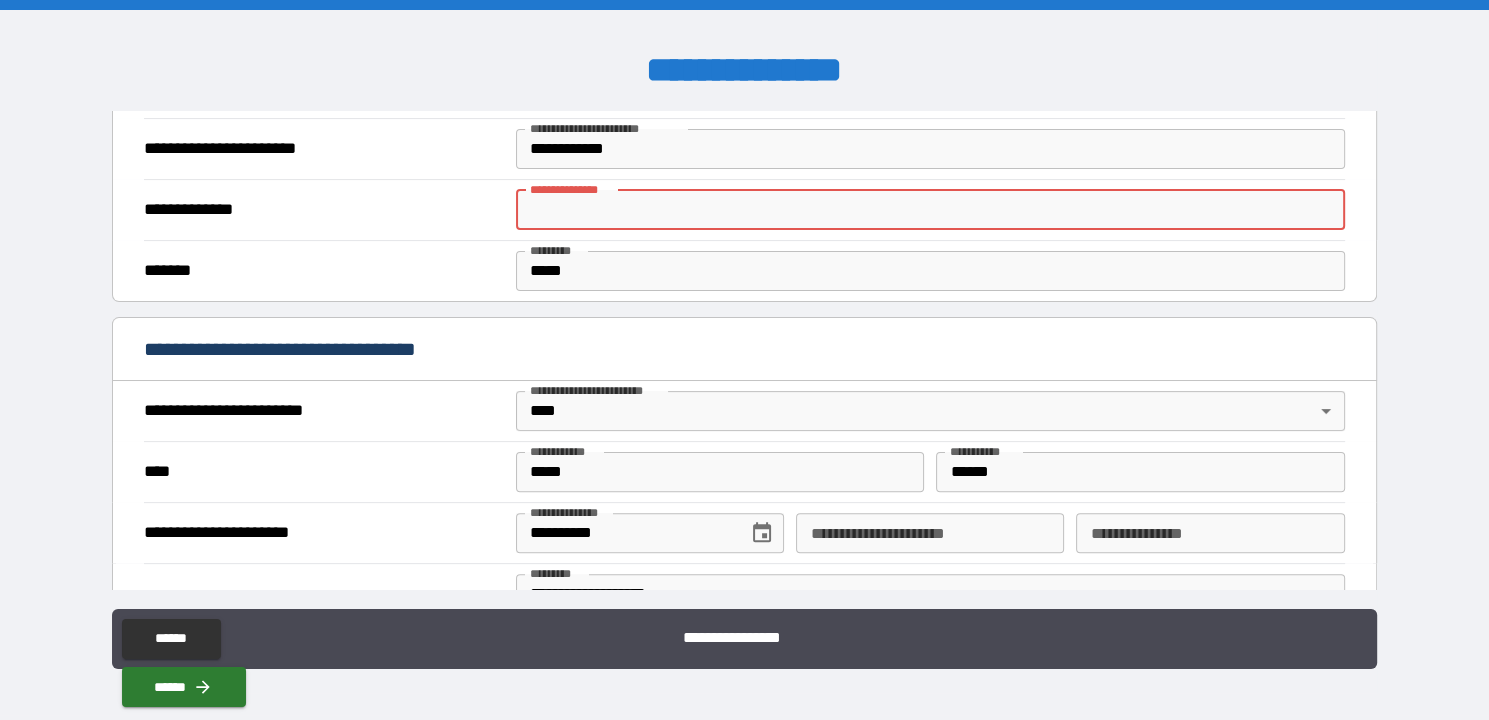 scroll, scrollTop: 508, scrollLeft: 0, axis: vertical 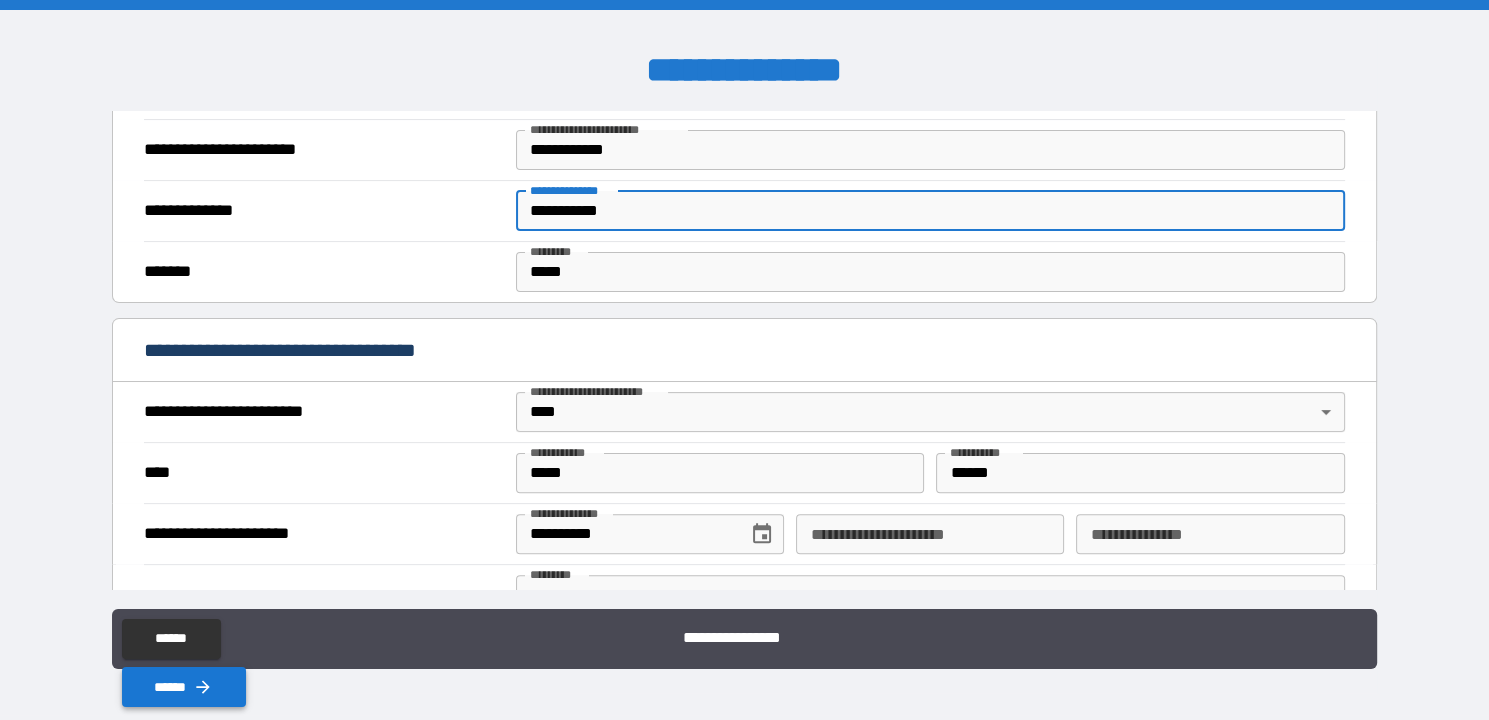 type on "**********" 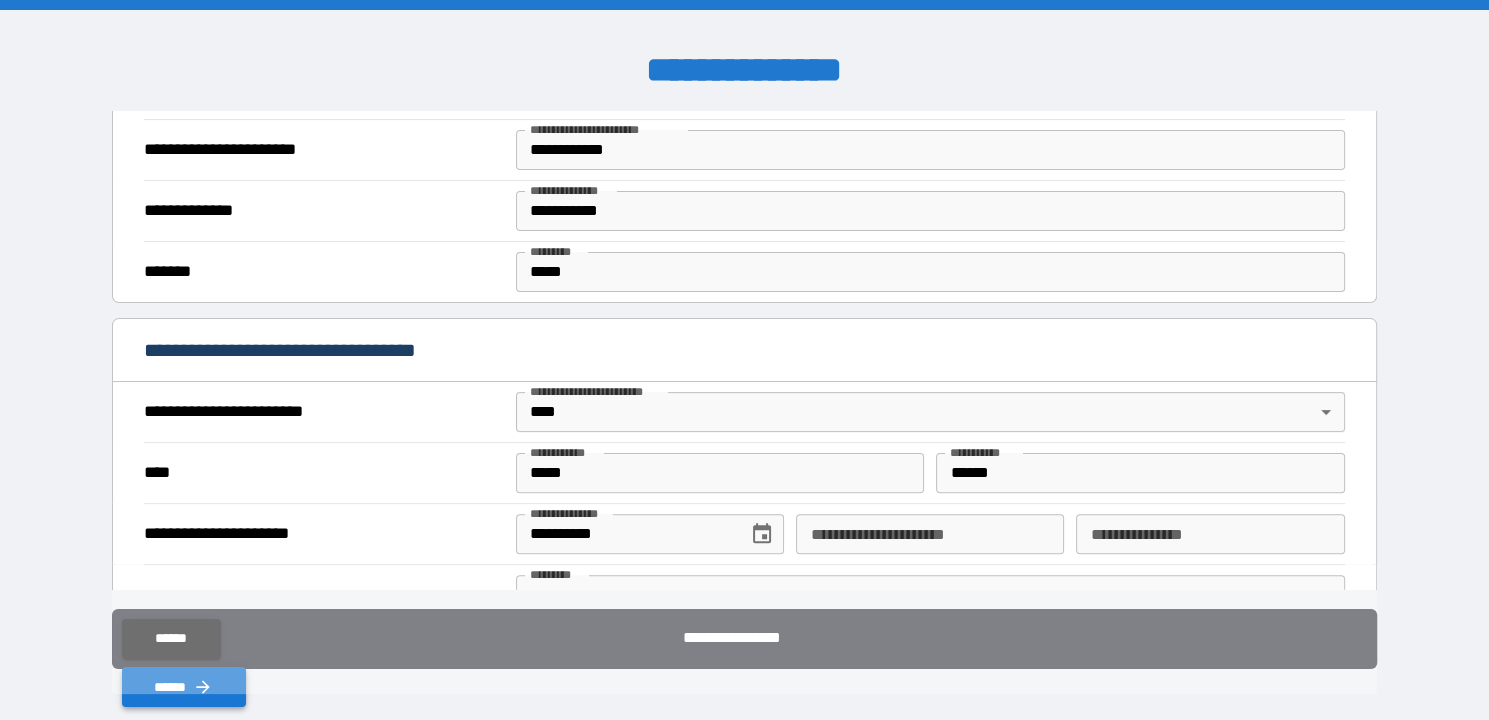 click on "******" at bounding box center [184, 687] 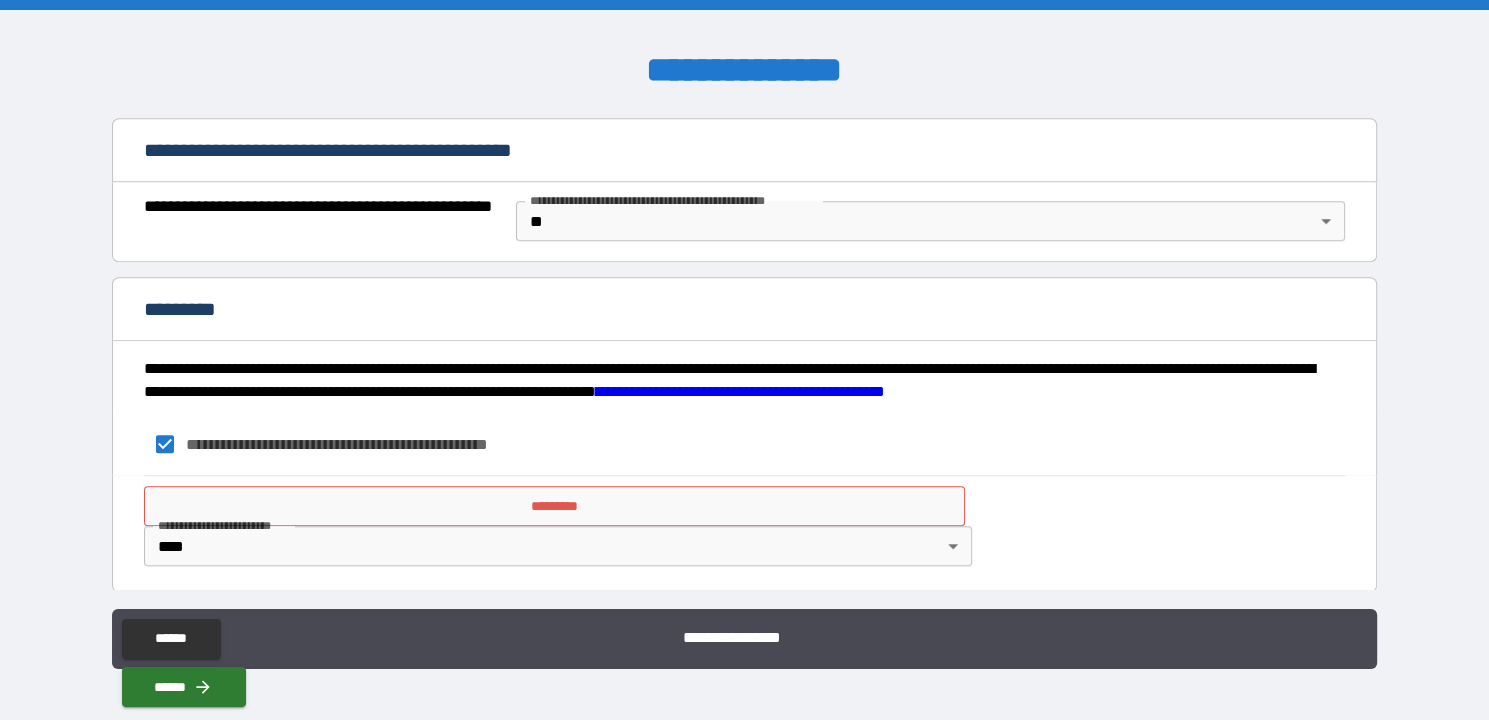scroll, scrollTop: 1506, scrollLeft: 0, axis: vertical 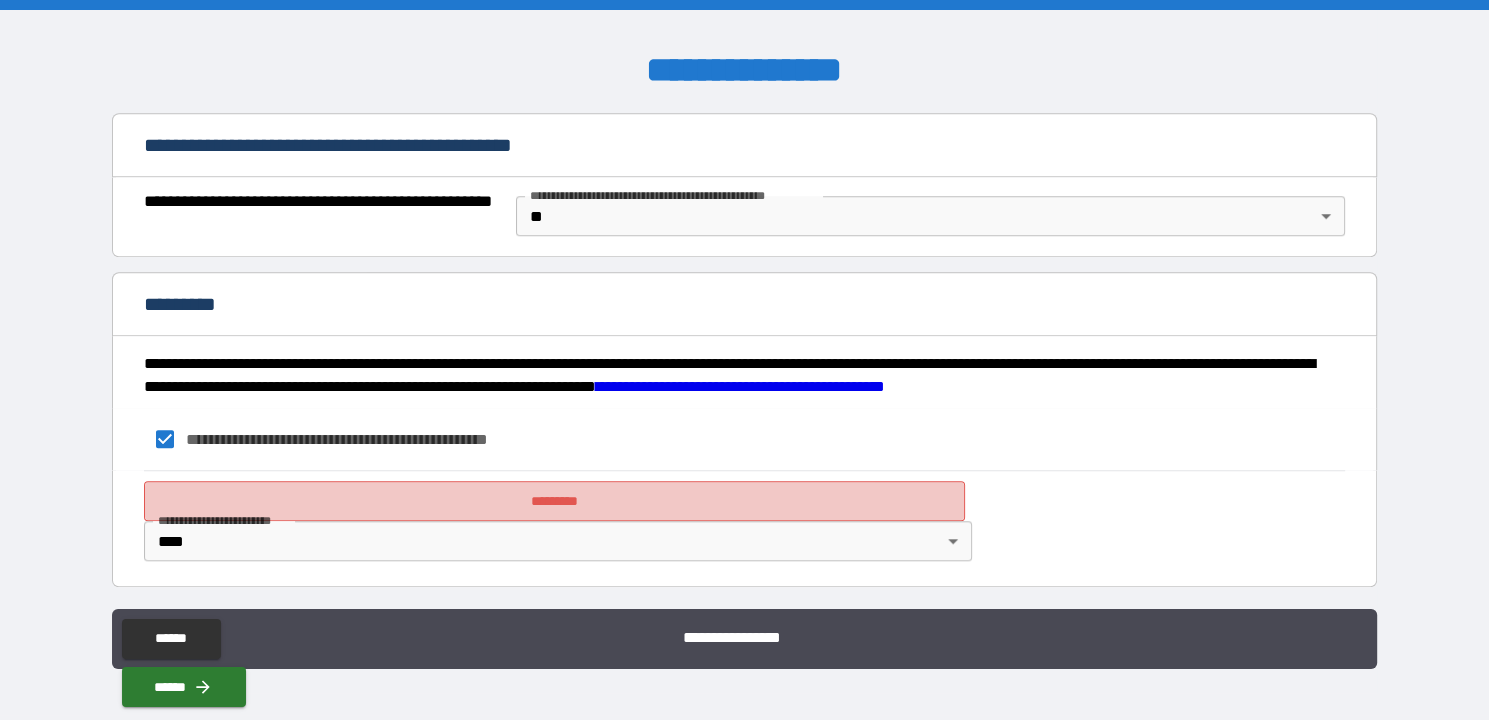 click on "*********" at bounding box center (554, 501) 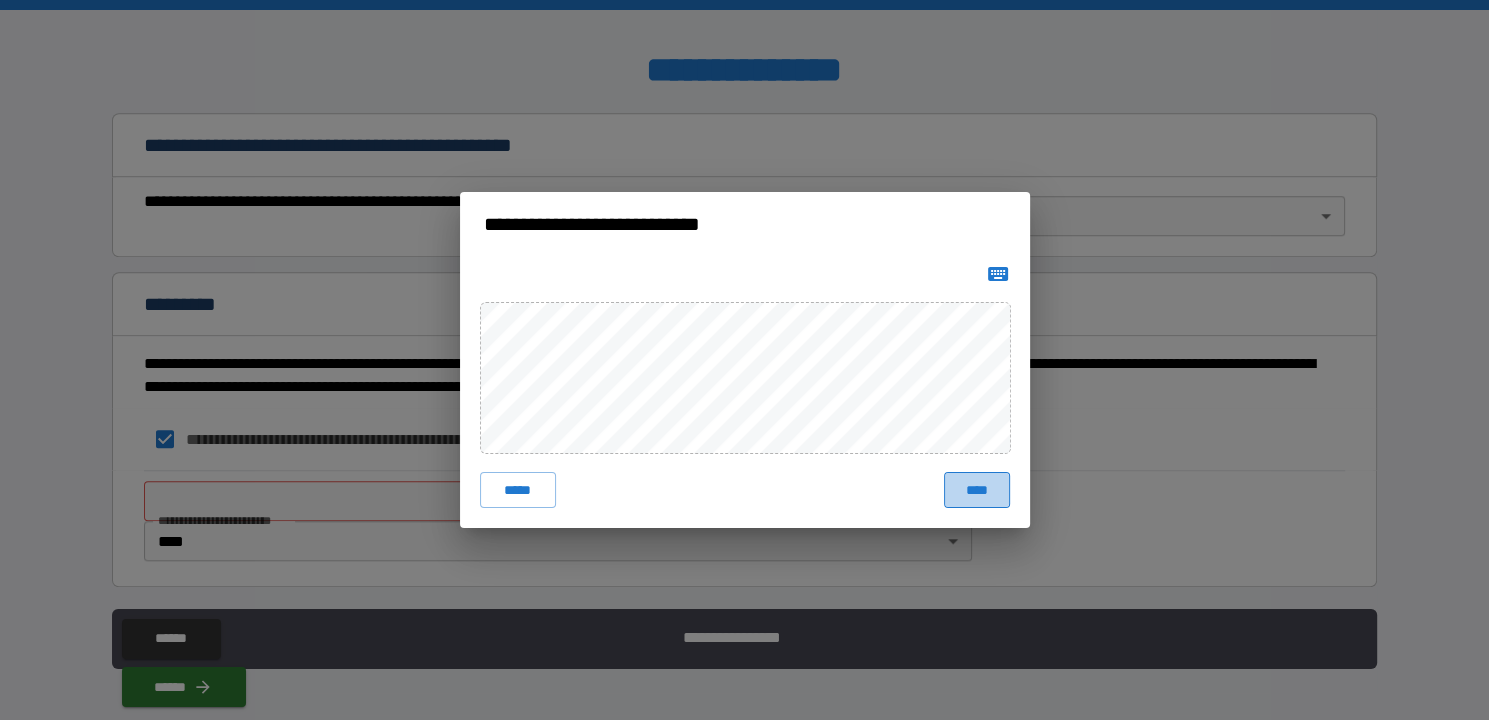 click on "****" at bounding box center [976, 490] 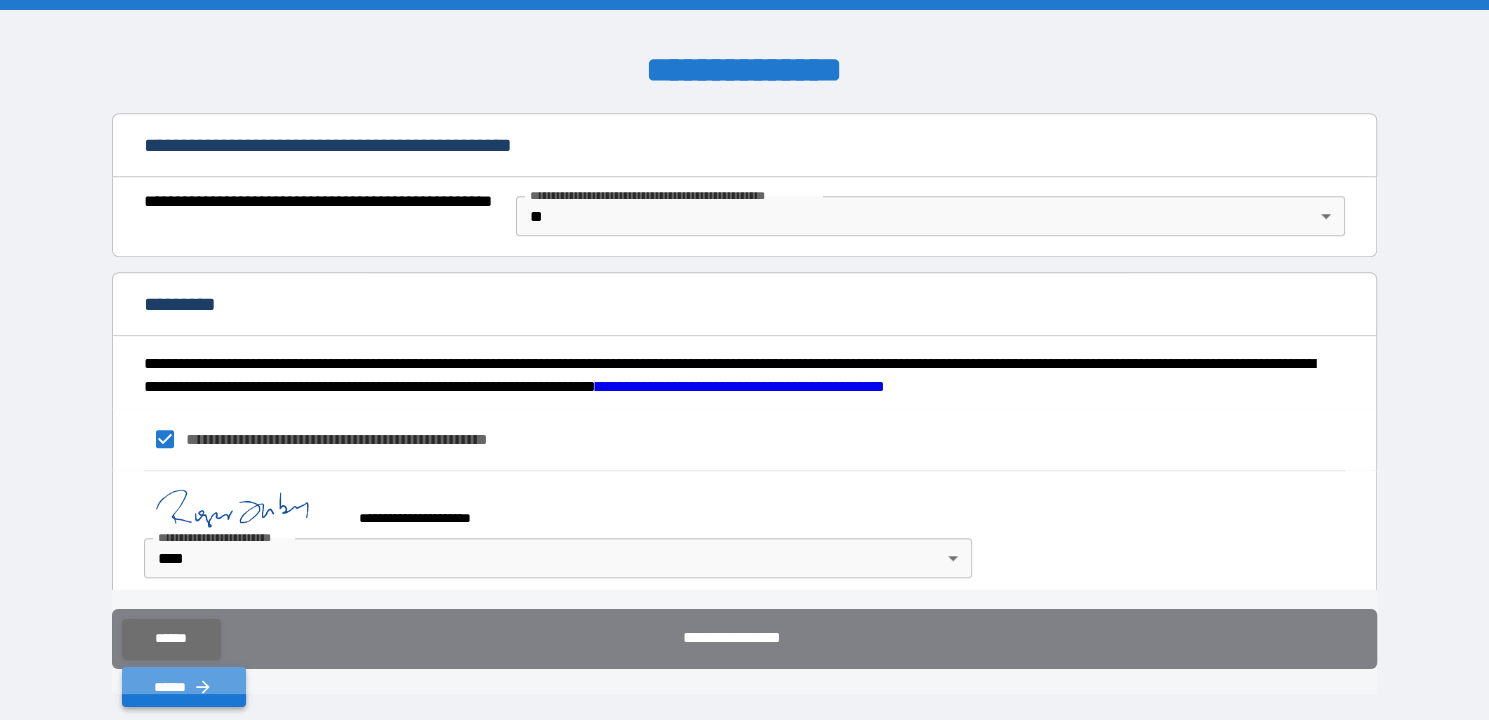 click on "******" at bounding box center (184, 687) 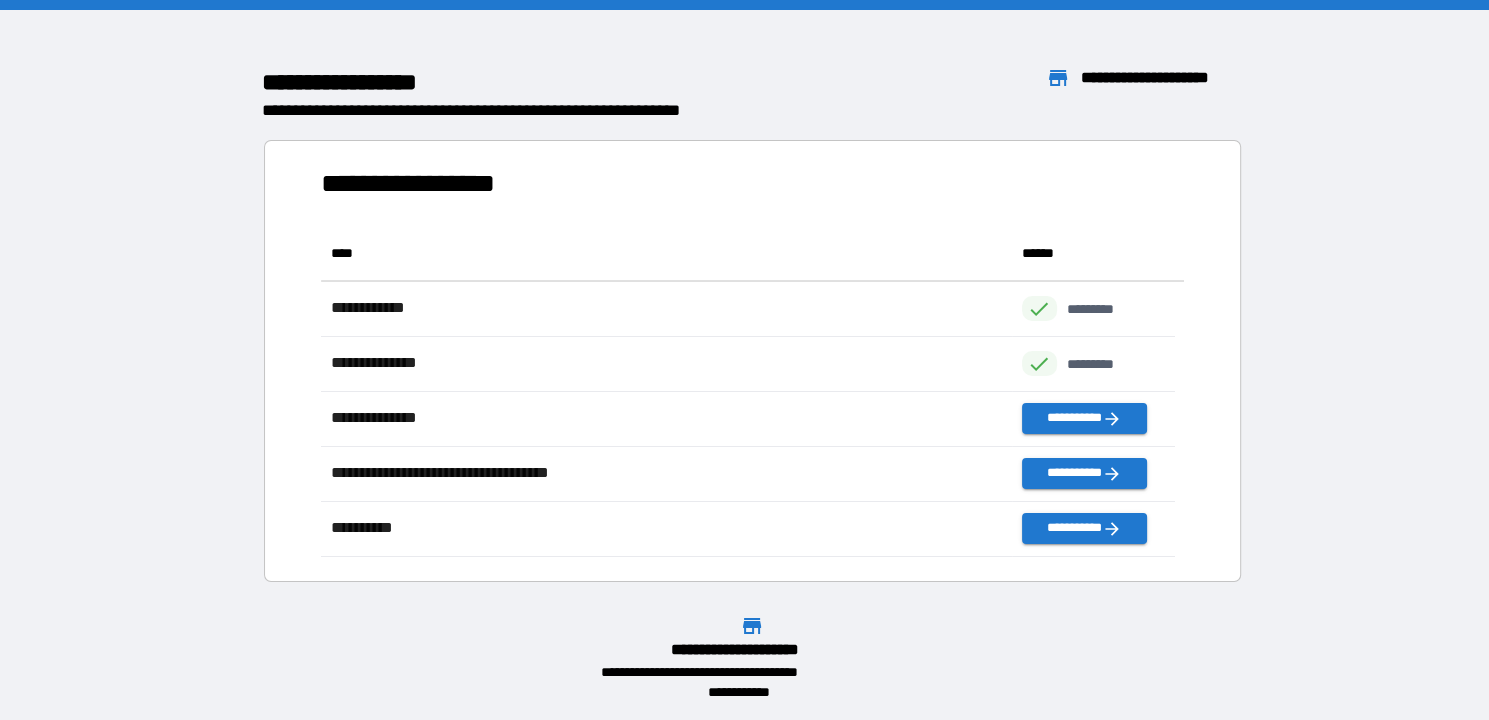 scroll, scrollTop: 15, scrollLeft: 16, axis: both 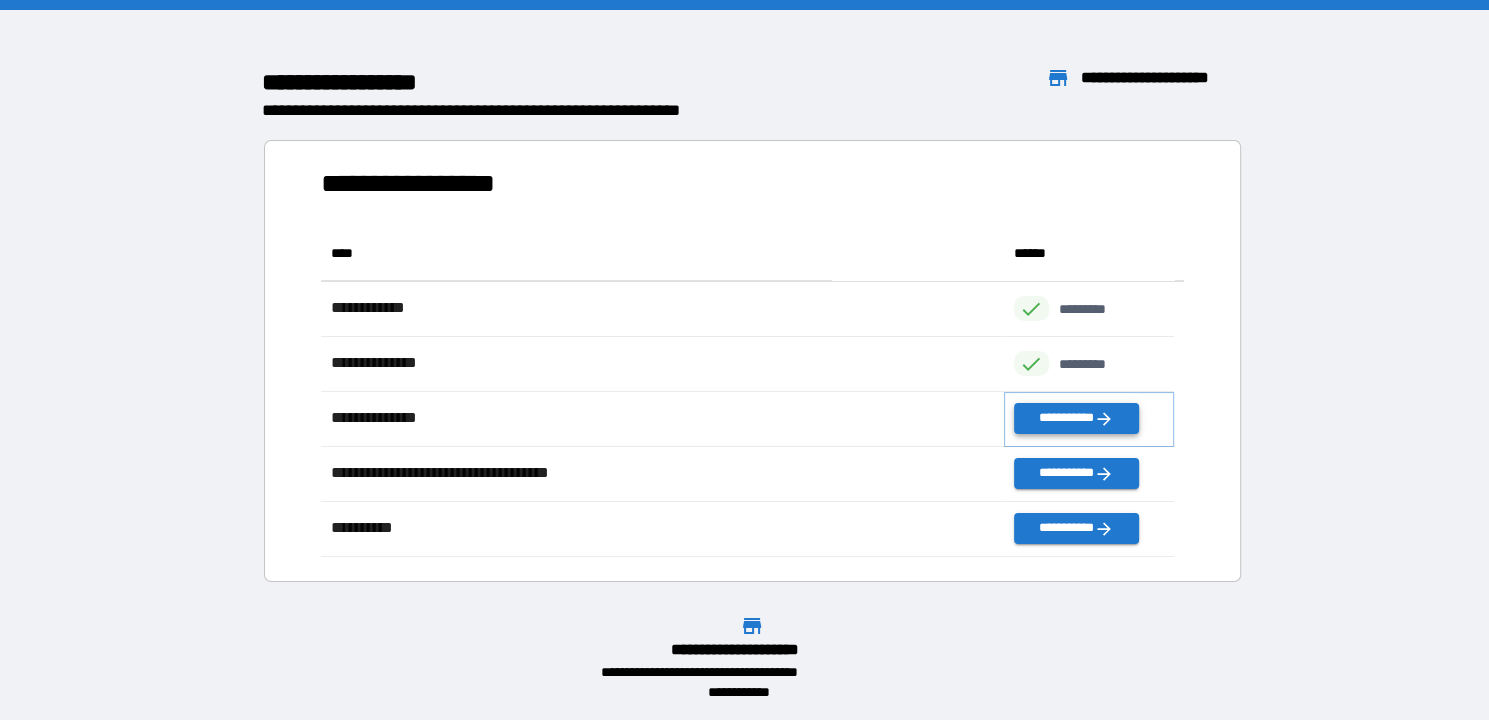 click on "**********" at bounding box center [1076, 418] 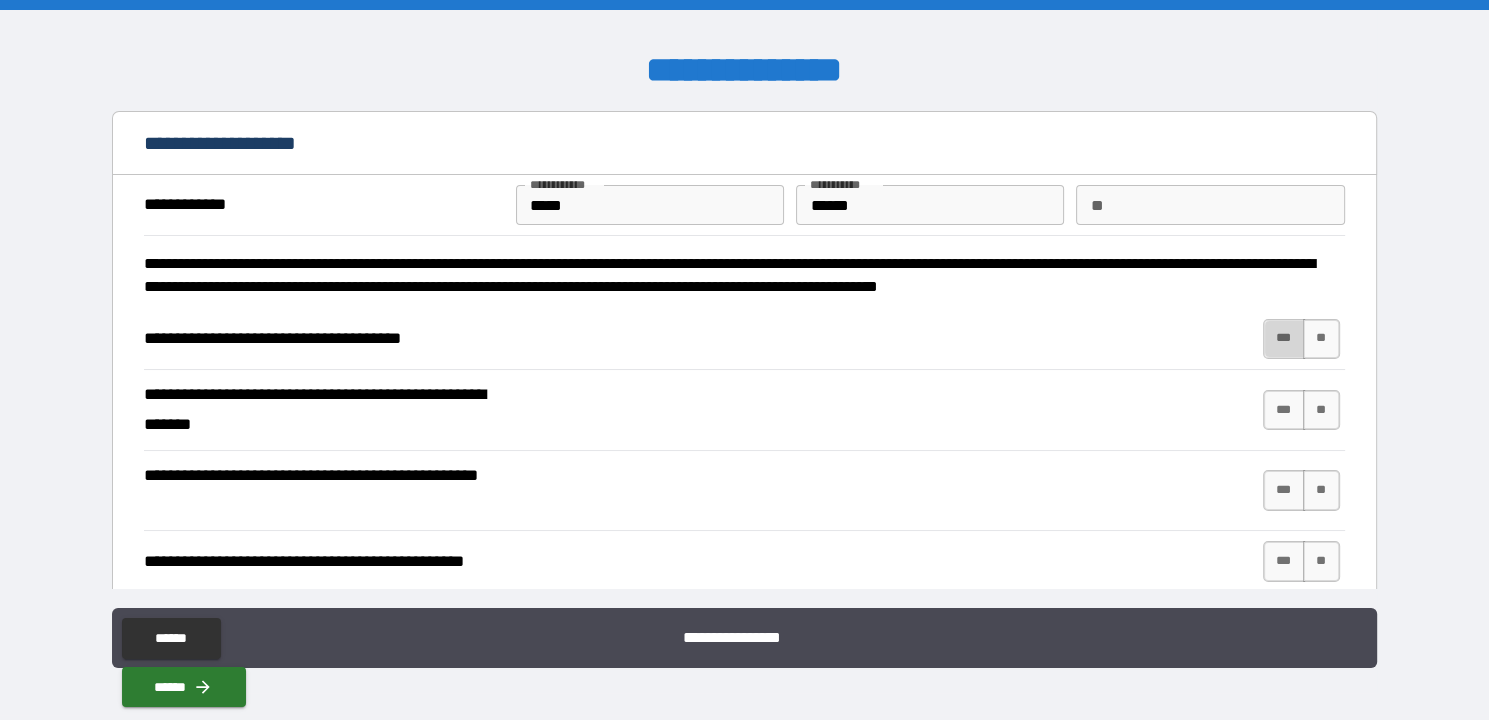 click on "***" at bounding box center [1284, 339] 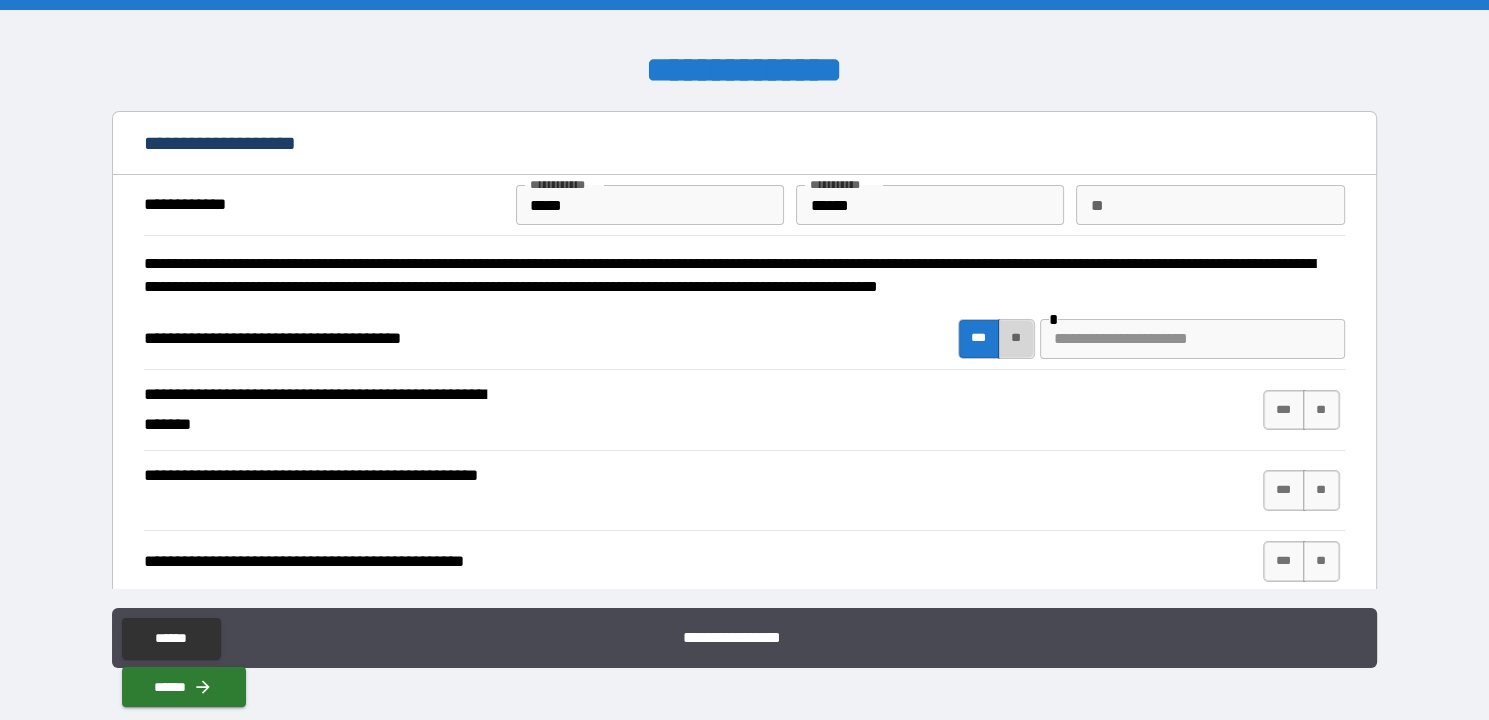 click on "**" at bounding box center (1016, 339) 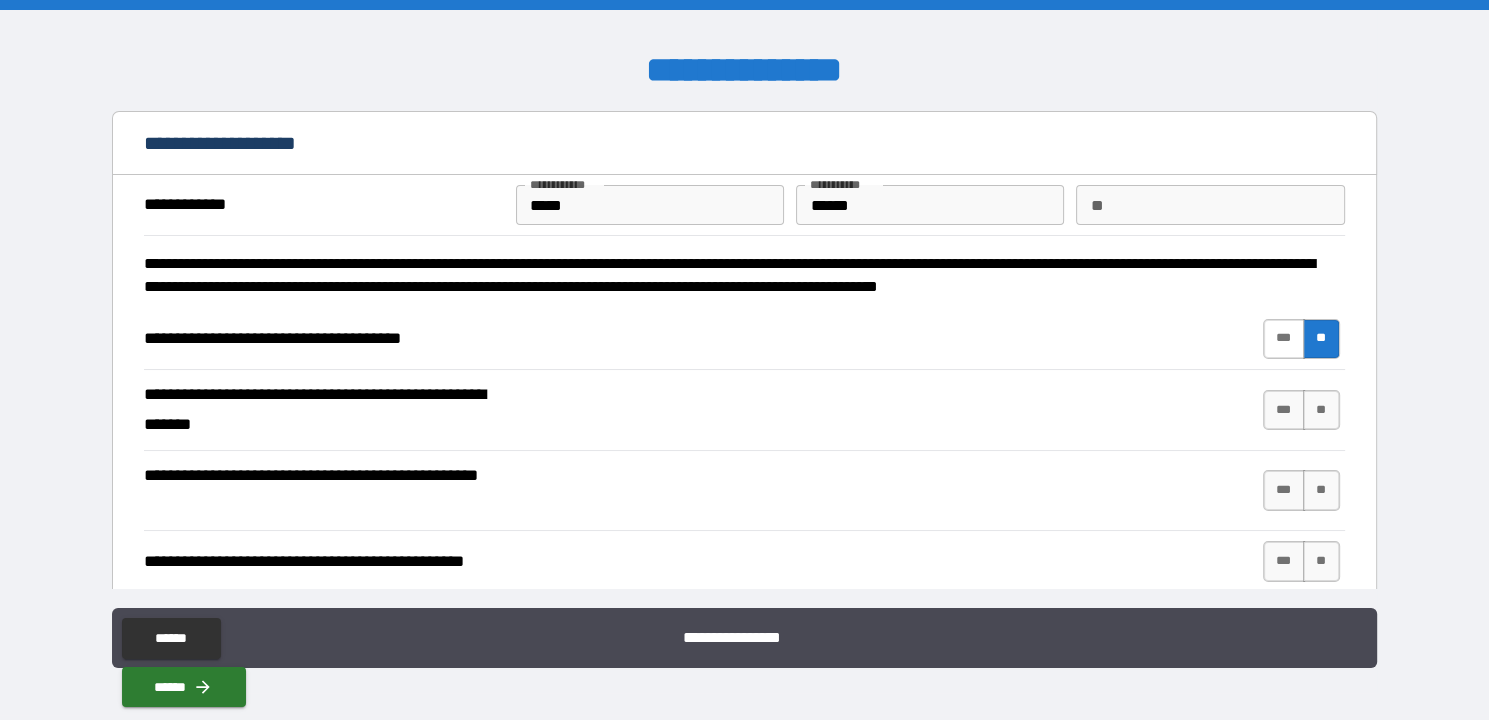 click on "***" at bounding box center [1284, 339] 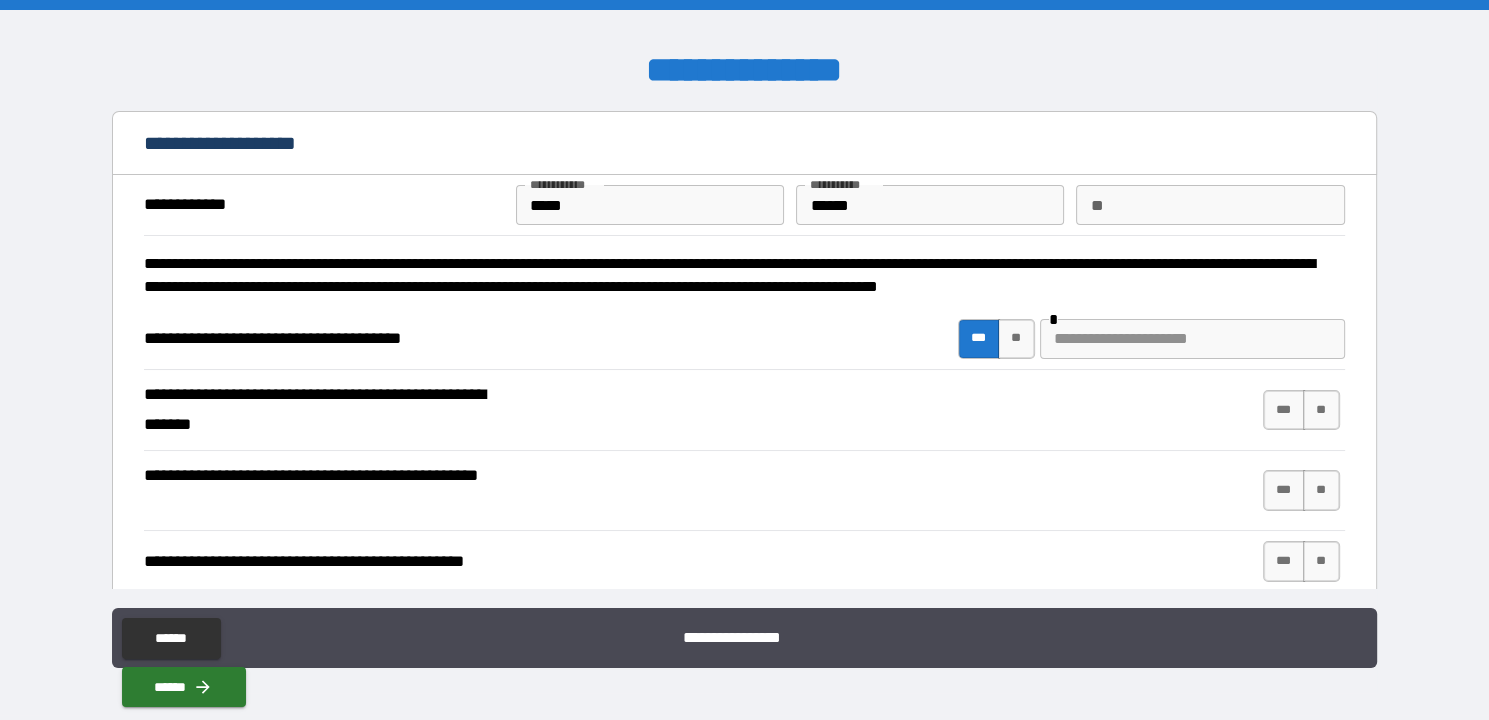 click at bounding box center [1192, 339] 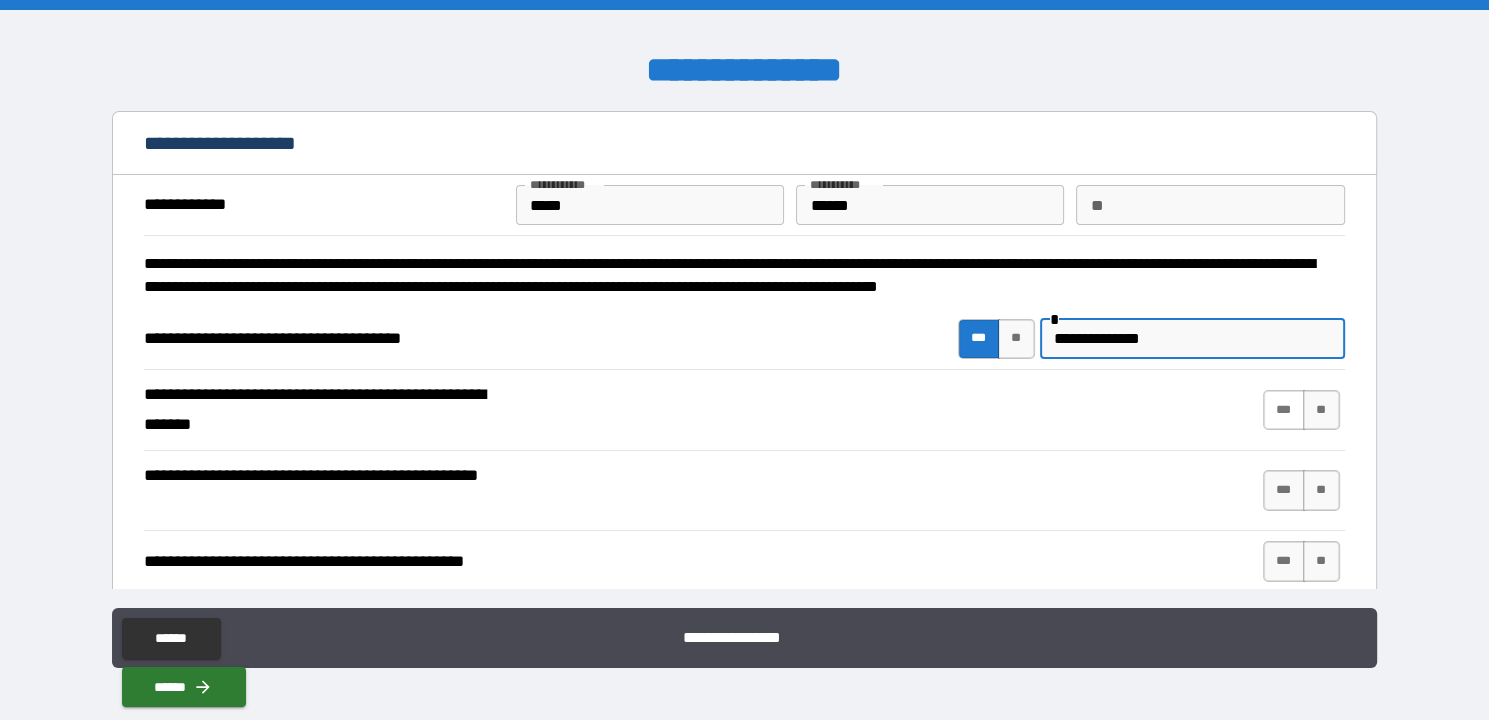 type on "**********" 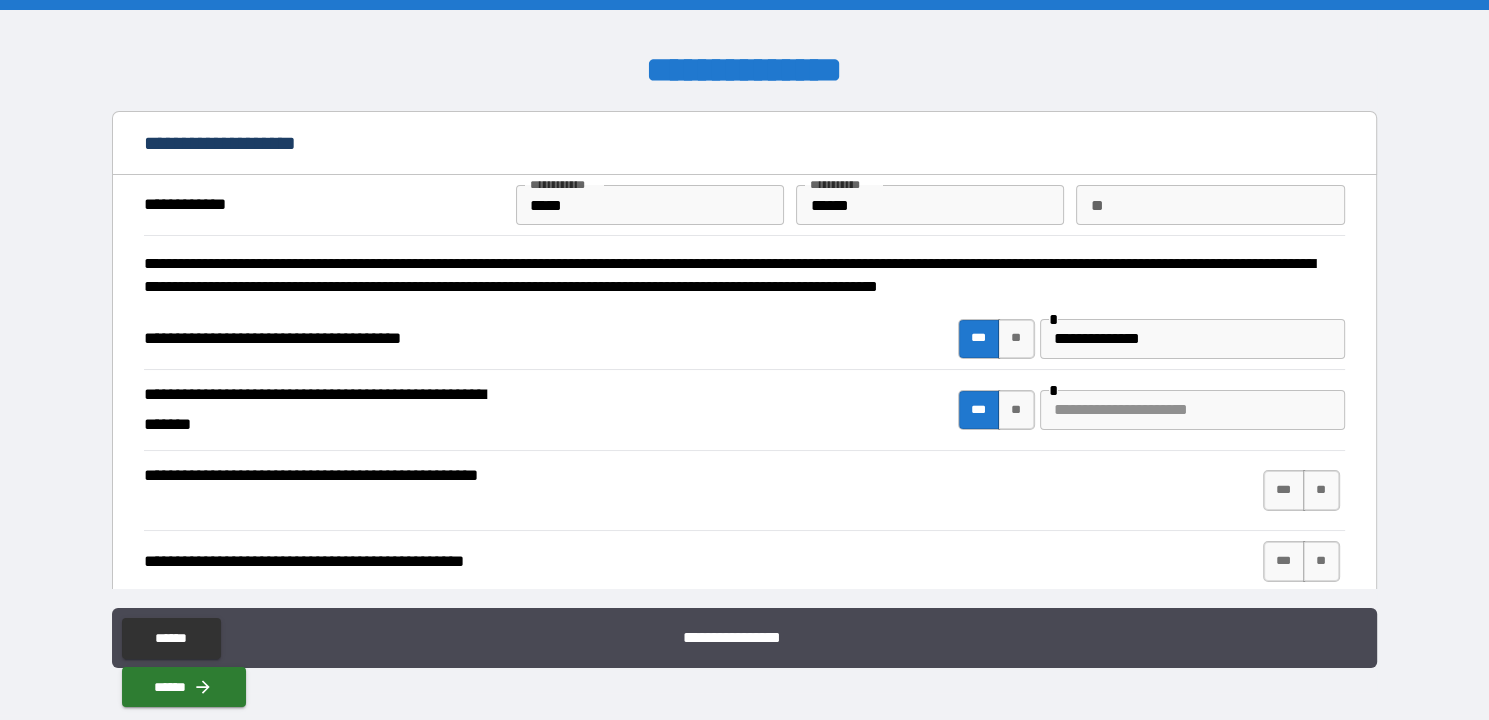 click at bounding box center (1192, 410) 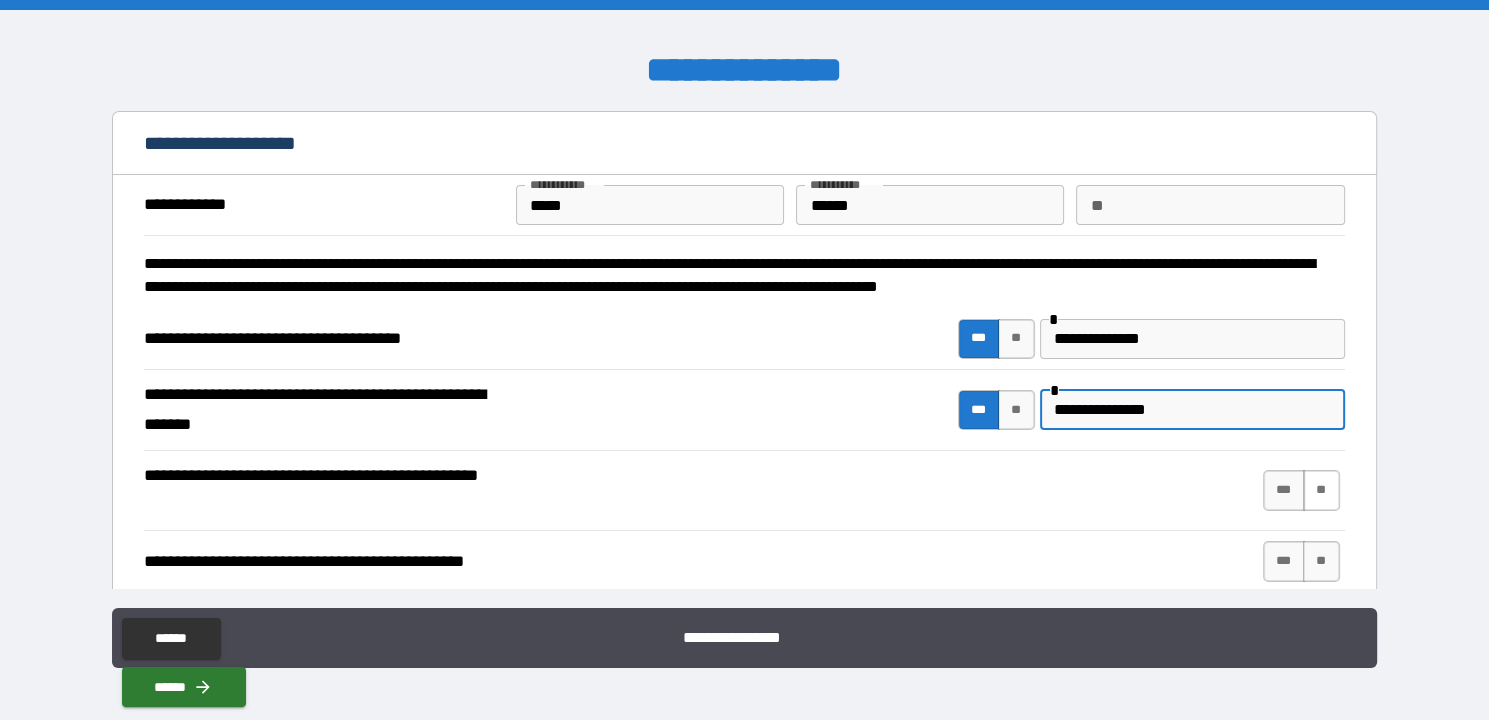 type on "**********" 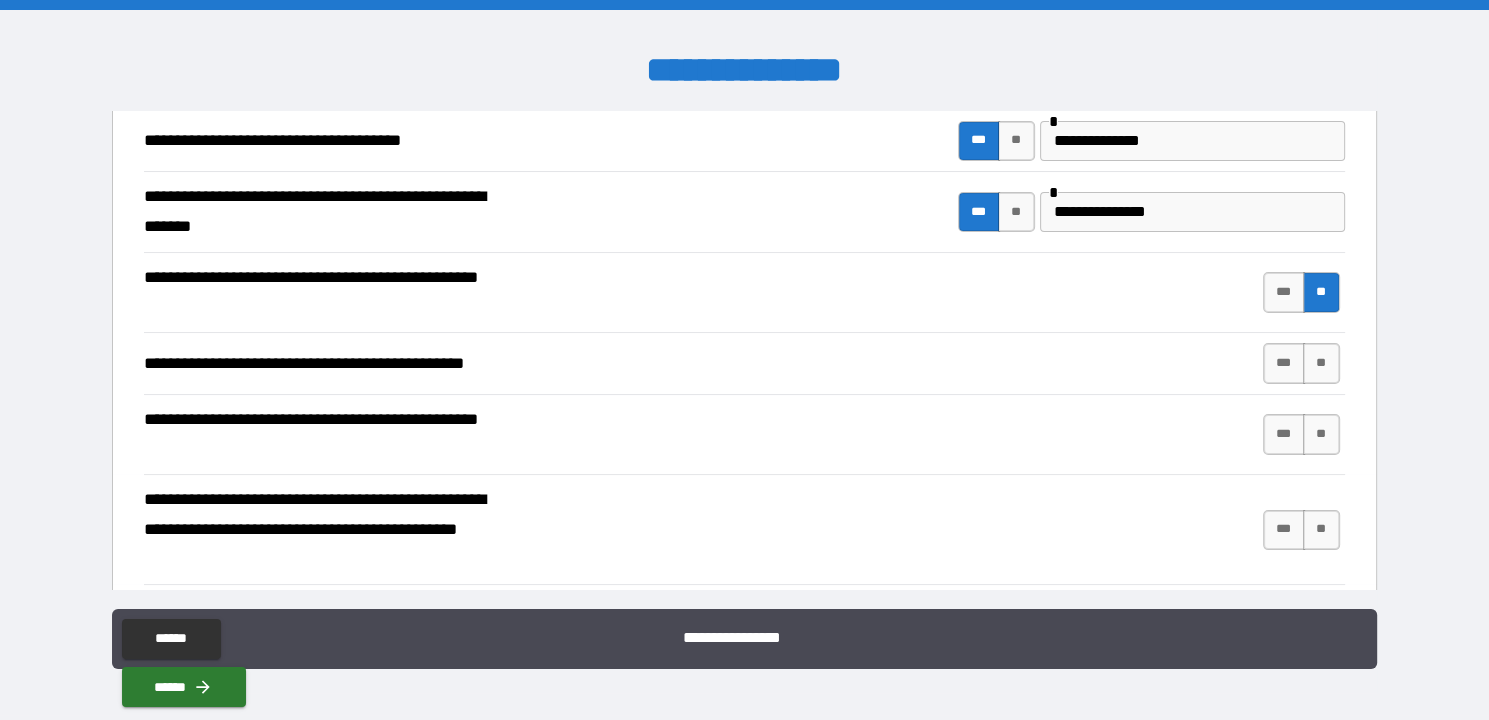 scroll, scrollTop: 199, scrollLeft: 0, axis: vertical 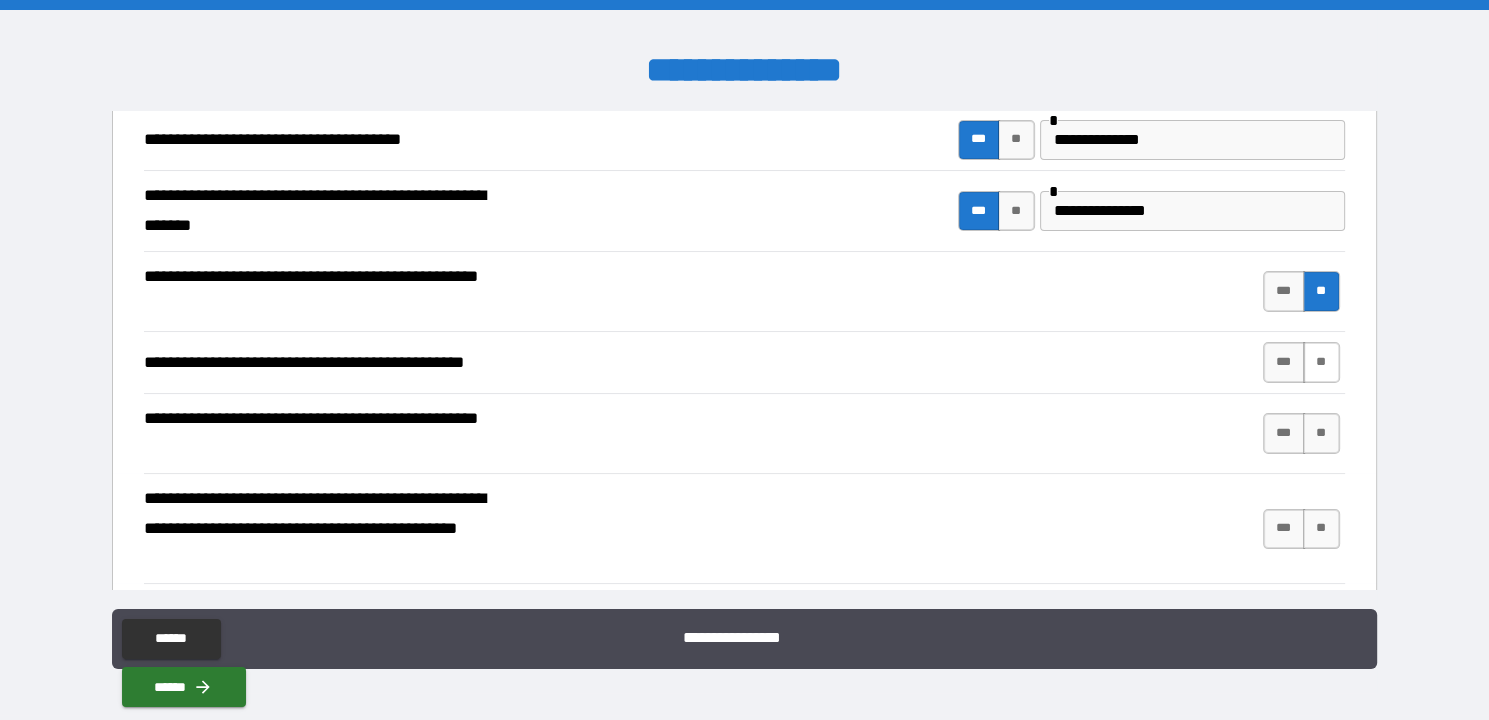 click on "**" at bounding box center [1321, 362] 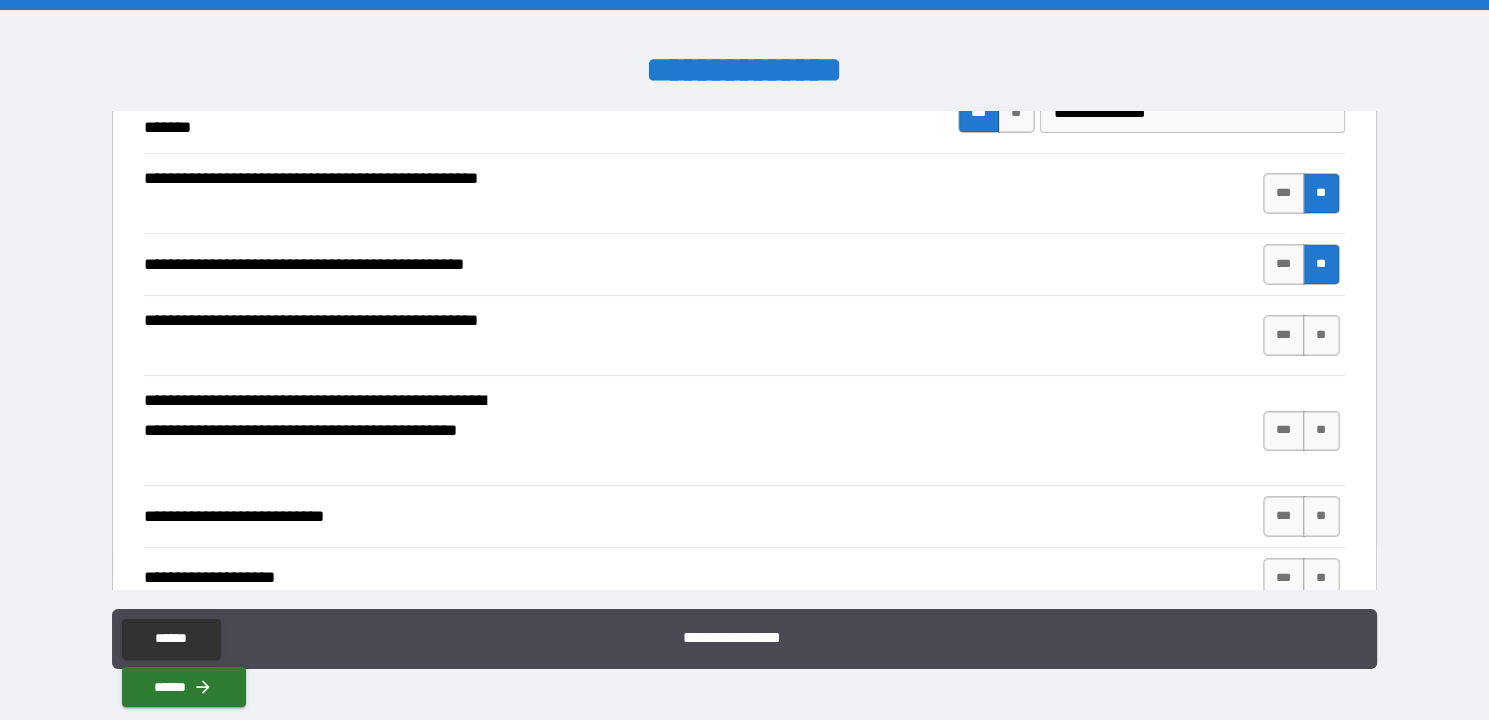 scroll, scrollTop: 298, scrollLeft: 0, axis: vertical 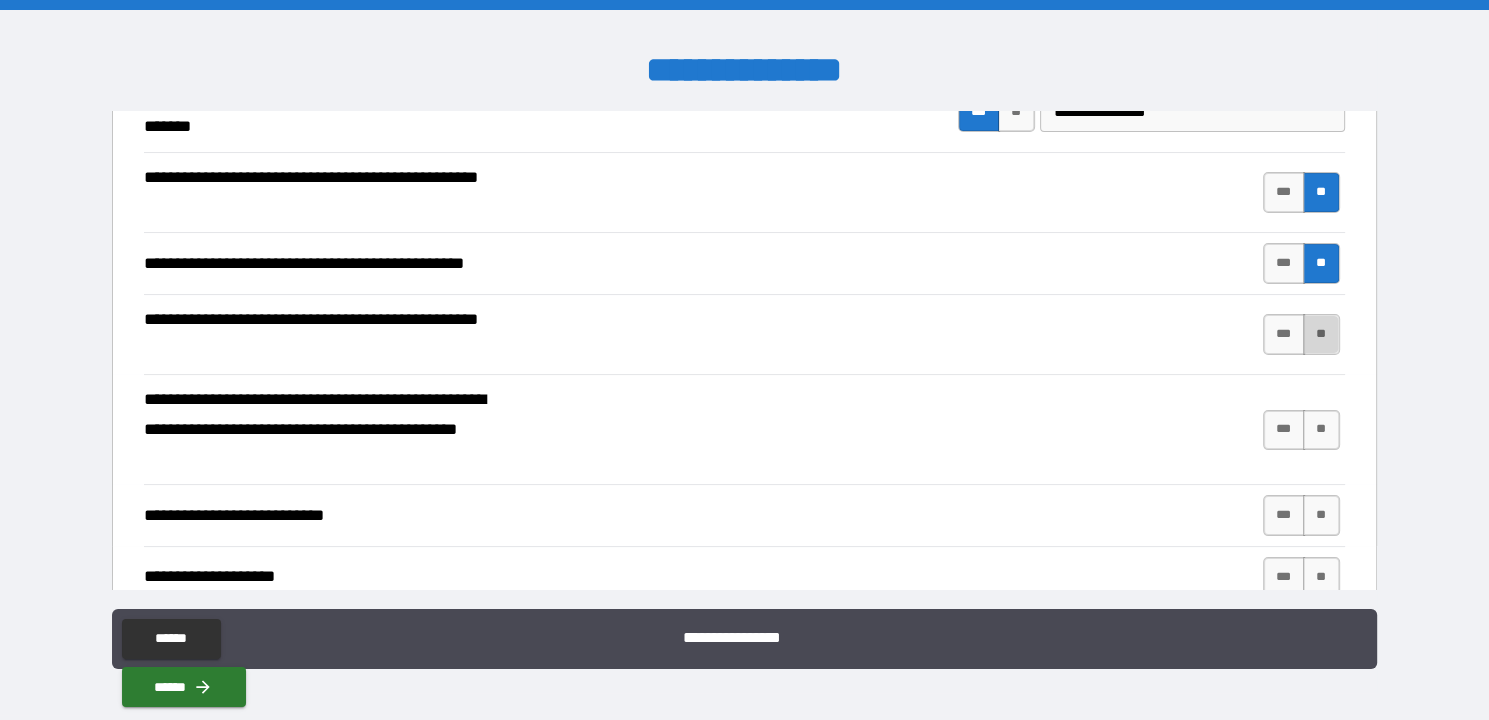 click on "**" at bounding box center [1321, 334] 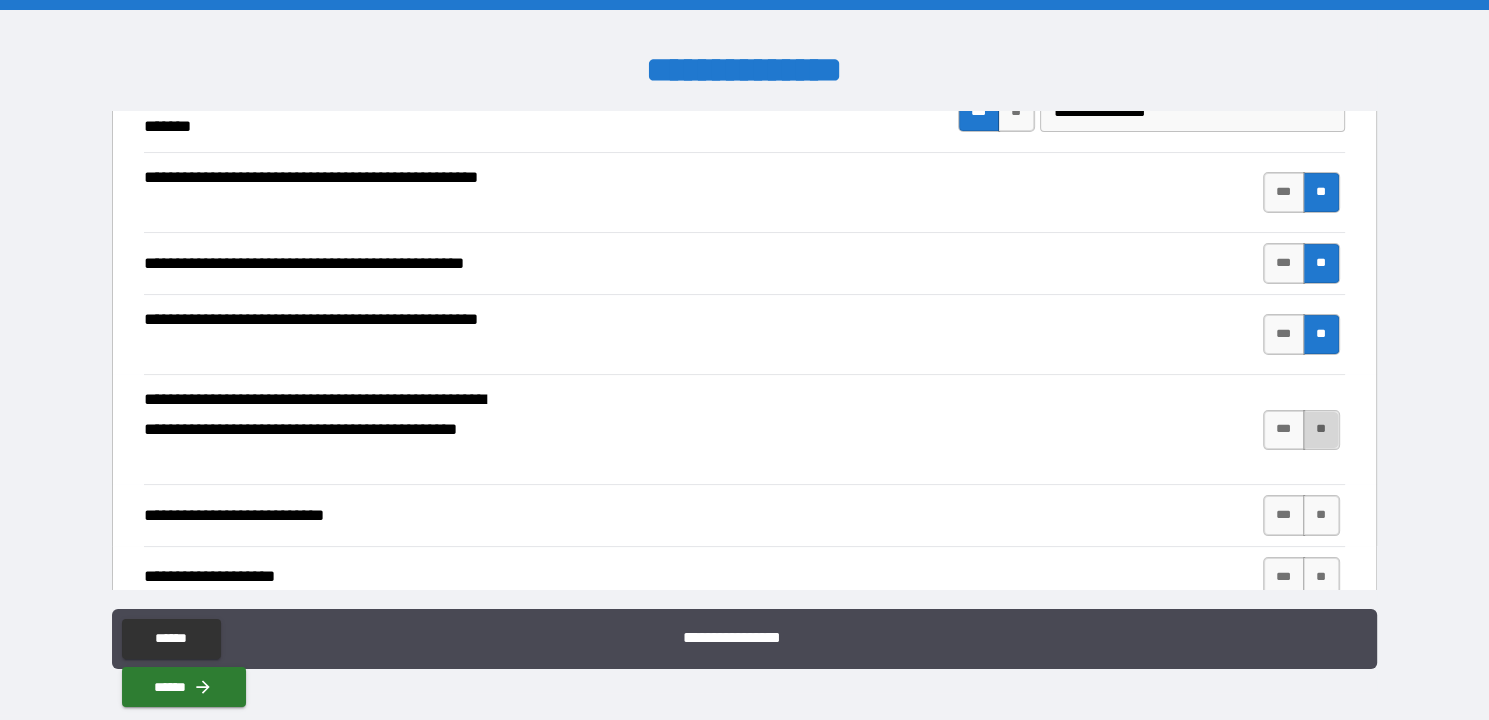 click on "**" at bounding box center [1321, 430] 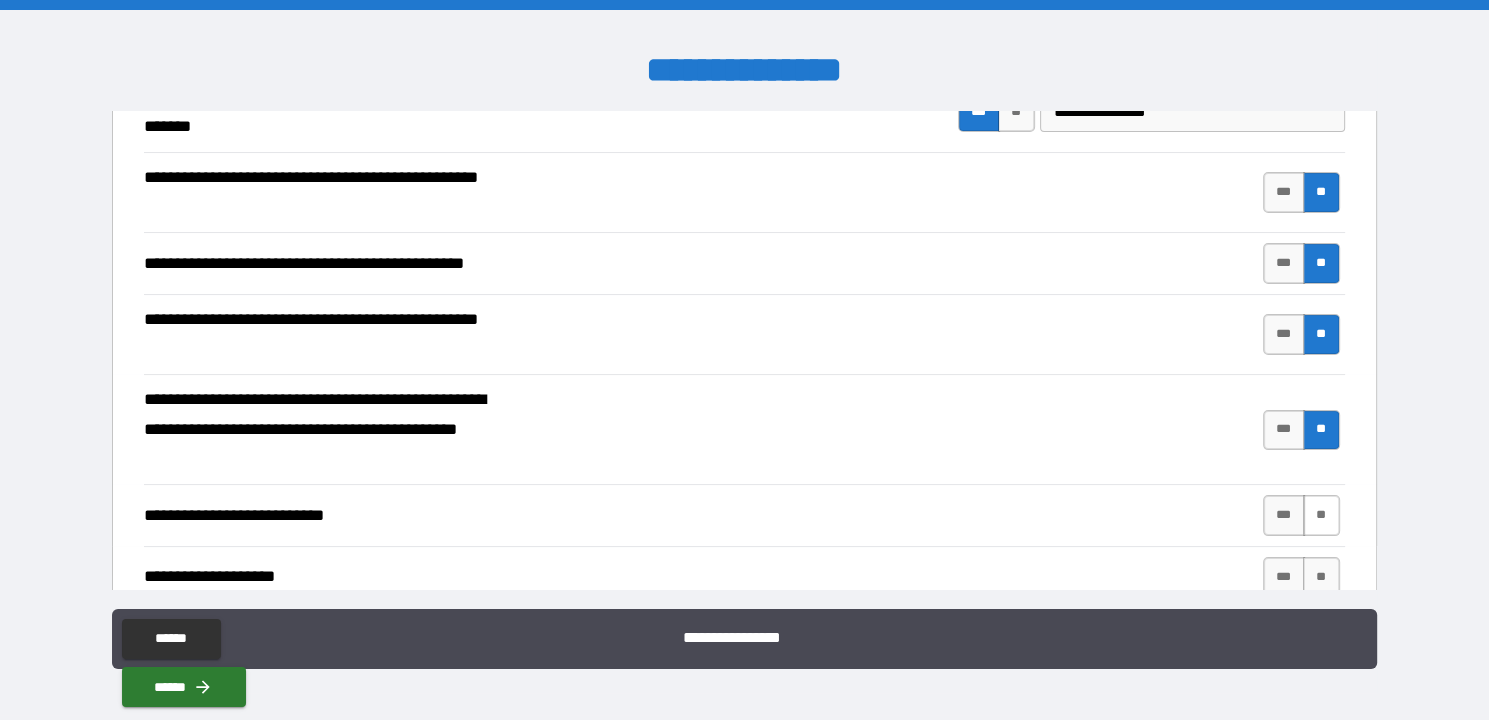 click on "**" at bounding box center (1321, 515) 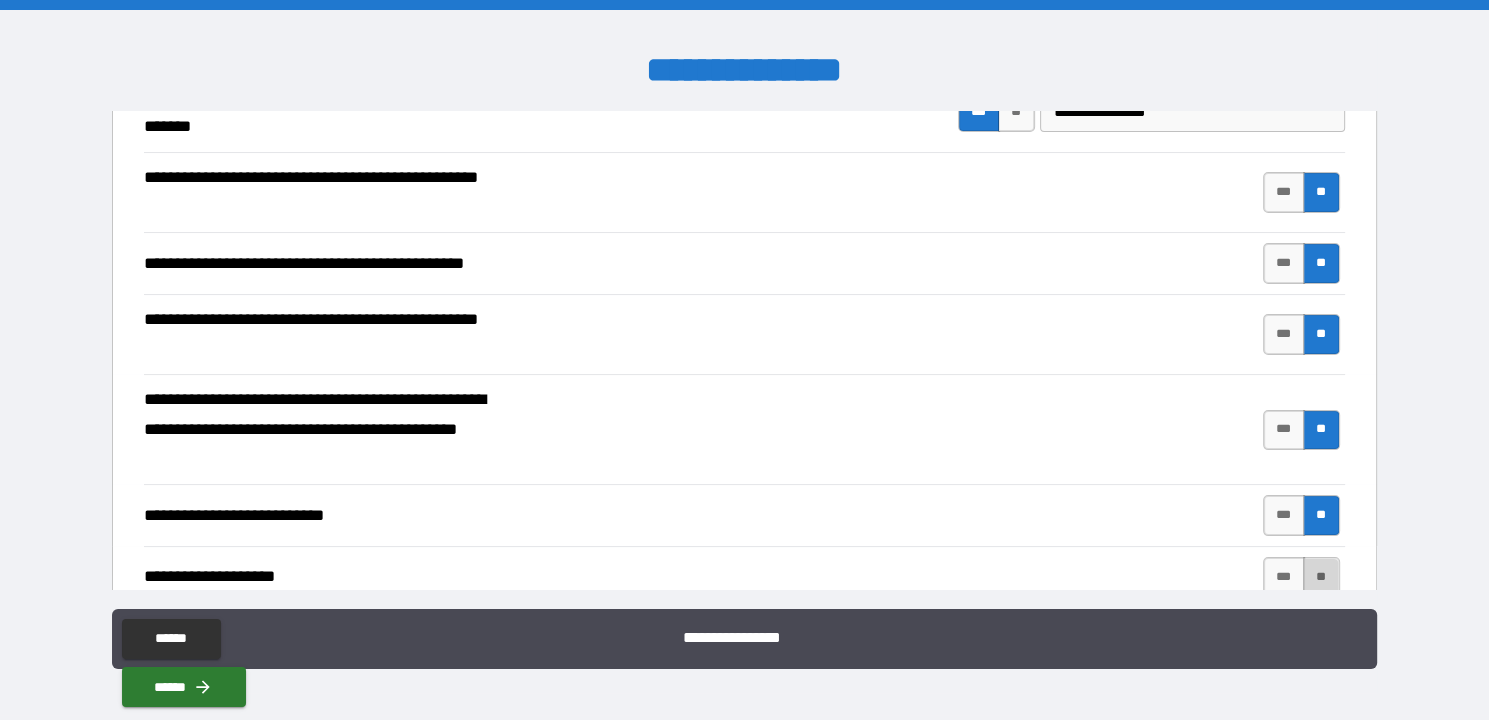 click on "**" at bounding box center [1321, 577] 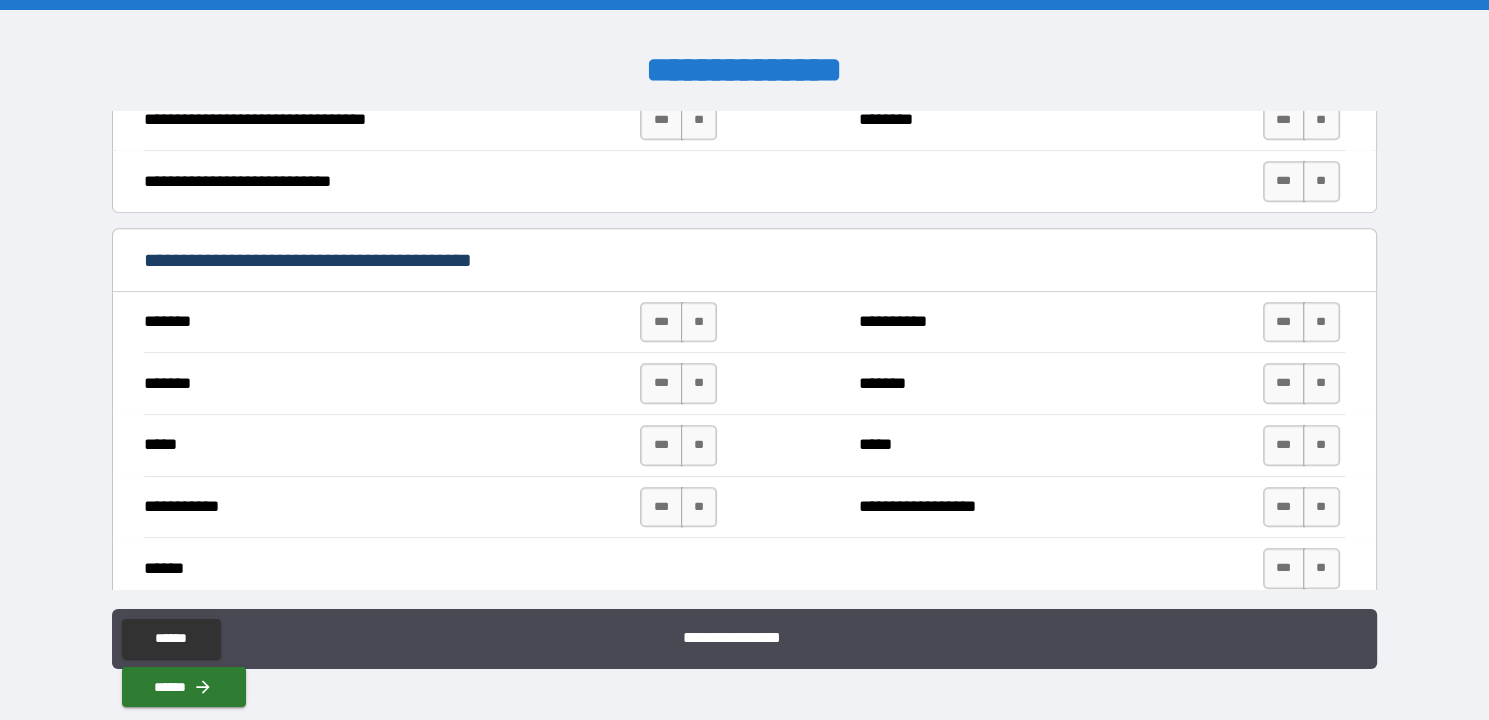 scroll, scrollTop: 897, scrollLeft: 0, axis: vertical 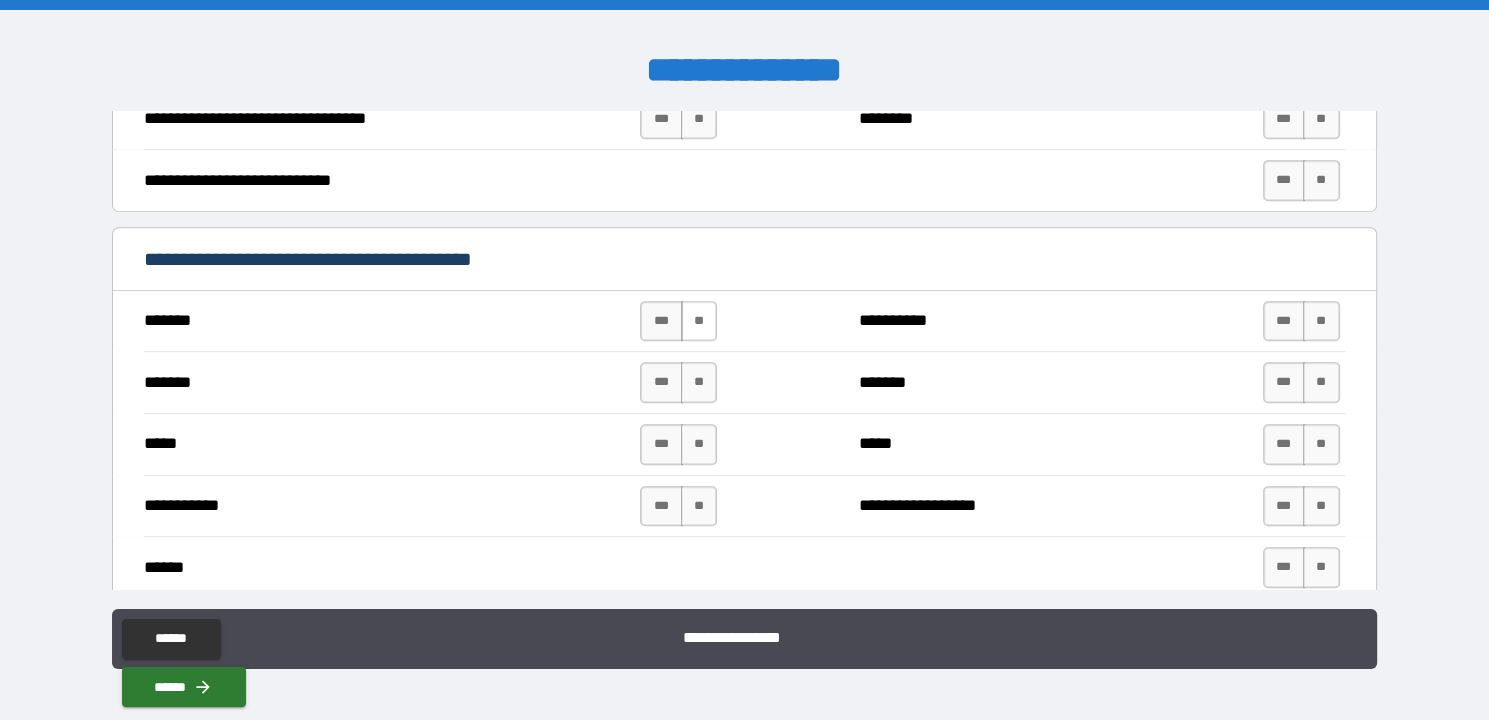 click on "**" at bounding box center [699, 321] 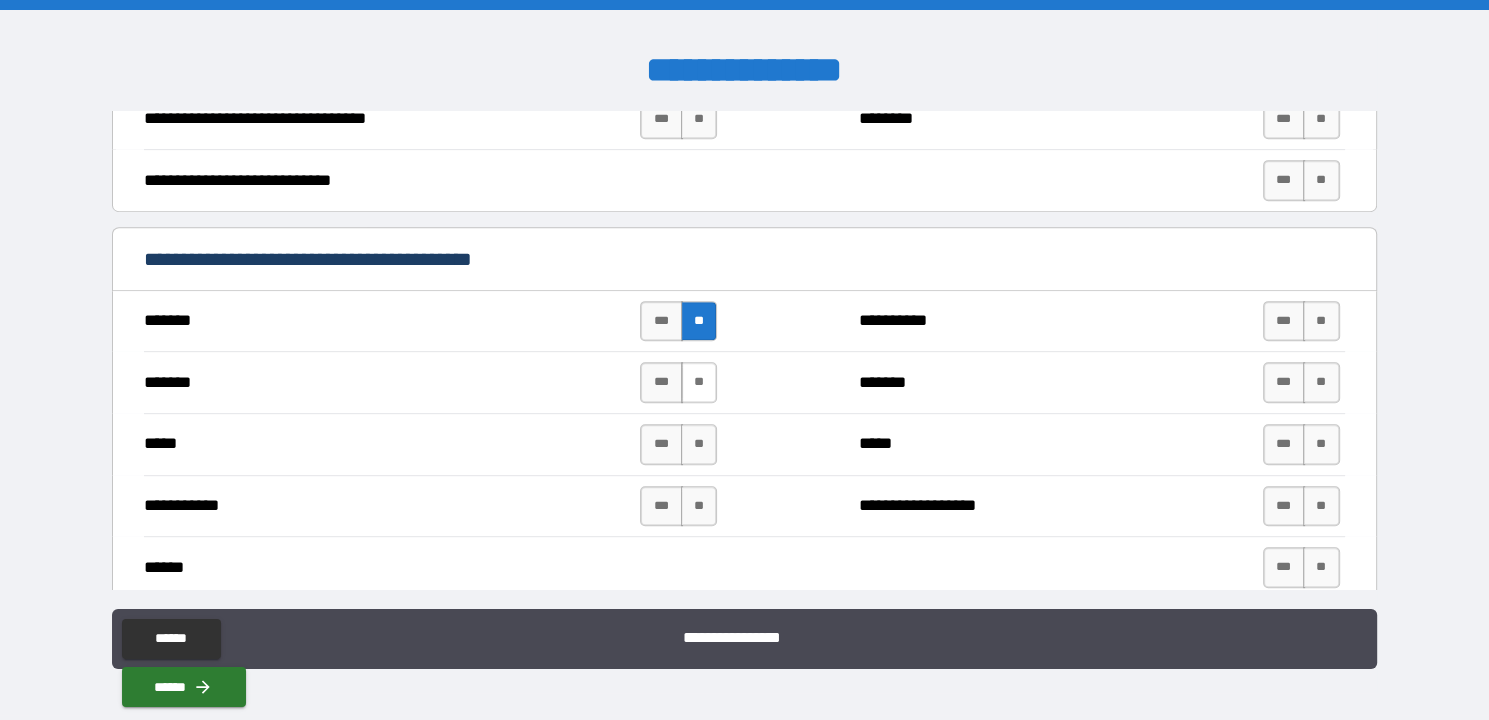 click on "**" at bounding box center (699, 382) 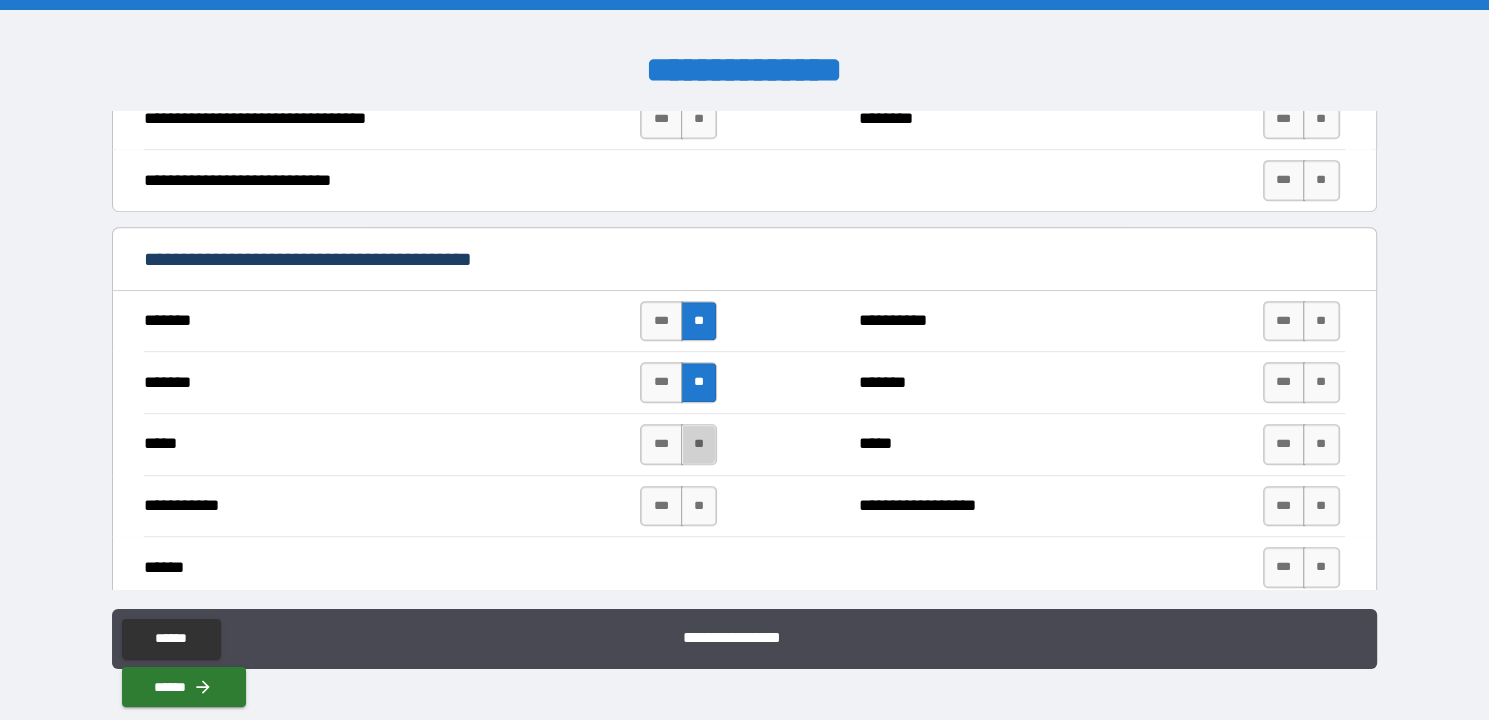 drag, startPoint x: 692, startPoint y: 436, endPoint x: 704, endPoint y: 466, distance: 32.31099 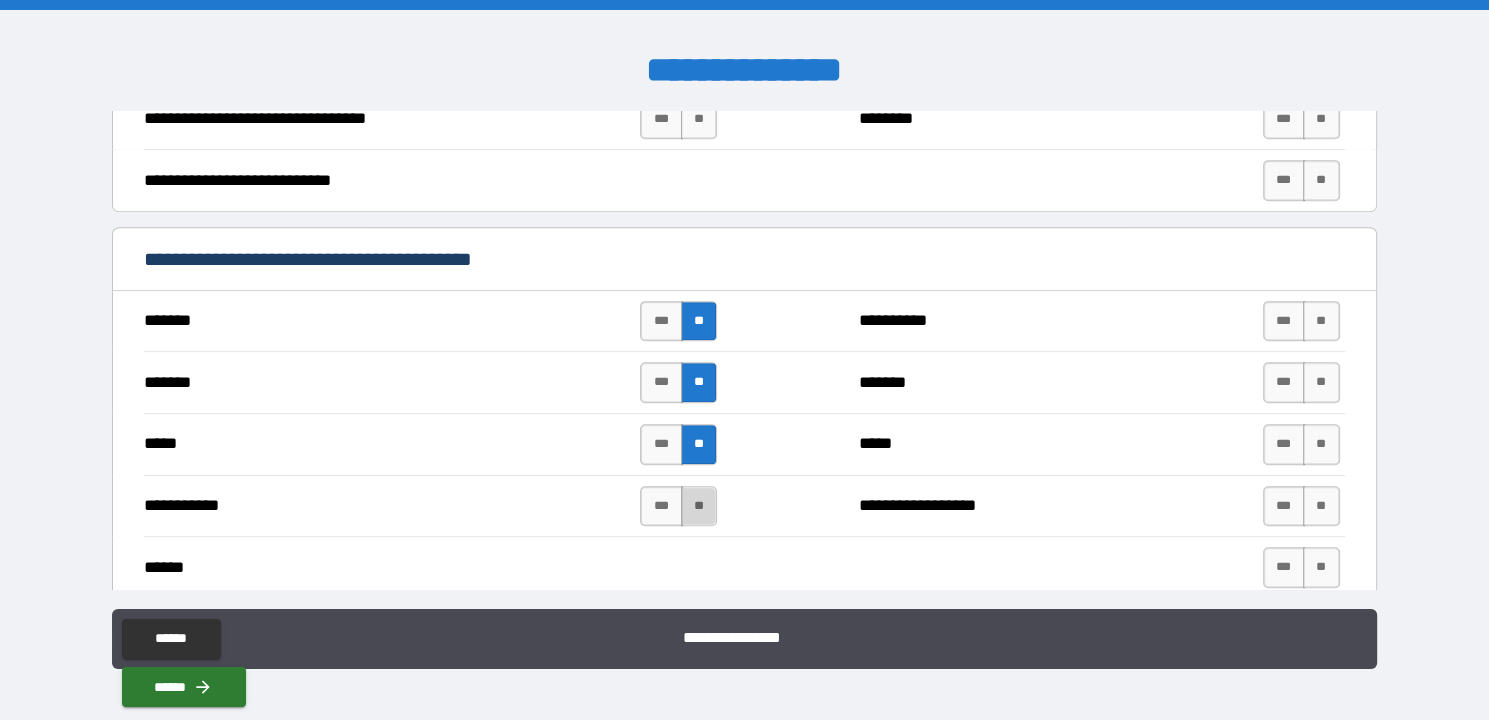 click on "**" at bounding box center [699, 506] 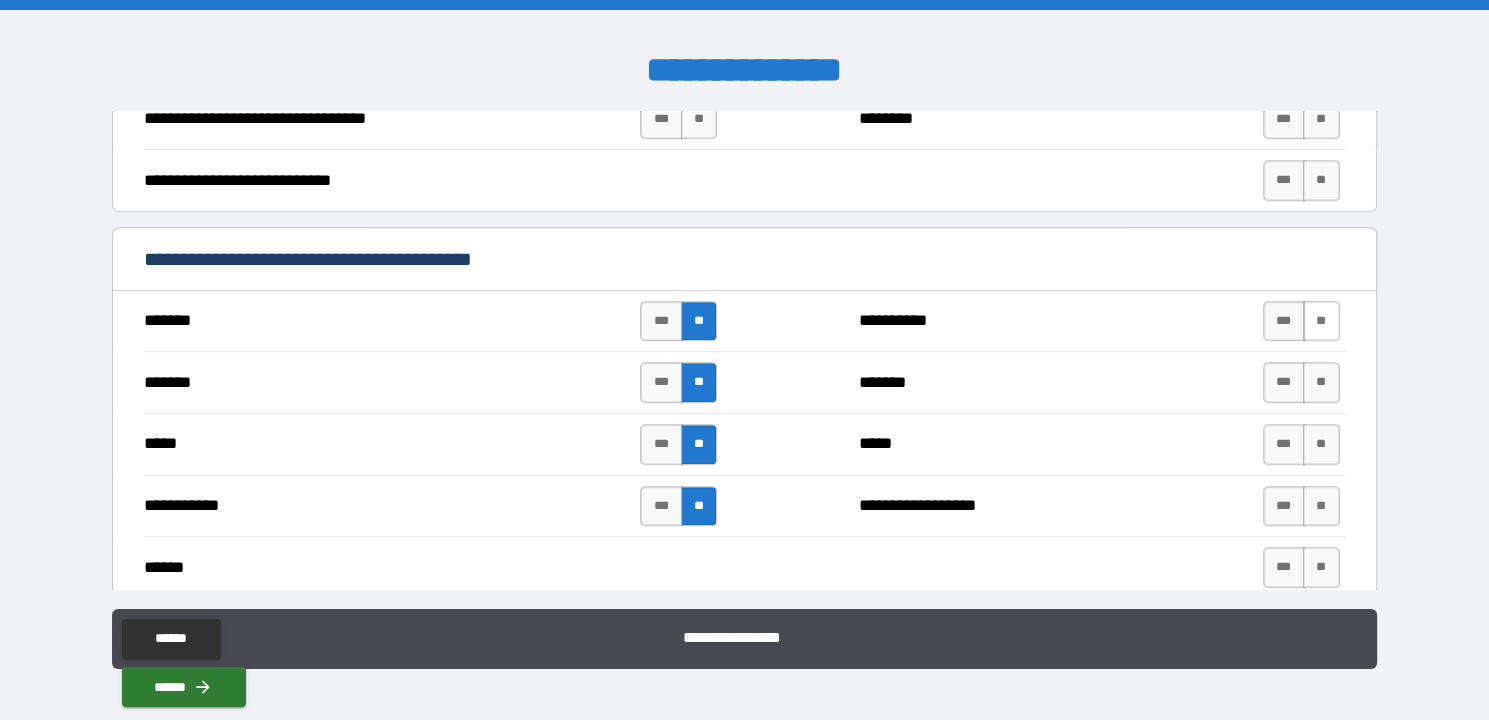 click on "**" at bounding box center (1321, 321) 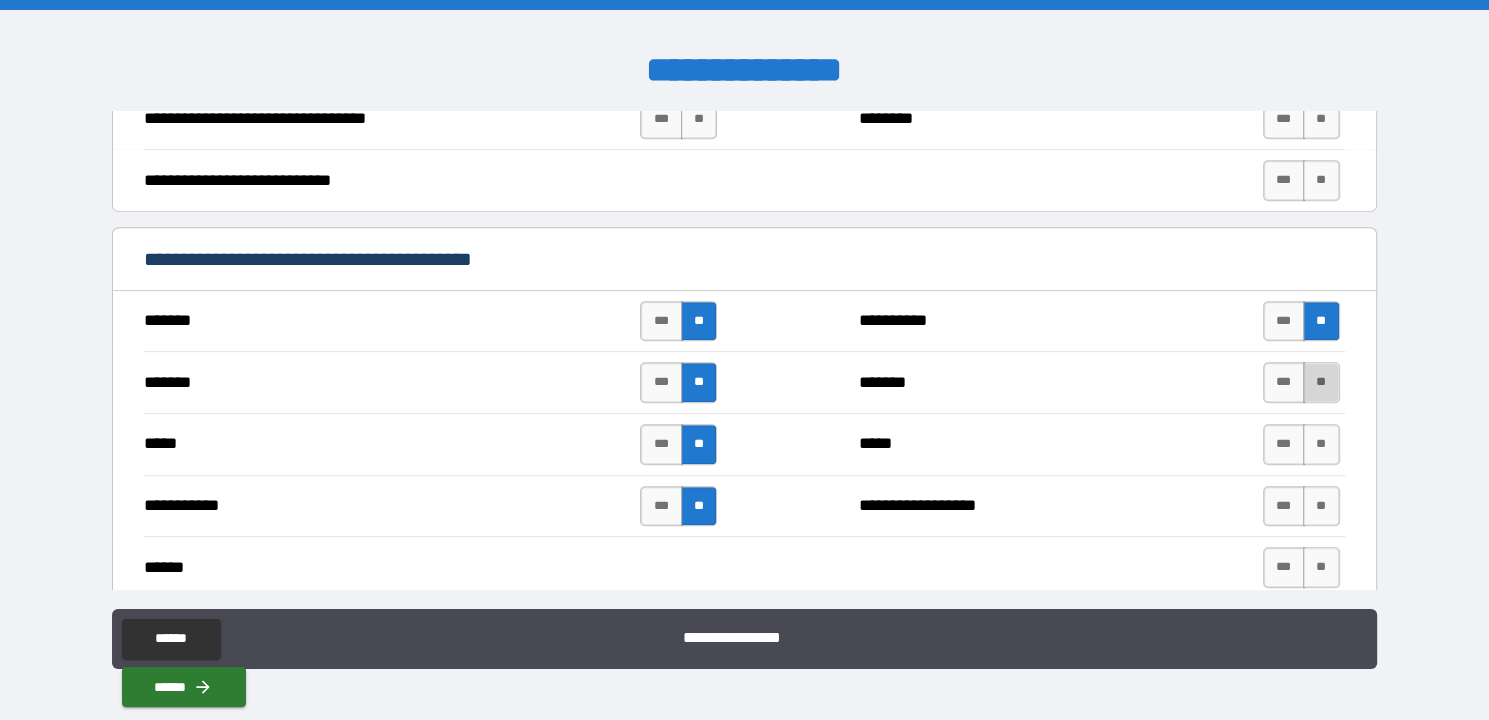 click on "**" at bounding box center [1321, 382] 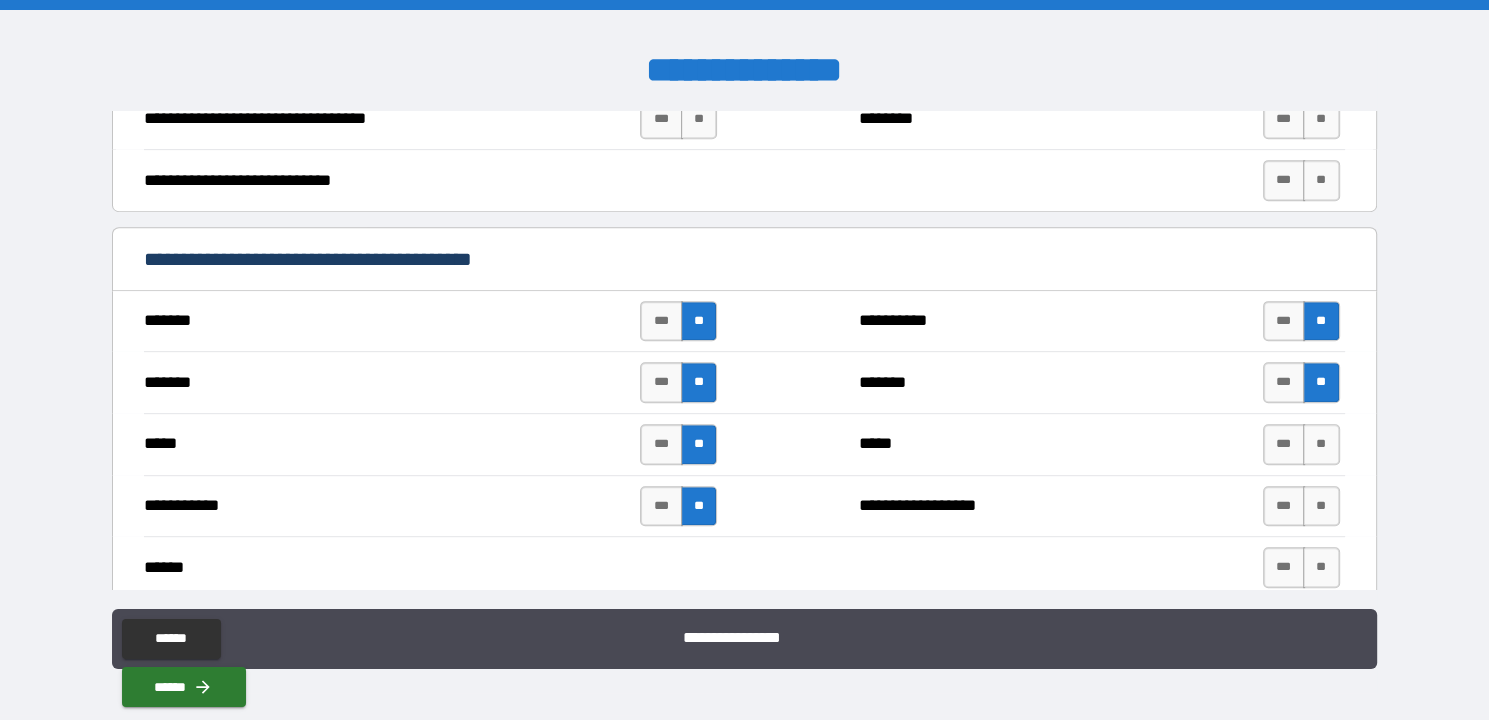 drag, startPoint x: 1308, startPoint y: 440, endPoint x: 1322, endPoint y: 469, distance: 32.202484 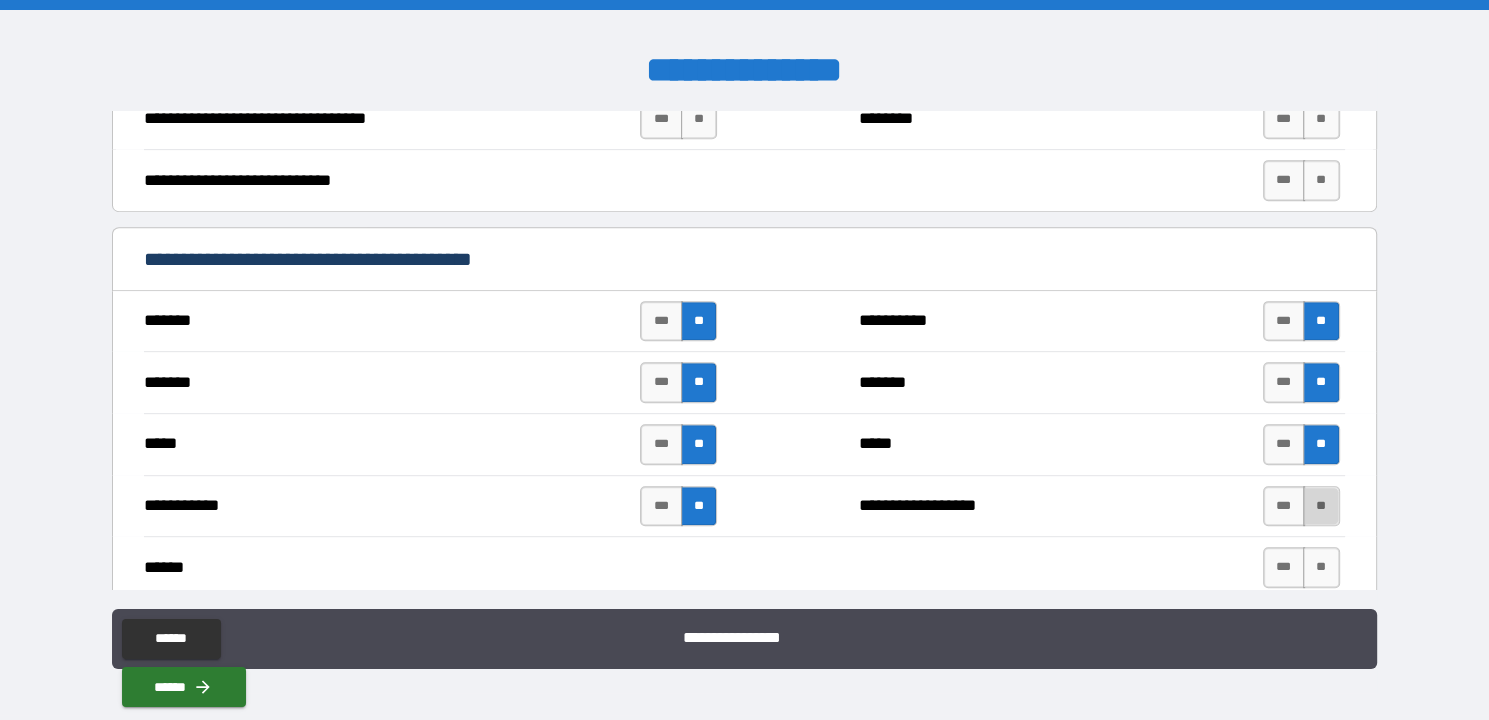 click on "**" at bounding box center (1321, 506) 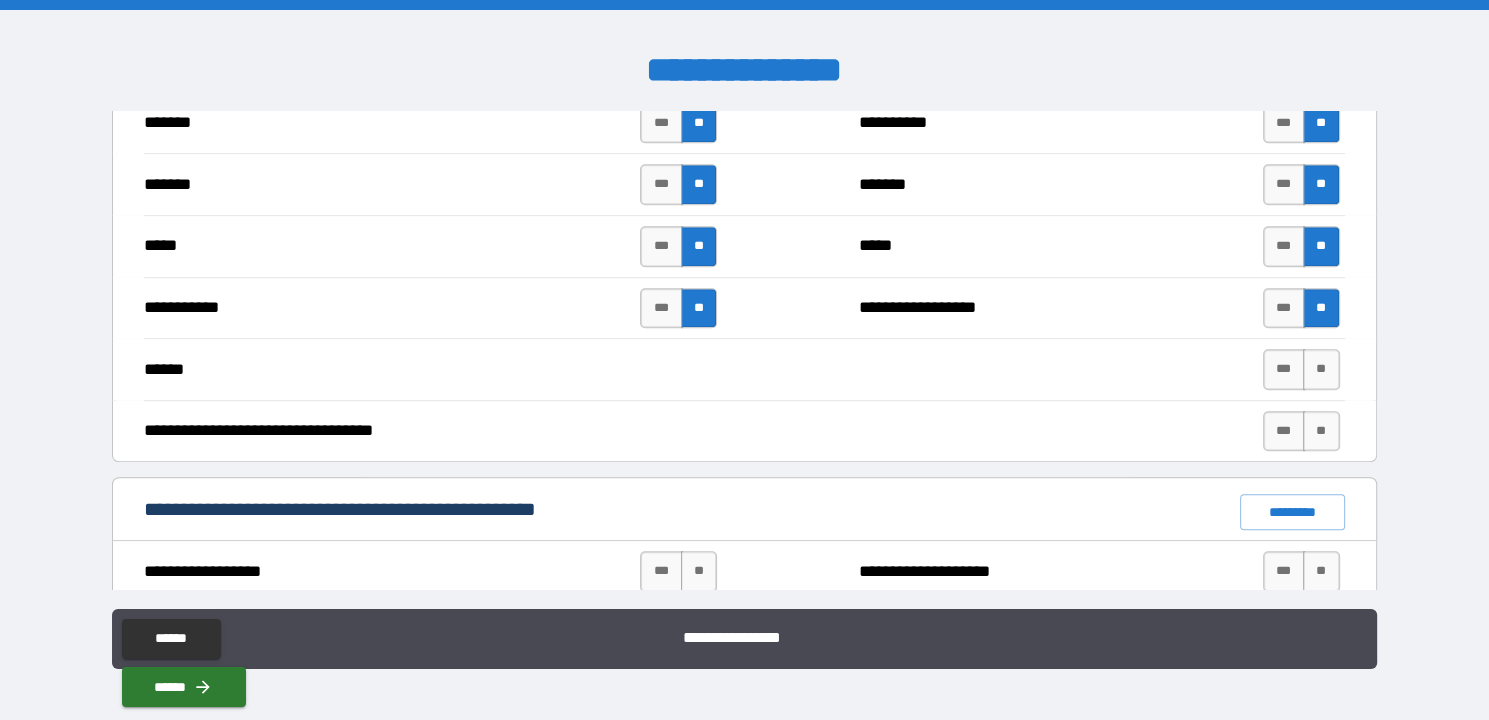 scroll, scrollTop: 1097, scrollLeft: 0, axis: vertical 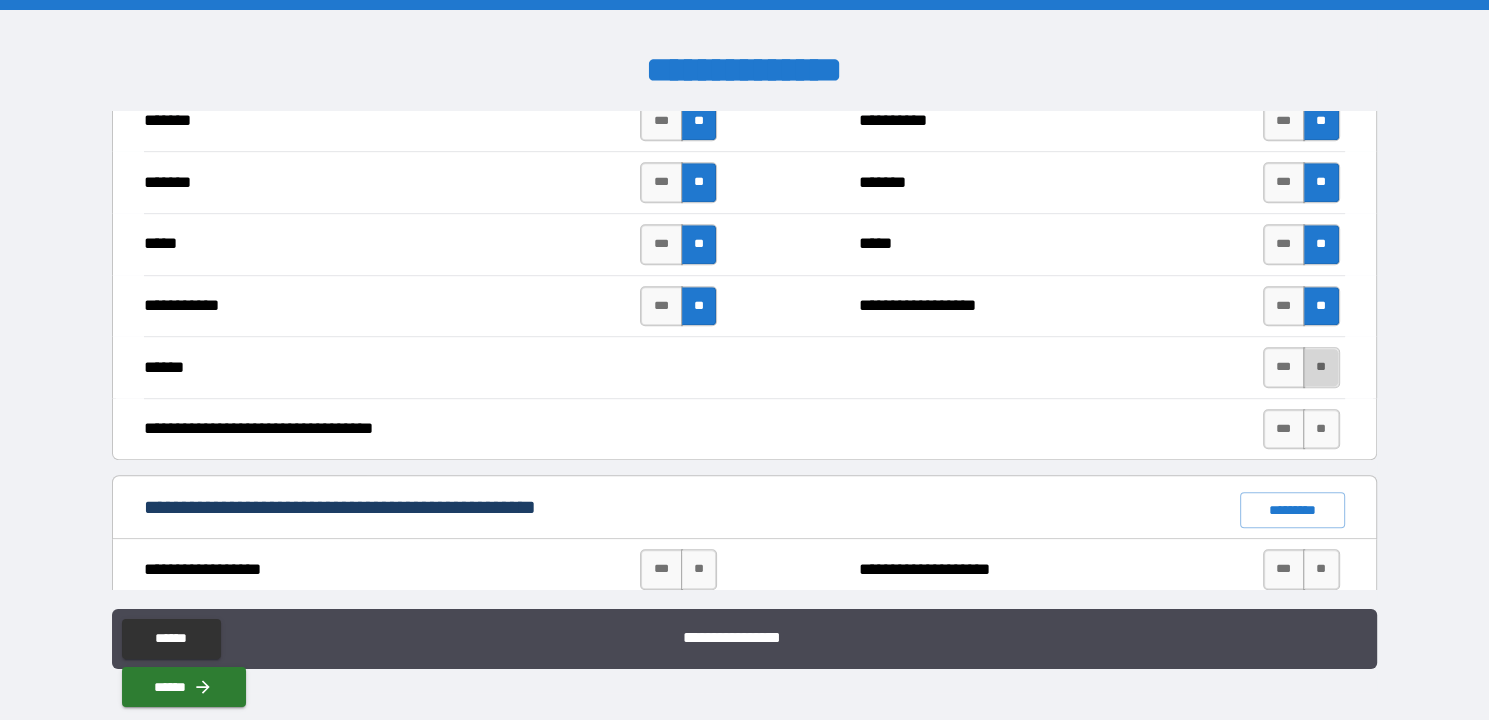 click on "**" at bounding box center [1321, 367] 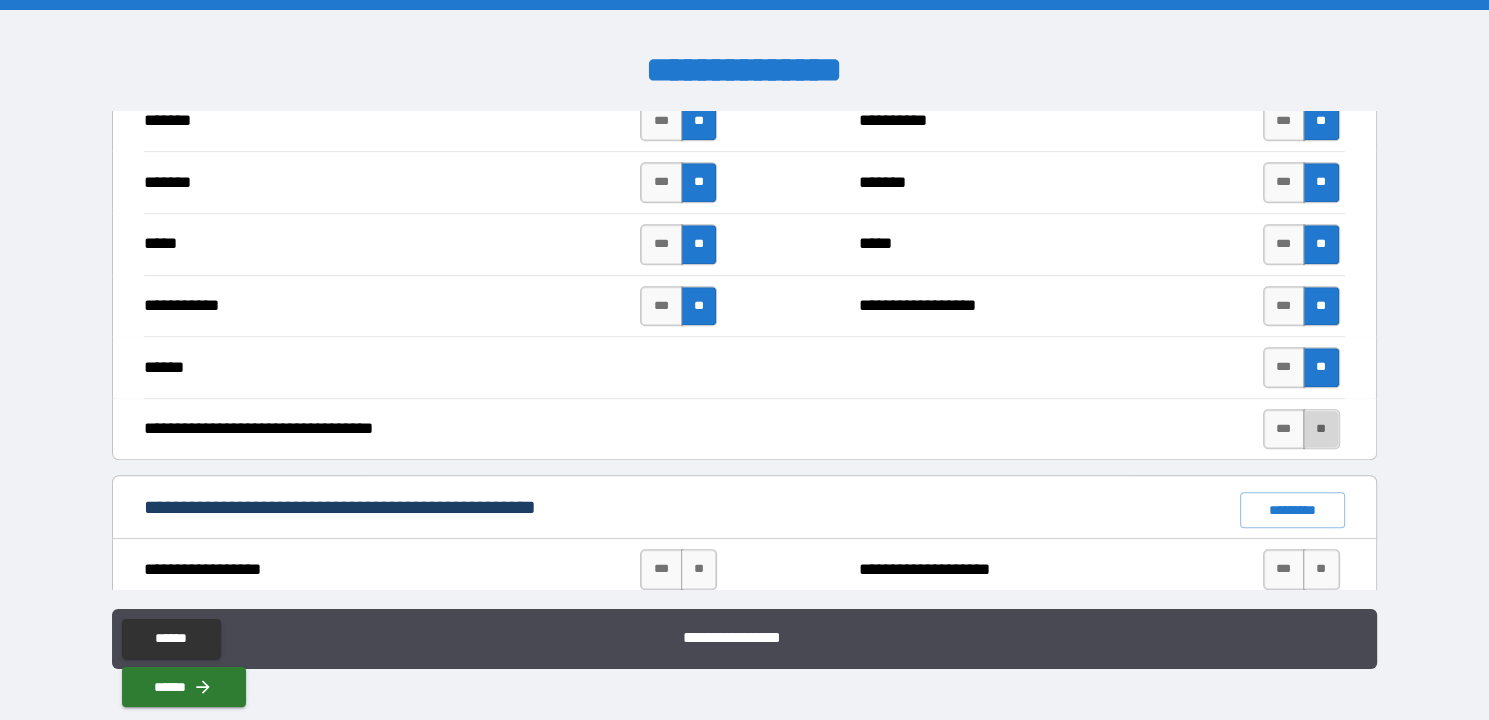 click on "**" at bounding box center (1321, 429) 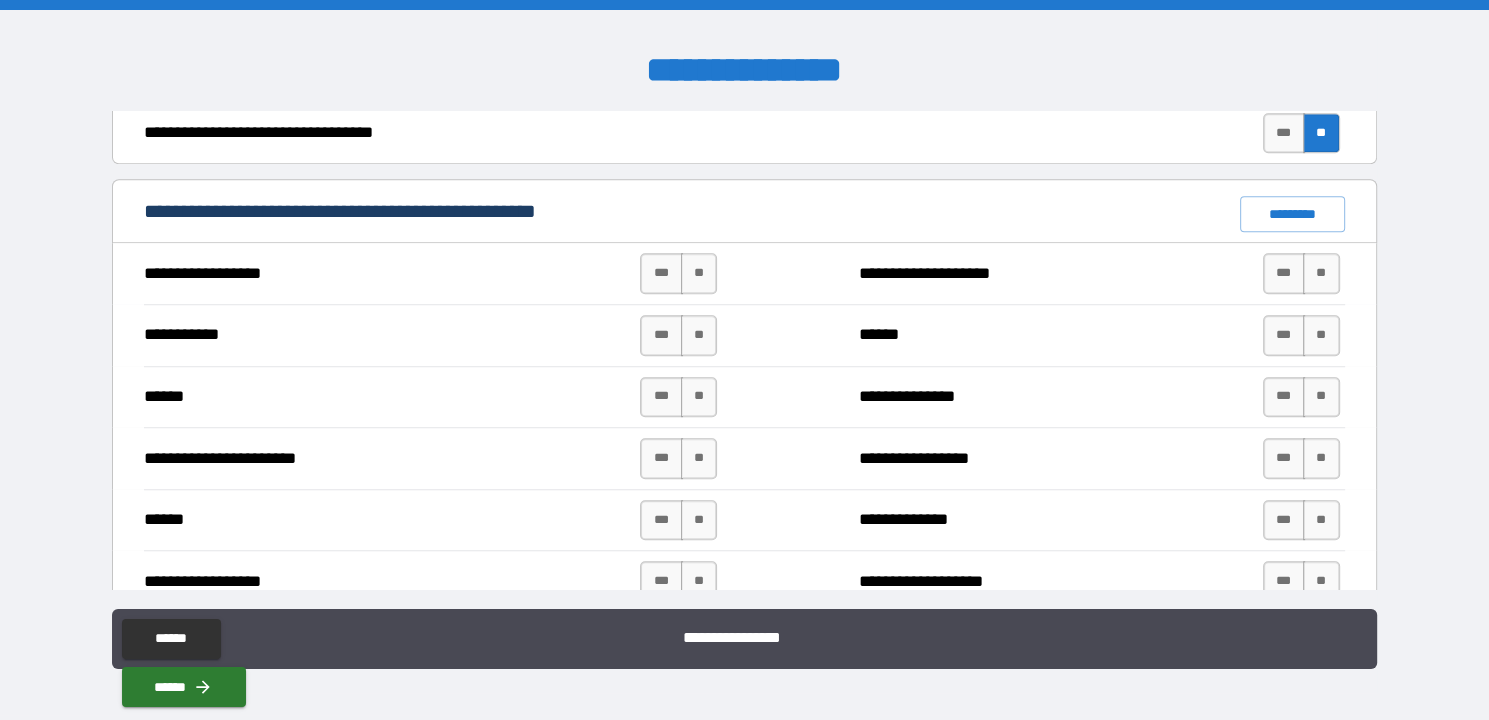 scroll, scrollTop: 1397, scrollLeft: 0, axis: vertical 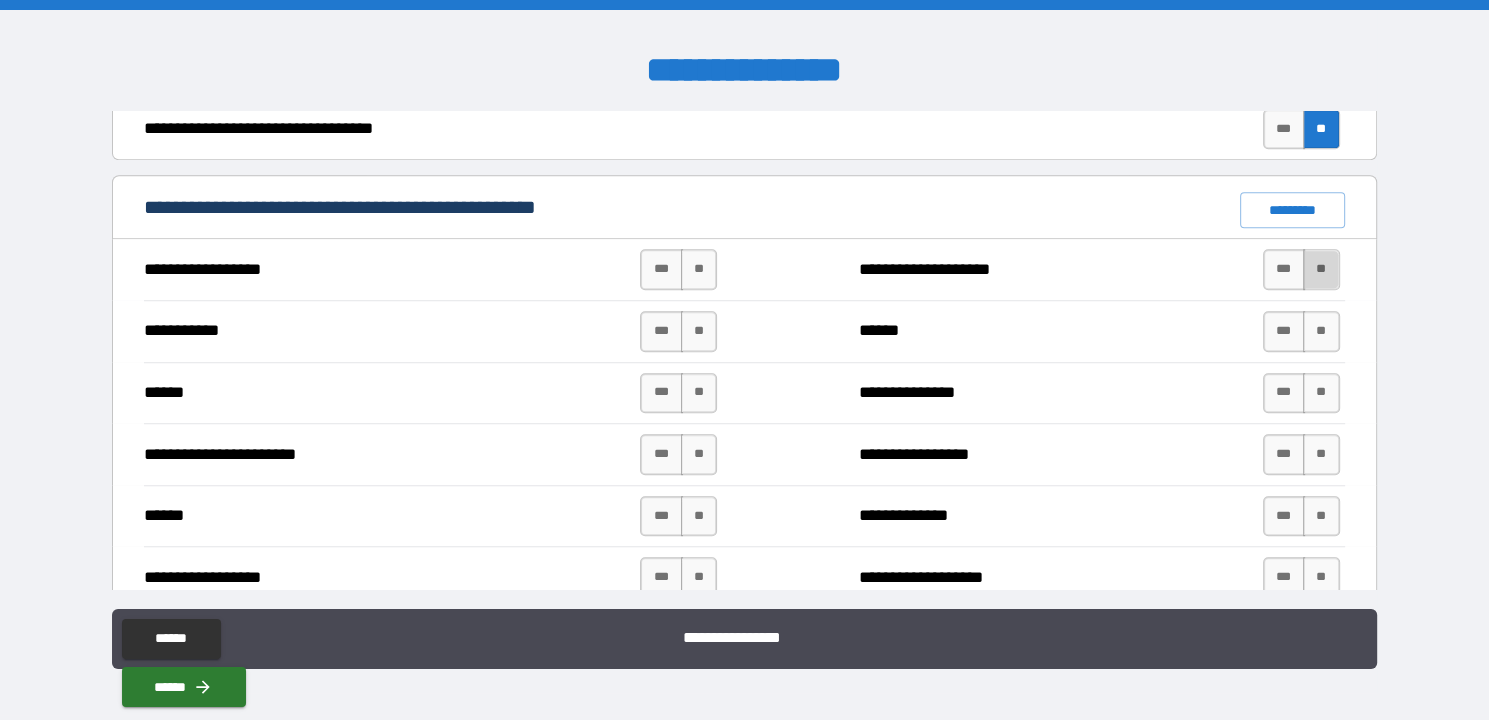 click on "**" at bounding box center (1321, 269) 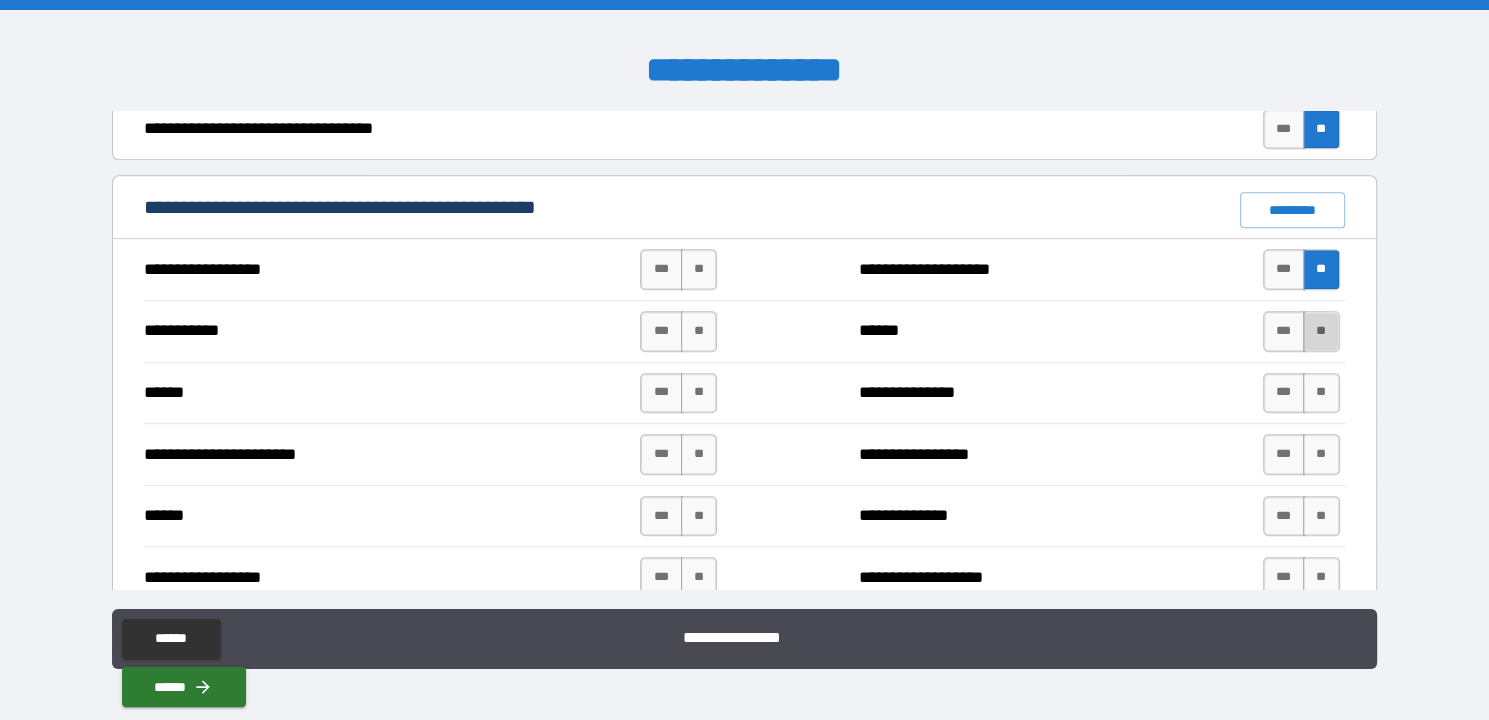 click on "**" at bounding box center (1321, 331) 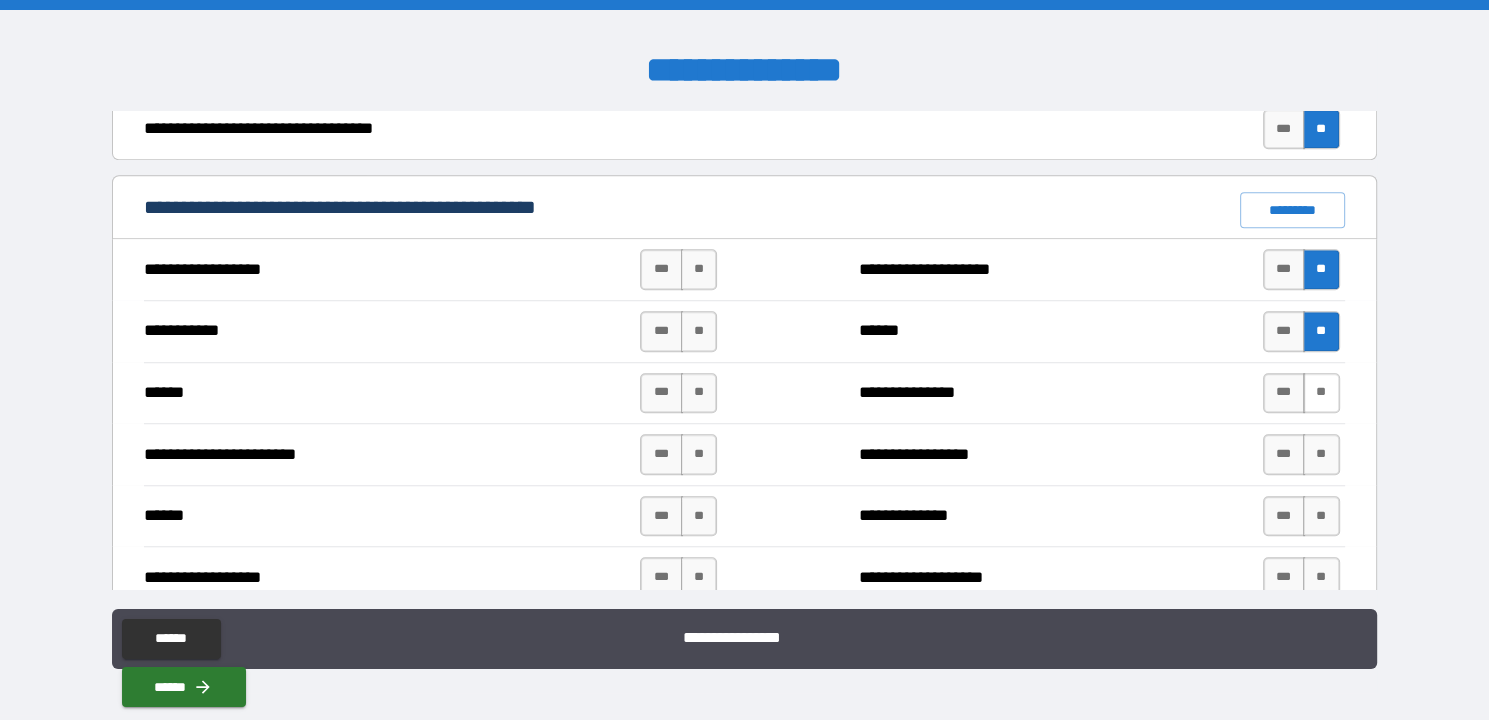 click on "**" at bounding box center (1321, 393) 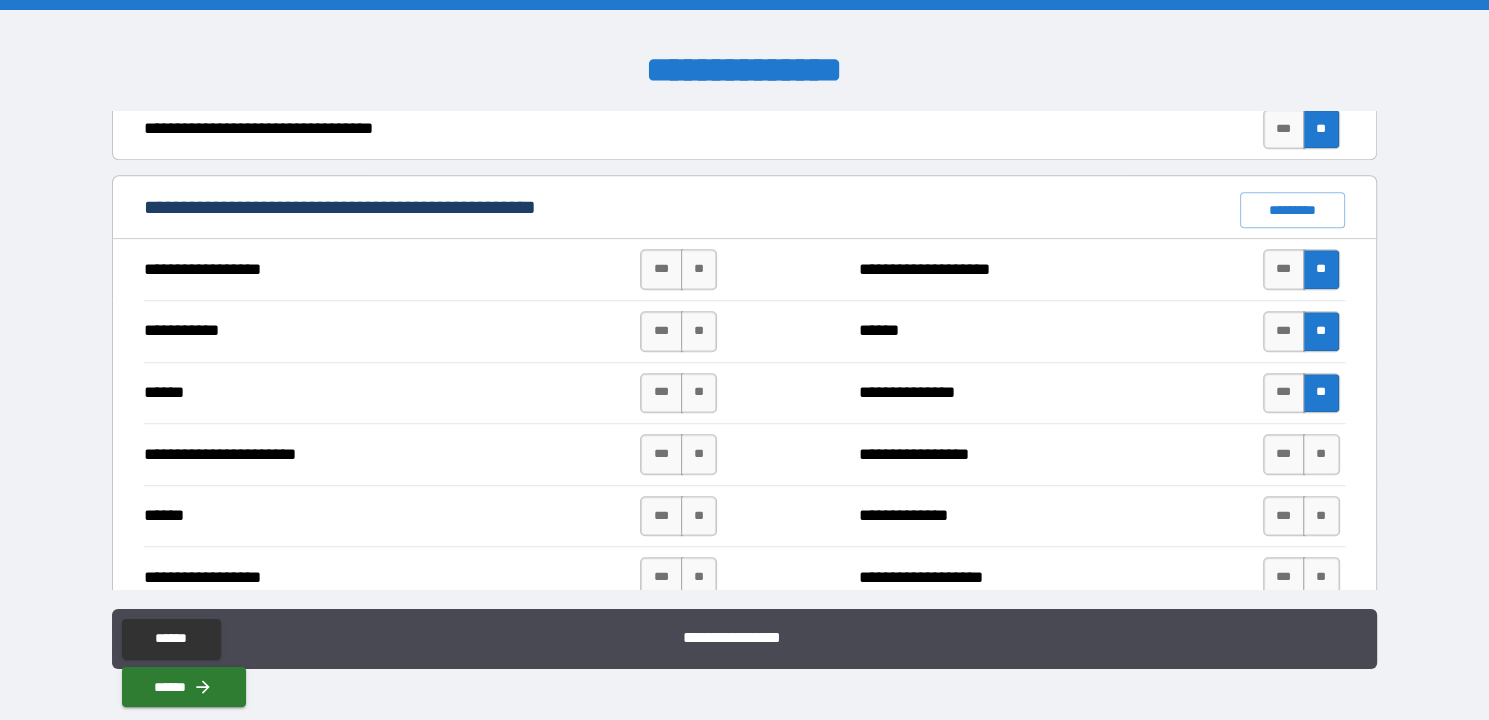click on "**" at bounding box center (1321, 454) 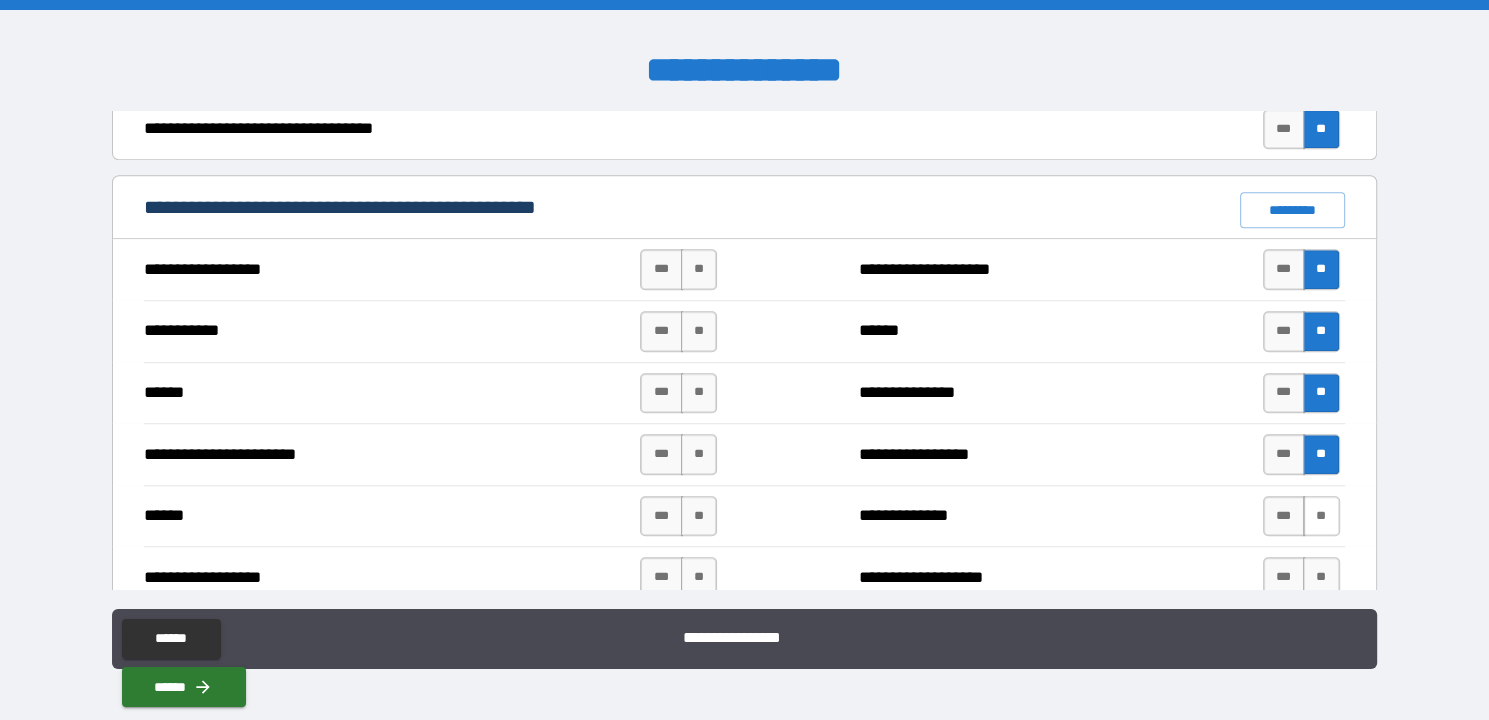 click on "**" at bounding box center (1321, 516) 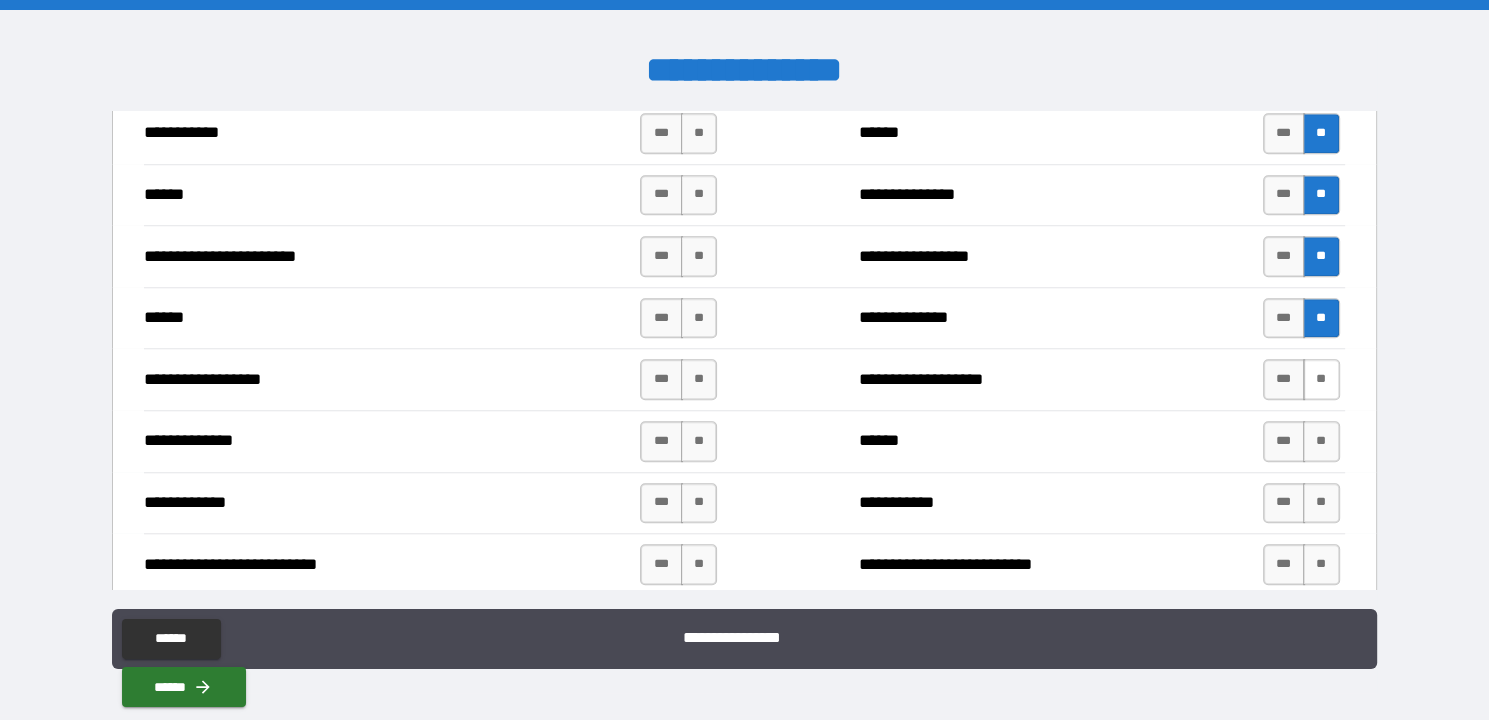 scroll, scrollTop: 1596, scrollLeft: 0, axis: vertical 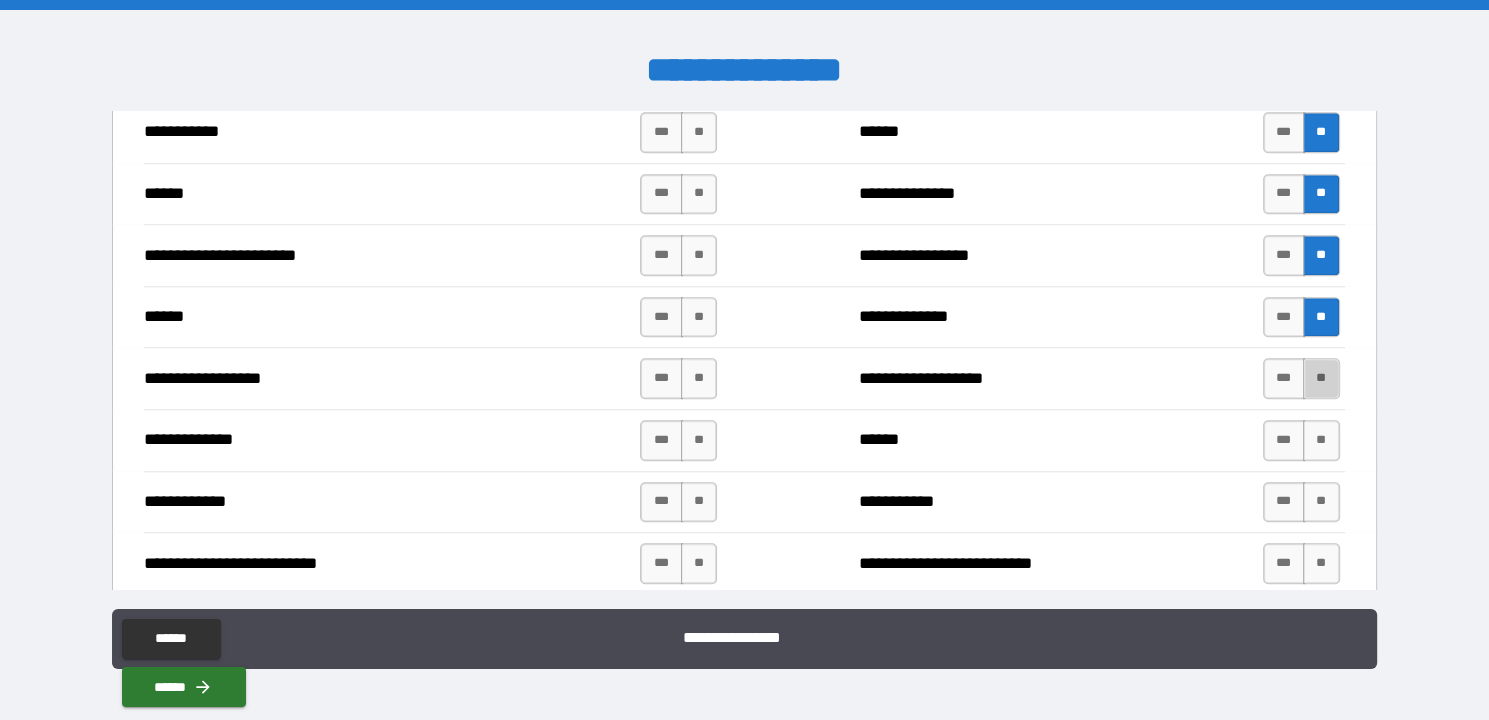 drag, startPoint x: 1309, startPoint y: 372, endPoint x: 1324, endPoint y: 411, distance: 41.785164 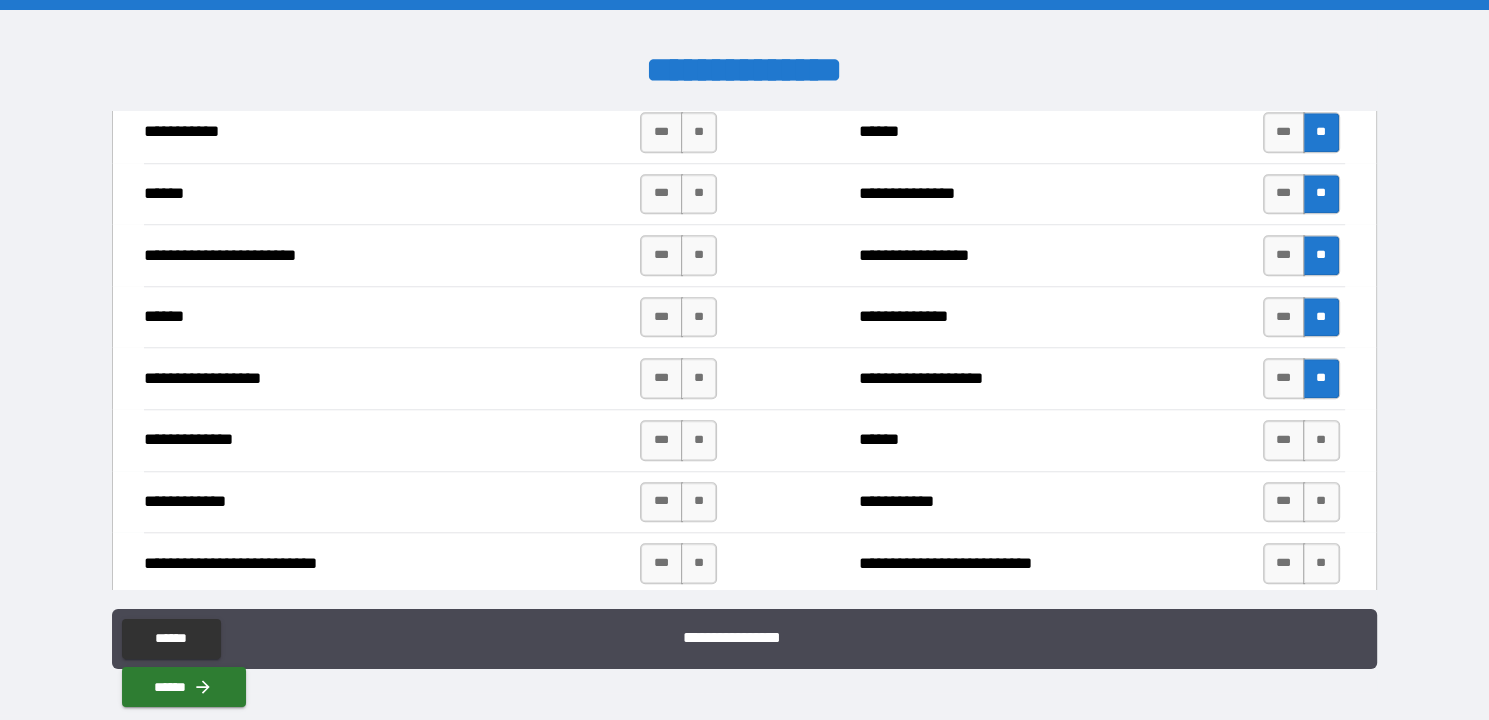drag, startPoint x: 1313, startPoint y: 425, endPoint x: 1324, endPoint y: 457, distance: 33.83785 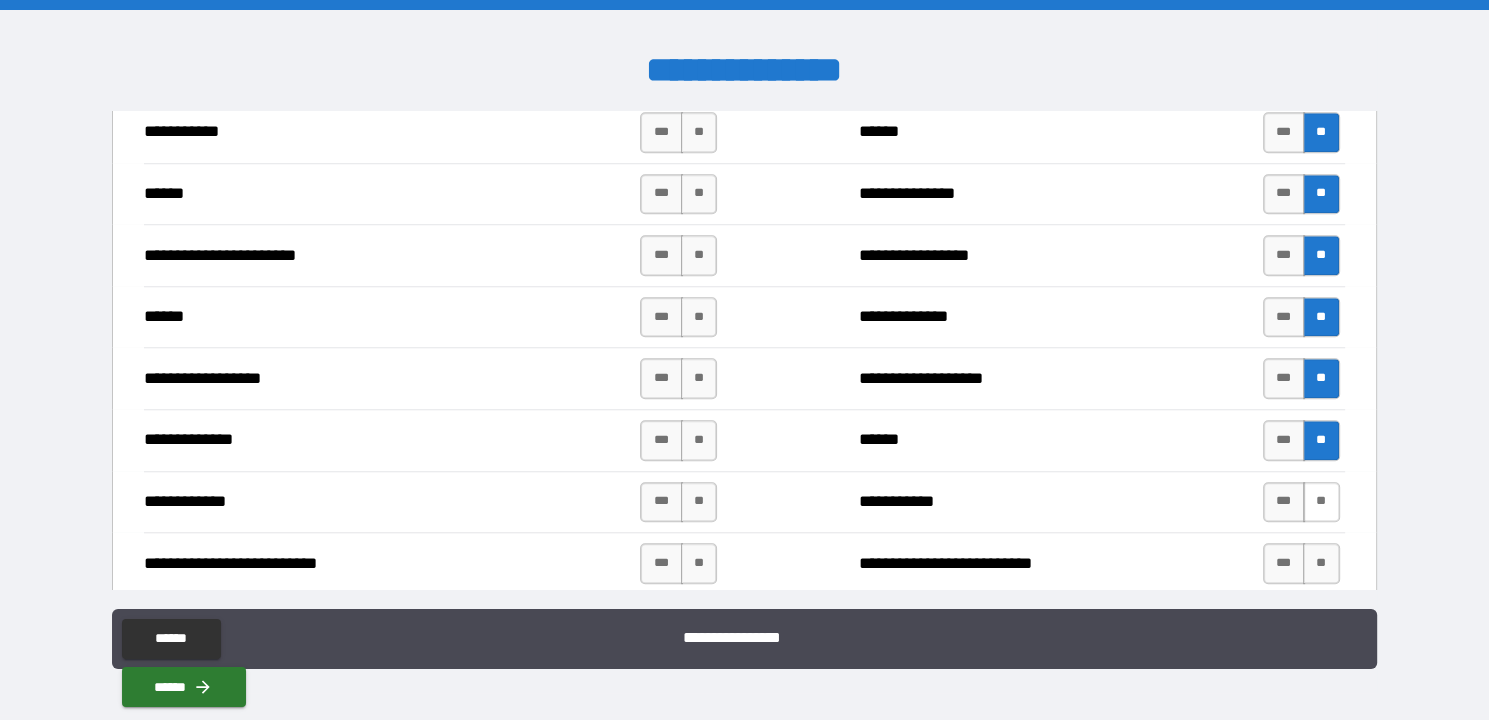 click on "**" at bounding box center [1321, 502] 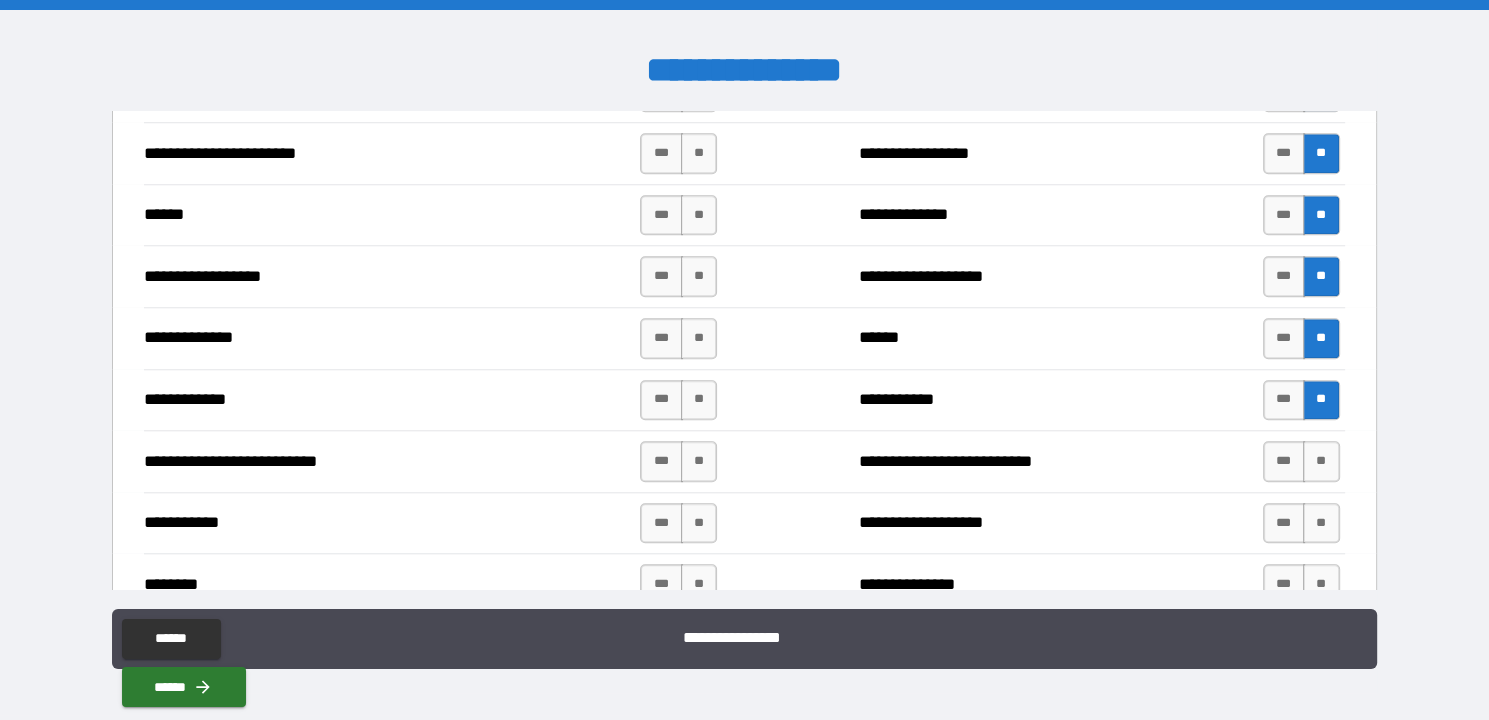 scroll, scrollTop: 1697, scrollLeft: 0, axis: vertical 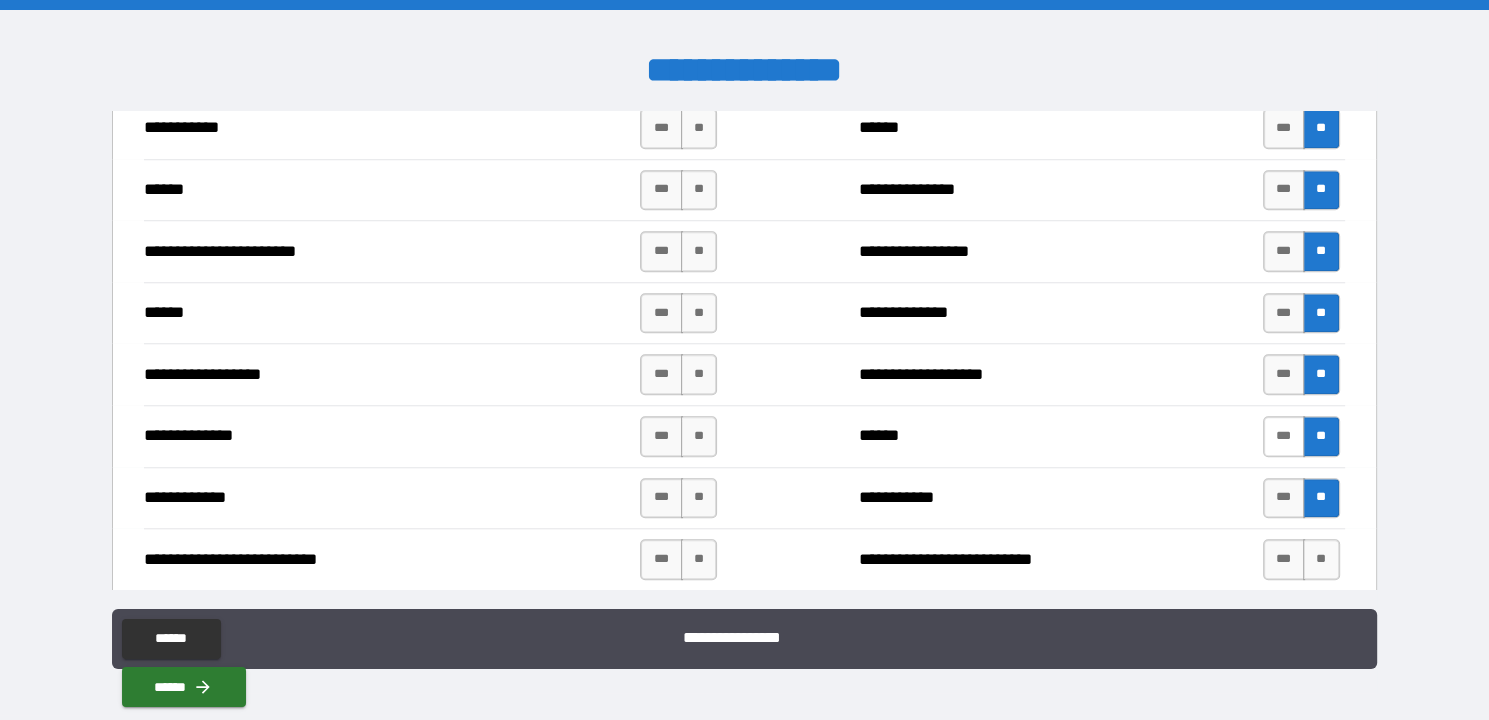 click on "***" at bounding box center [1284, 436] 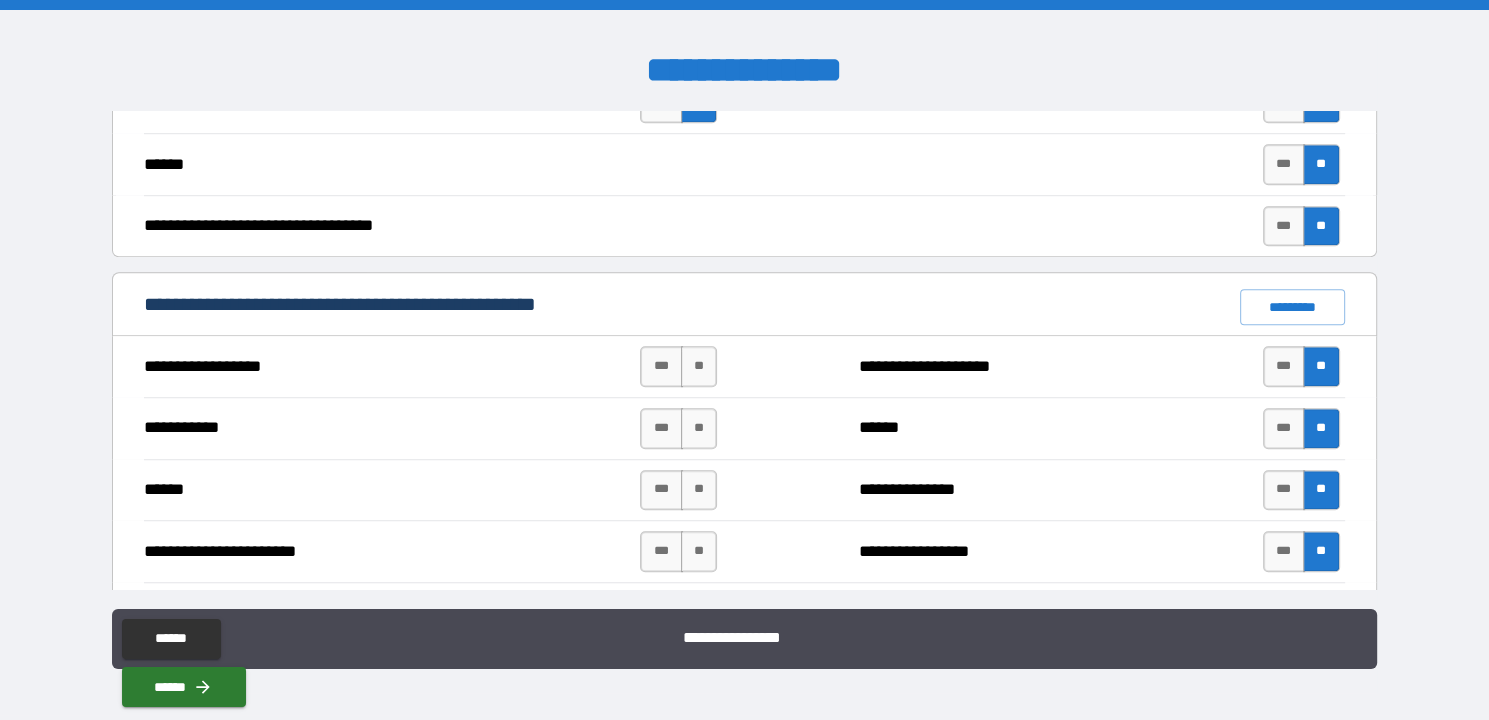 scroll, scrollTop: 1299, scrollLeft: 0, axis: vertical 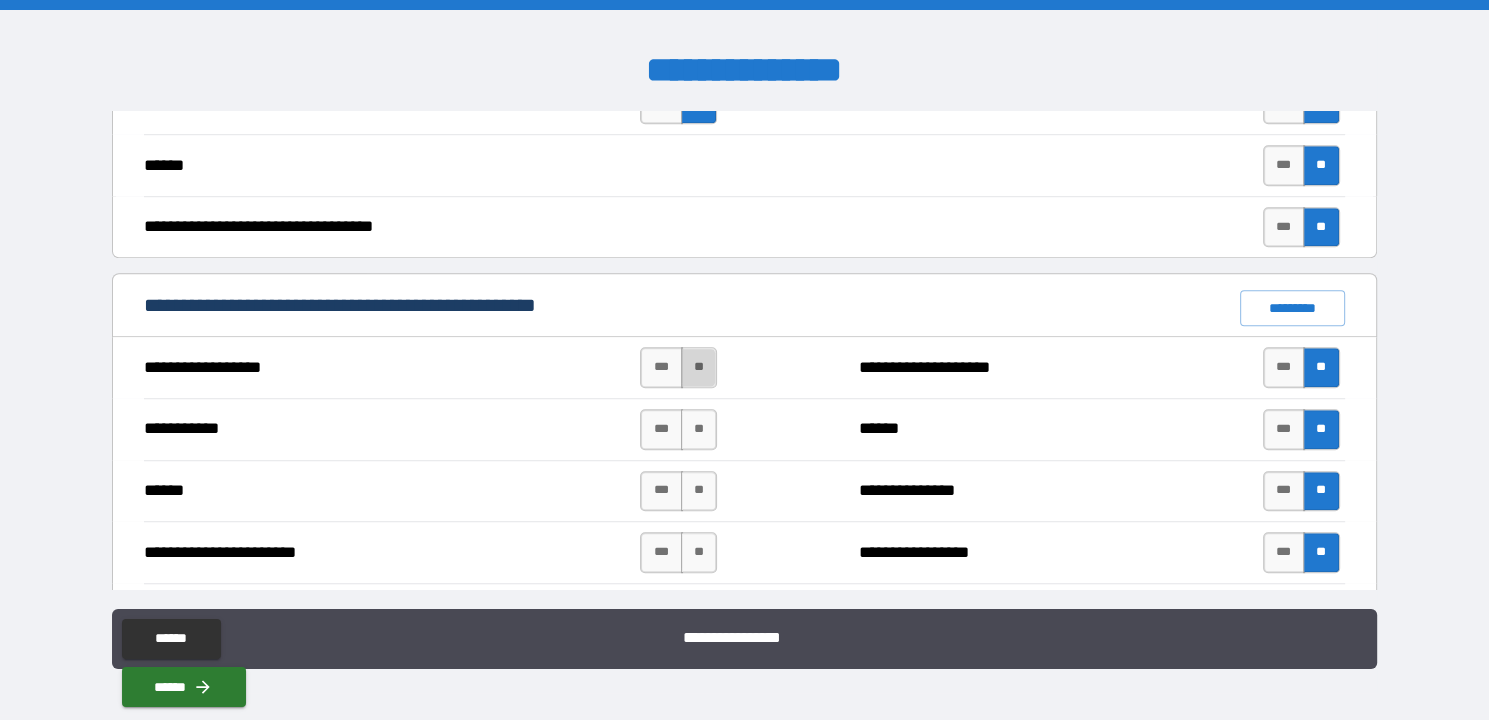 click on "**" at bounding box center (699, 367) 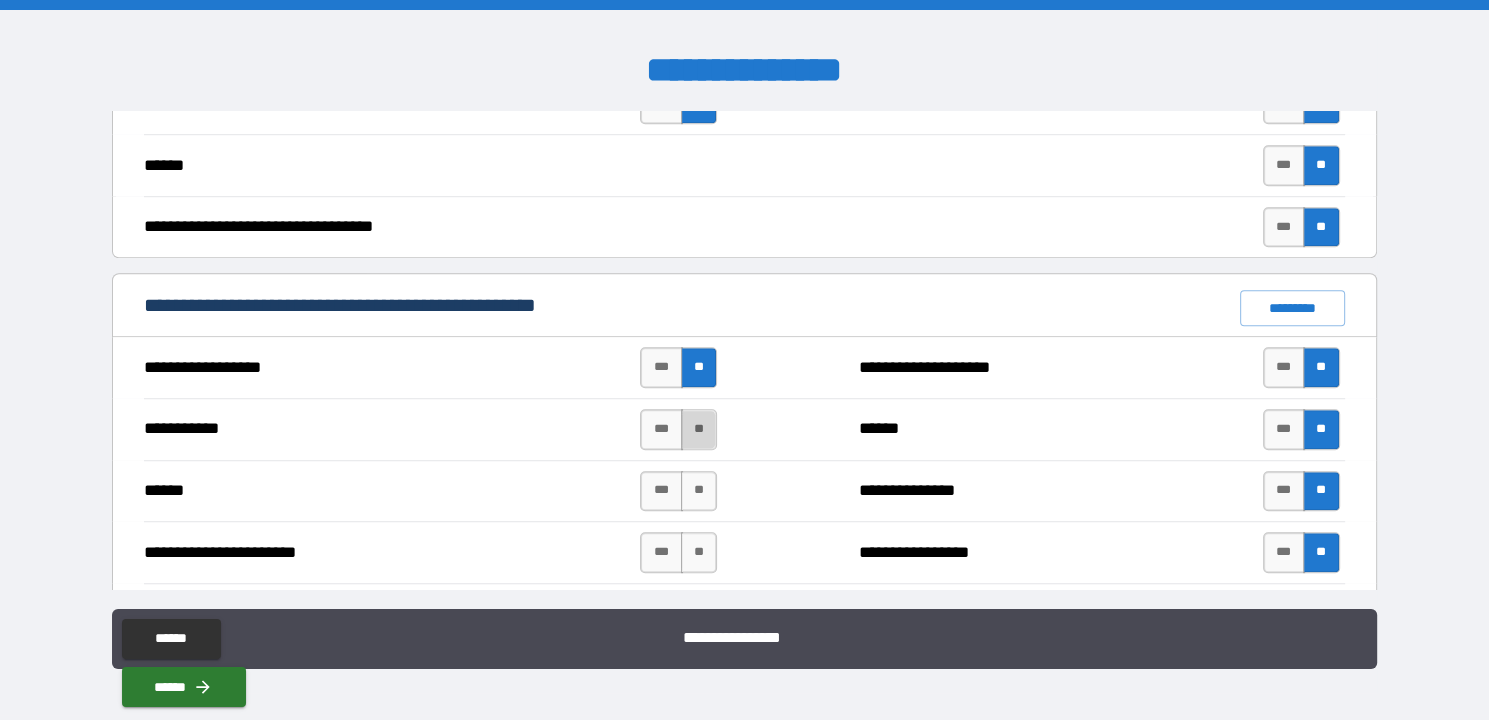 click on "**" at bounding box center [699, 429] 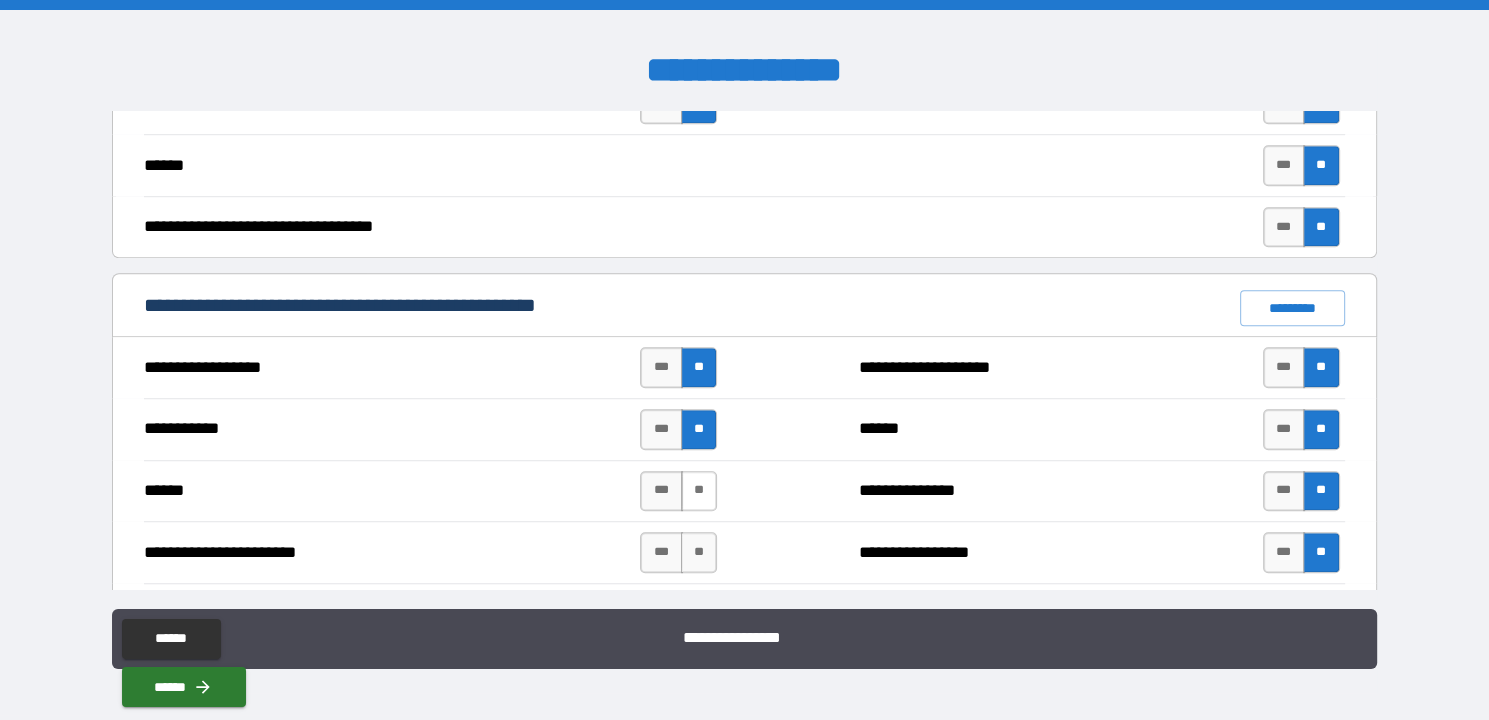 click on "**" at bounding box center [699, 491] 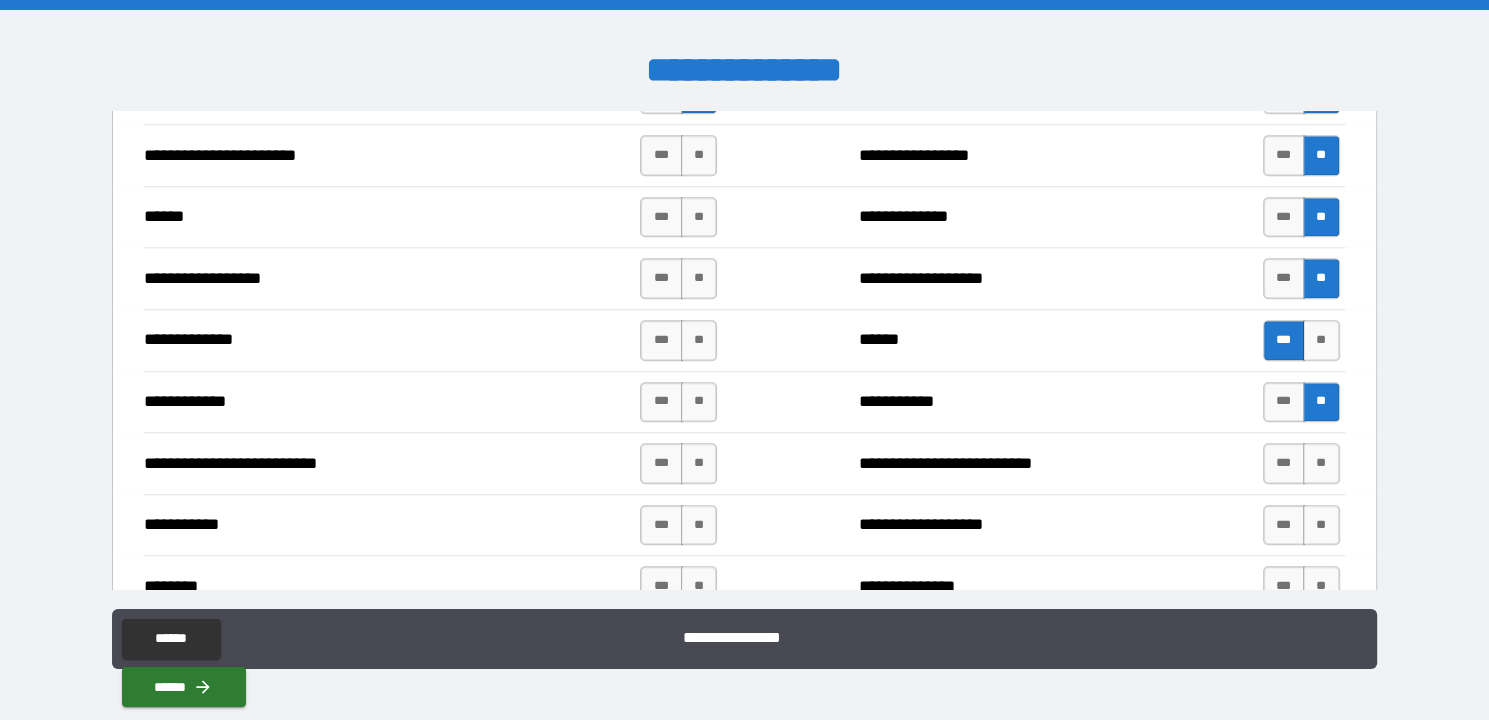 scroll, scrollTop: 1697, scrollLeft: 0, axis: vertical 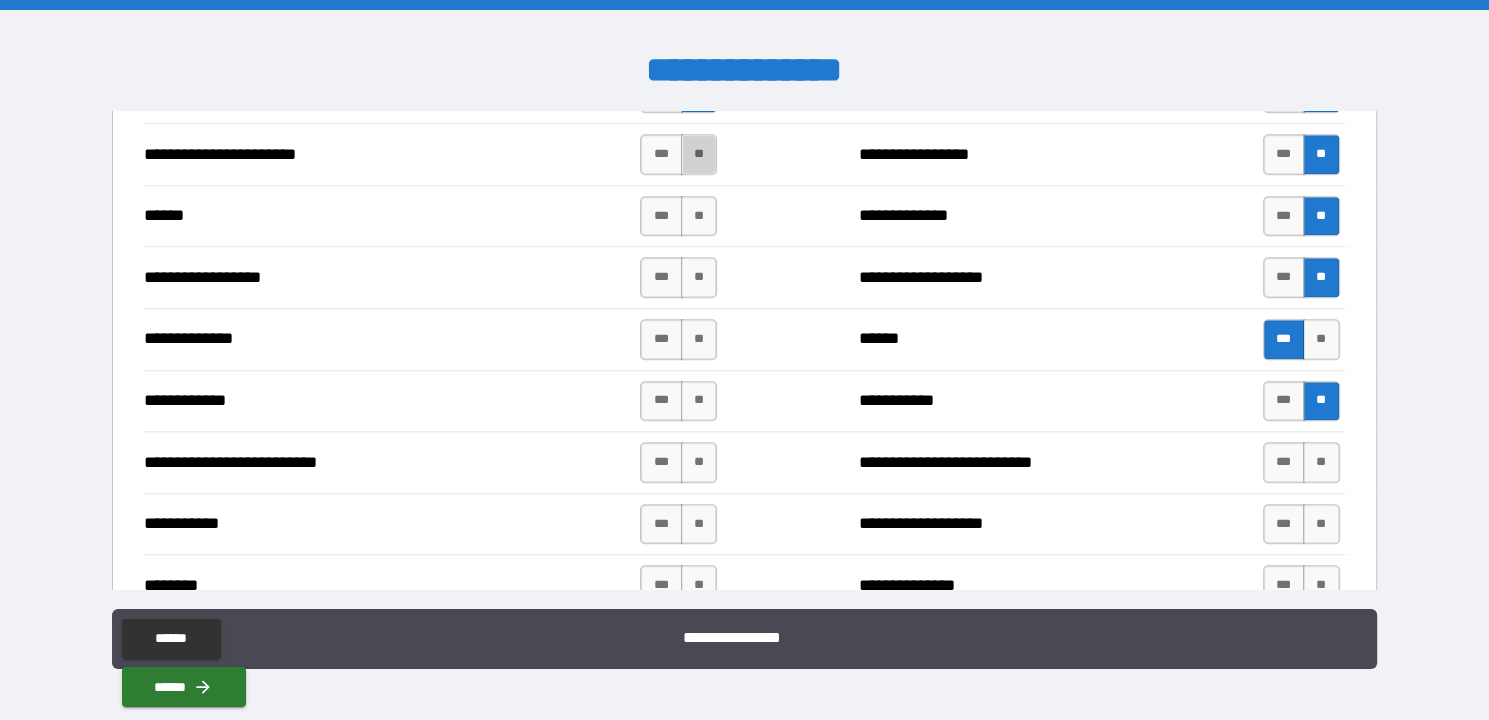 drag, startPoint x: 695, startPoint y: 158, endPoint x: 702, endPoint y: 192, distance: 34.713108 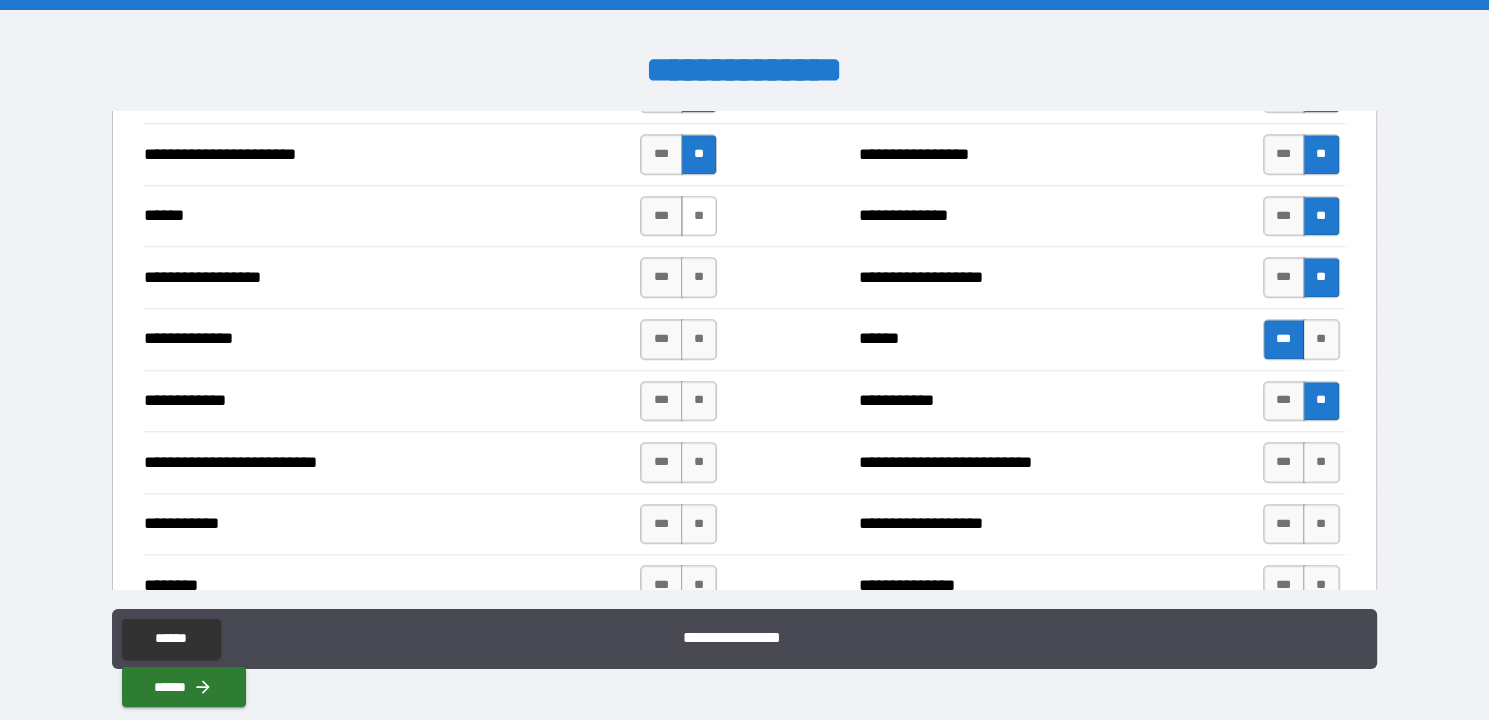 click on "**" at bounding box center (699, 216) 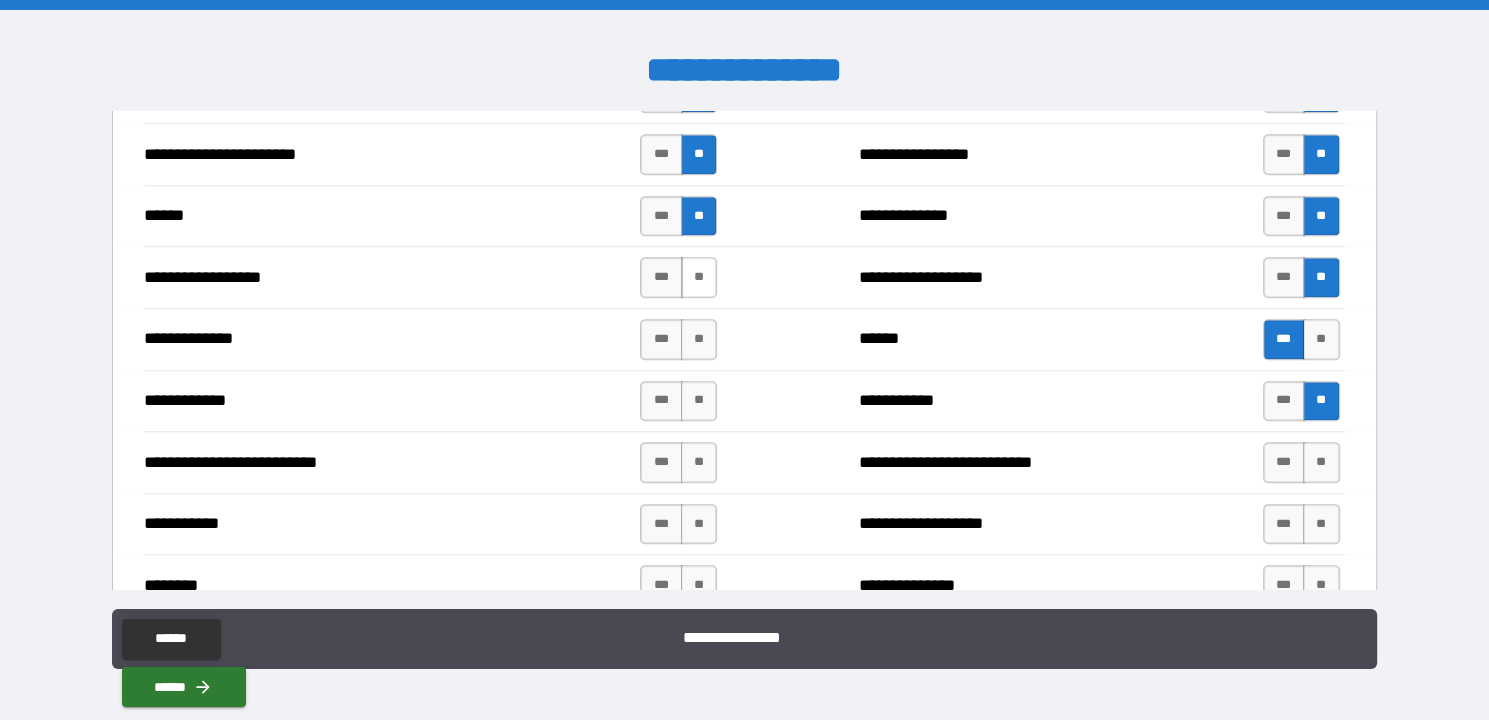 click on "**" at bounding box center (699, 277) 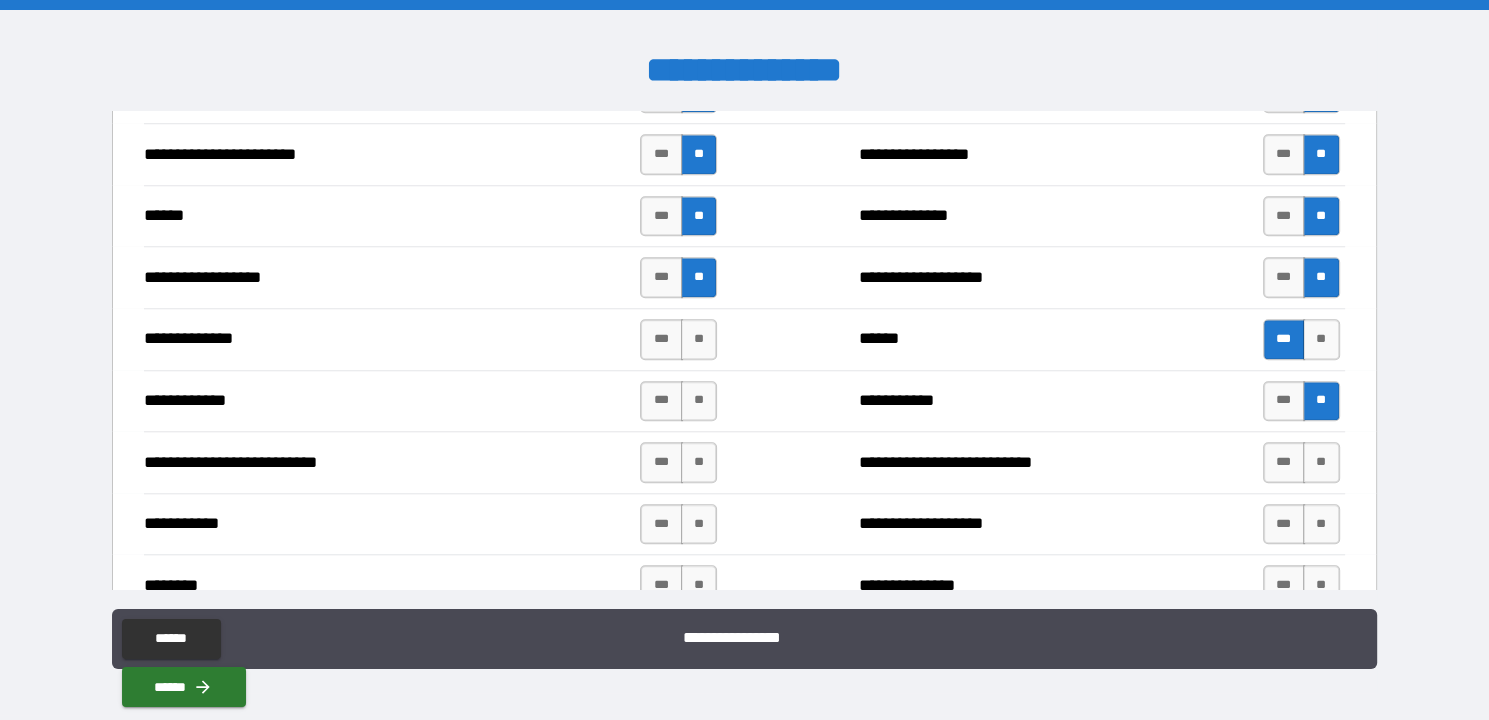 drag, startPoint x: 695, startPoint y: 339, endPoint x: 695, endPoint y: 368, distance: 29 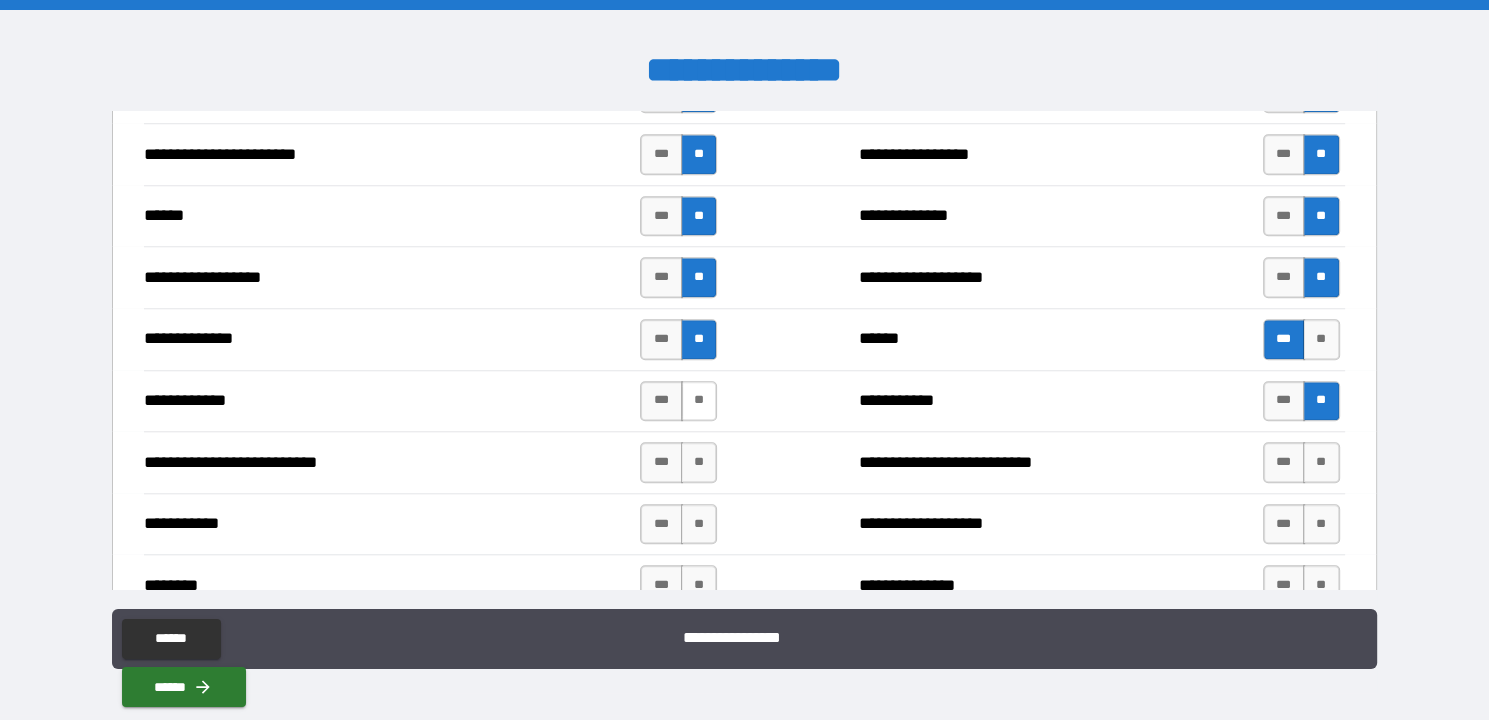 click on "**" at bounding box center (699, 401) 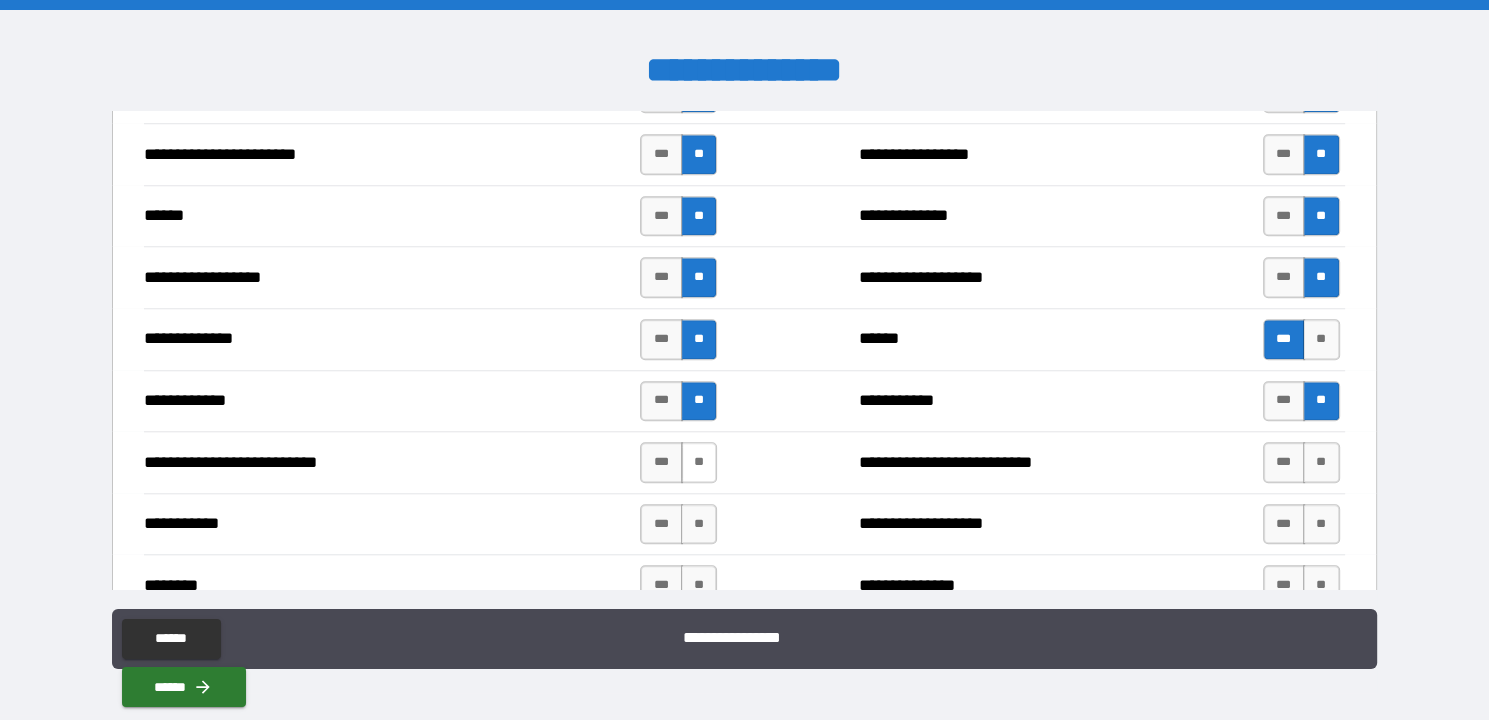 click on "**" at bounding box center (699, 462) 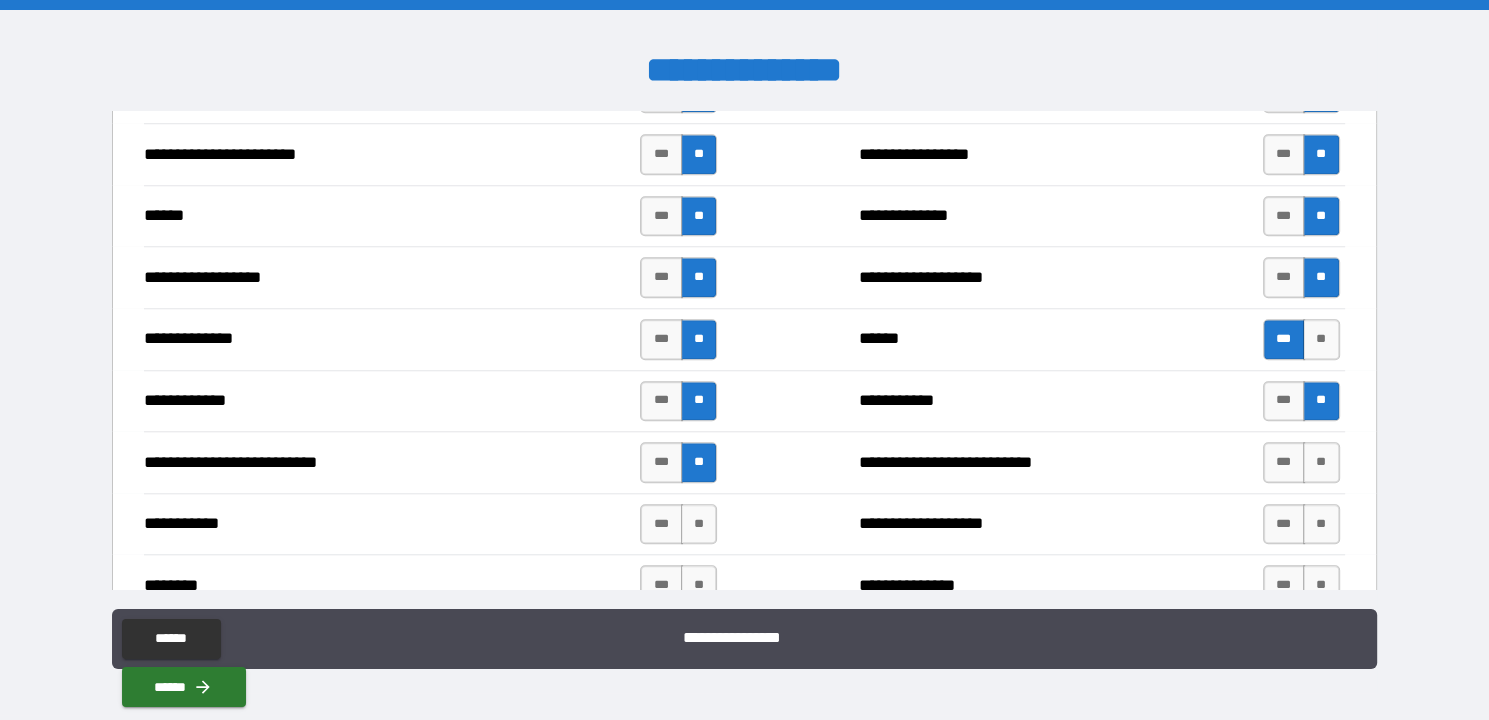 drag, startPoint x: 702, startPoint y: 511, endPoint x: 720, endPoint y: 507, distance: 18.439089 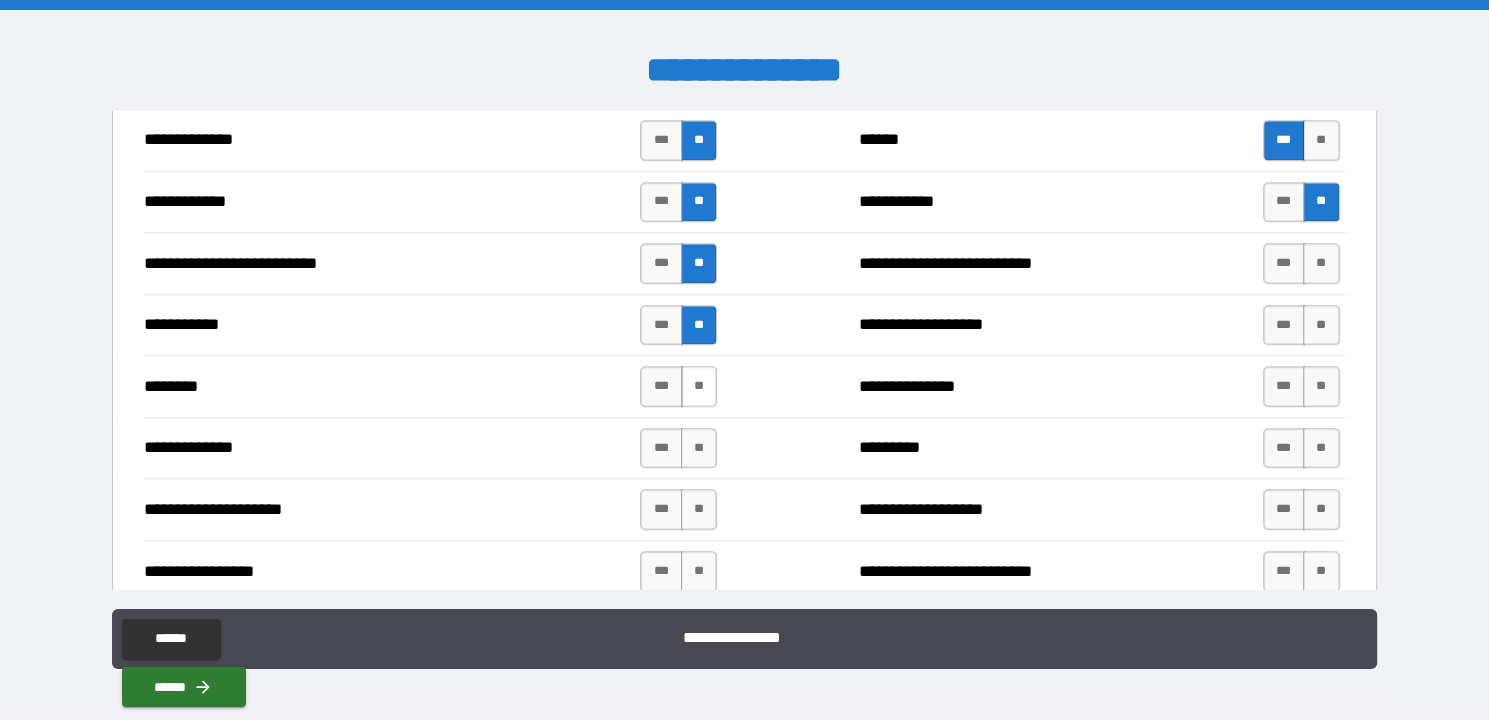 click on "**" at bounding box center (699, 386) 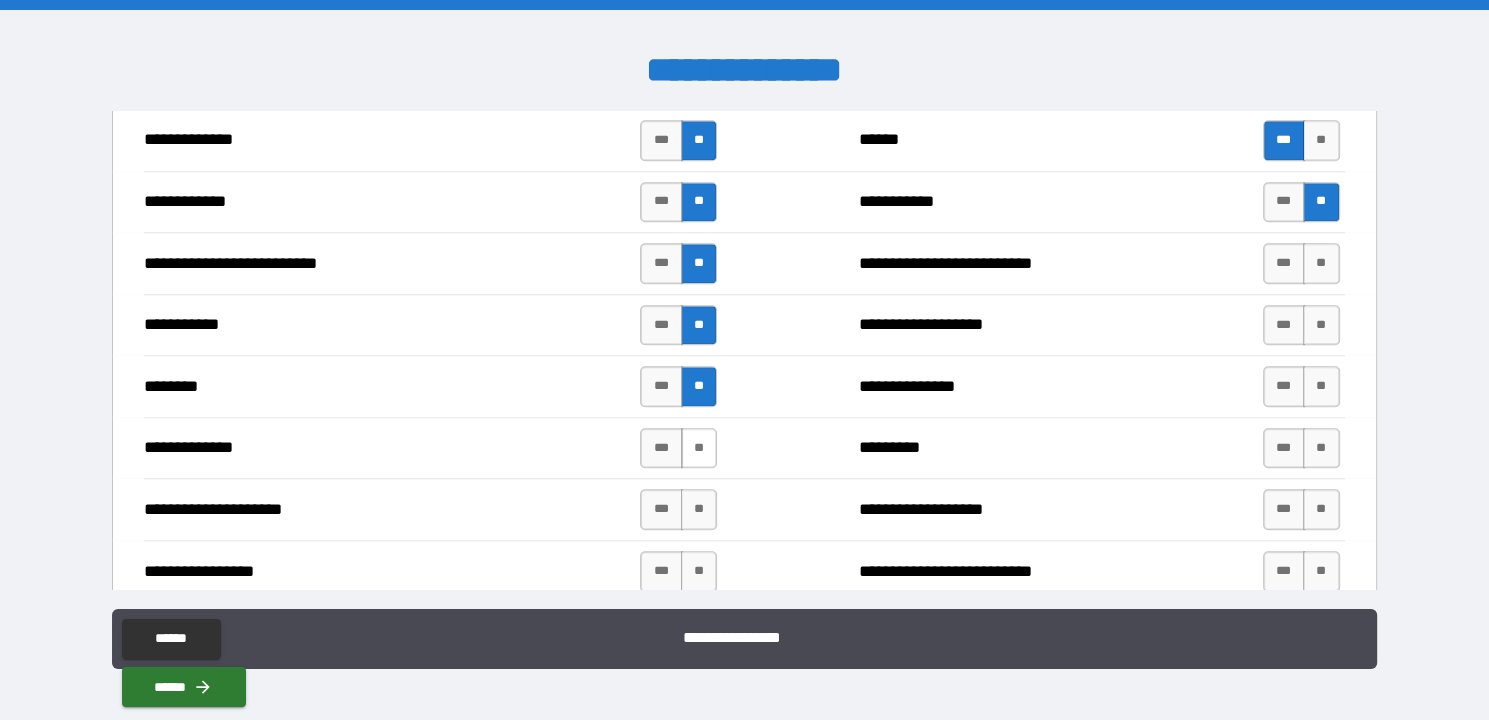scroll, scrollTop: 1897, scrollLeft: 0, axis: vertical 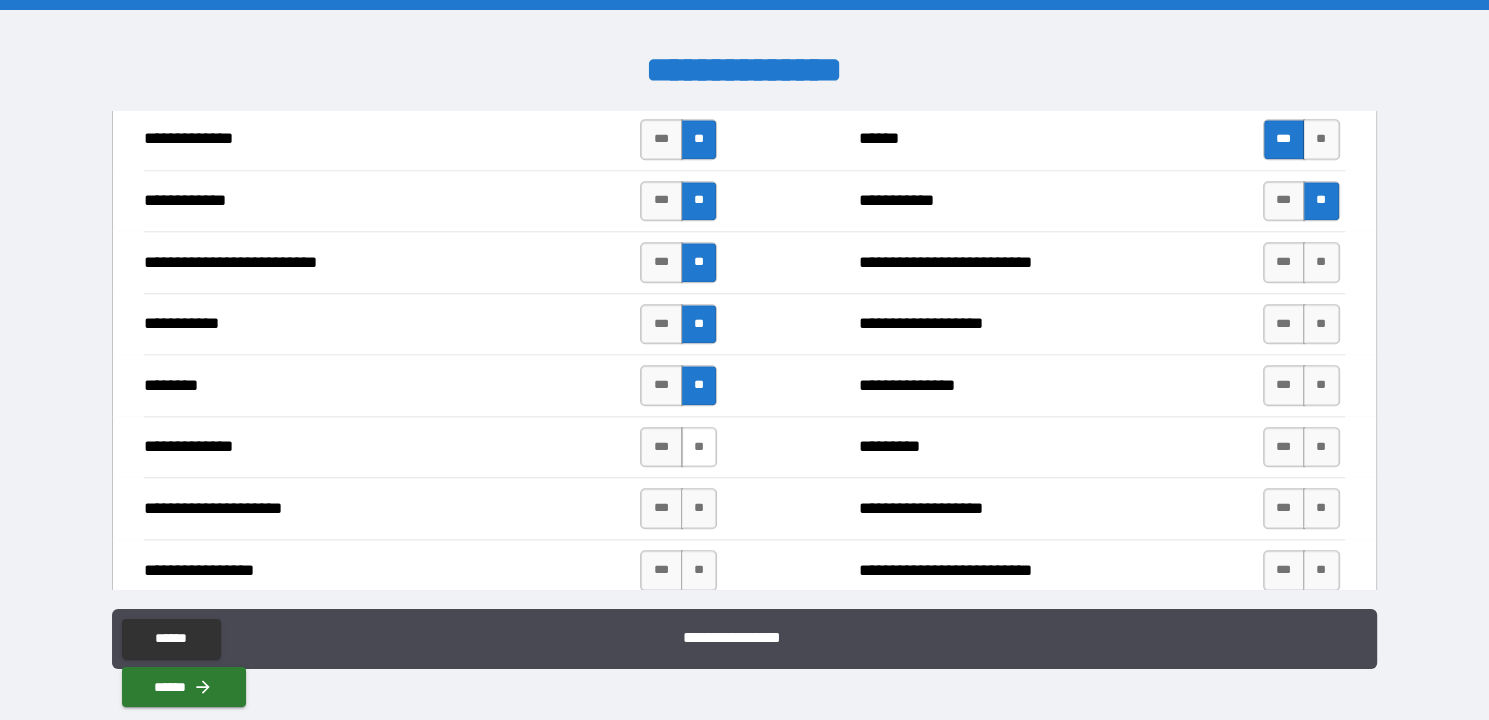 click on "**" at bounding box center (699, 447) 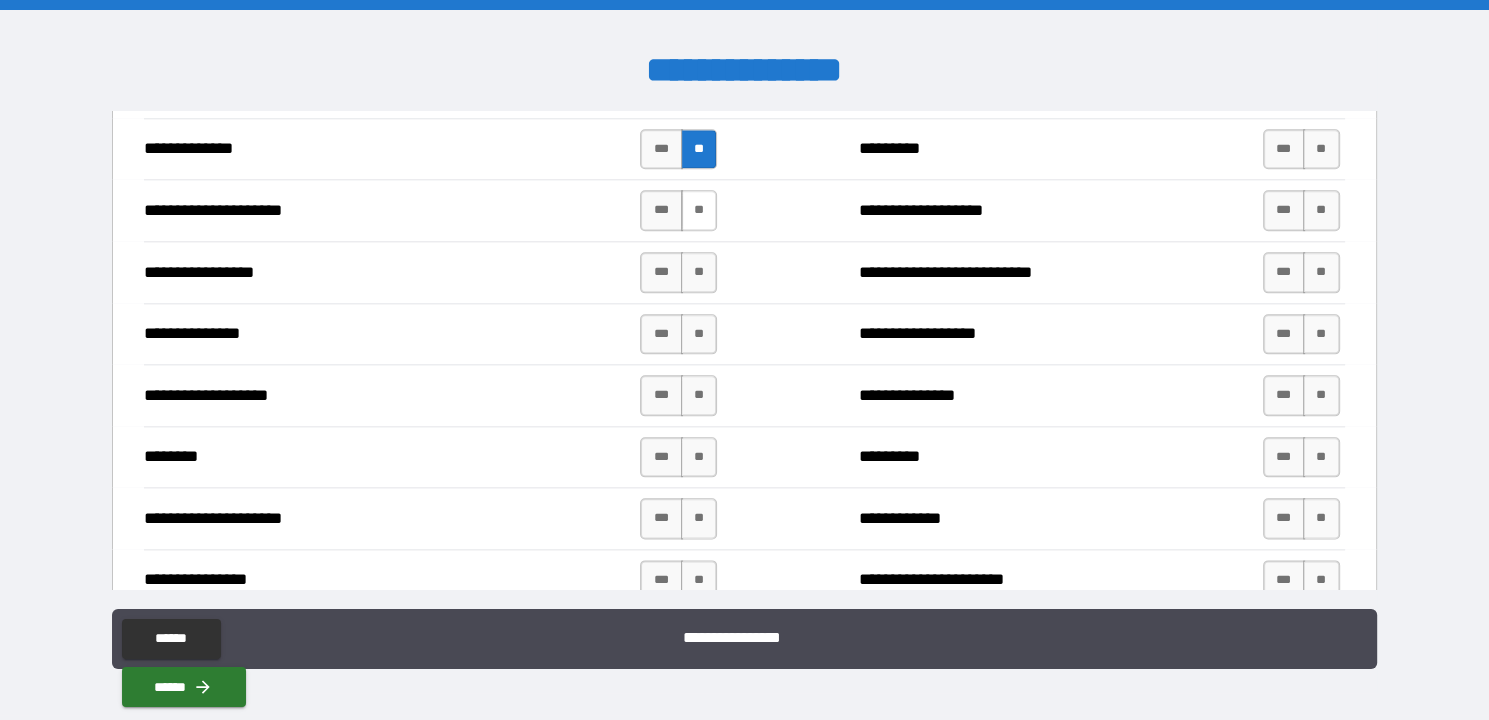 scroll, scrollTop: 2196, scrollLeft: 0, axis: vertical 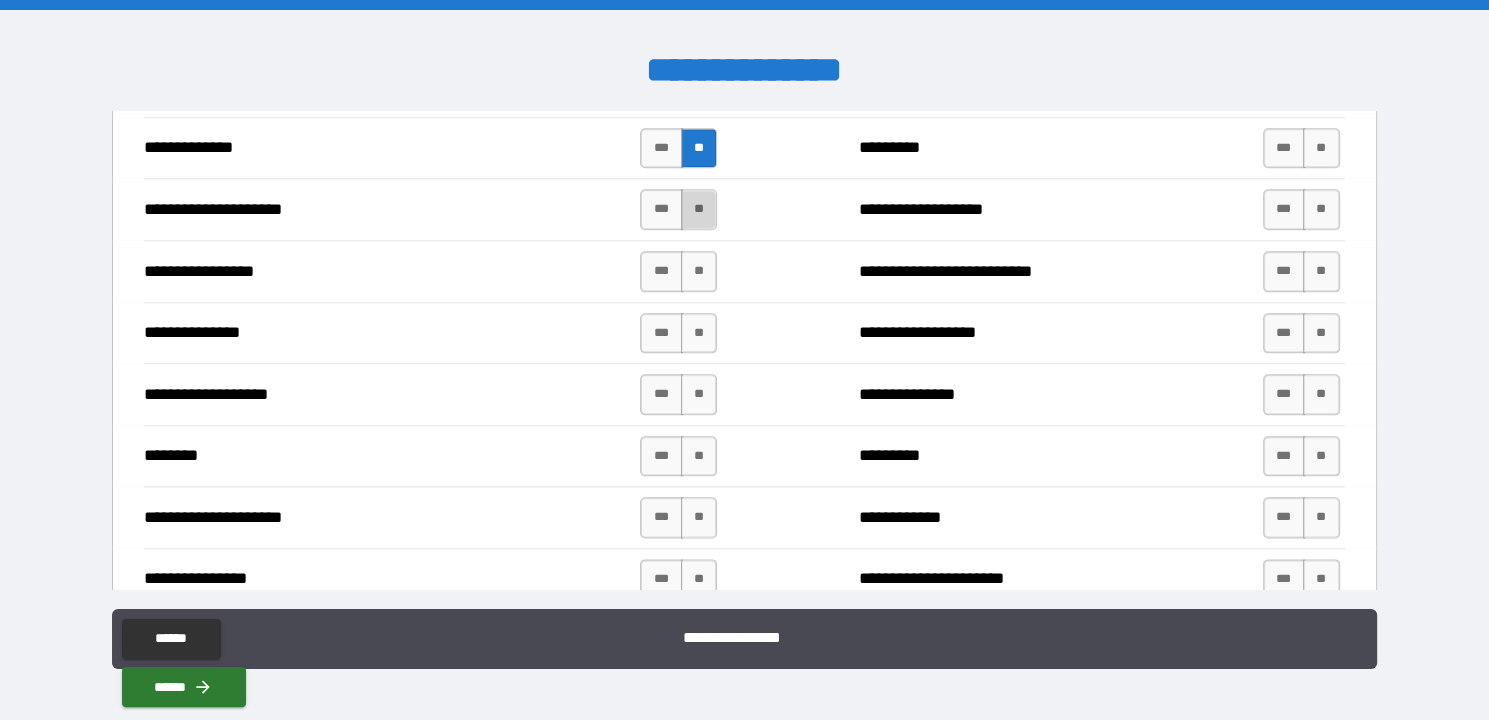 click on "**" at bounding box center [699, 209] 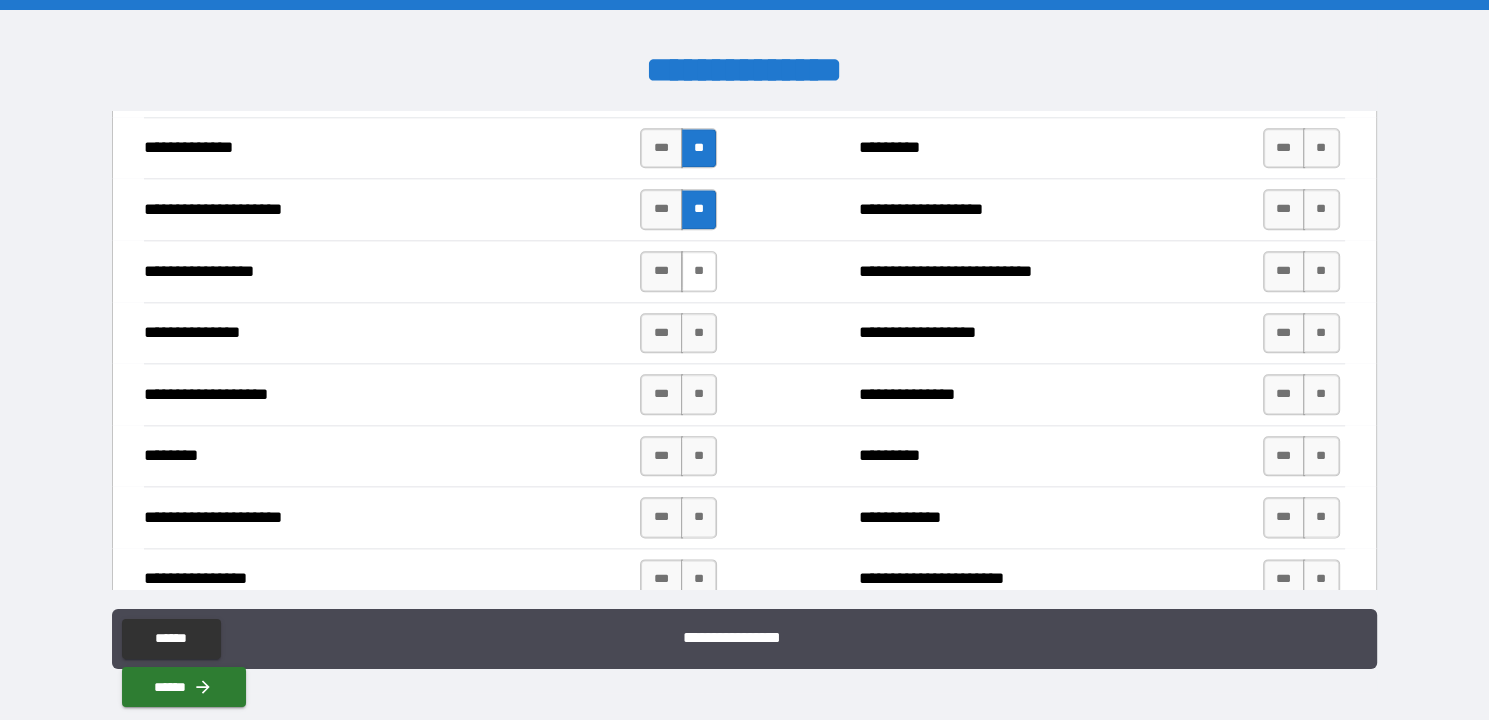 click on "**" at bounding box center [699, 271] 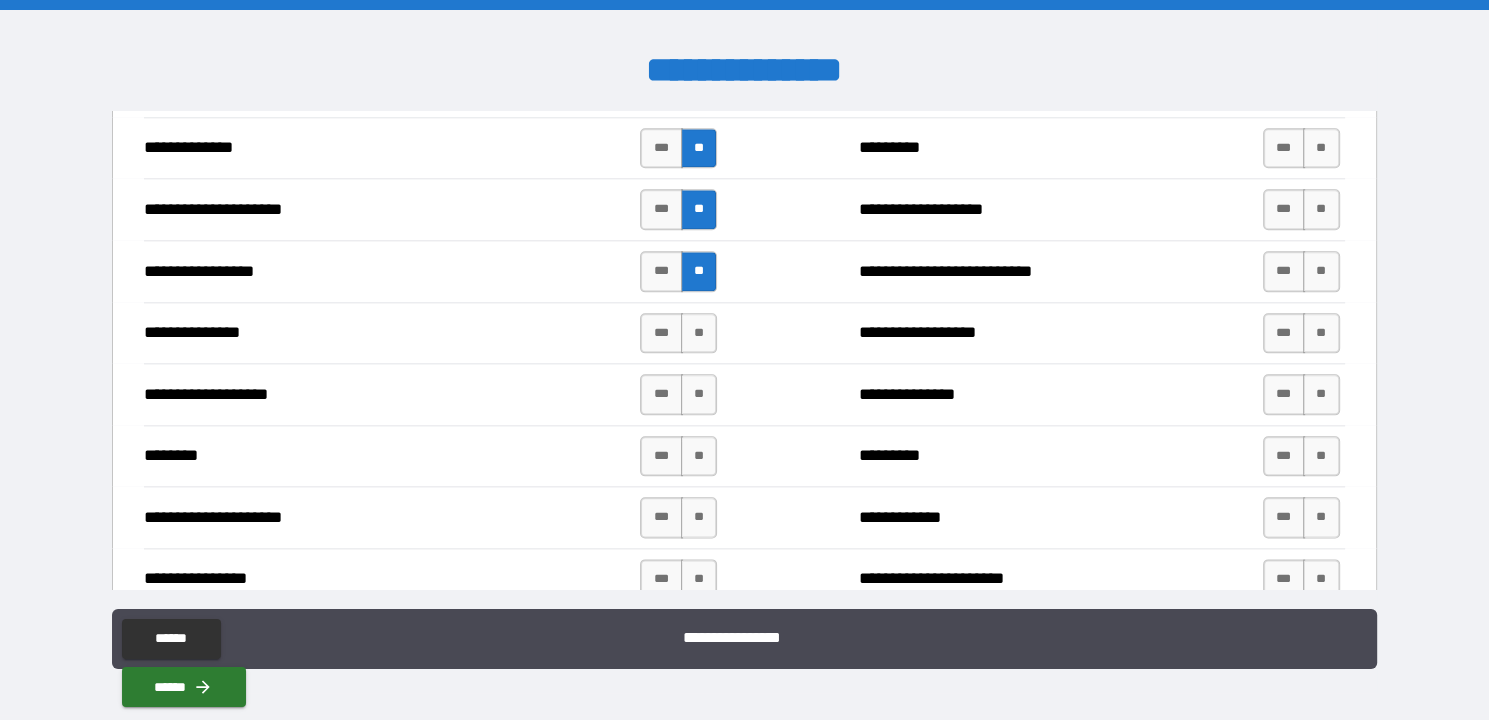 click on "**" at bounding box center [699, 333] 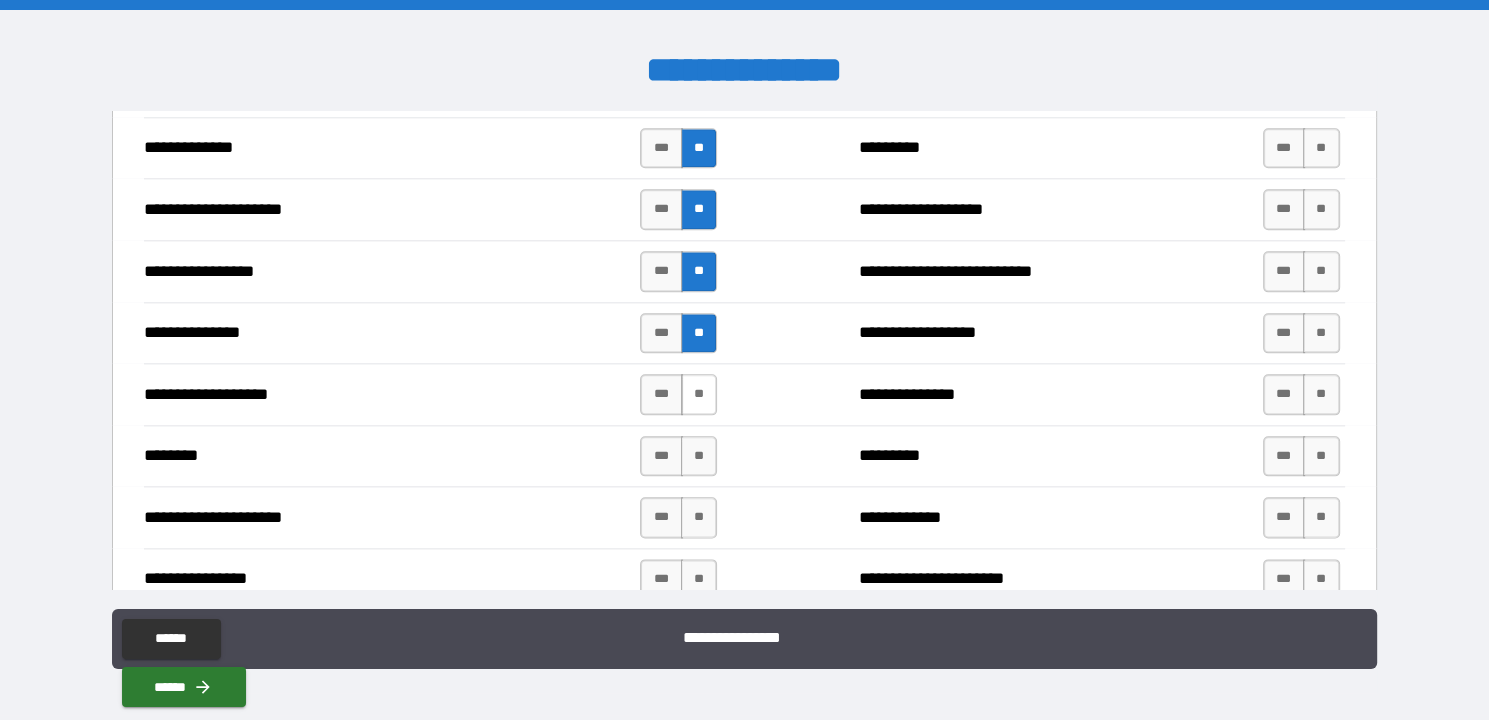 click on "**" at bounding box center [699, 394] 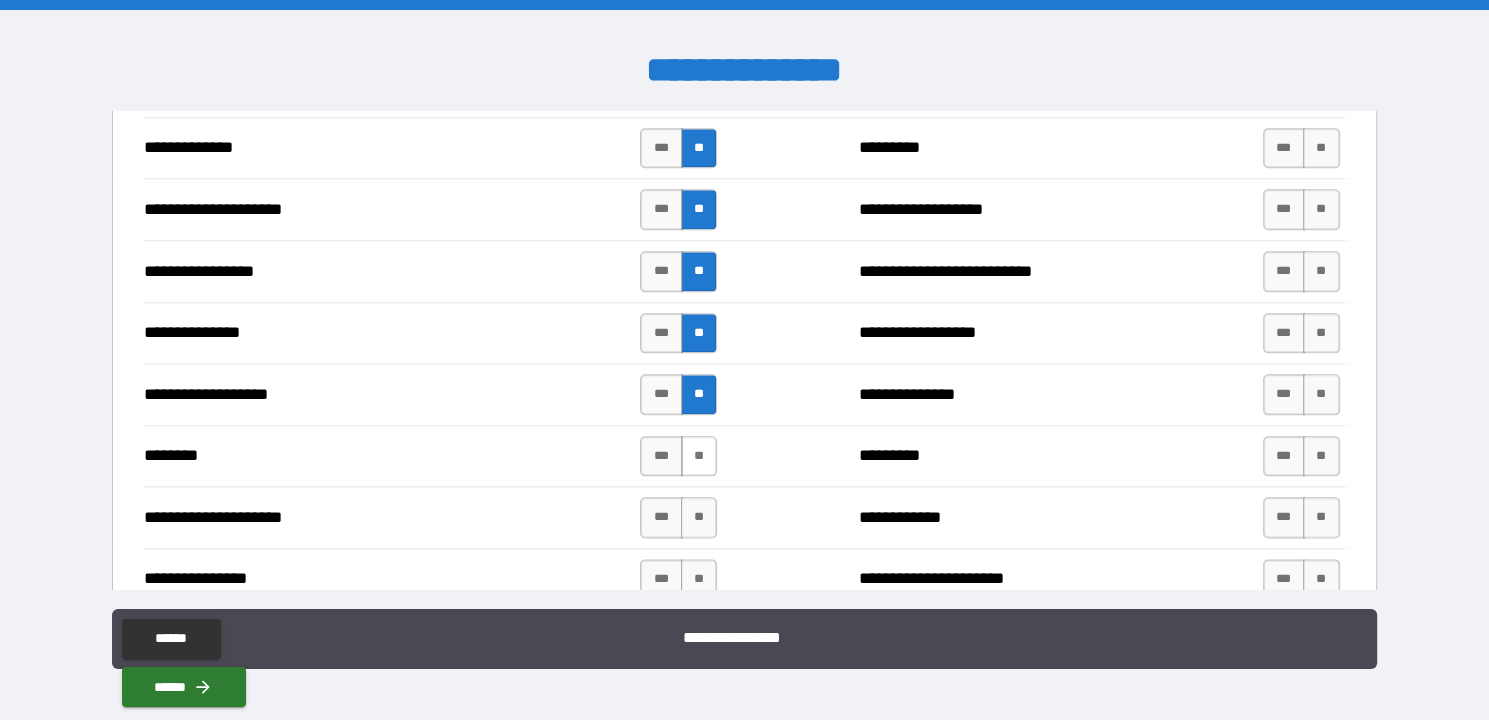 click on "**" at bounding box center [699, 456] 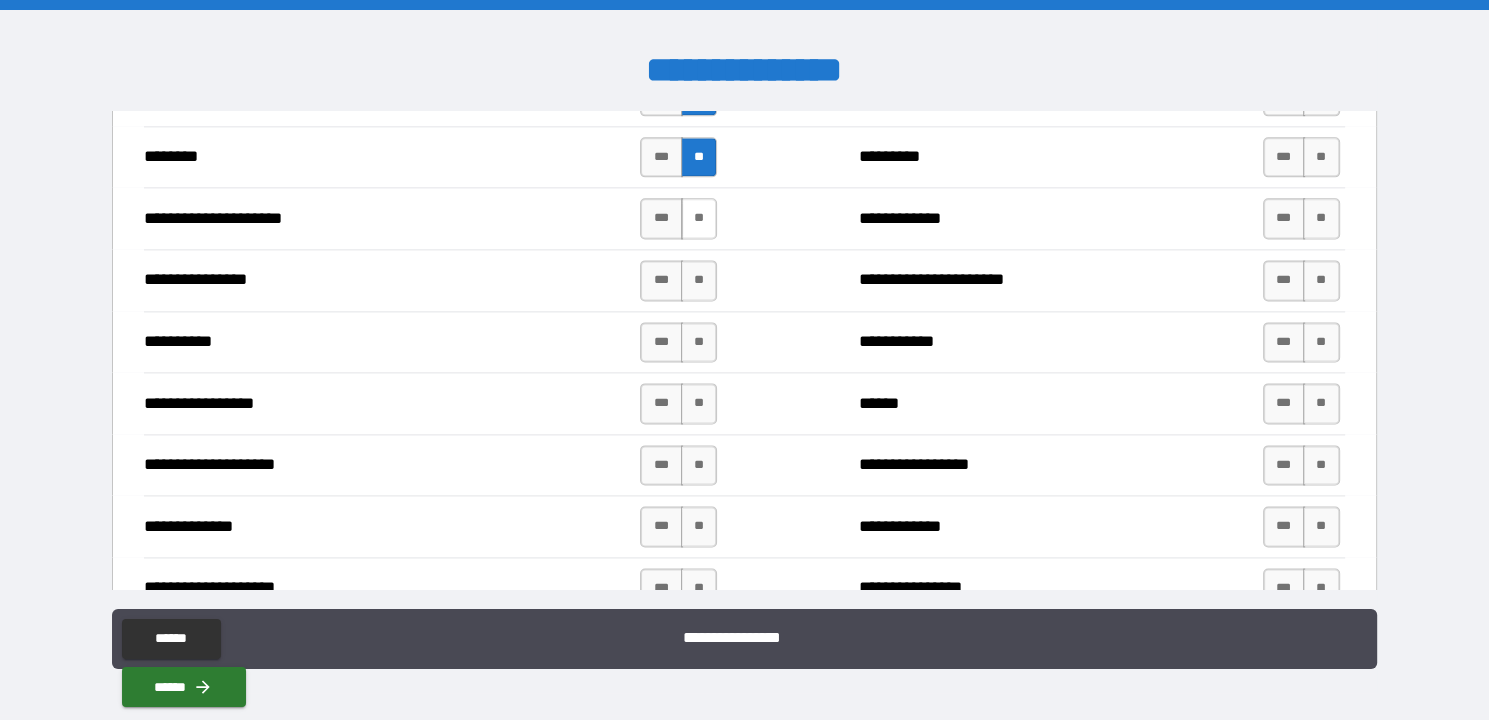 scroll, scrollTop: 2496, scrollLeft: 0, axis: vertical 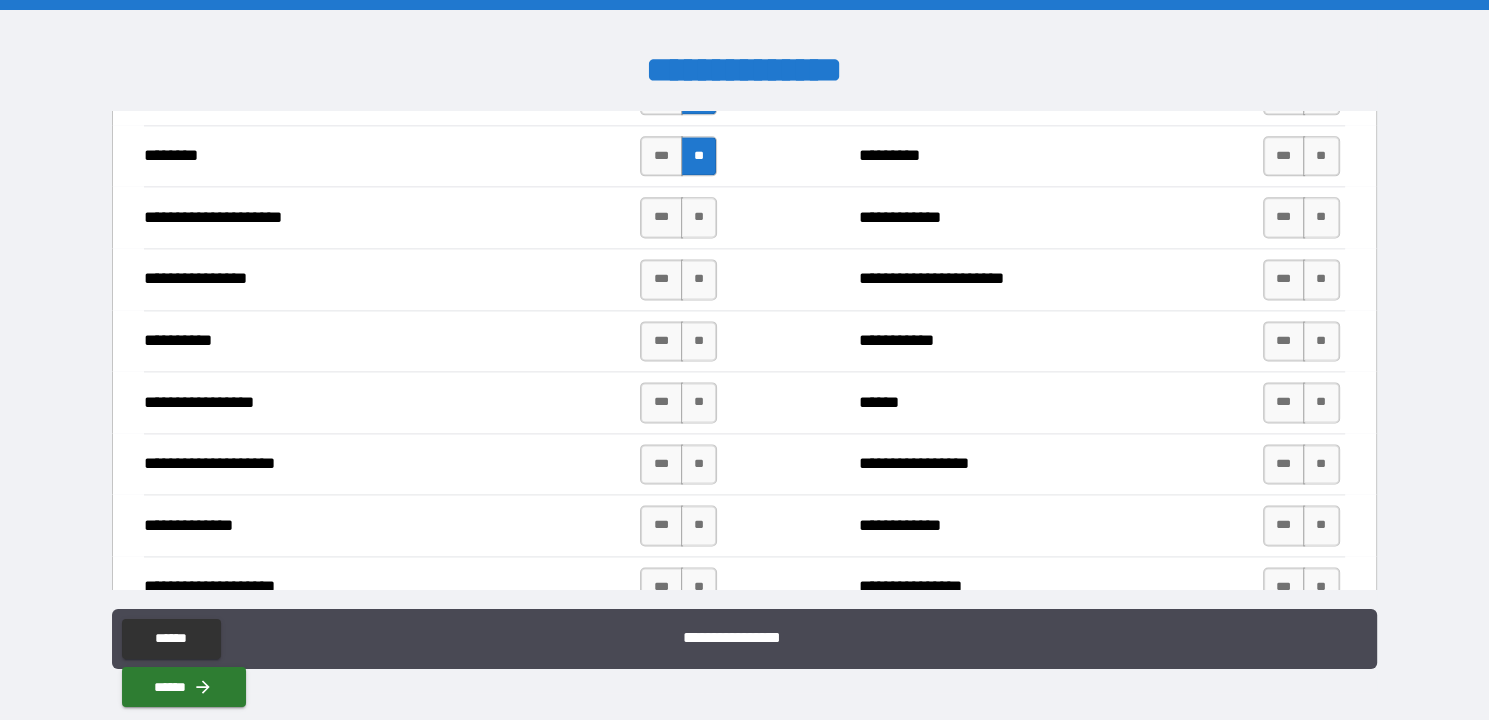 drag, startPoint x: 699, startPoint y: 213, endPoint x: 707, endPoint y: 245, distance: 32.984844 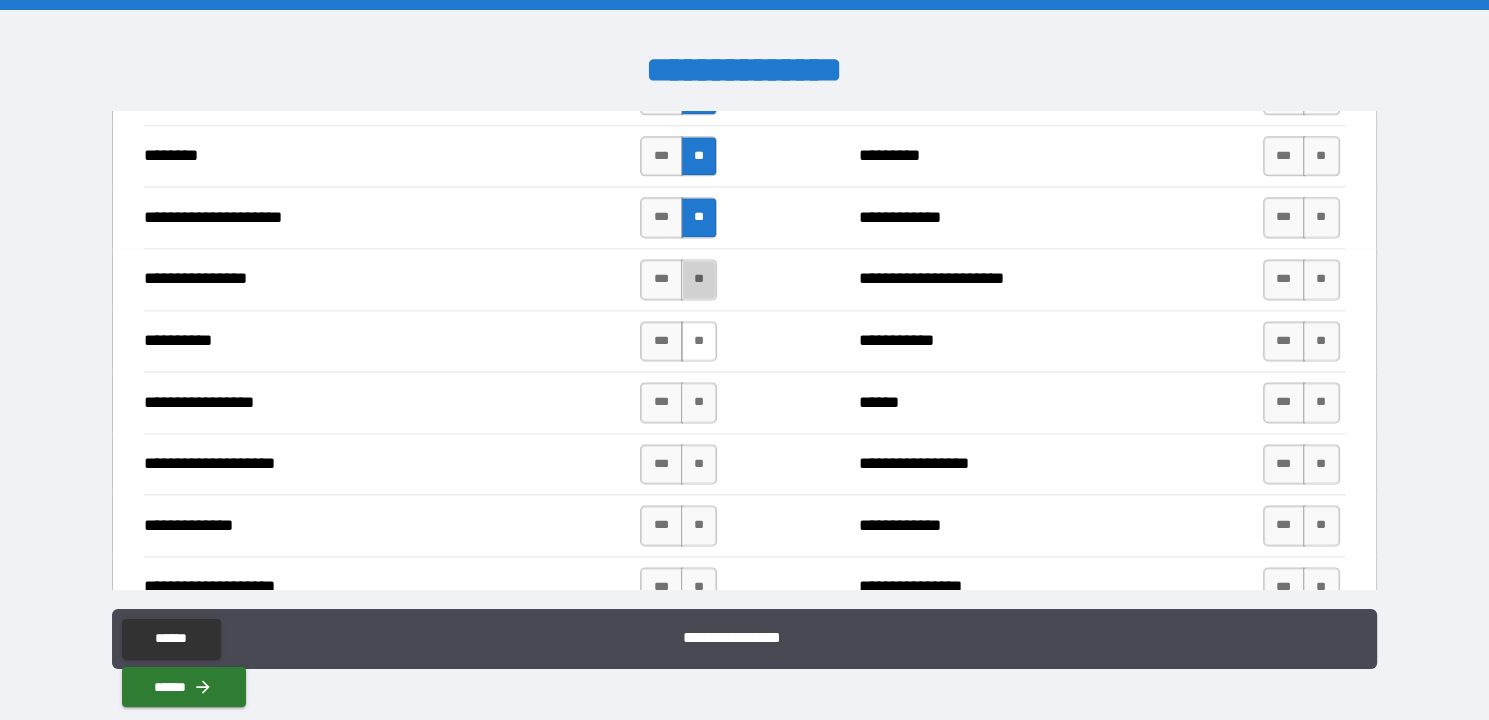 drag, startPoint x: 701, startPoint y: 280, endPoint x: 692, endPoint y: 317, distance: 38.078865 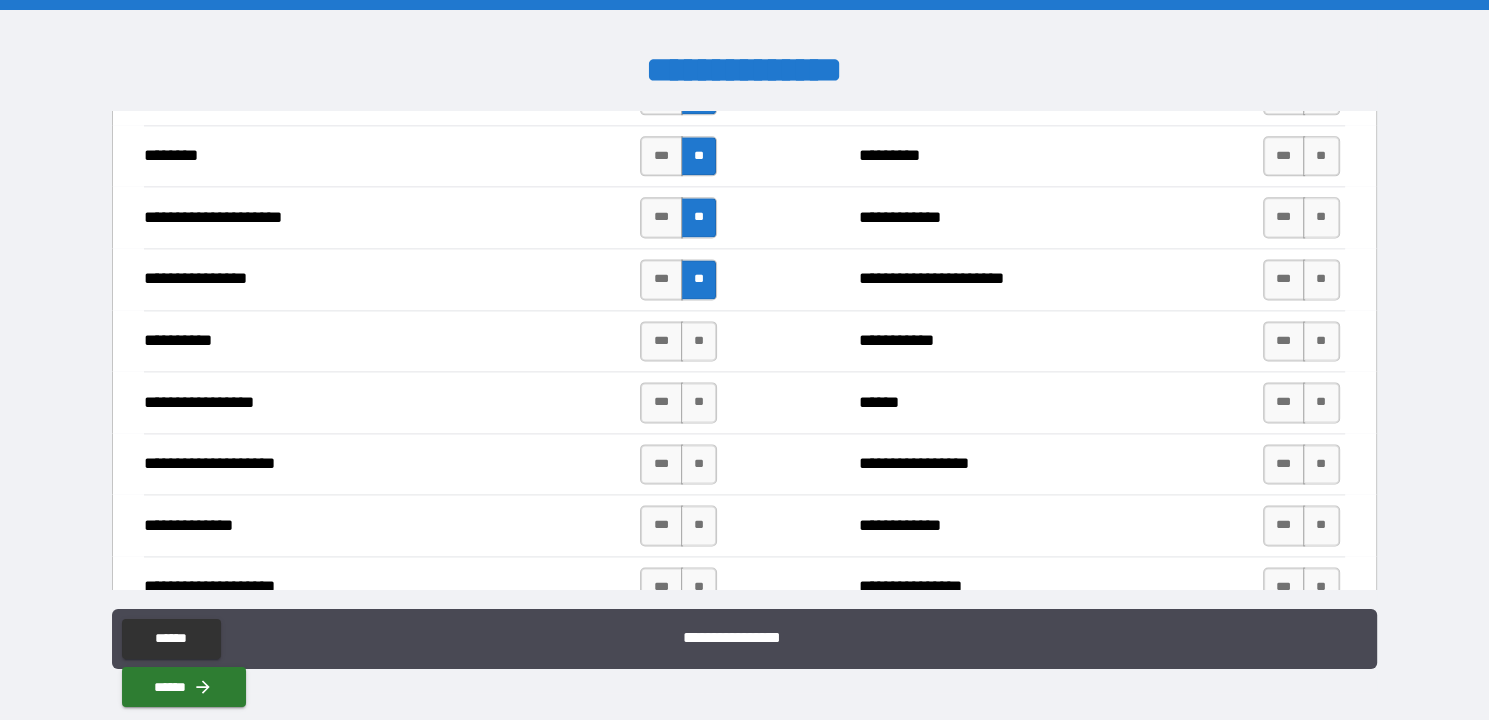 click on "**" at bounding box center (699, 341) 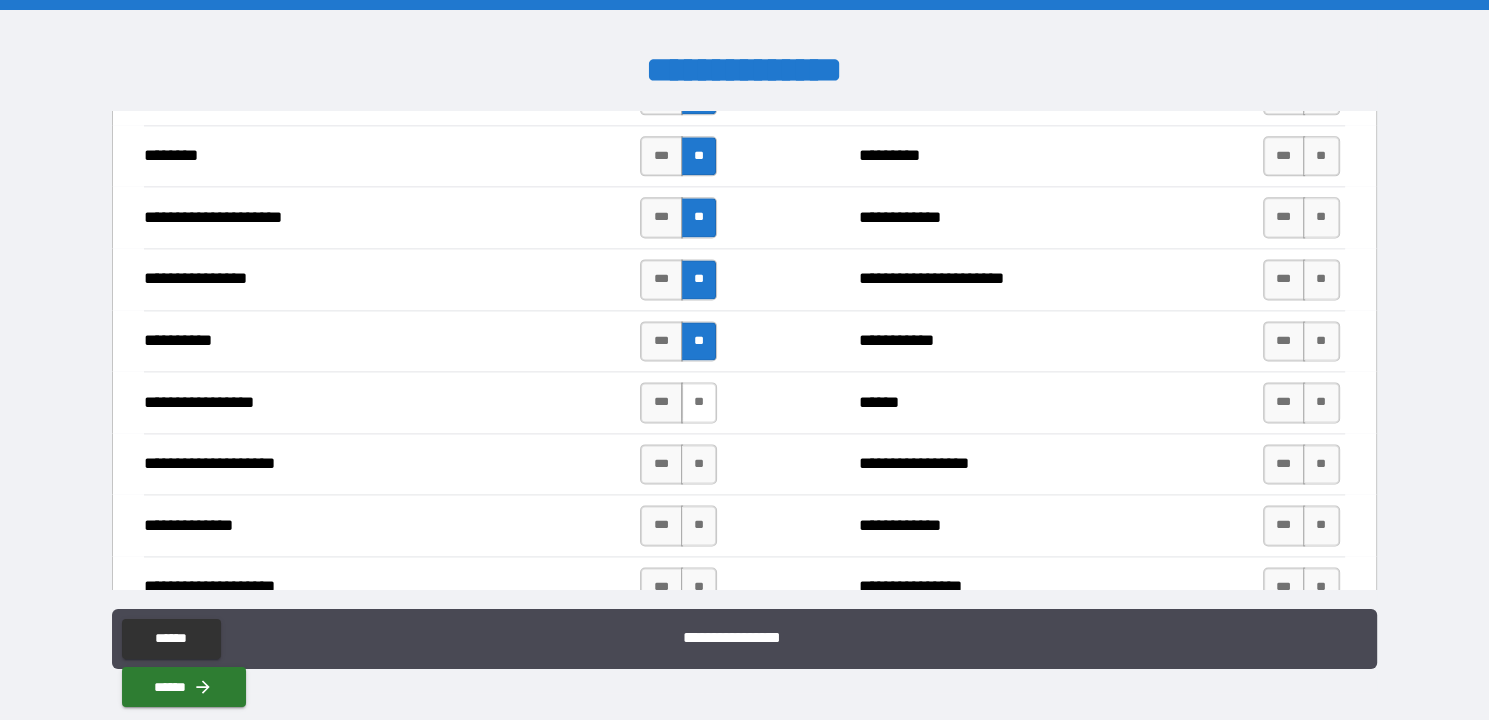 click on "**" at bounding box center [699, 402] 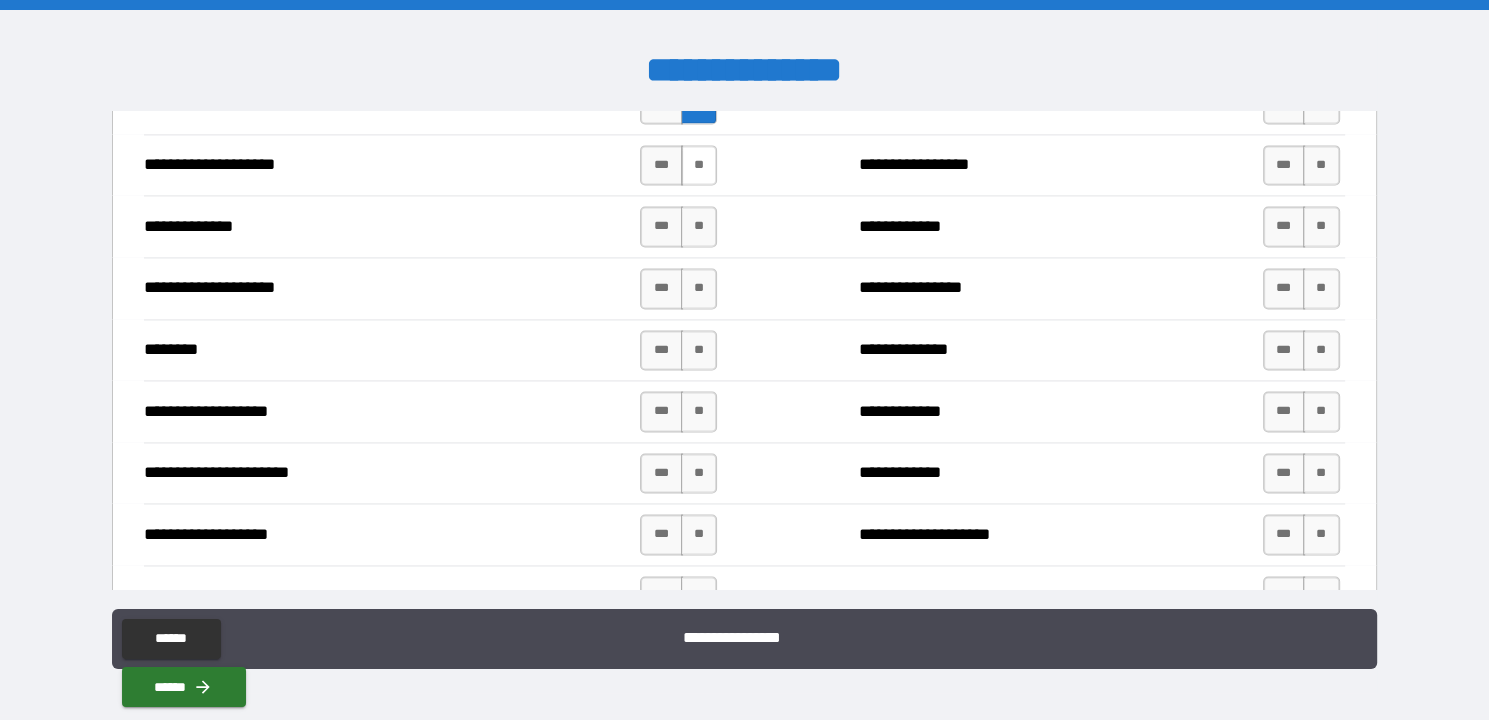 scroll, scrollTop: 2796, scrollLeft: 0, axis: vertical 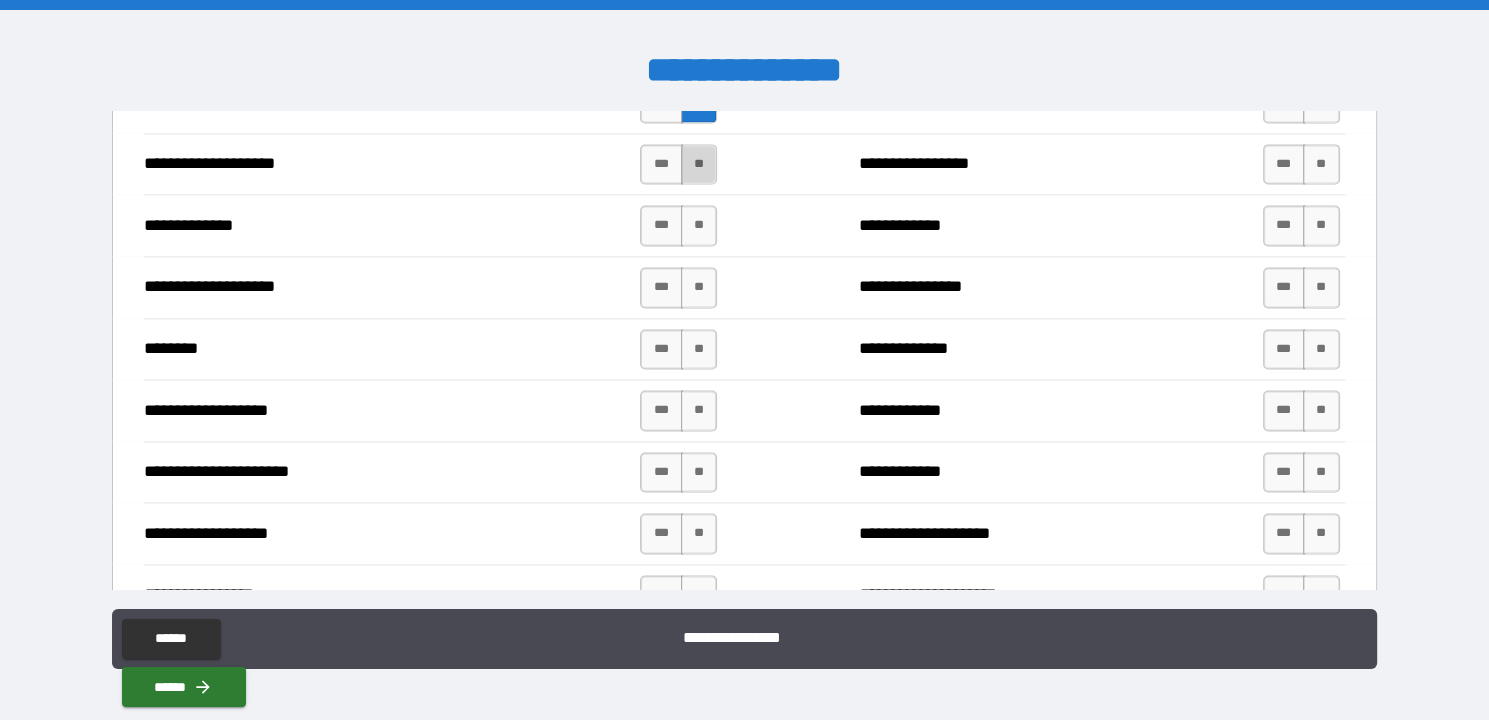 click on "**" at bounding box center (699, 164) 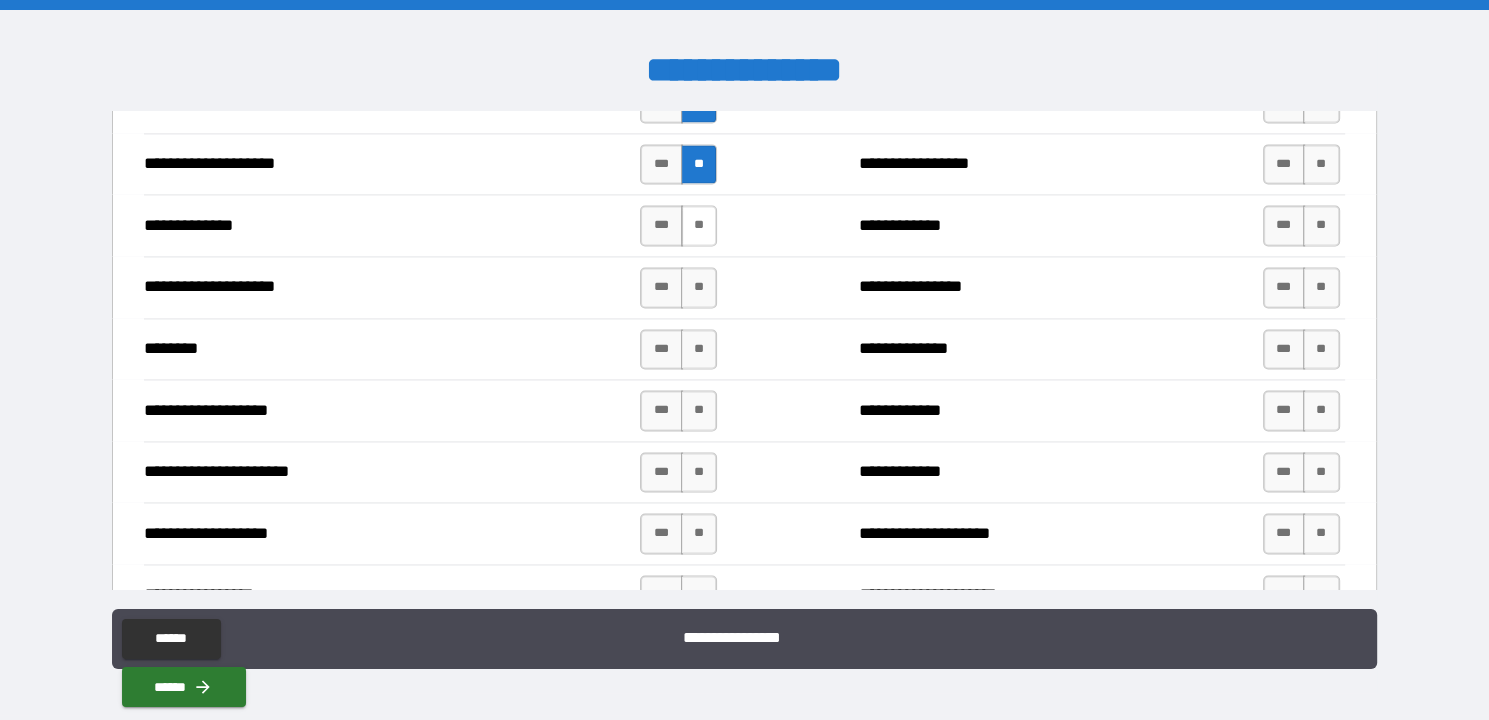 click on "**" at bounding box center [699, 225] 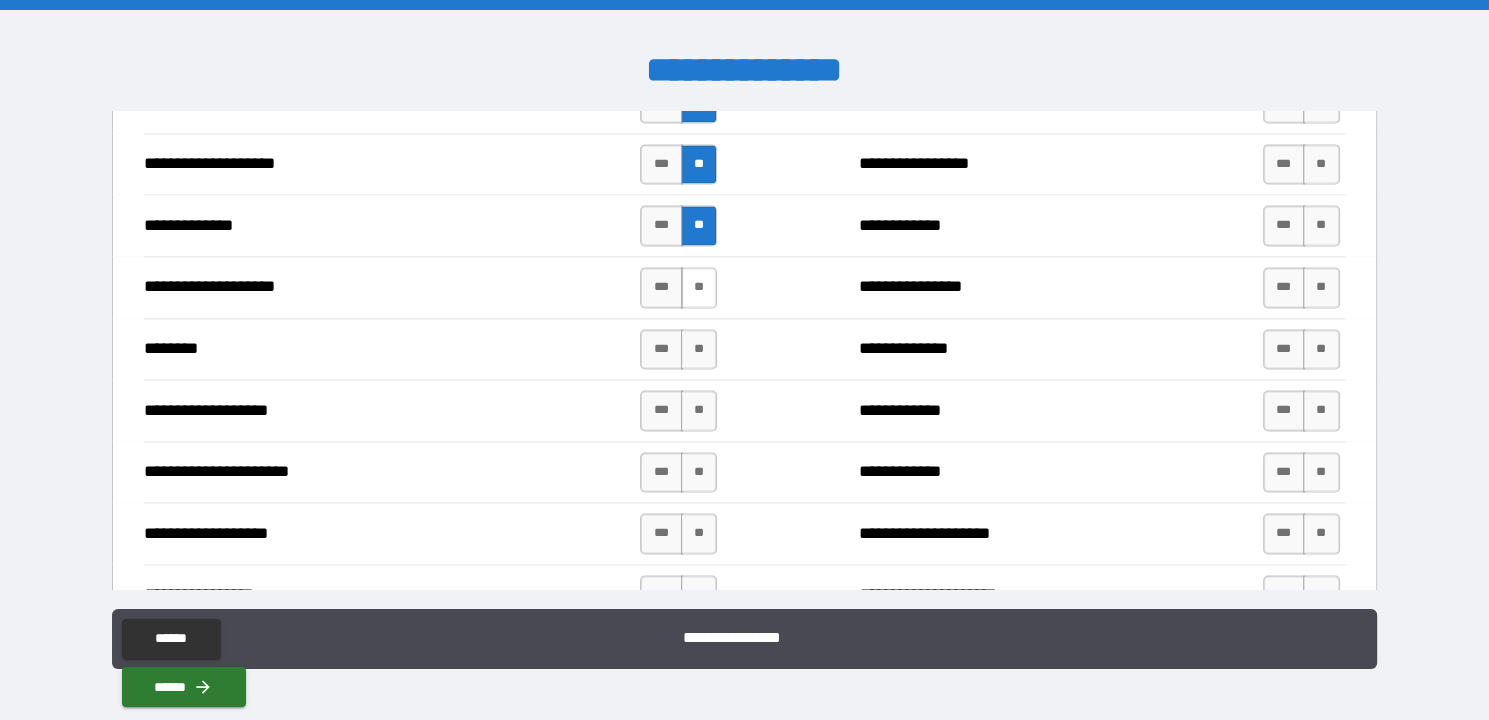 click on "**" at bounding box center (699, 287) 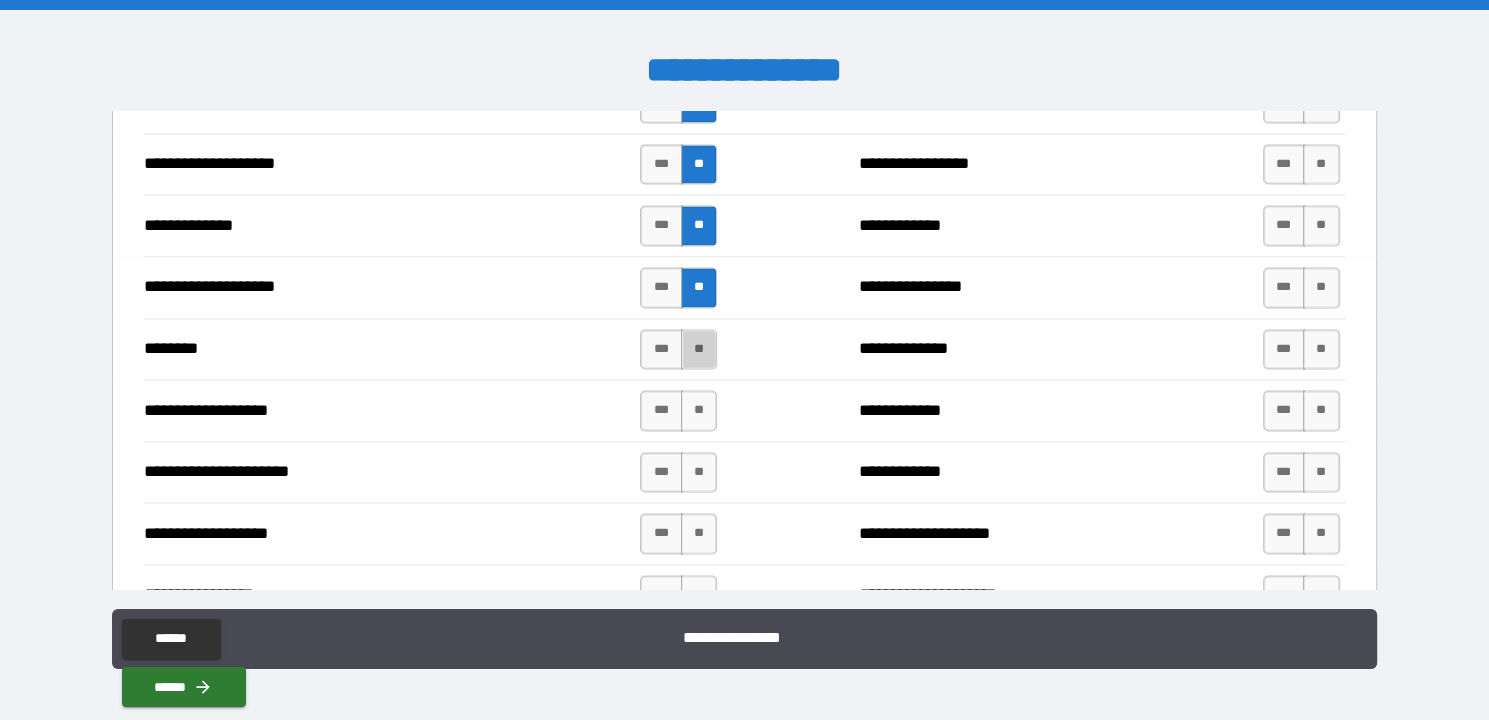 drag, startPoint x: 691, startPoint y: 342, endPoint x: 700, endPoint y: 377, distance: 36.138622 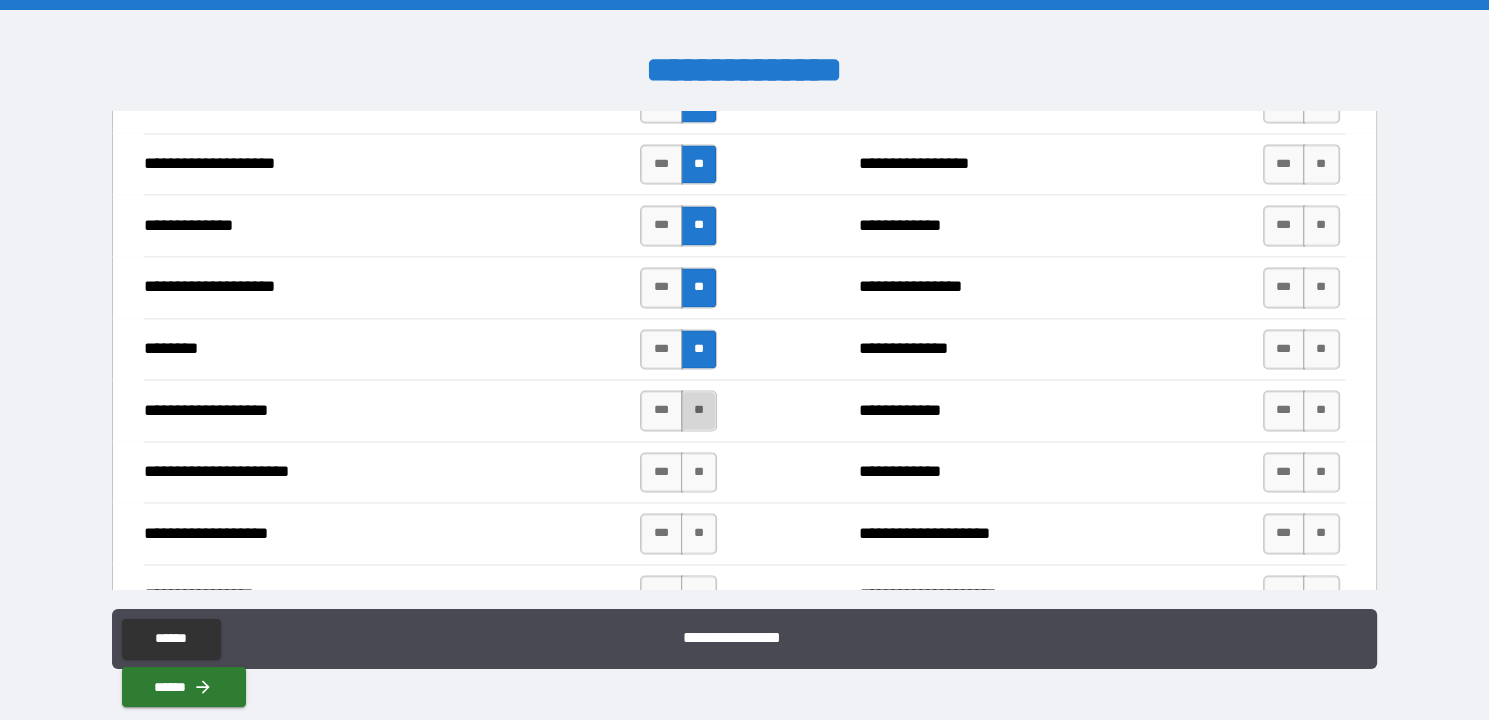 click on "**" at bounding box center (699, 410) 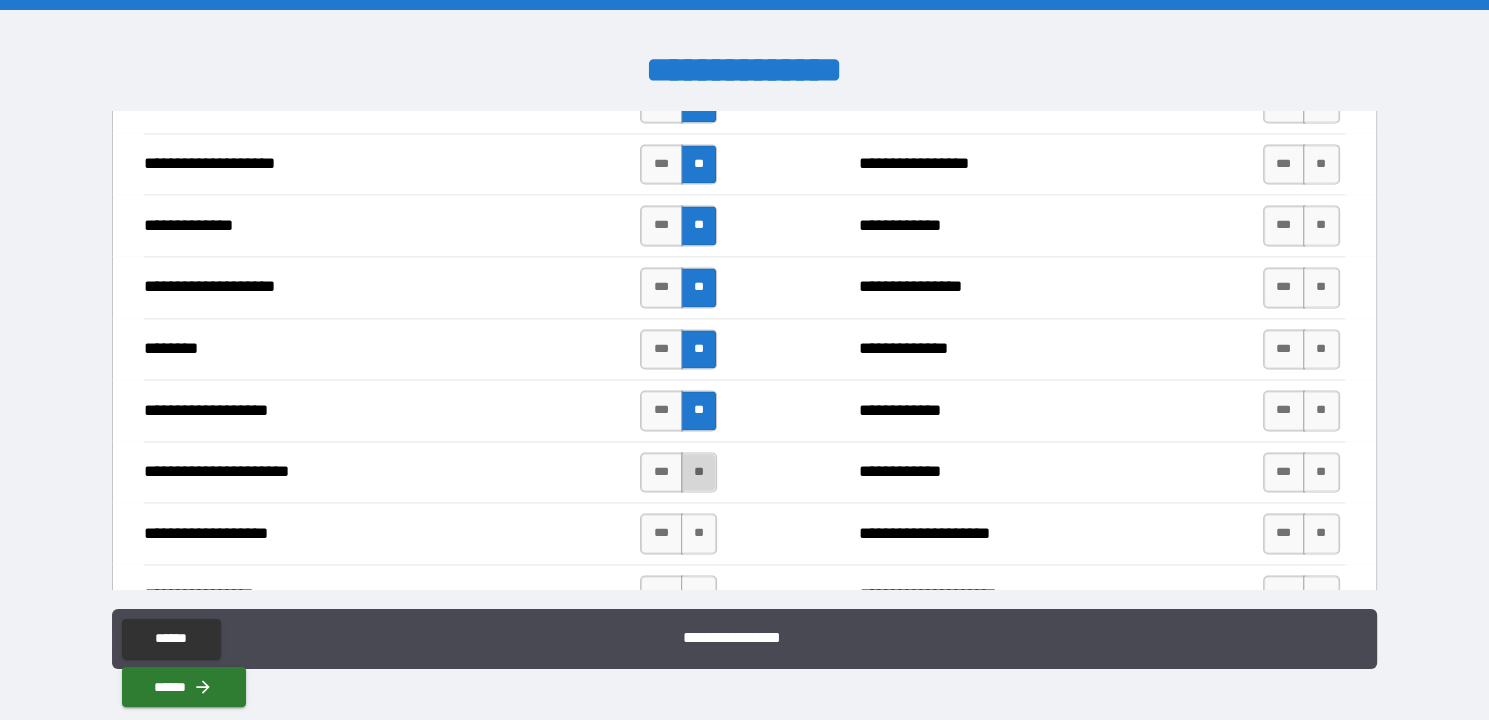 click on "**" at bounding box center [699, 472] 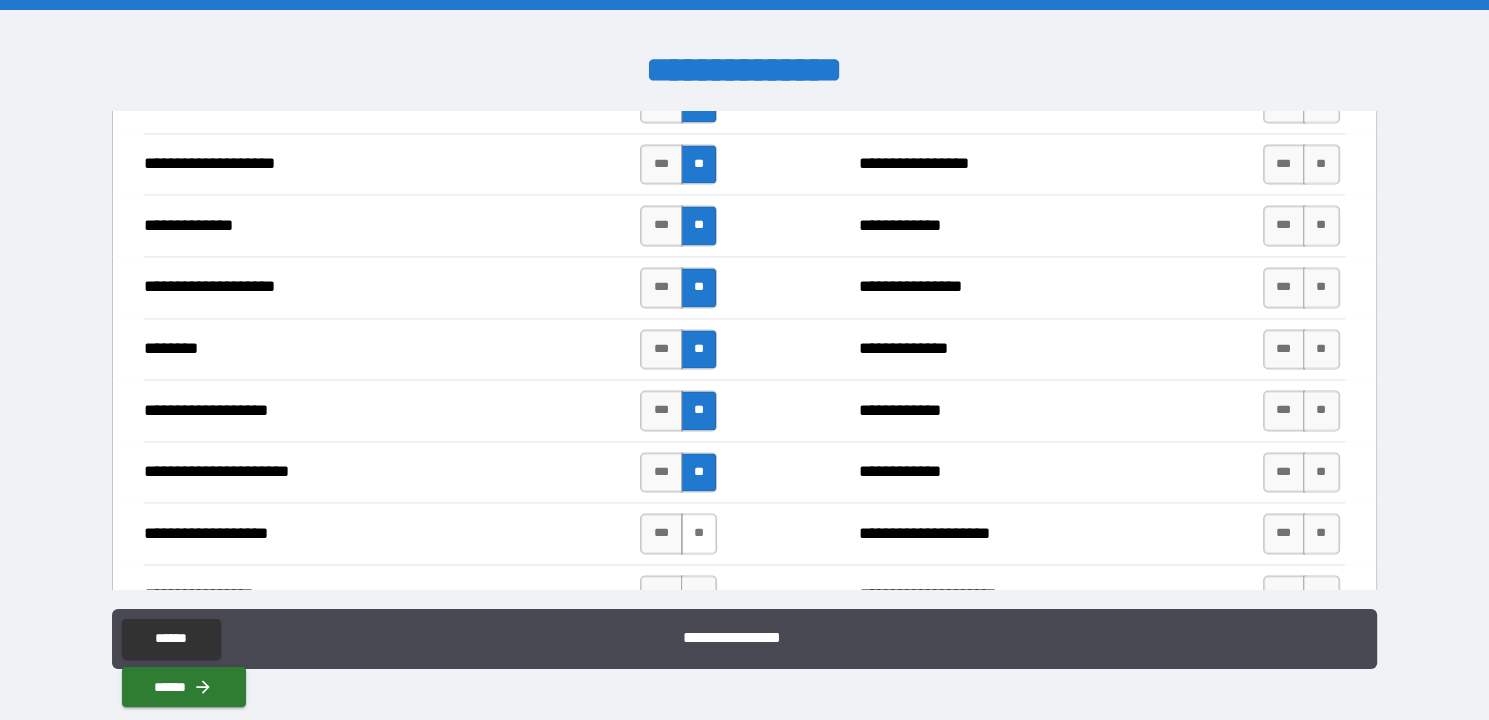click on "**" at bounding box center (699, 533) 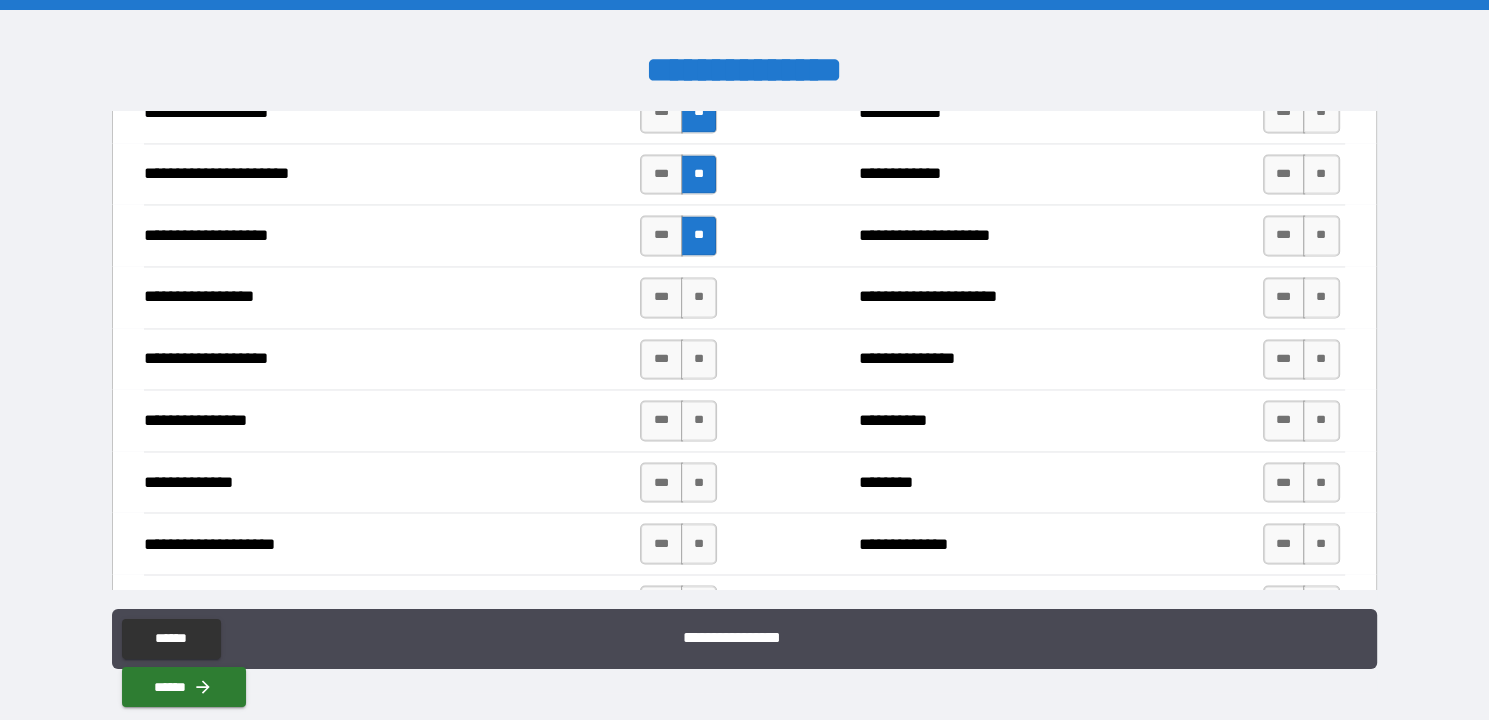 scroll, scrollTop: 3096, scrollLeft: 0, axis: vertical 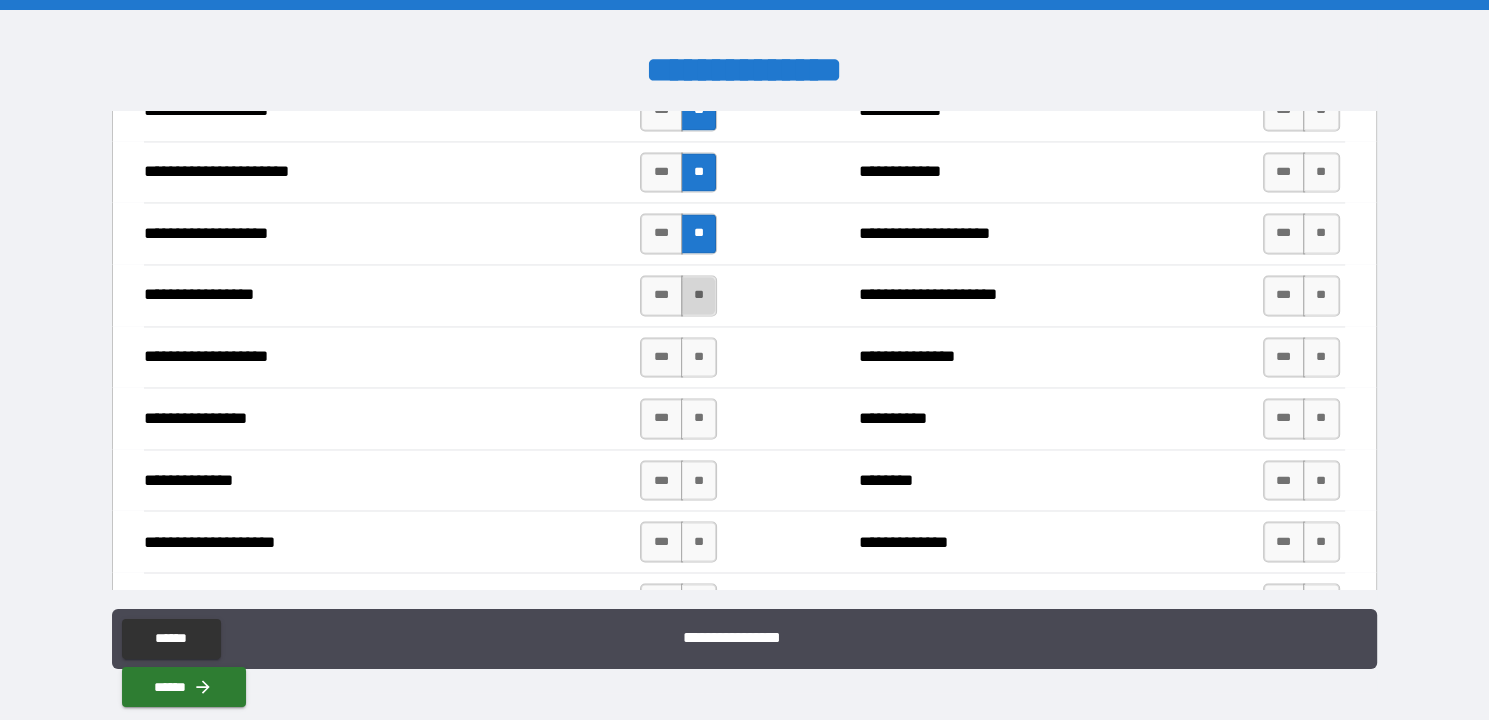 click on "**" at bounding box center (699, 295) 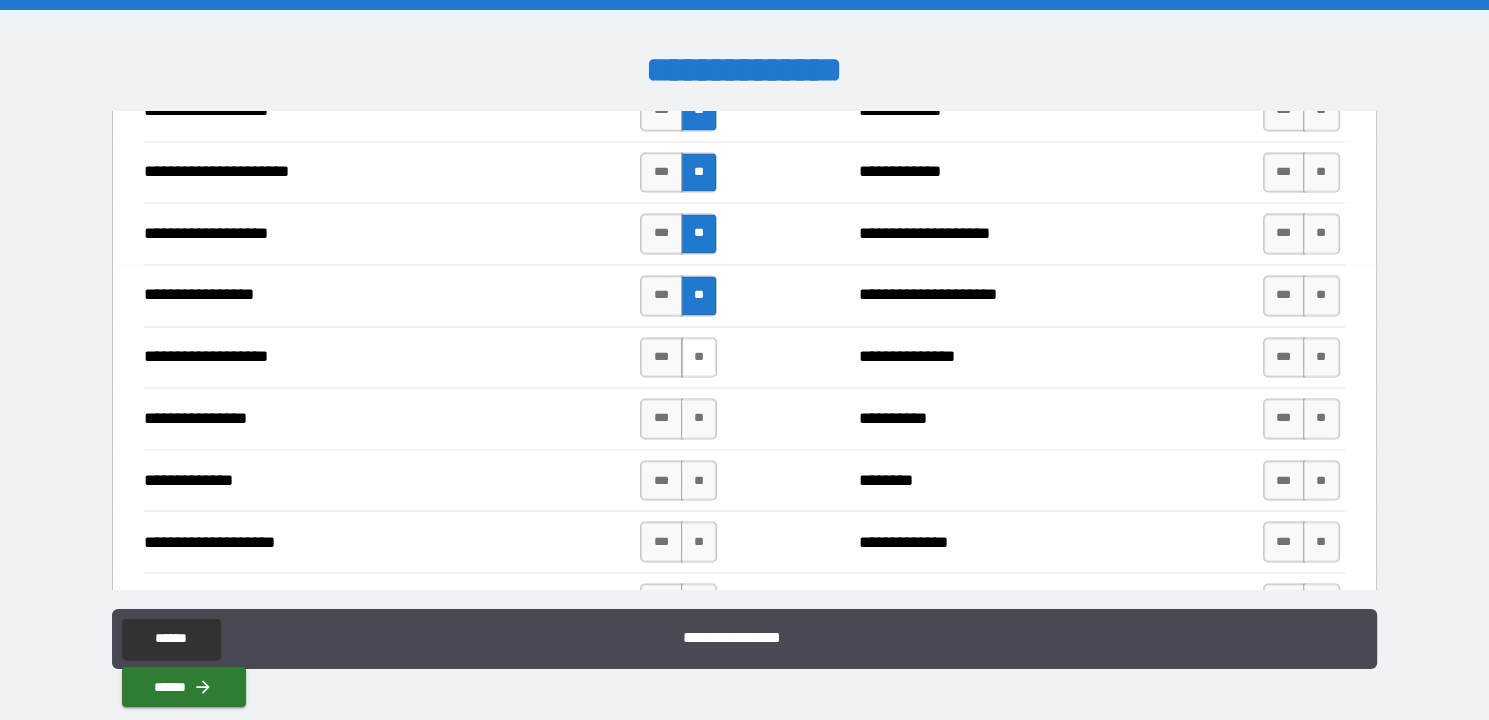 click on "**" at bounding box center (699, 357) 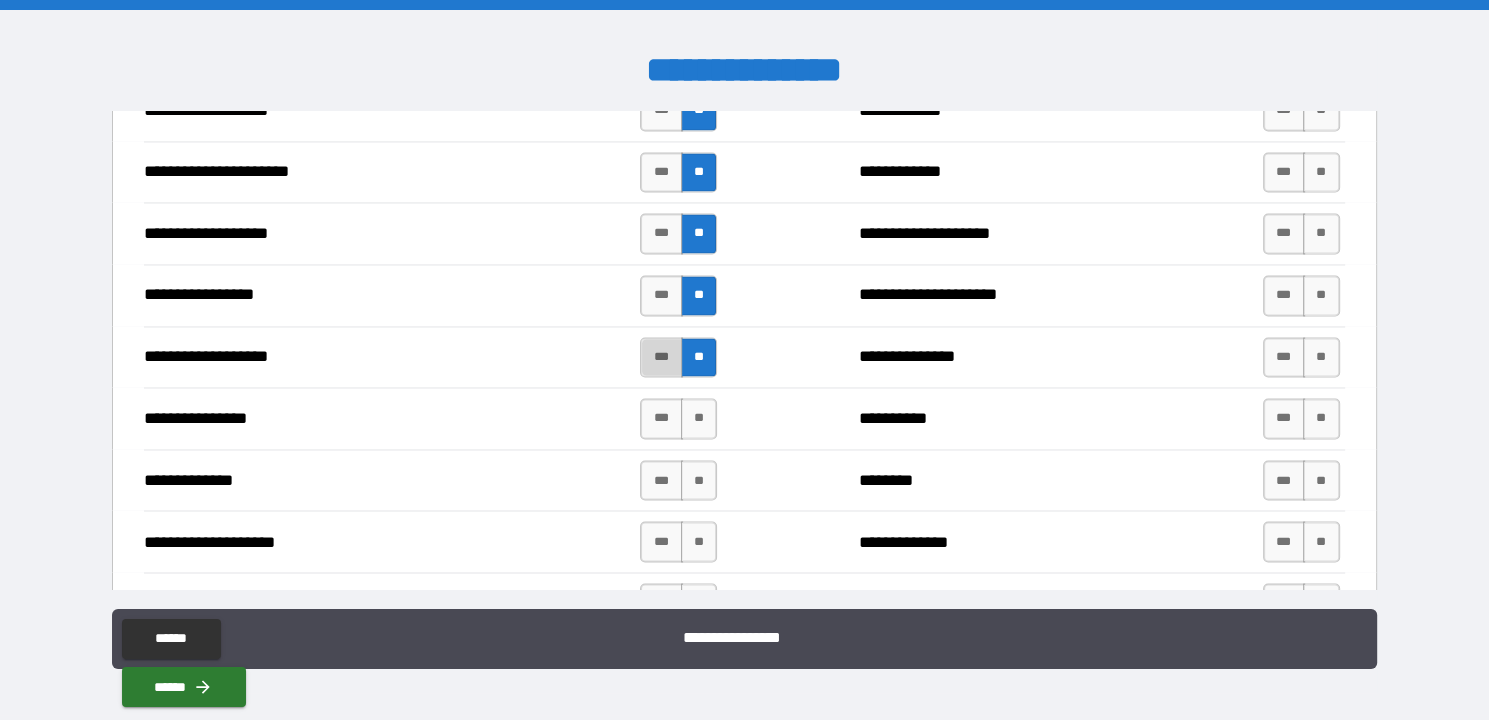 click on "***" at bounding box center (661, 357) 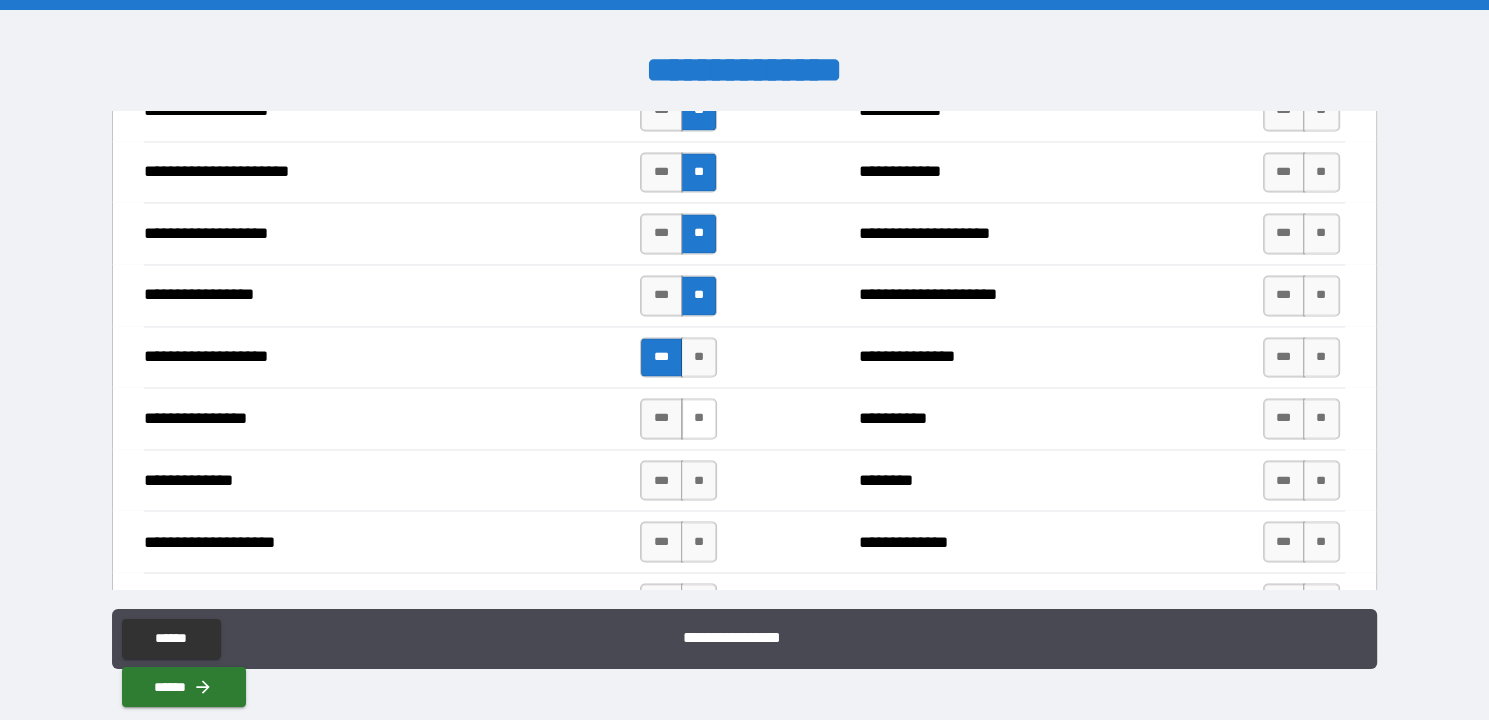click on "**" at bounding box center [699, 418] 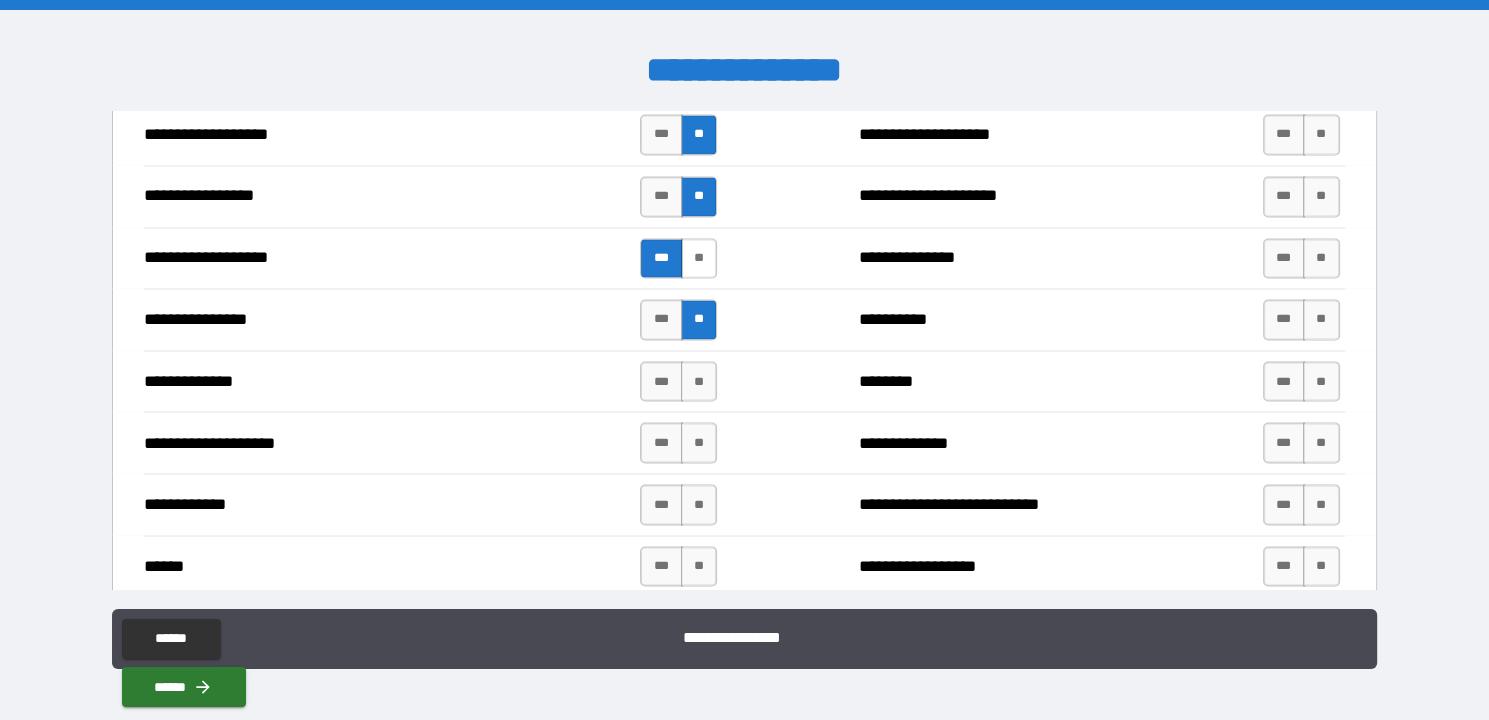 scroll, scrollTop: 3196, scrollLeft: 0, axis: vertical 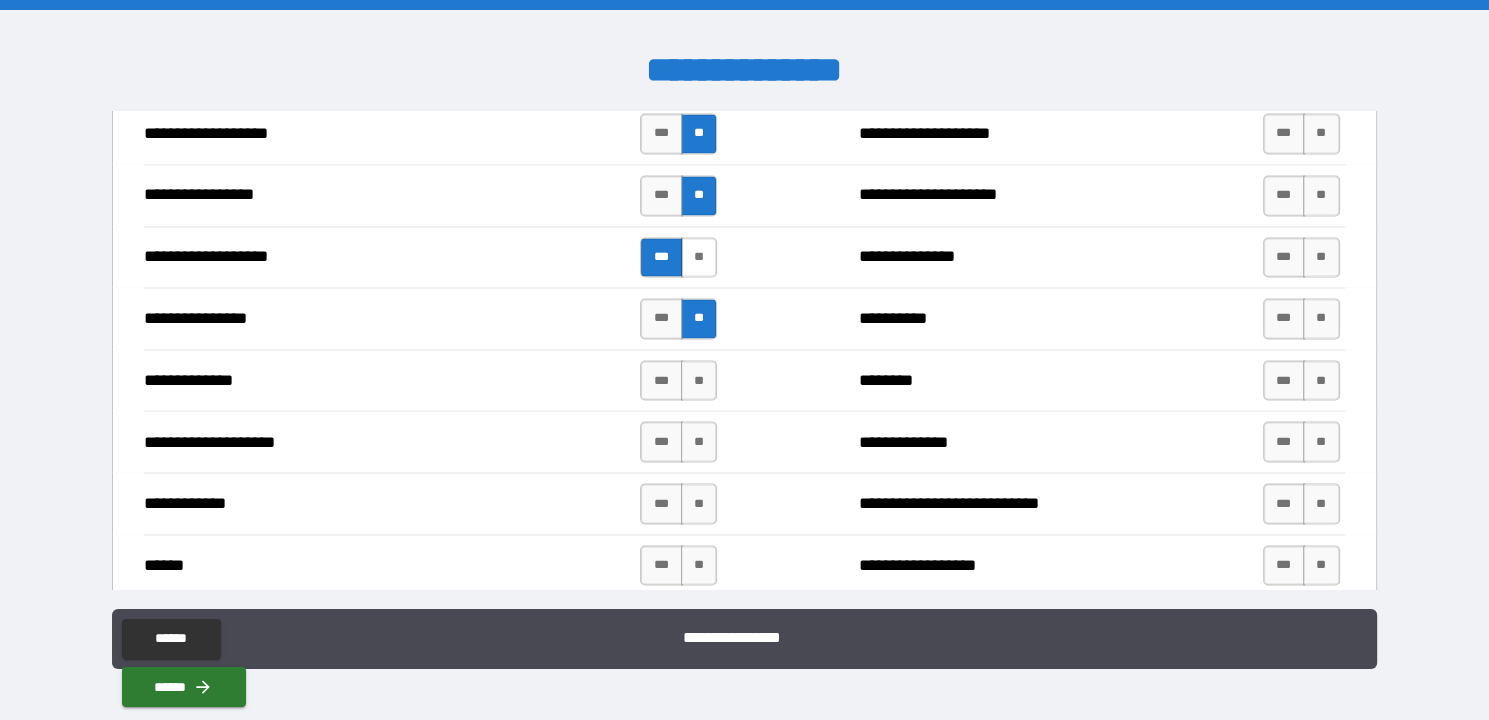 click on "**" at bounding box center [699, 257] 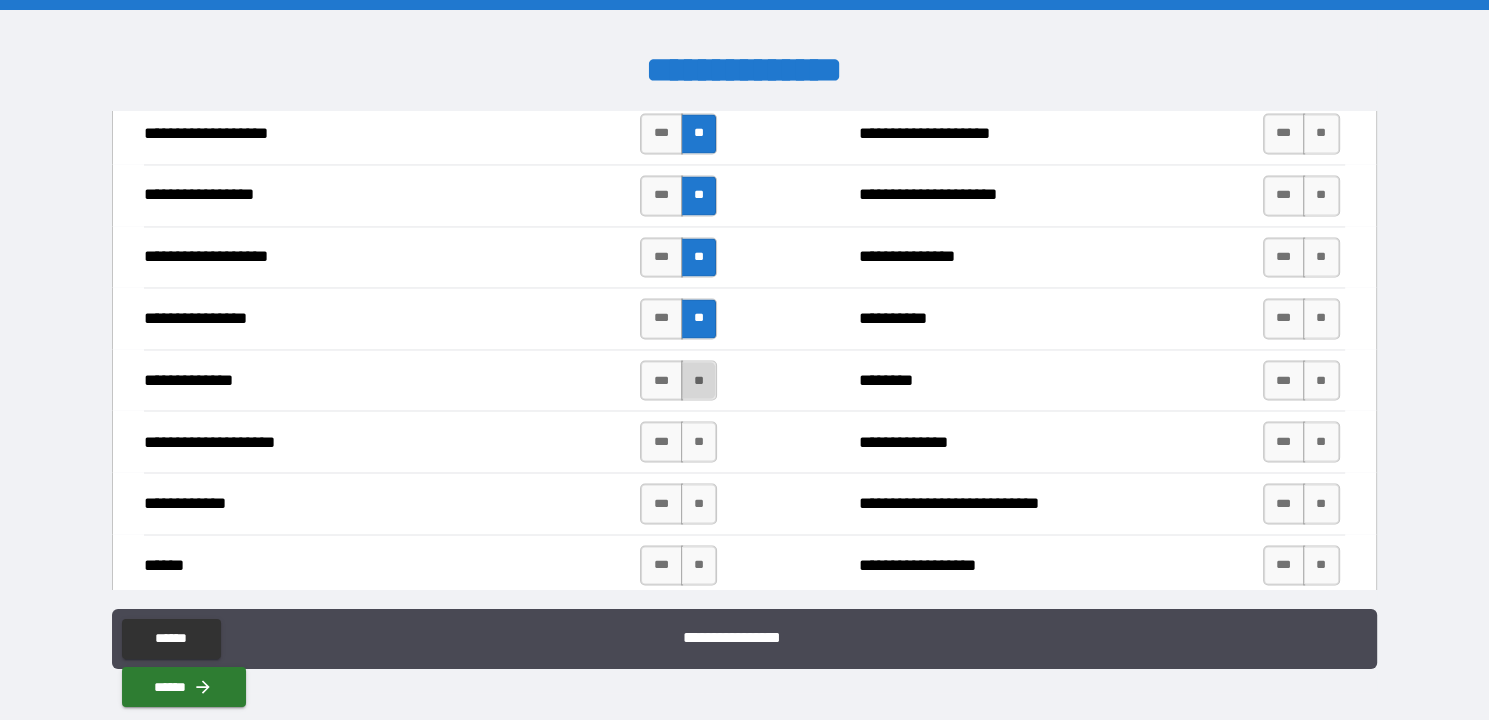 click on "**" at bounding box center (699, 380) 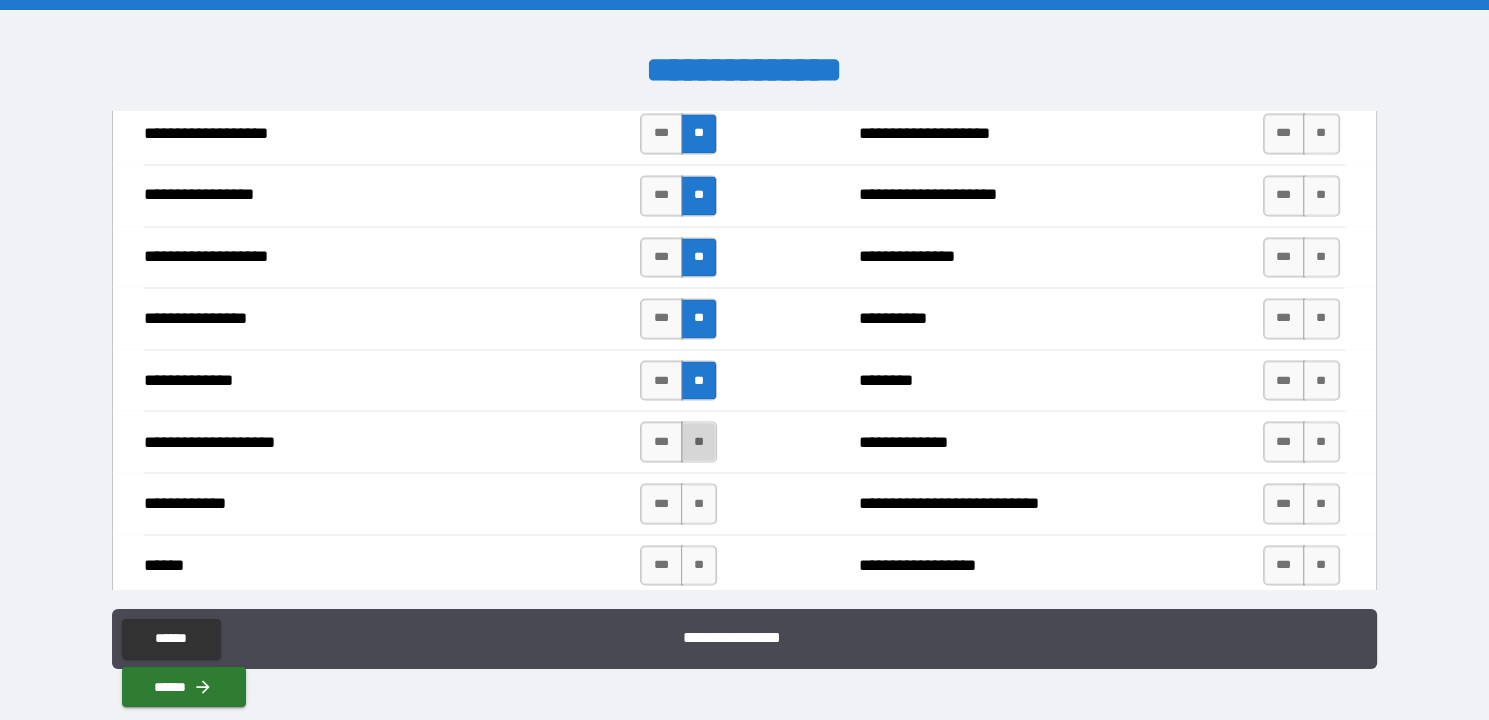 click on "**" at bounding box center [699, 441] 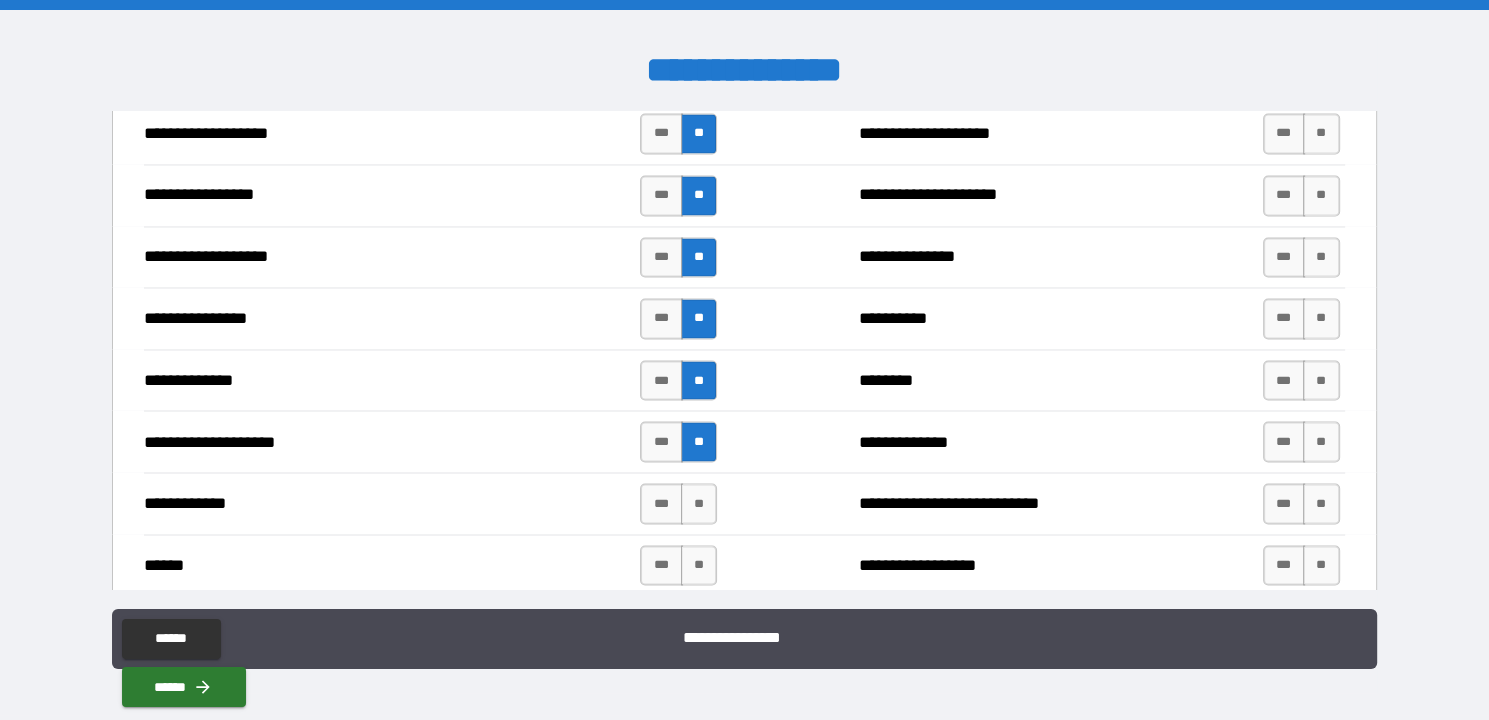 drag, startPoint x: 700, startPoint y: 487, endPoint x: 701, endPoint y: 520, distance: 33.01515 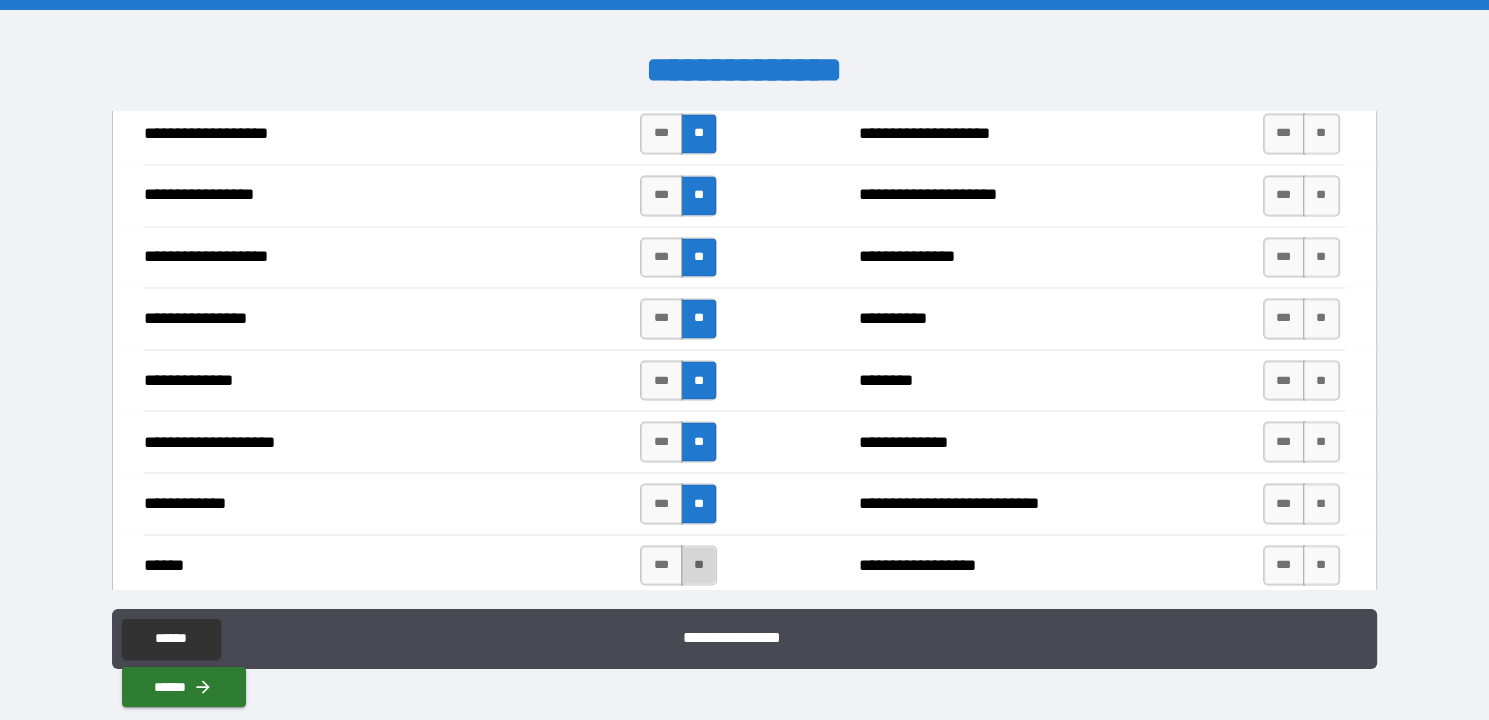 click on "**" at bounding box center (699, 565) 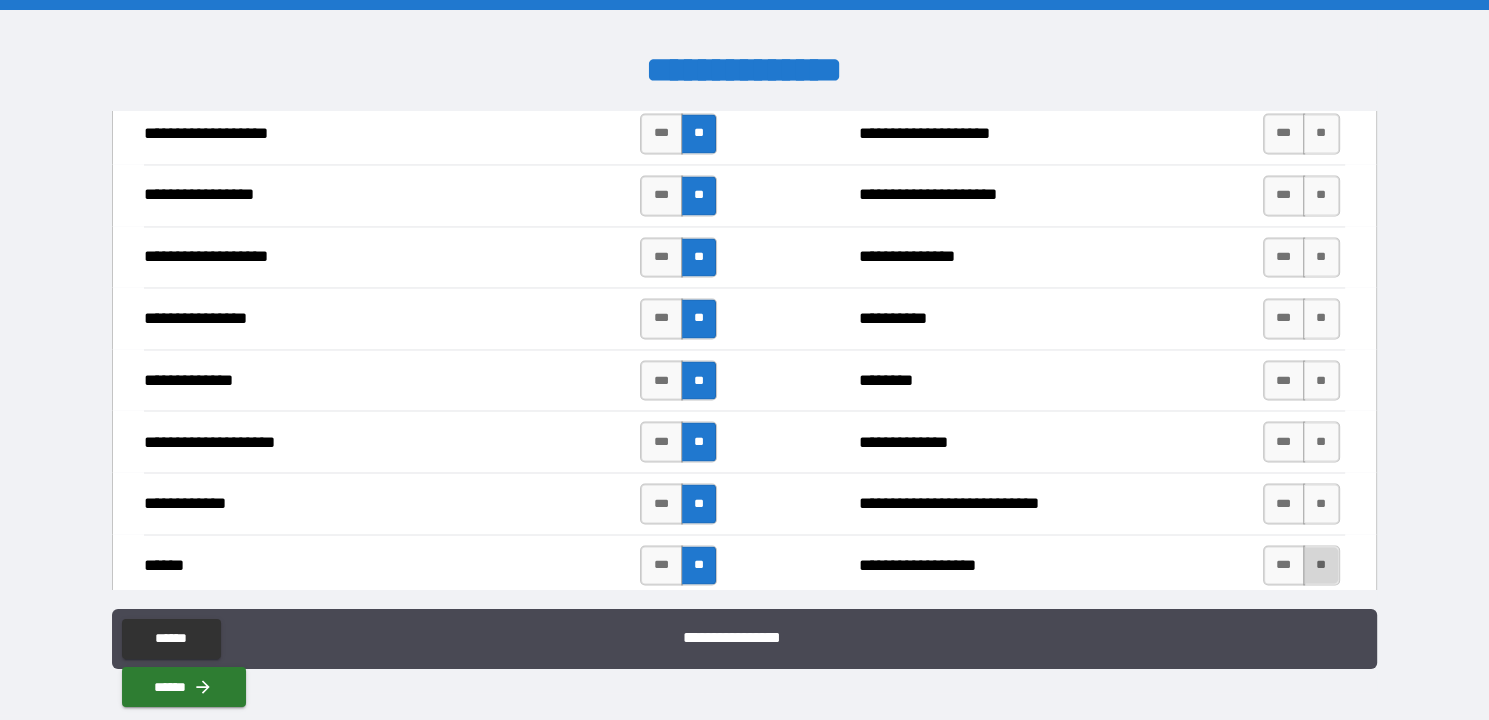 click on "**" at bounding box center (1321, 565) 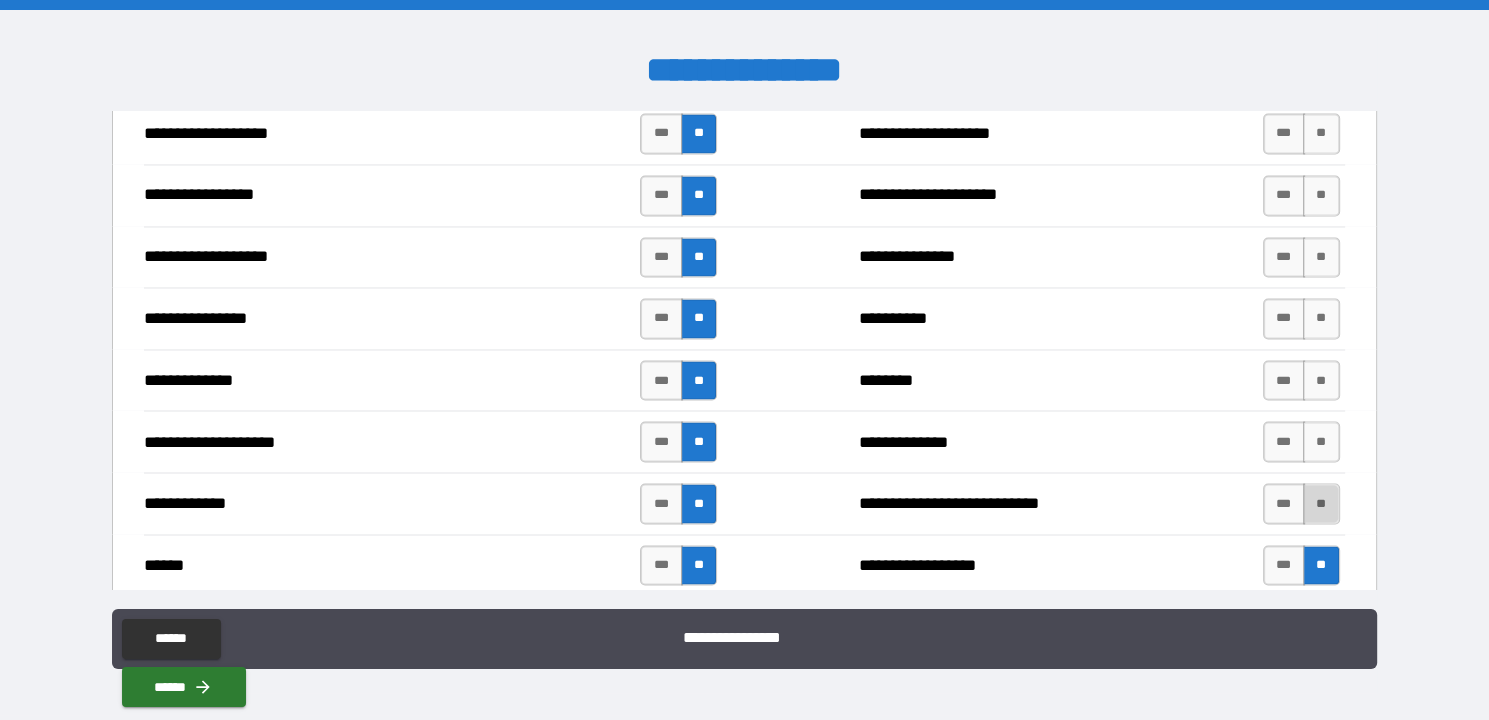 click on "**" at bounding box center [1321, 503] 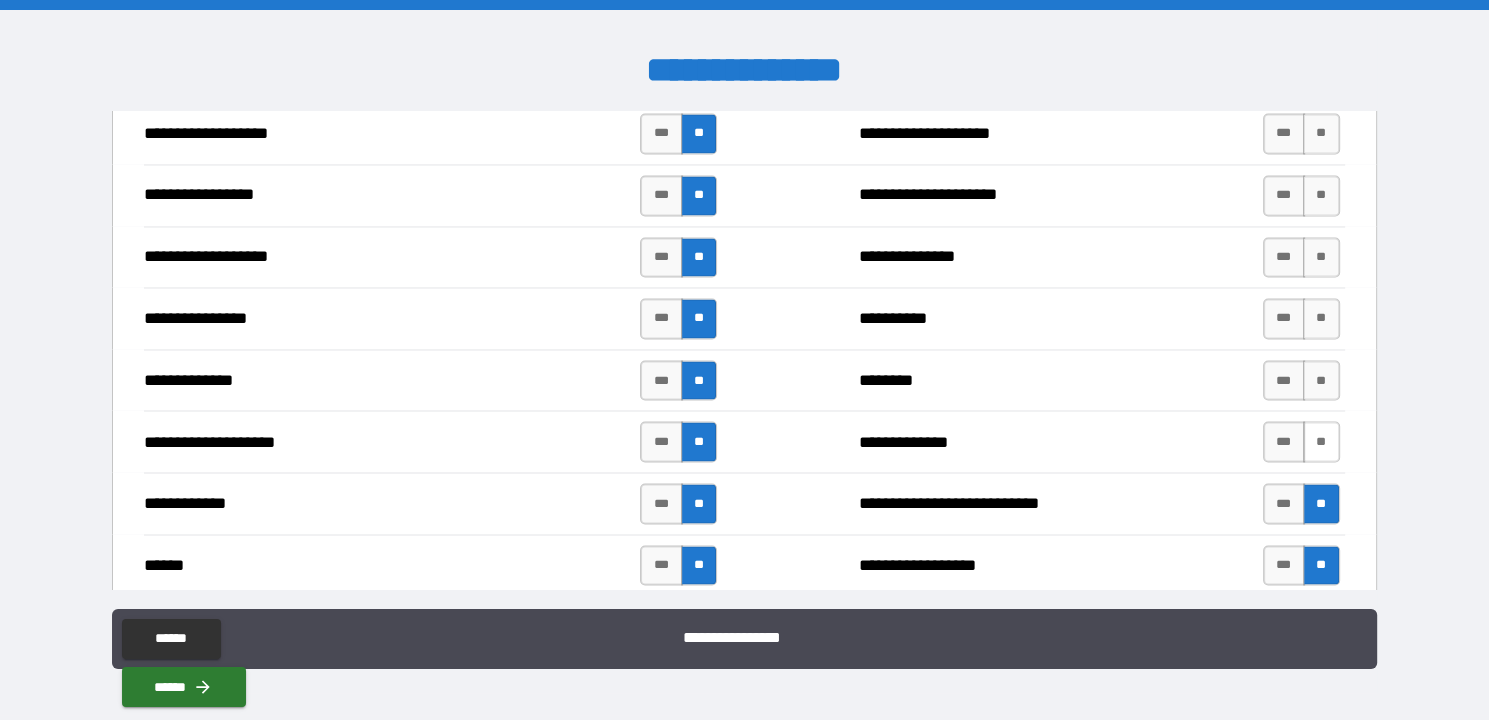 click on "**" at bounding box center (1321, 441) 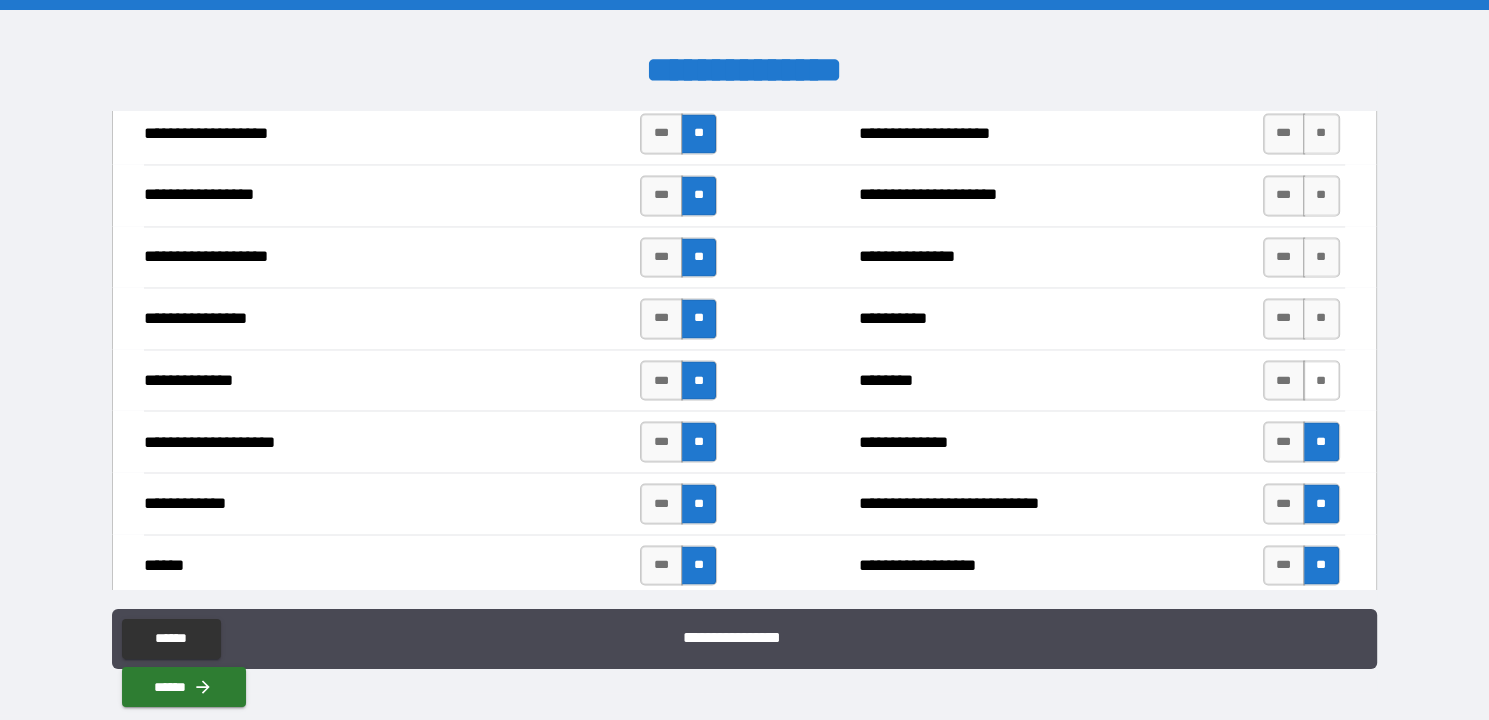 click on "**" at bounding box center (1321, 380) 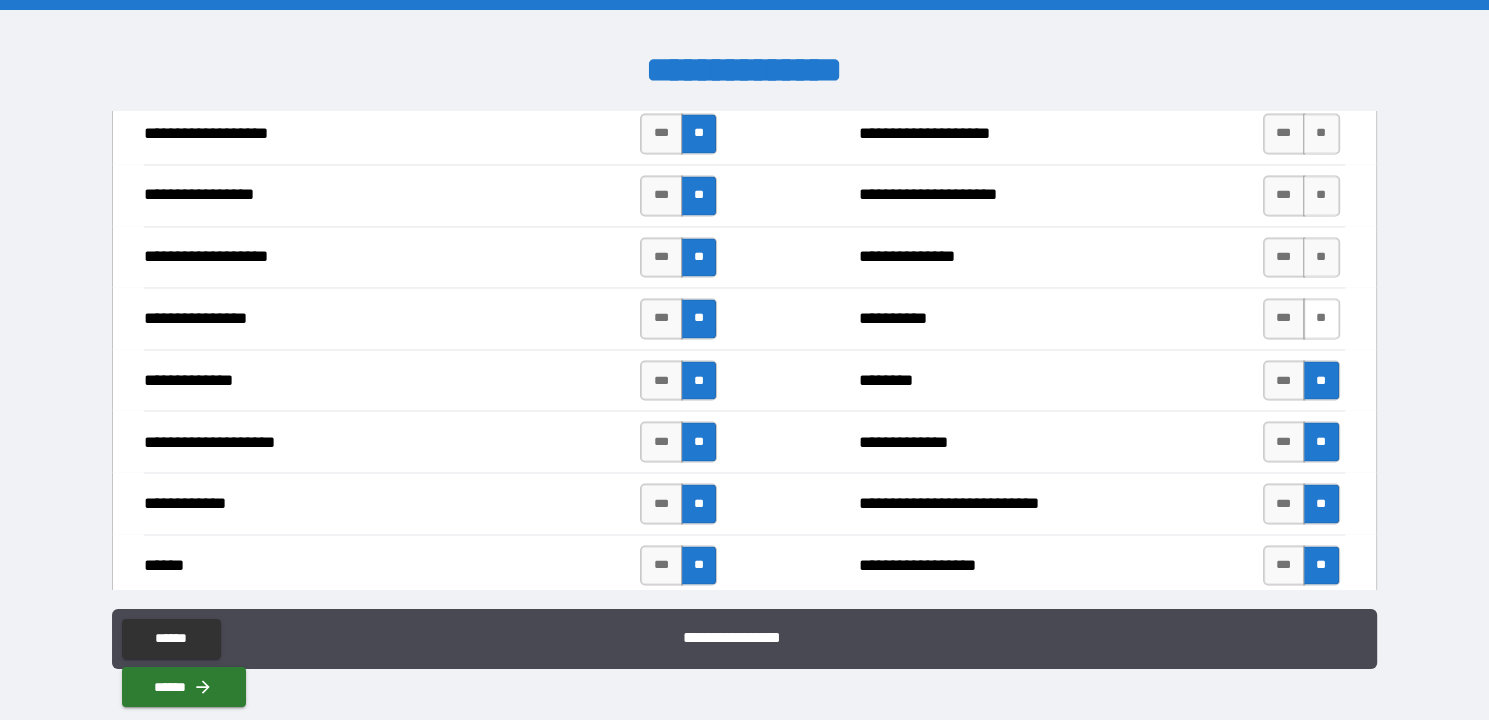 click on "**" at bounding box center (1321, 318) 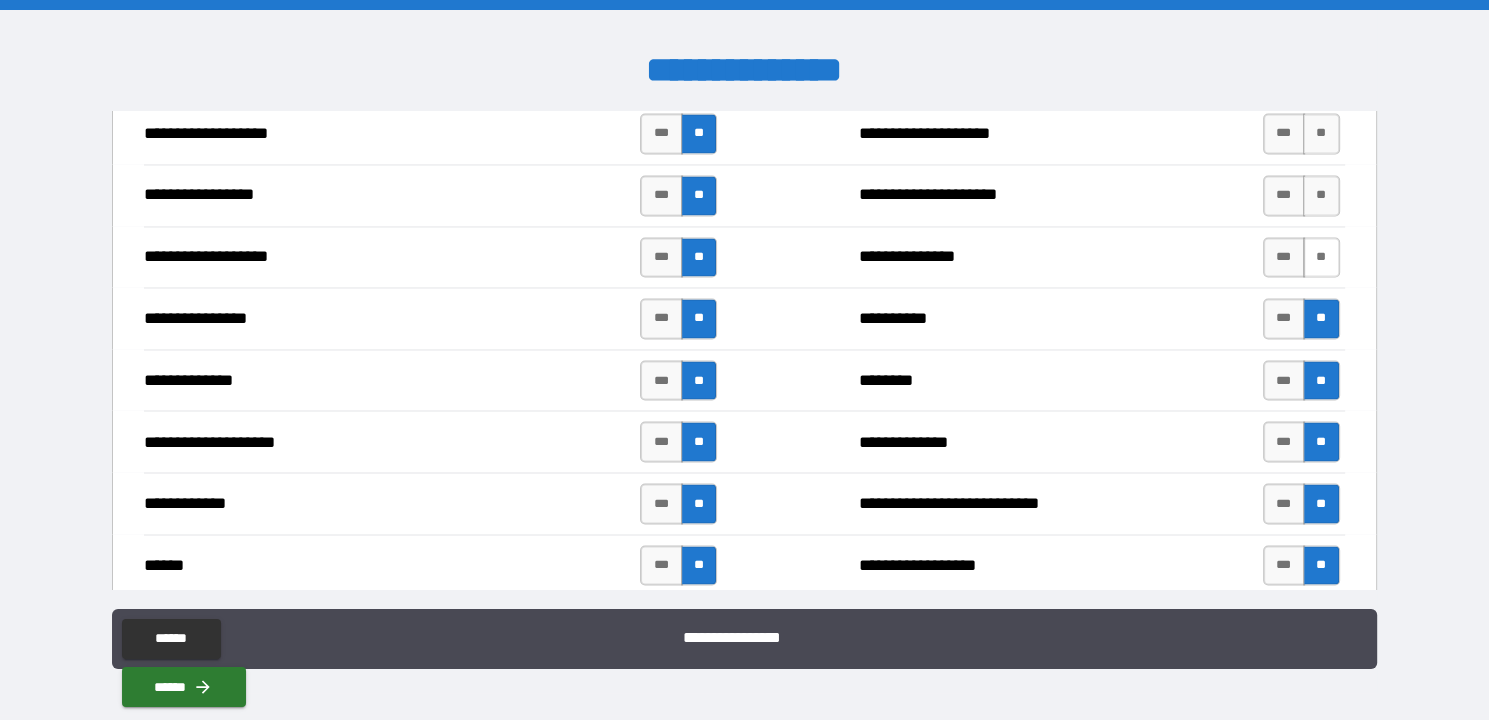 click on "**" at bounding box center (1321, 257) 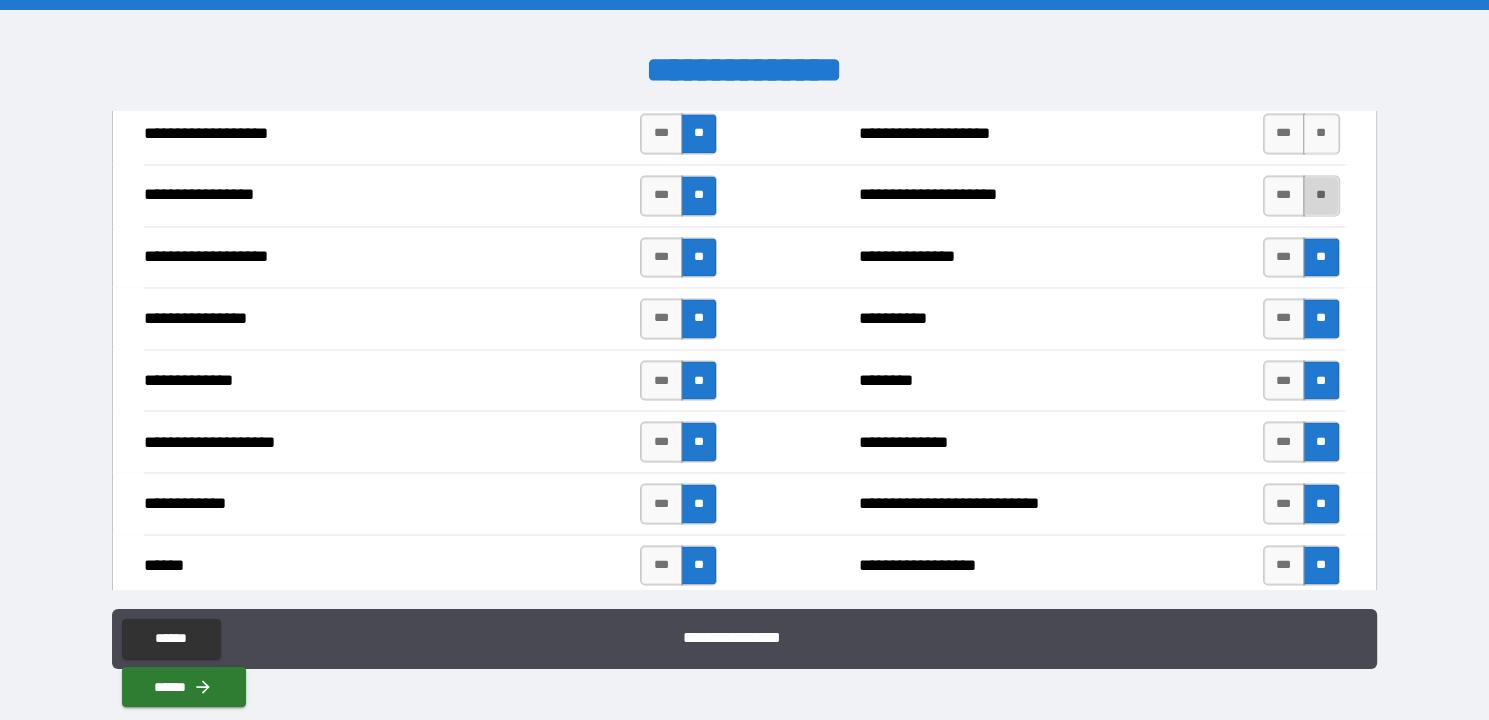 click on "**" at bounding box center [1321, 195] 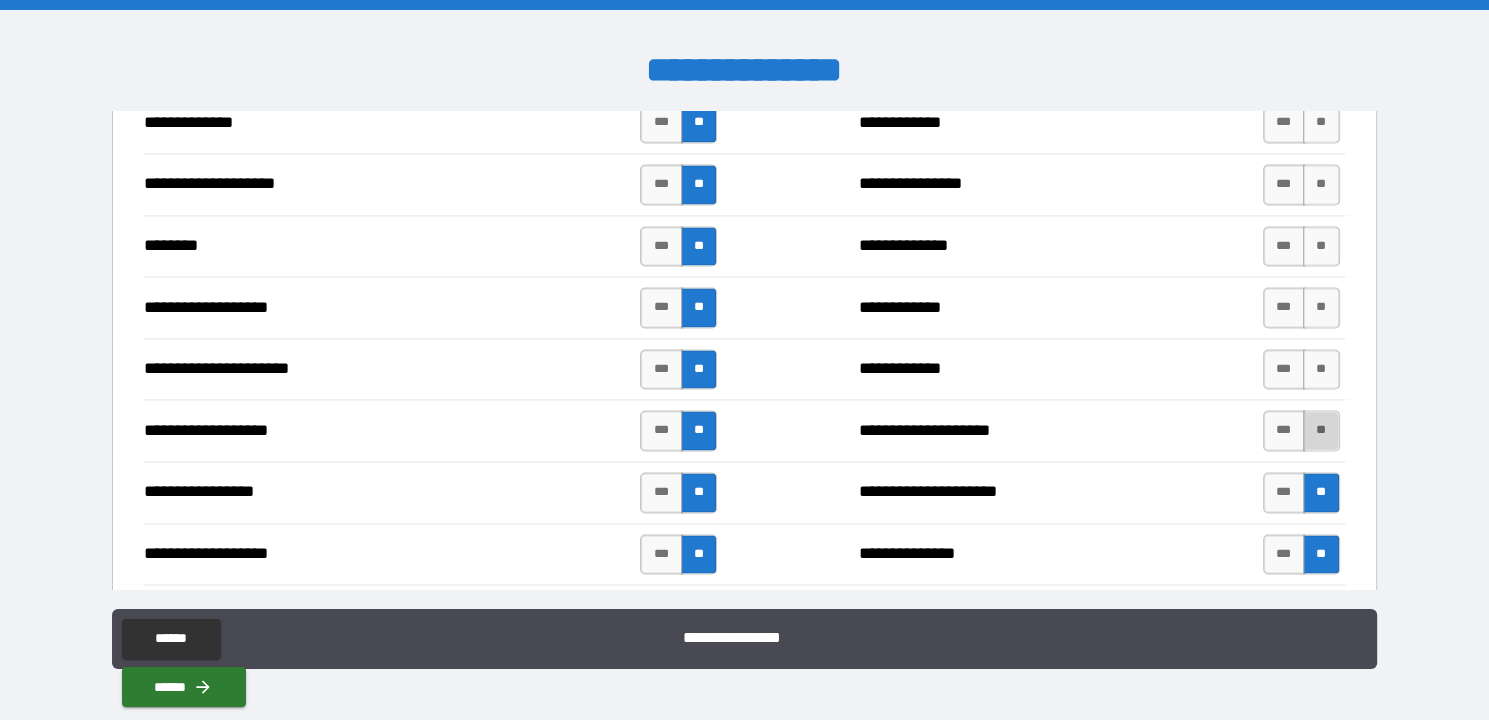 click on "**" at bounding box center [1321, 430] 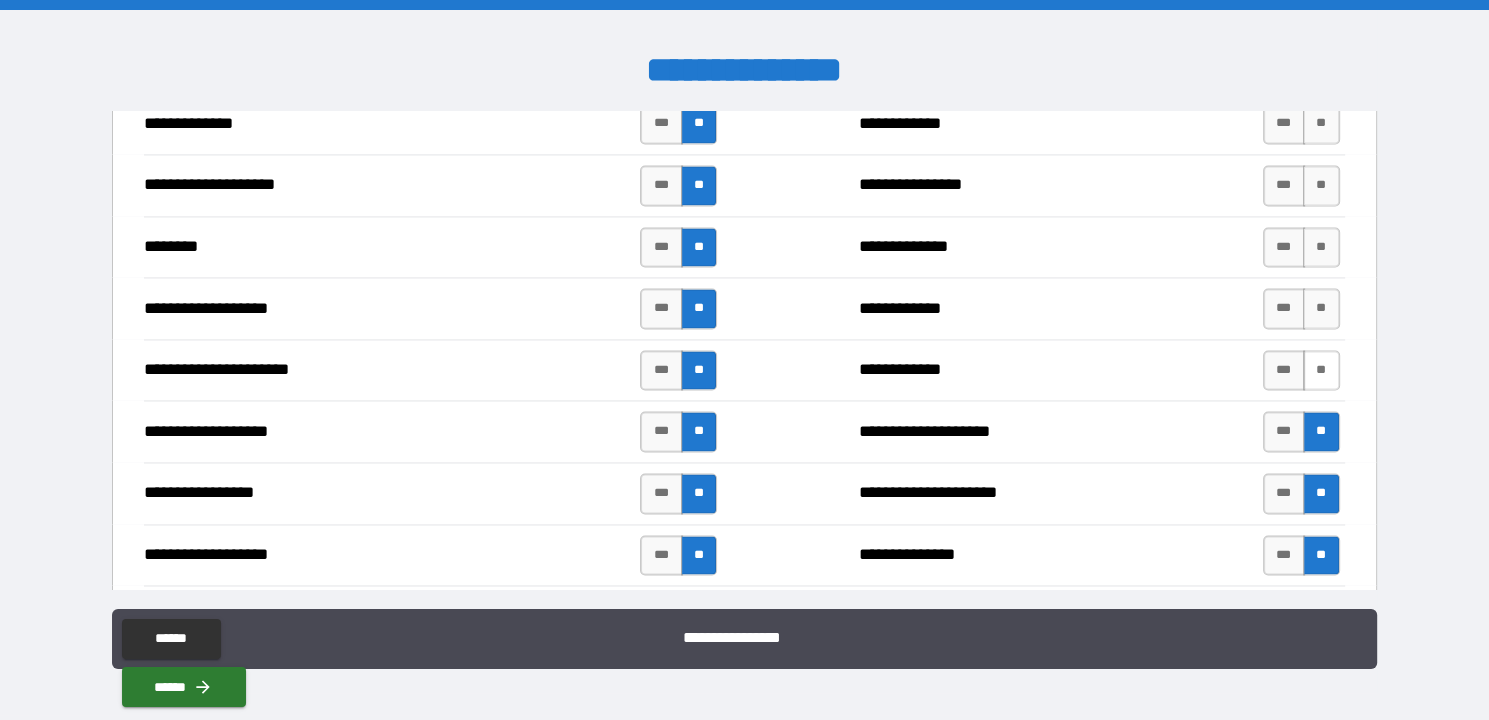 scroll, scrollTop: 2897, scrollLeft: 0, axis: vertical 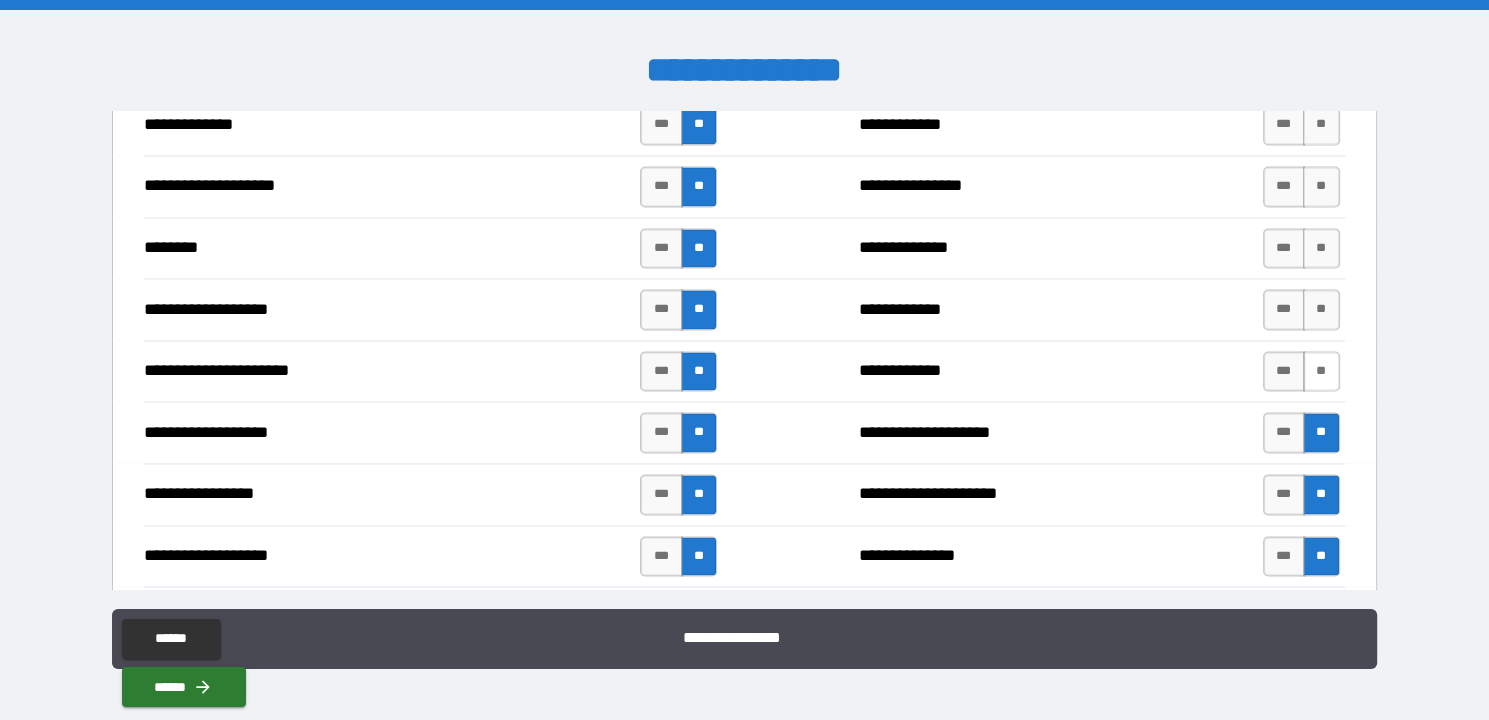 click on "**" at bounding box center (1321, 371) 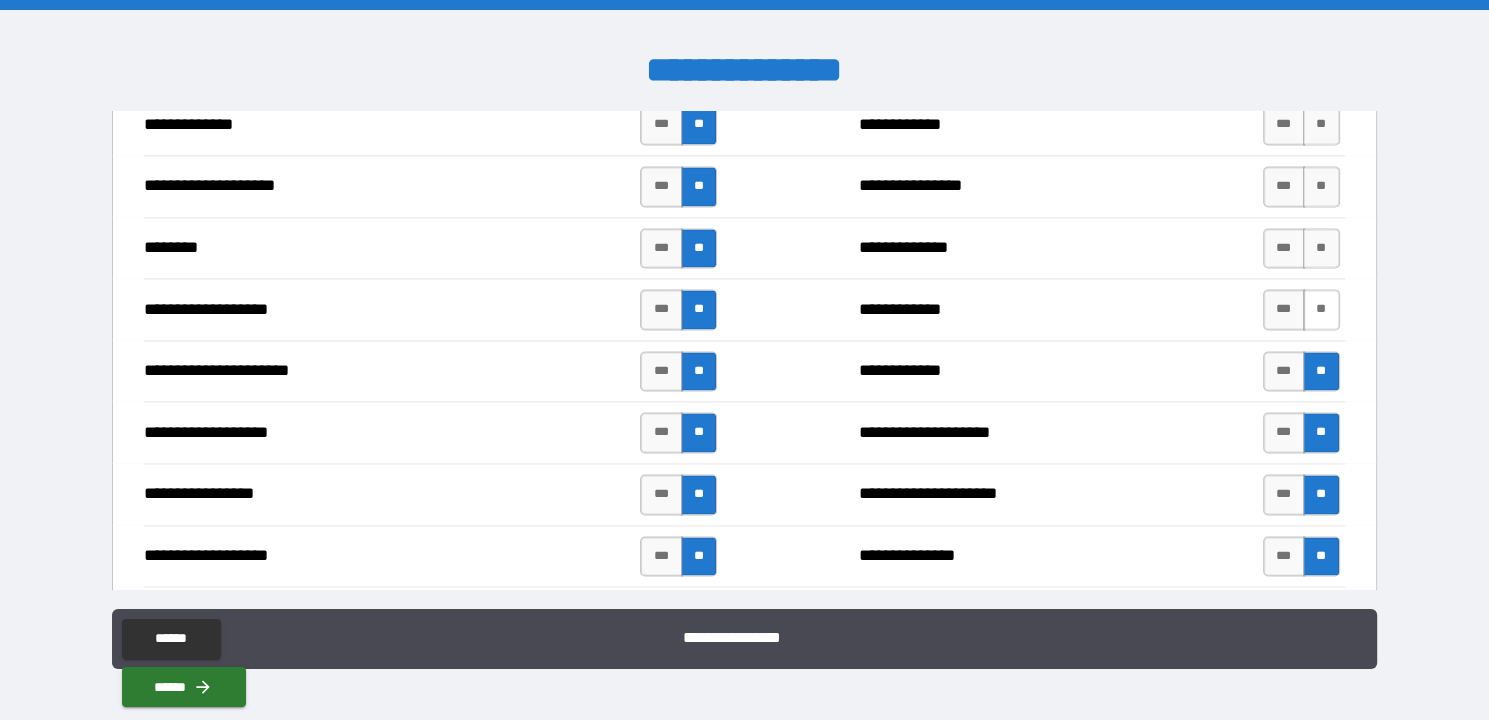 click on "**" at bounding box center [1321, 309] 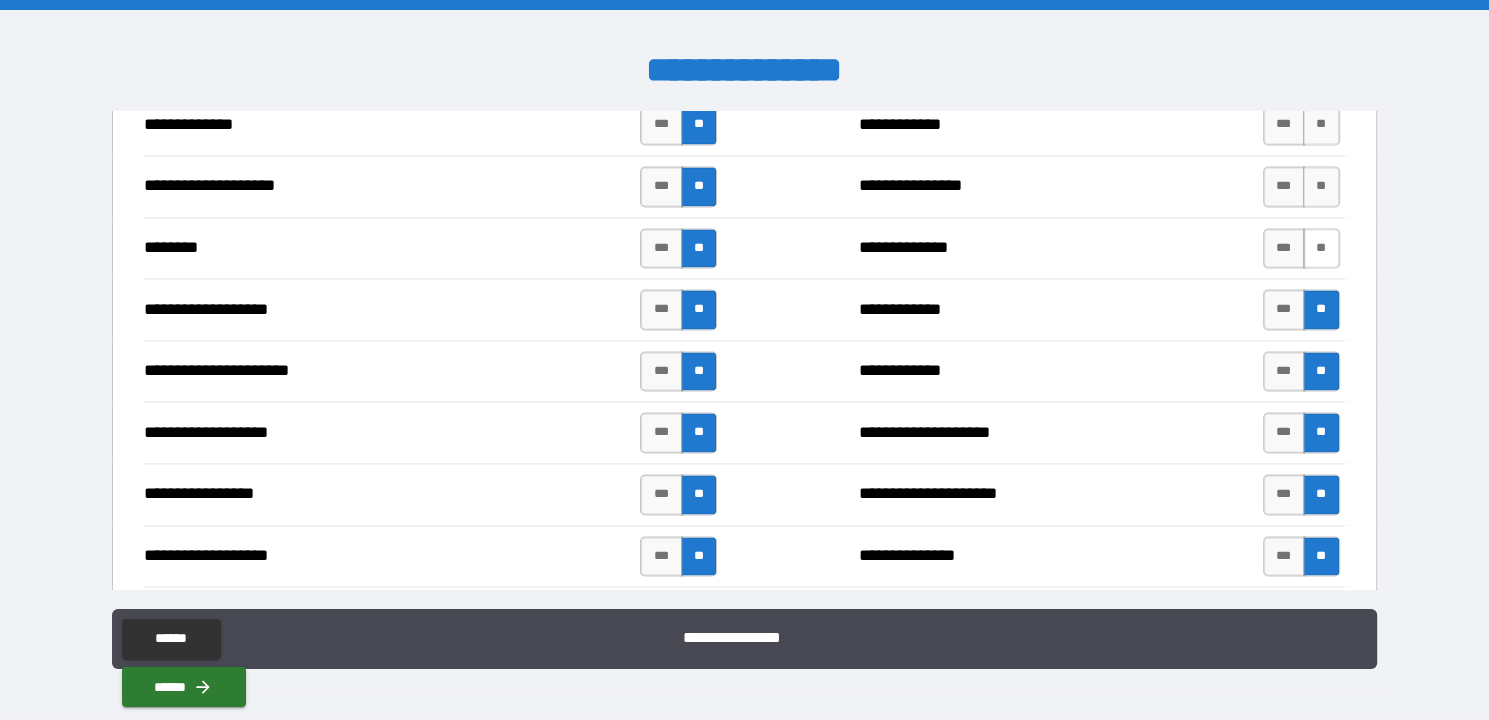 click on "**" at bounding box center [1321, 248] 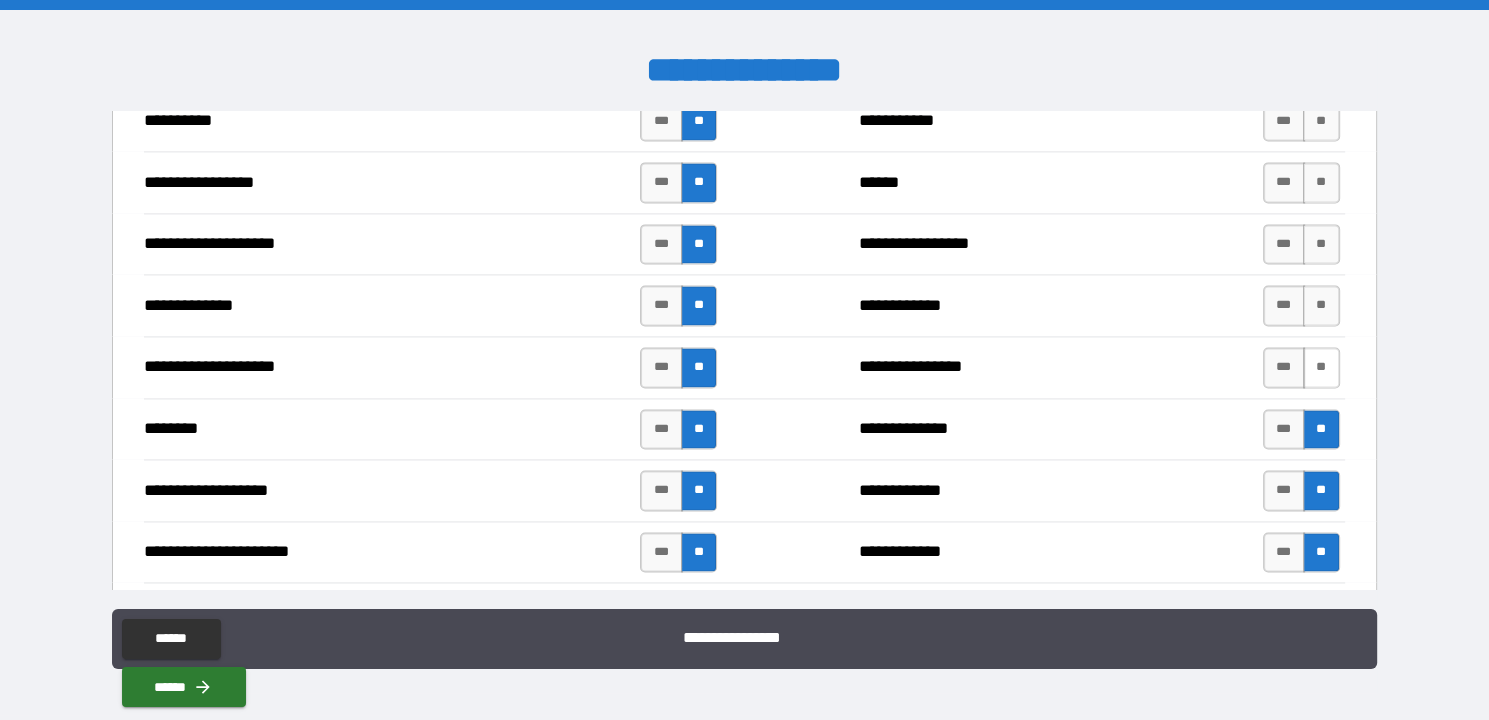 click on "**********" at bounding box center (744, 367) 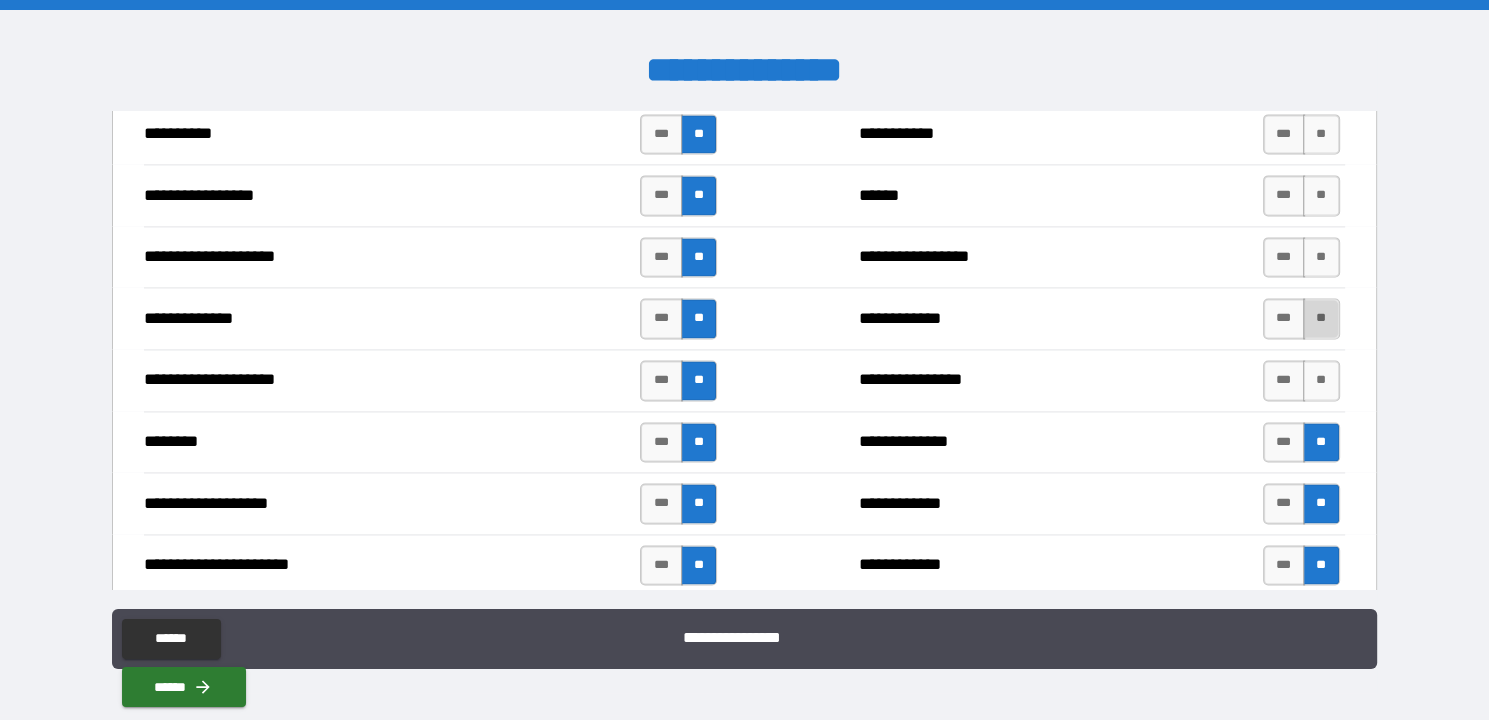 click on "**" at bounding box center [1321, 318] 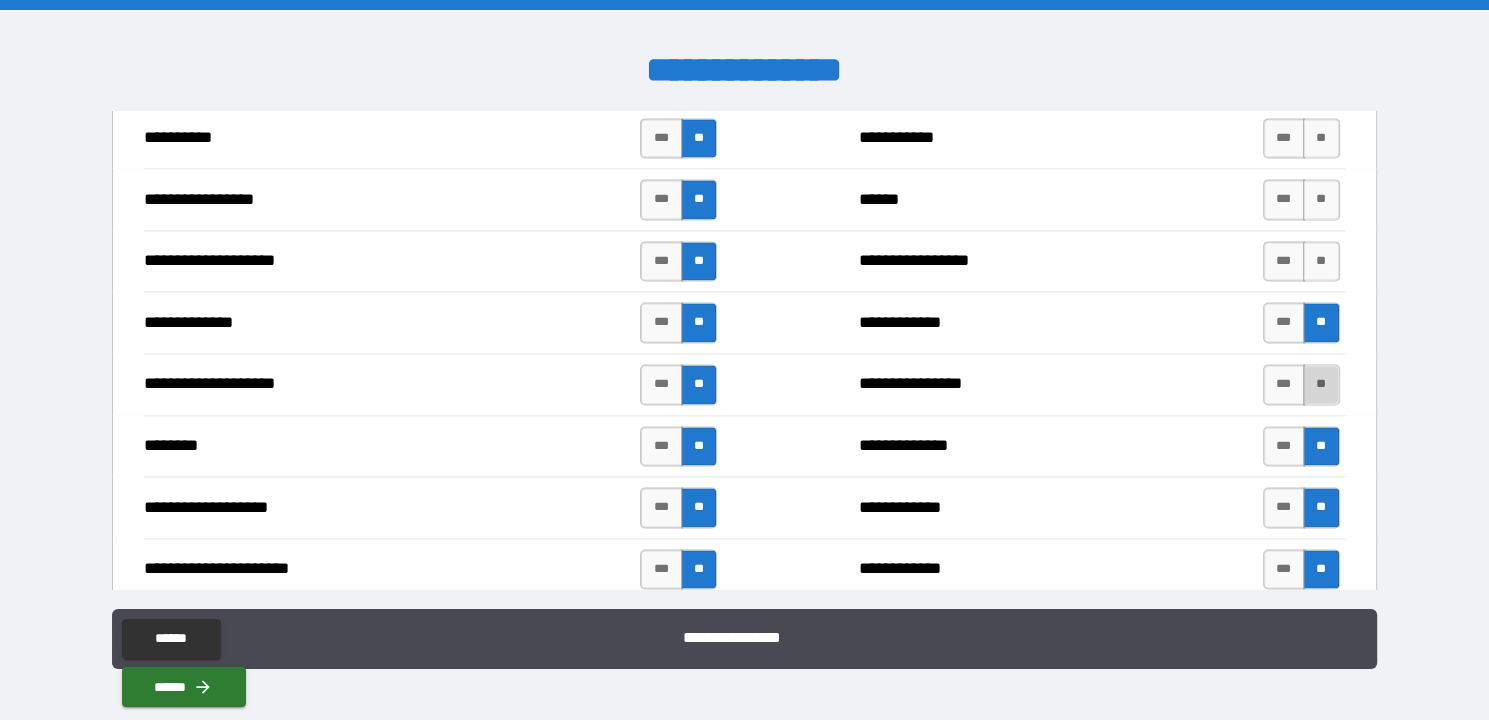 click on "**" at bounding box center [1321, 384] 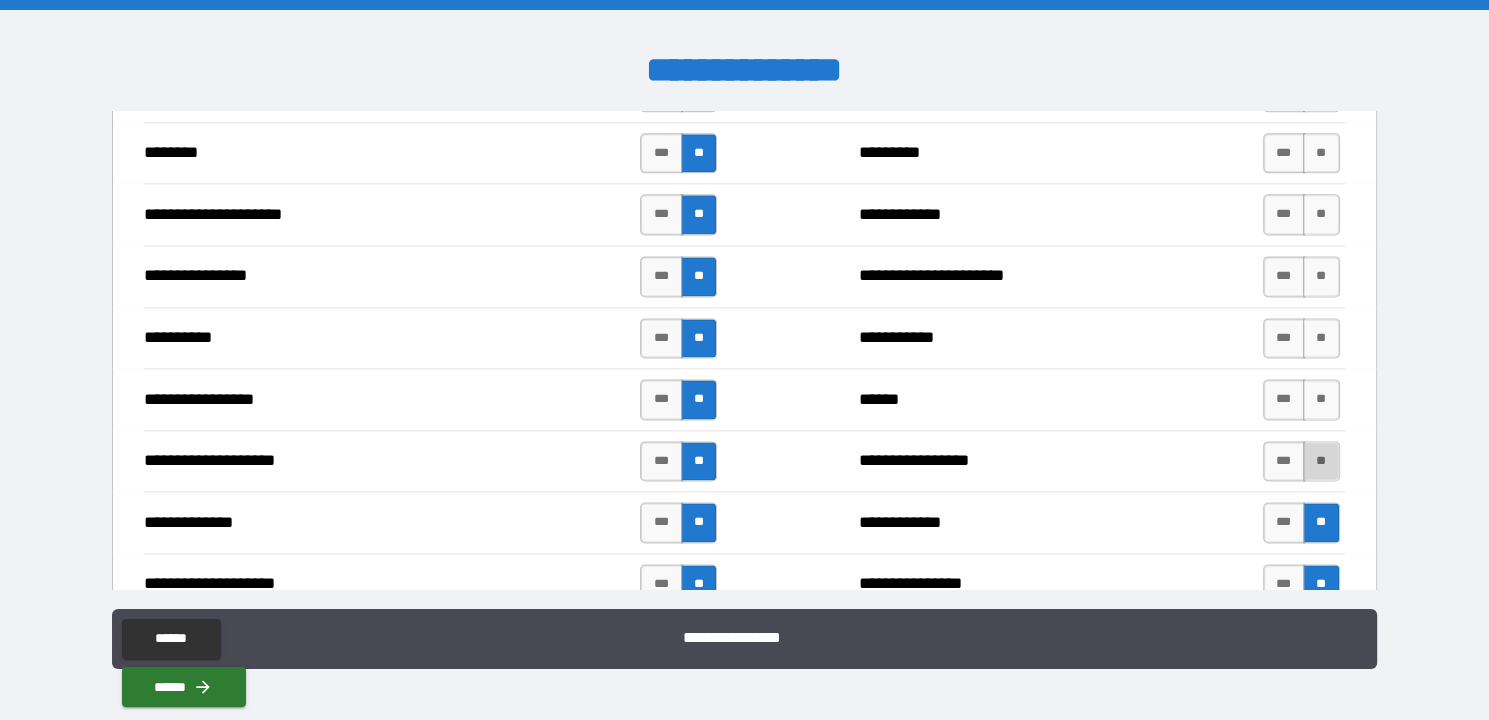 scroll, scrollTop: 2498, scrollLeft: 0, axis: vertical 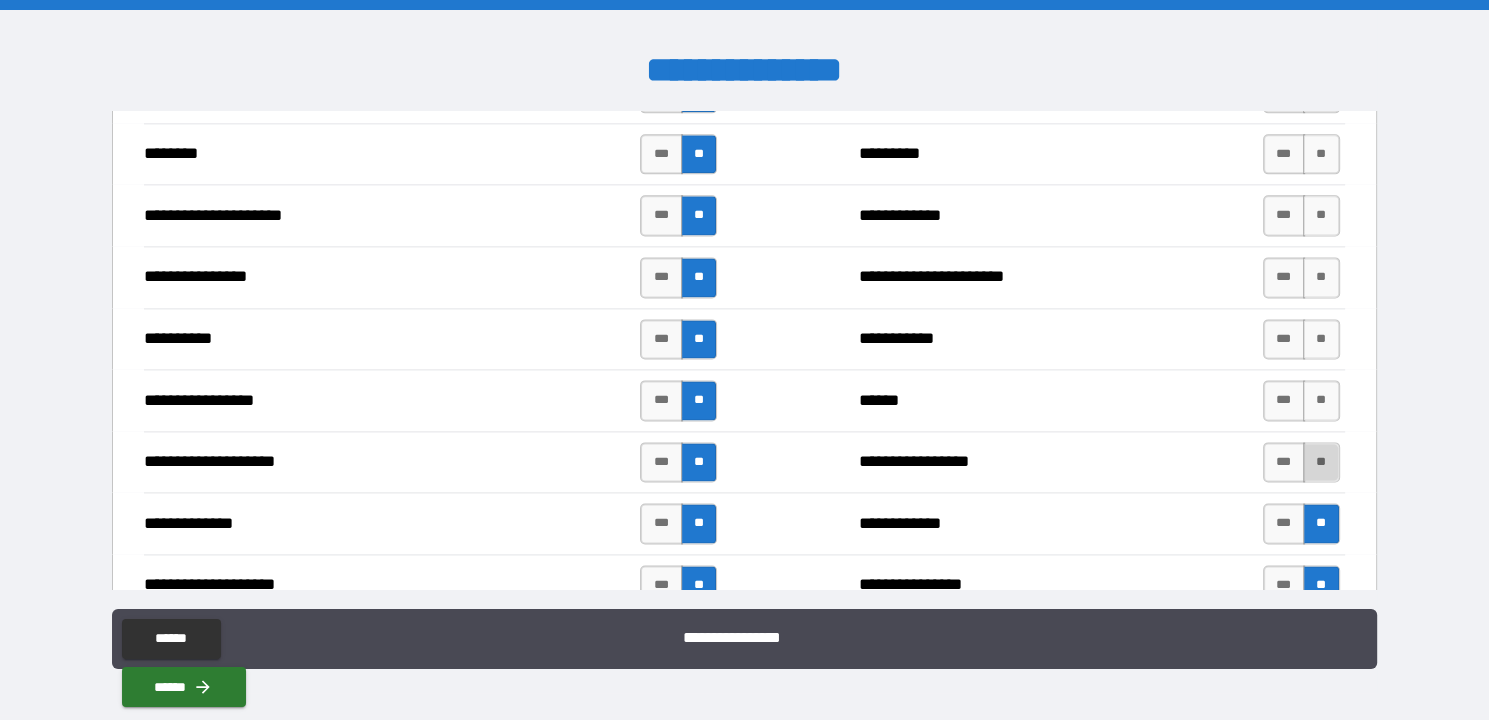 click on "**" at bounding box center [1321, 462] 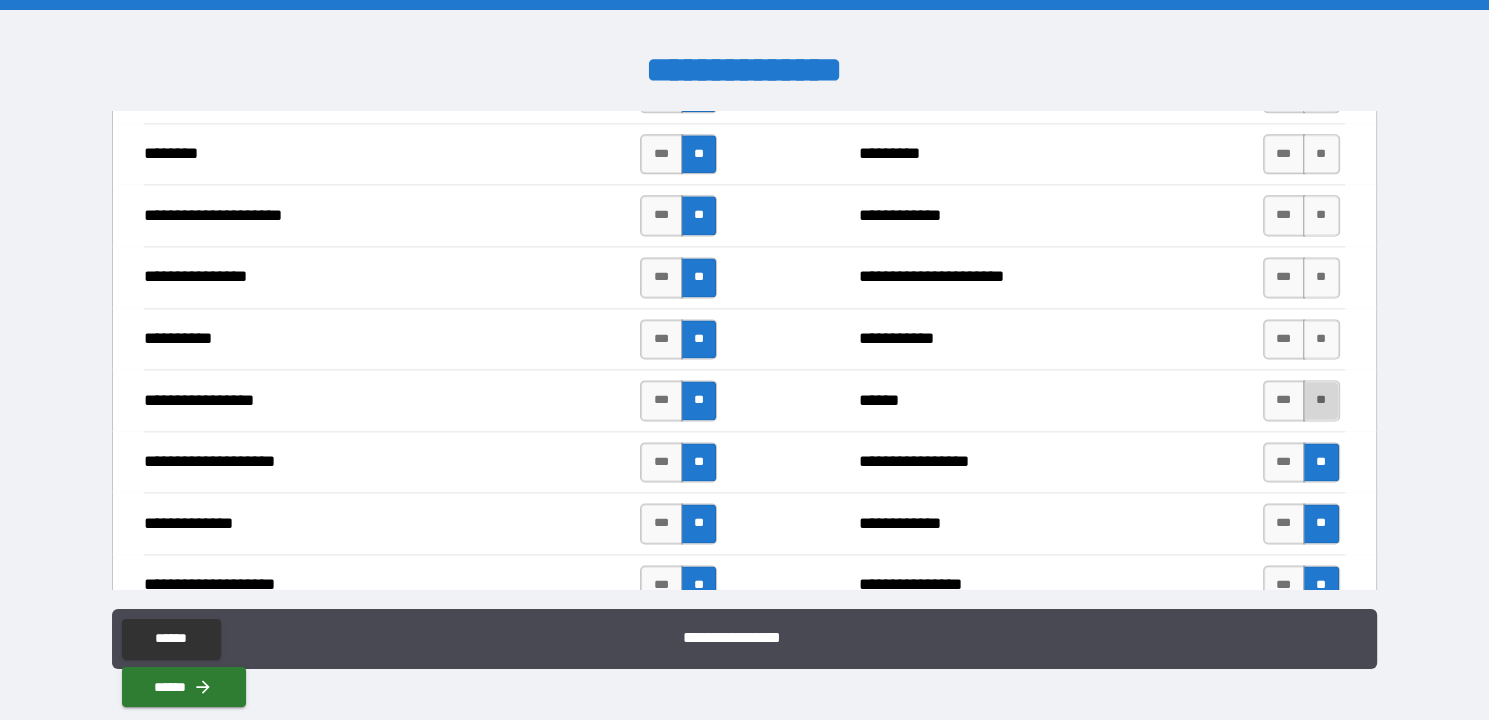 click on "**" at bounding box center [1321, 400] 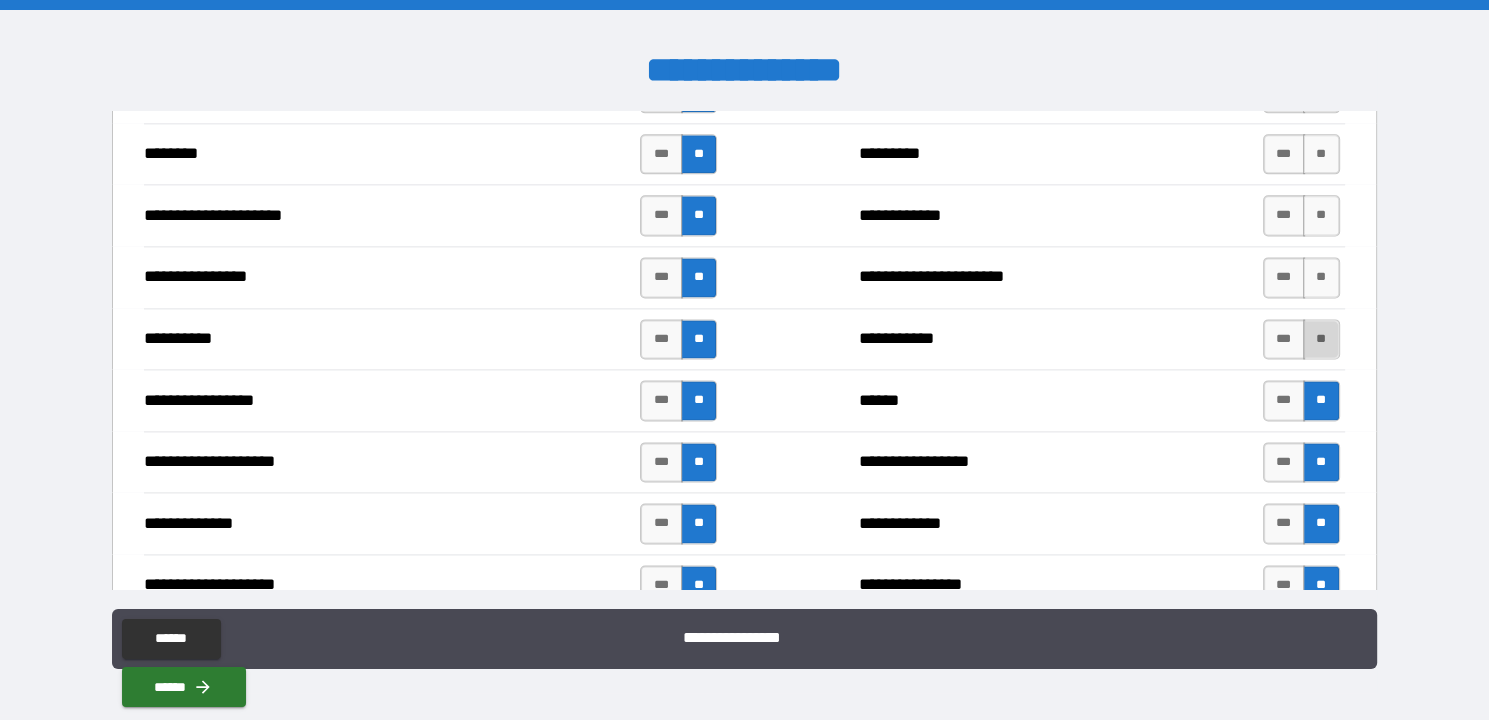 click on "**" at bounding box center [1321, 339] 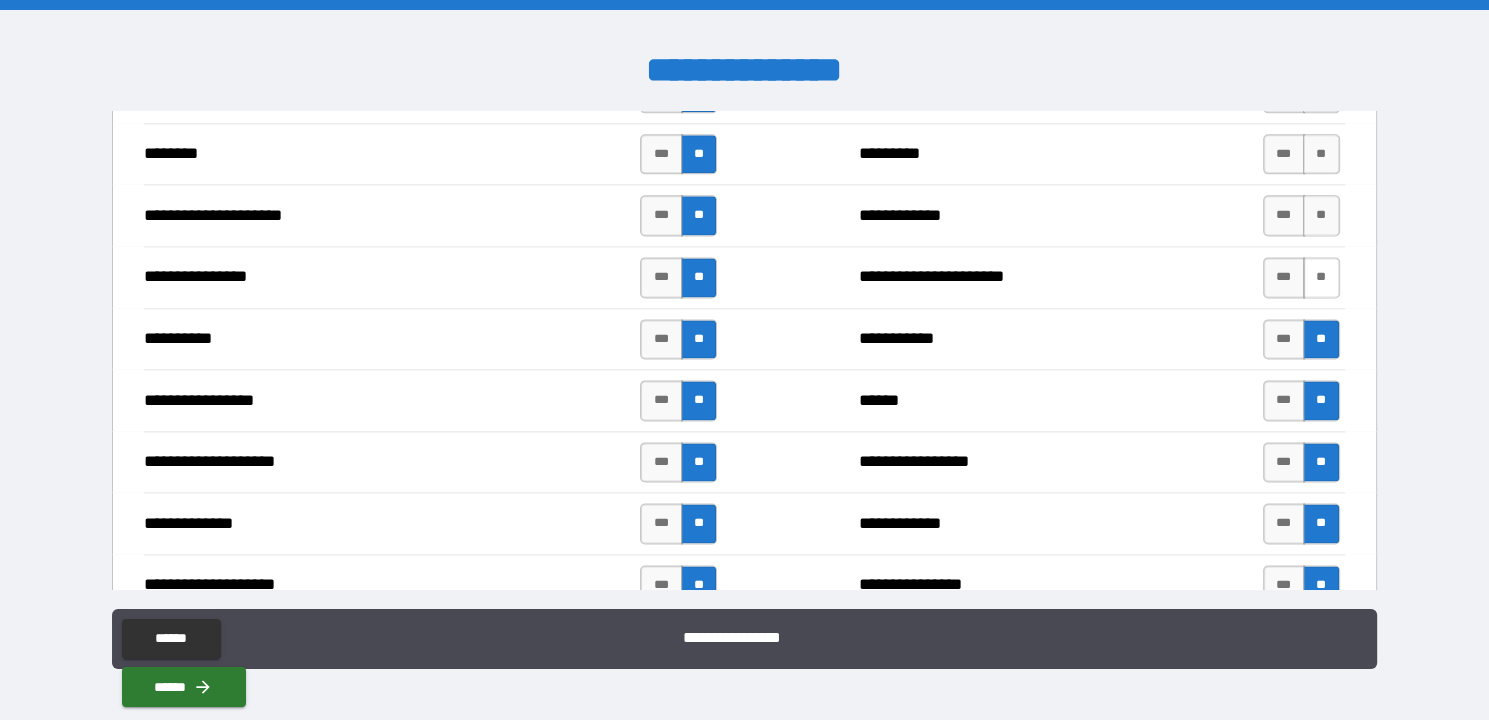 click on "**" at bounding box center [1321, 277] 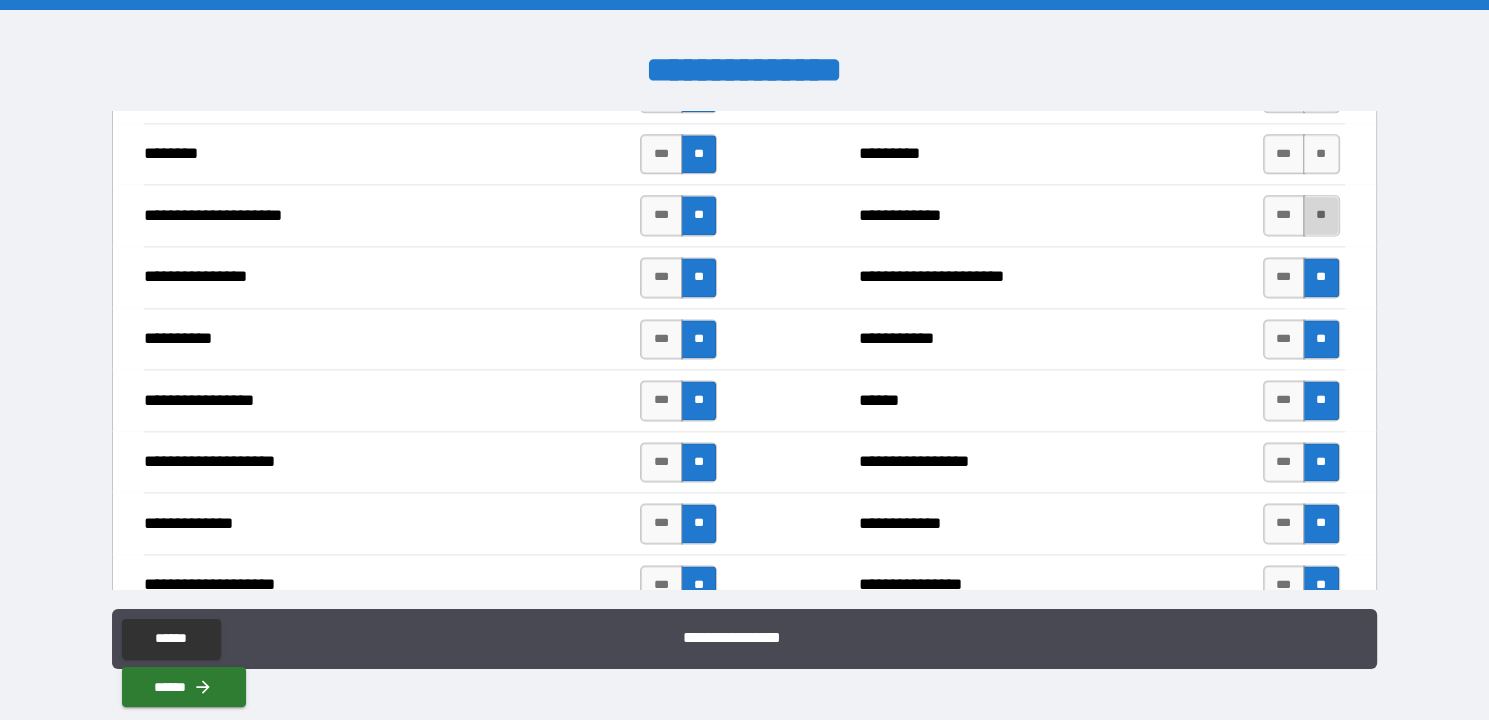 click on "**" at bounding box center (1321, 215) 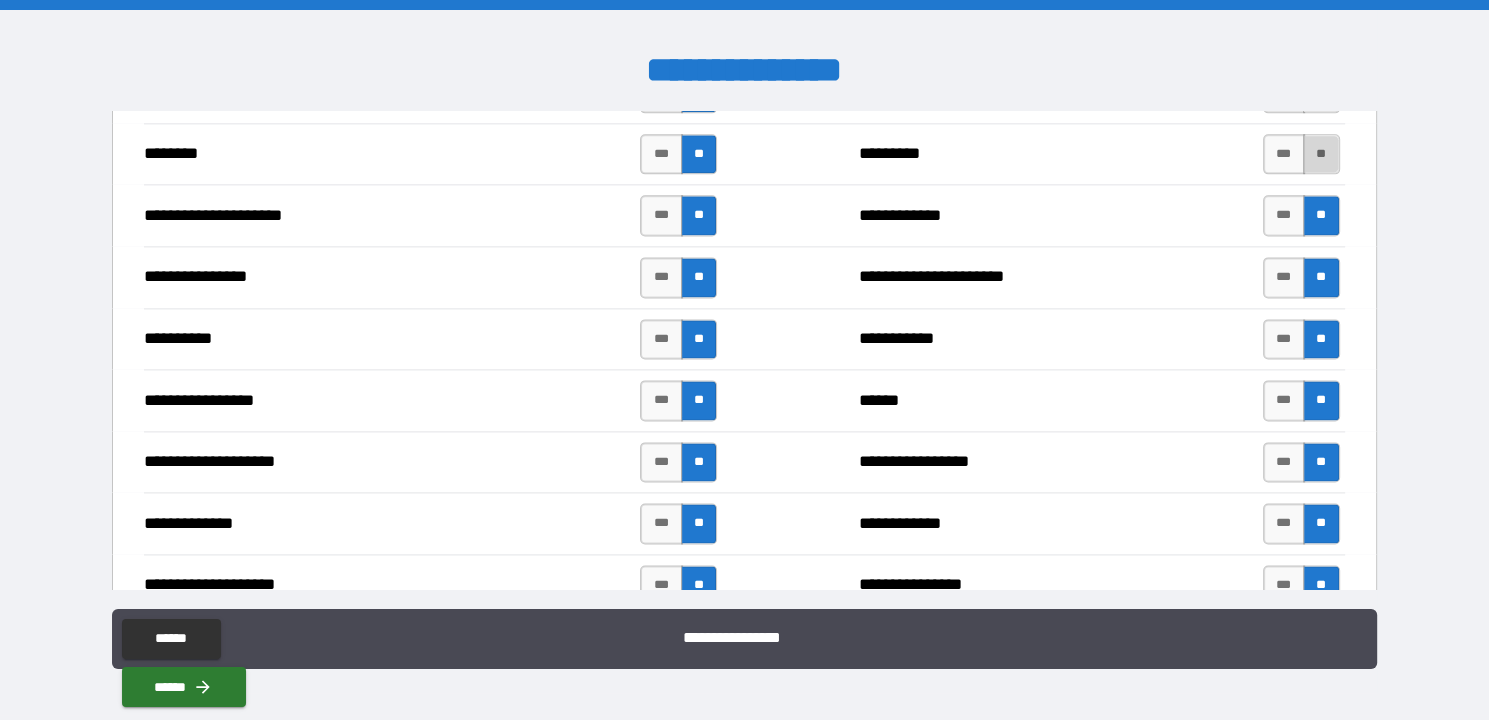 click on "**" at bounding box center (1321, 154) 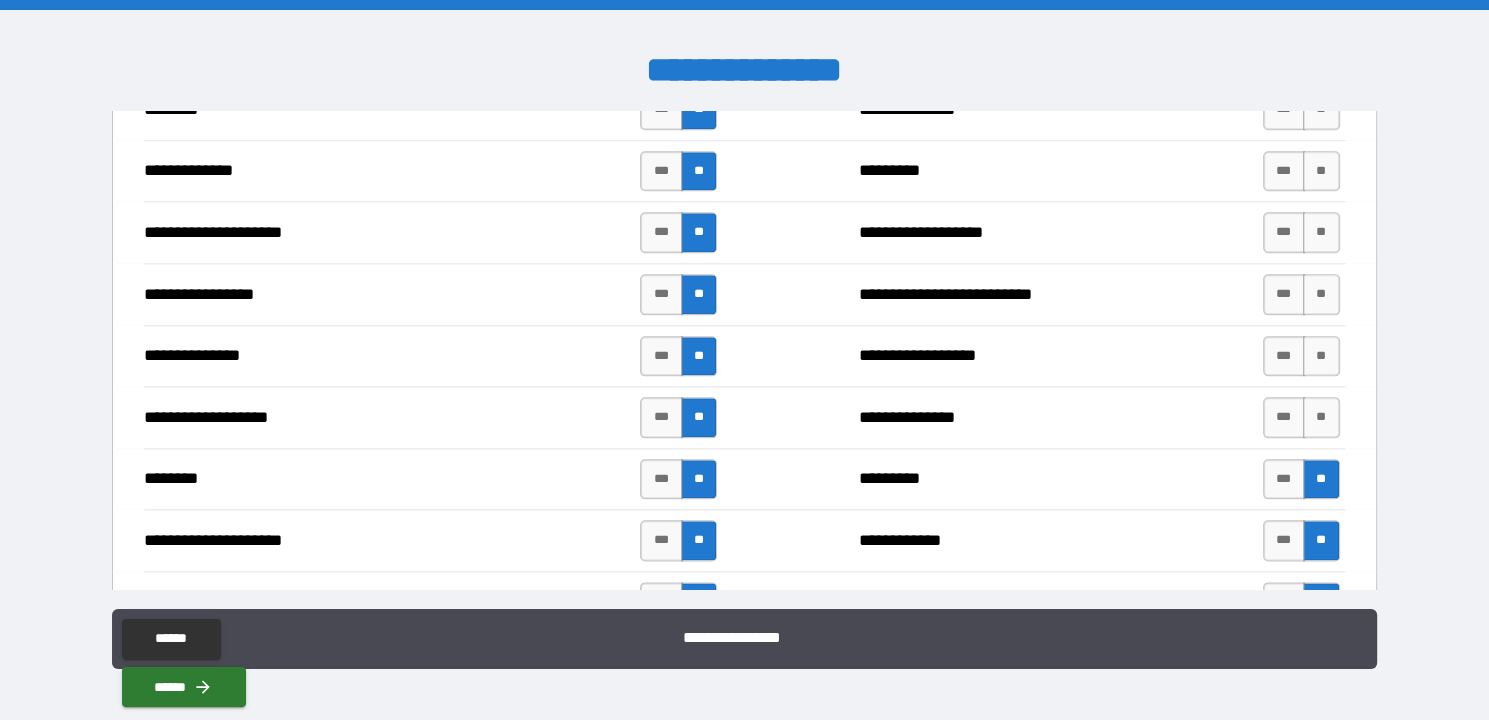 scroll, scrollTop: 2172, scrollLeft: 0, axis: vertical 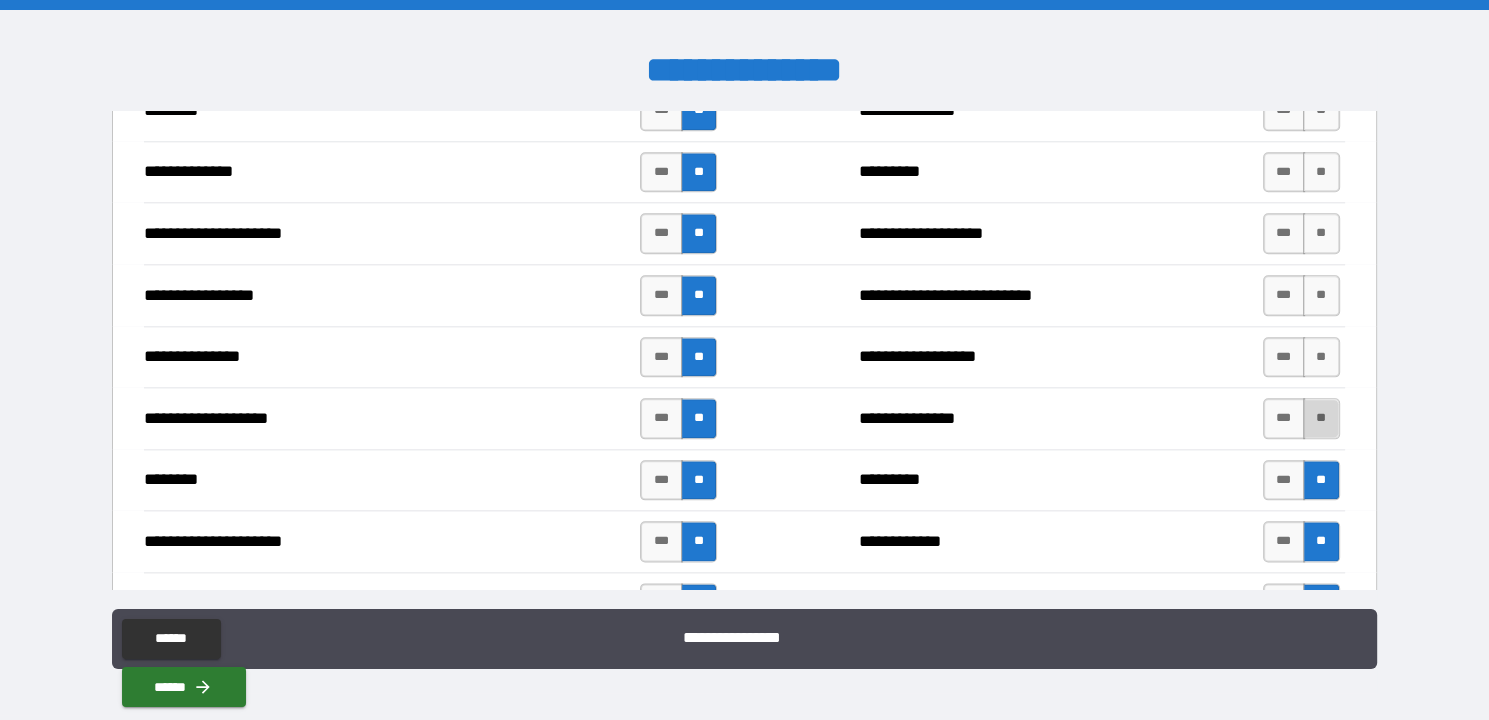 click on "**" at bounding box center [1321, 418] 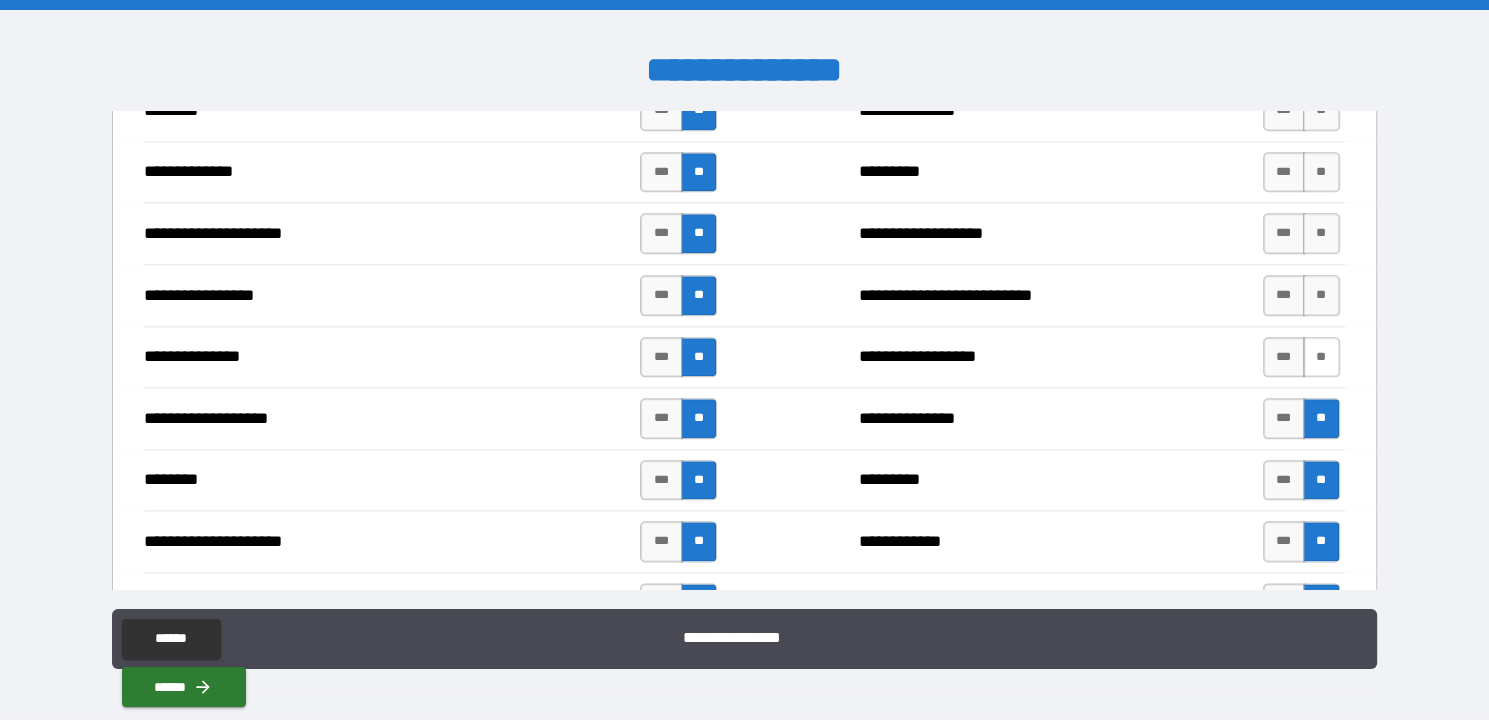click on "**" at bounding box center (1321, 357) 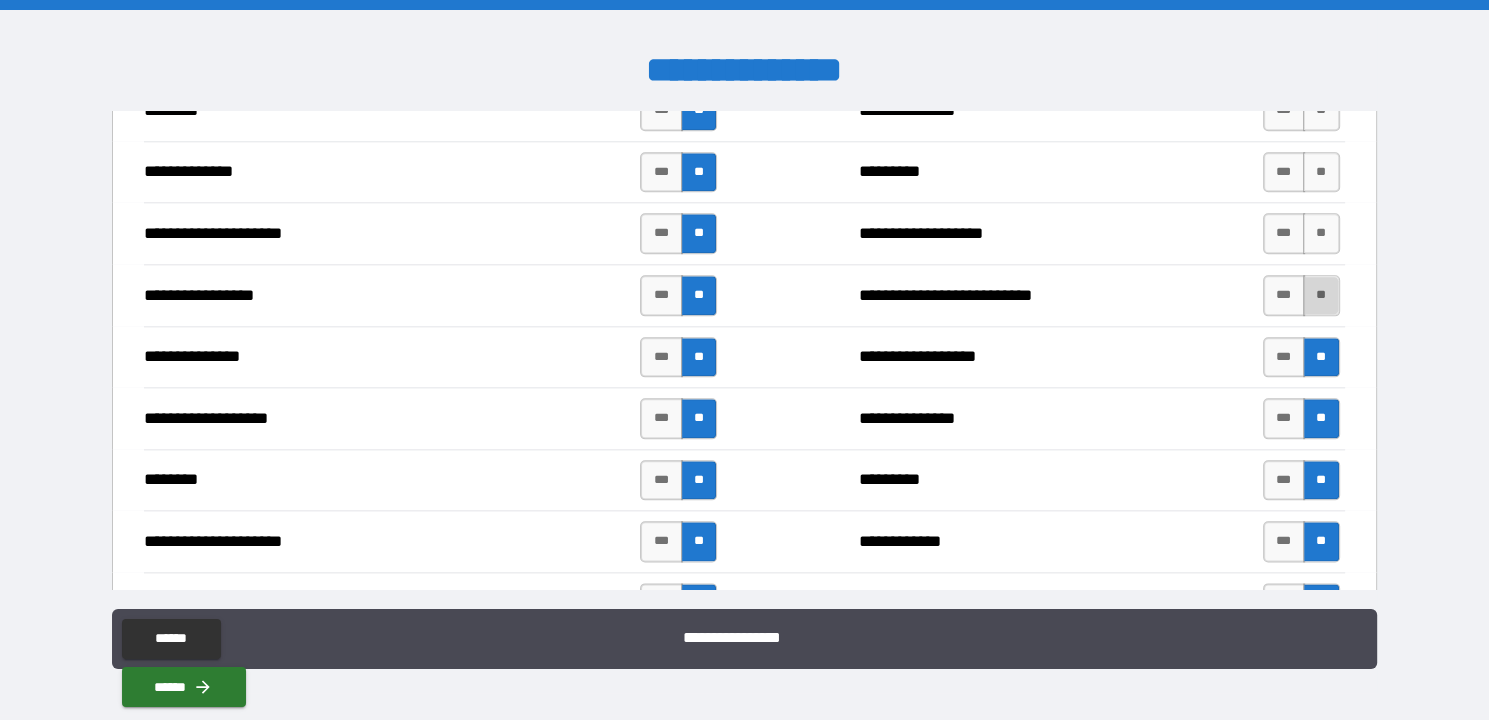 click on "**" at bounding box center (1321, 295) 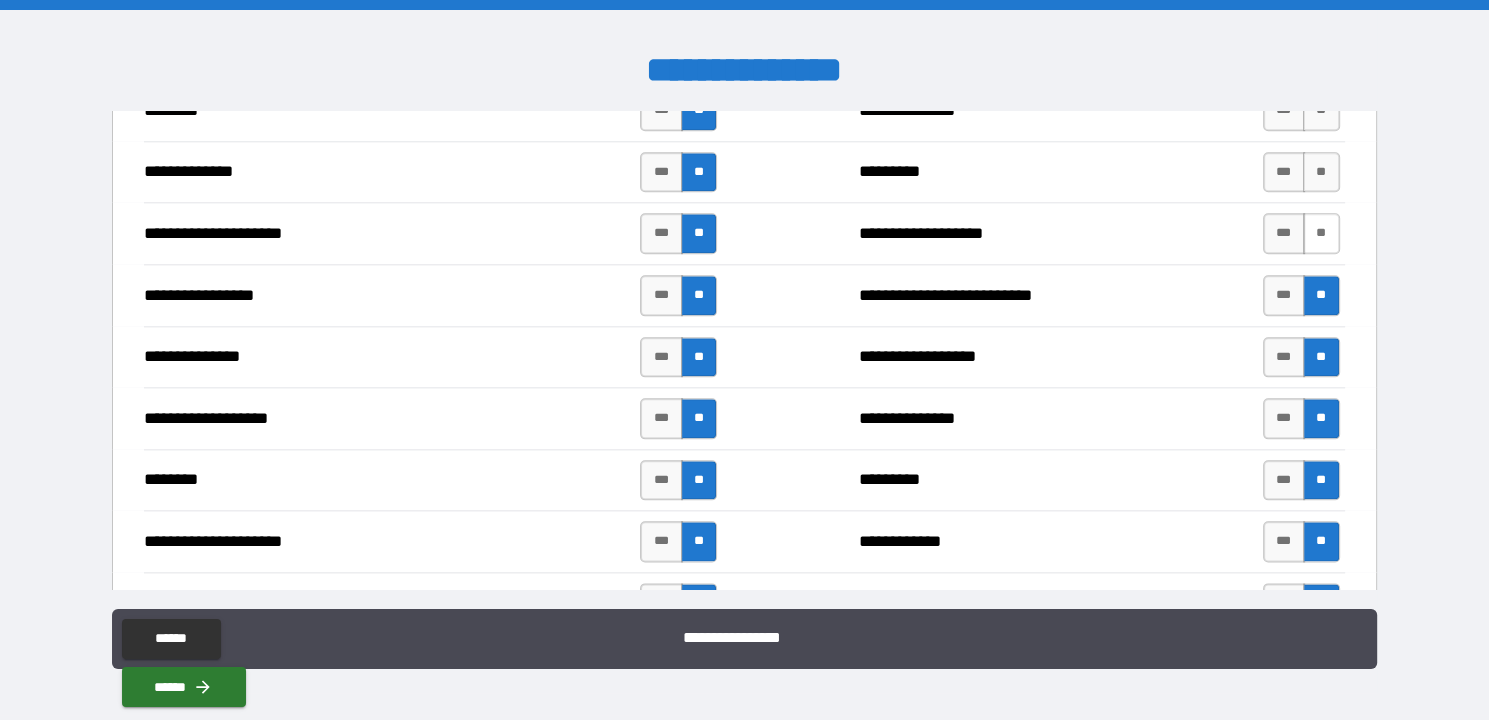 click on "**" at bounding box center (1321, 233) 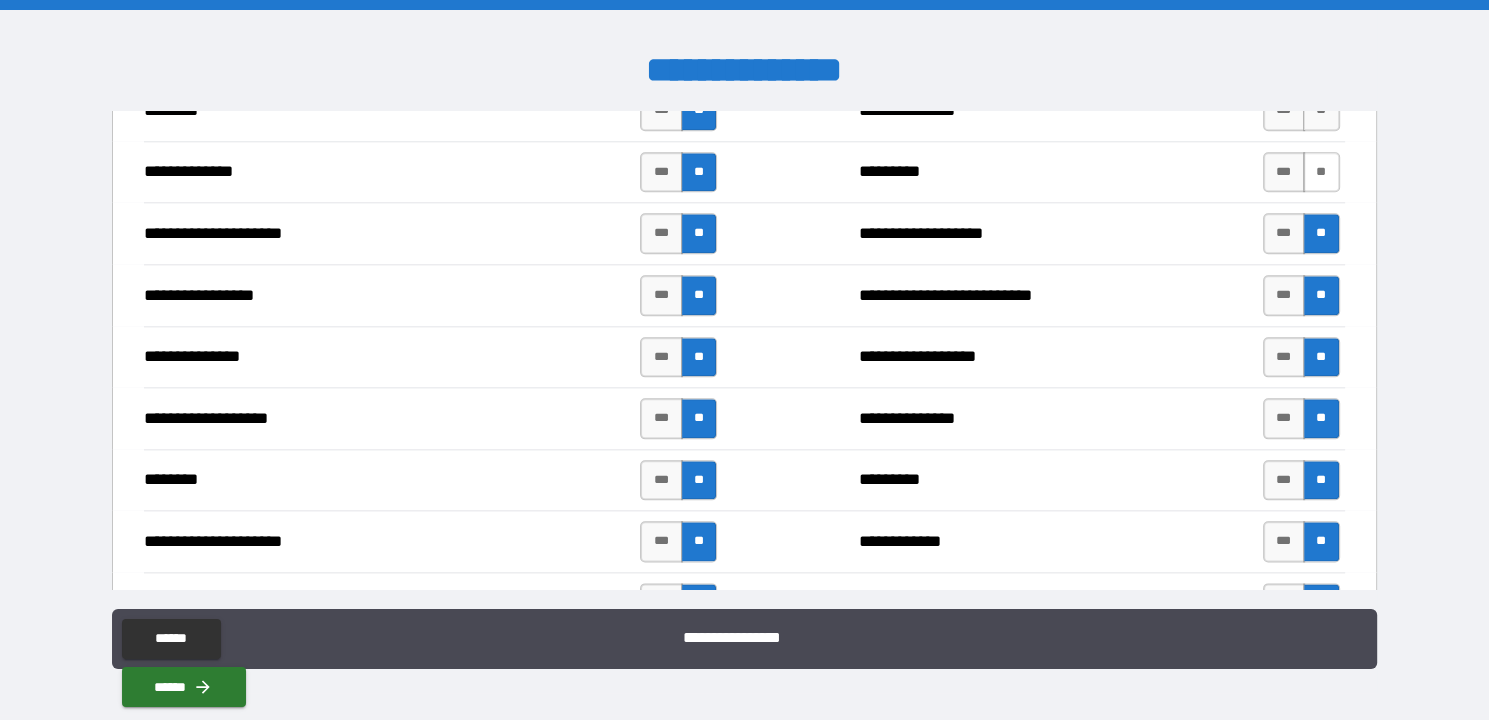 click on "**" at bounding box center [1321, 172] 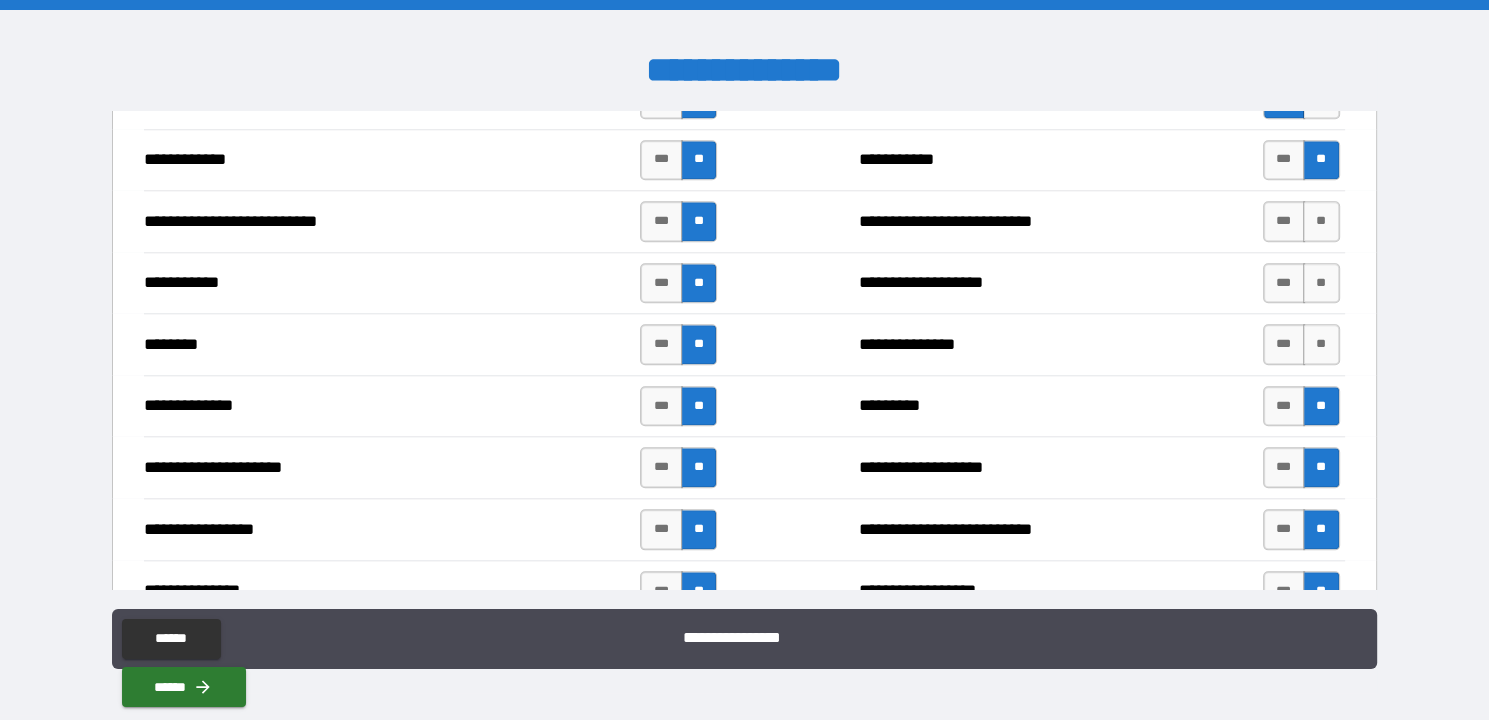 scroll, scrollTop: 1936, scrollLeft: 0, axis: vertical 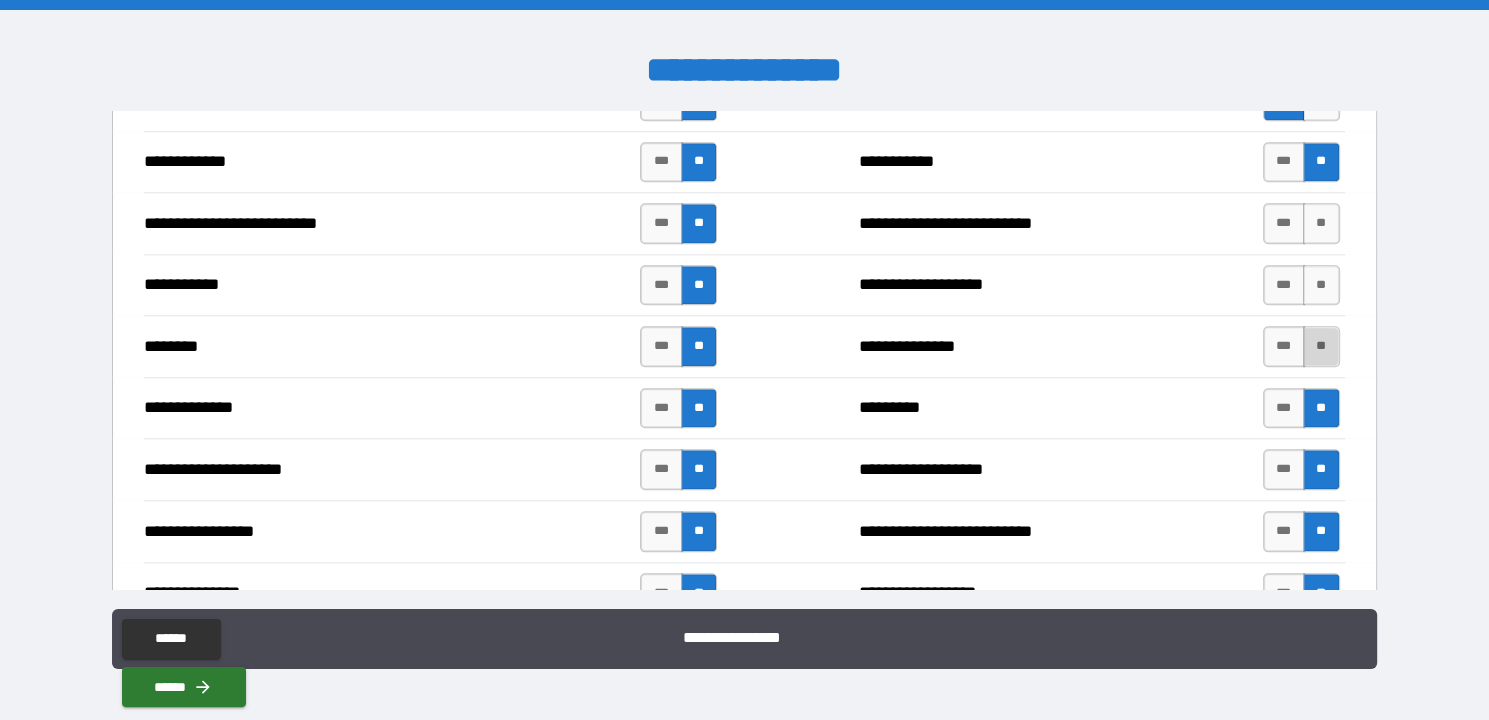 click on "**" at bounding box center (1321, 346) 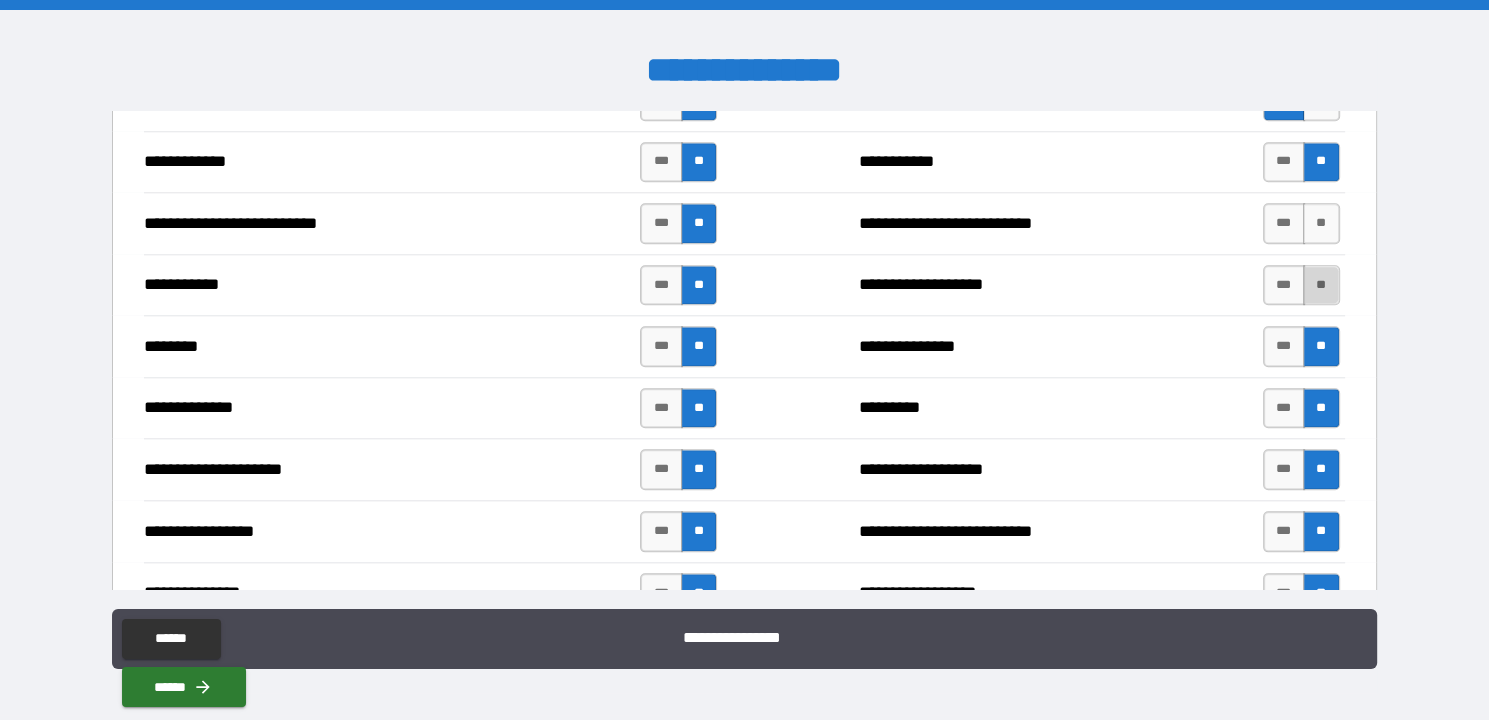 click on "**" at bounding box center [1321, 285] 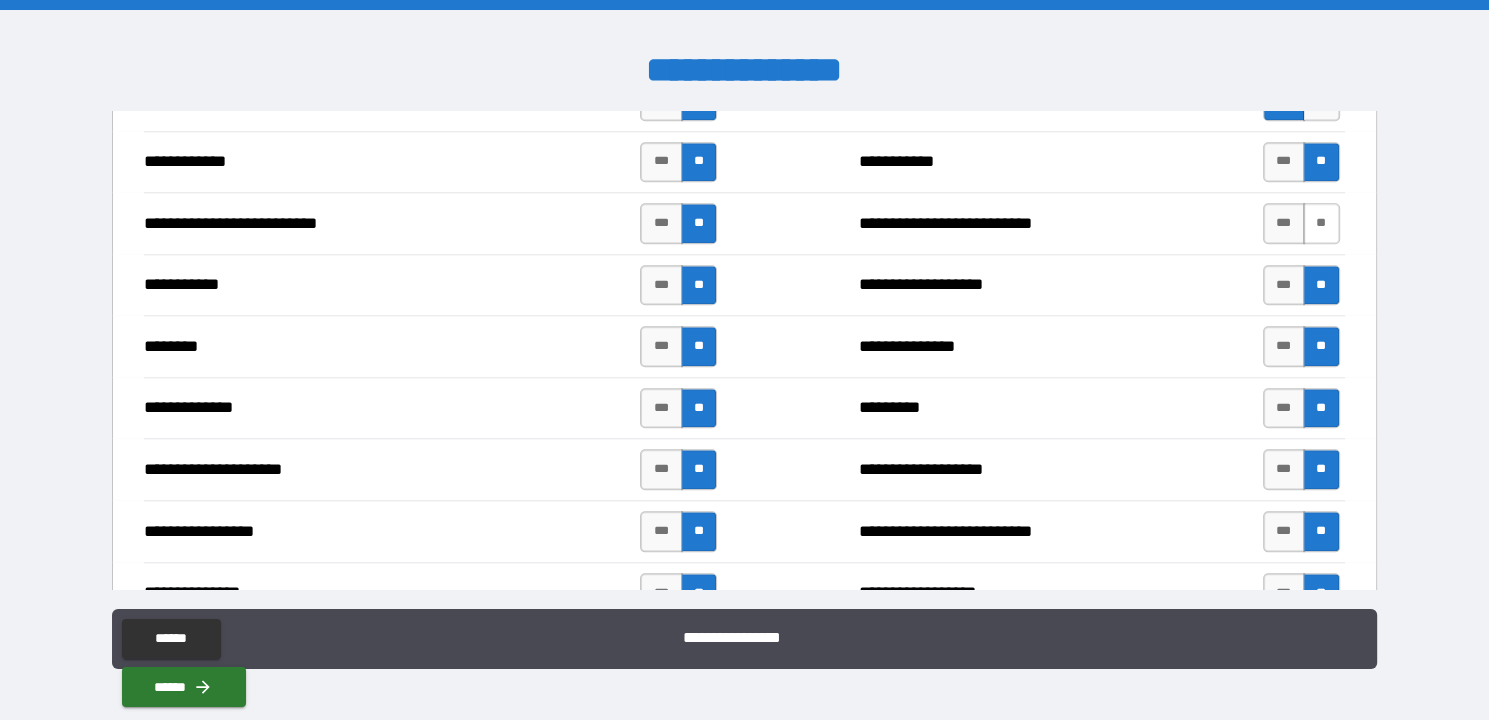 click on "**" at bounding box center (1321, 223) 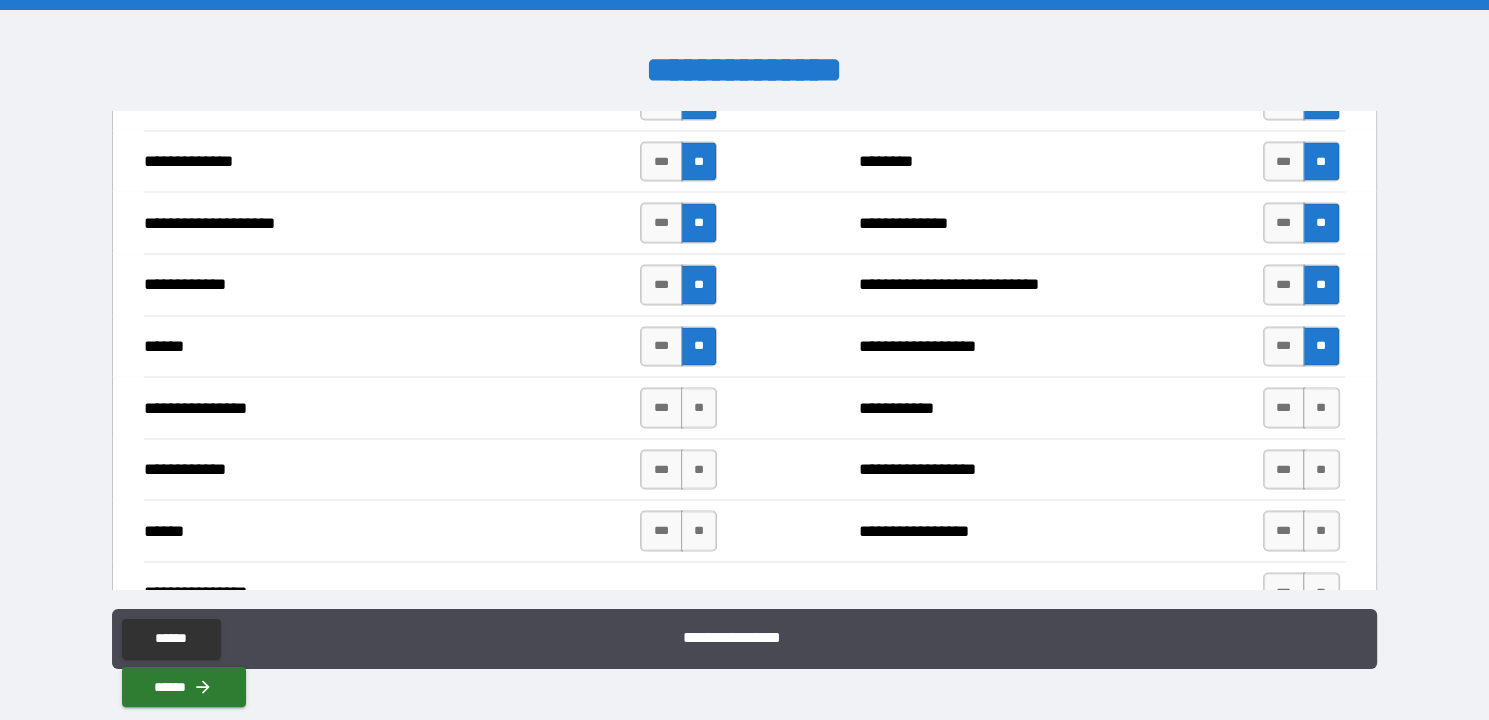 scroll, scrollTop: 3414, scrollLeft: 0, axis: vertical 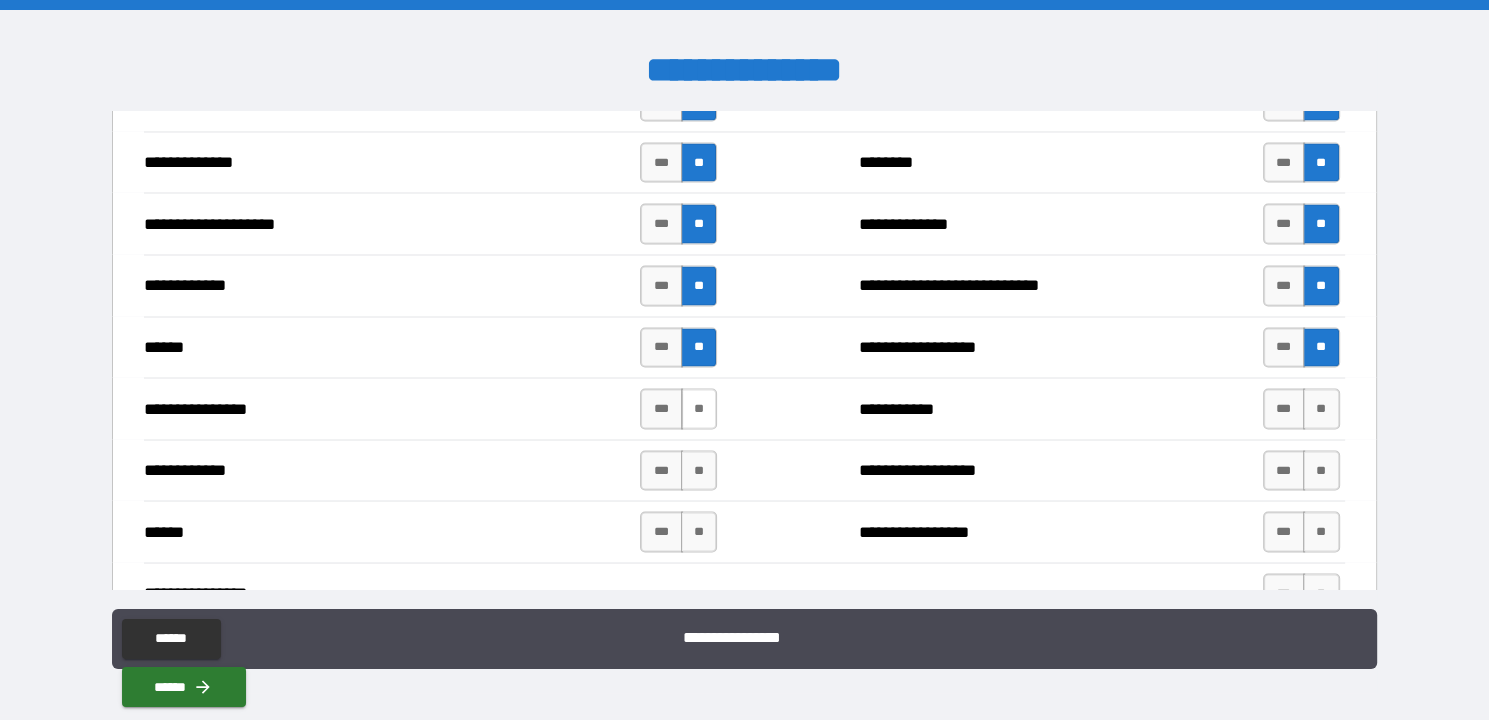 click on "**" at bounding box center (699, 408) 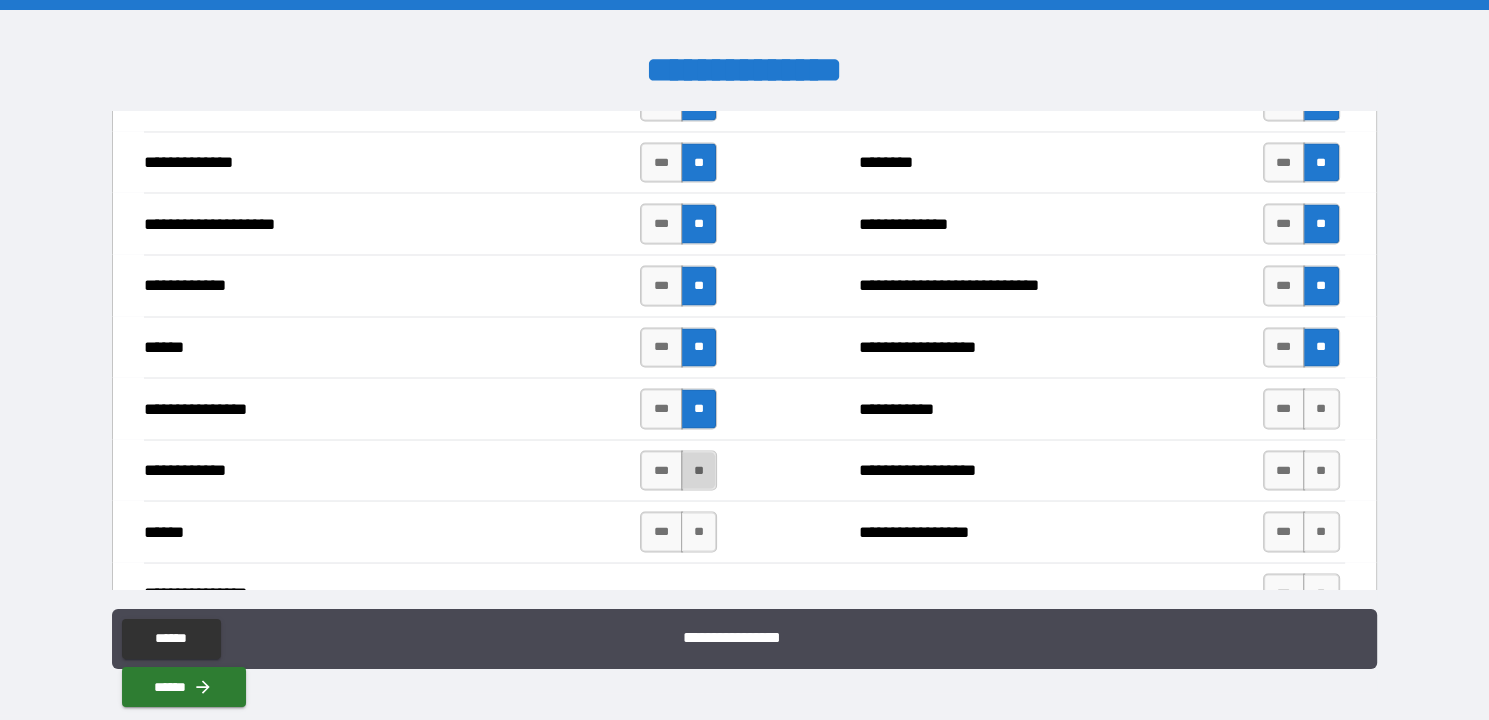 click on "**" at bounding box center [699, 470] 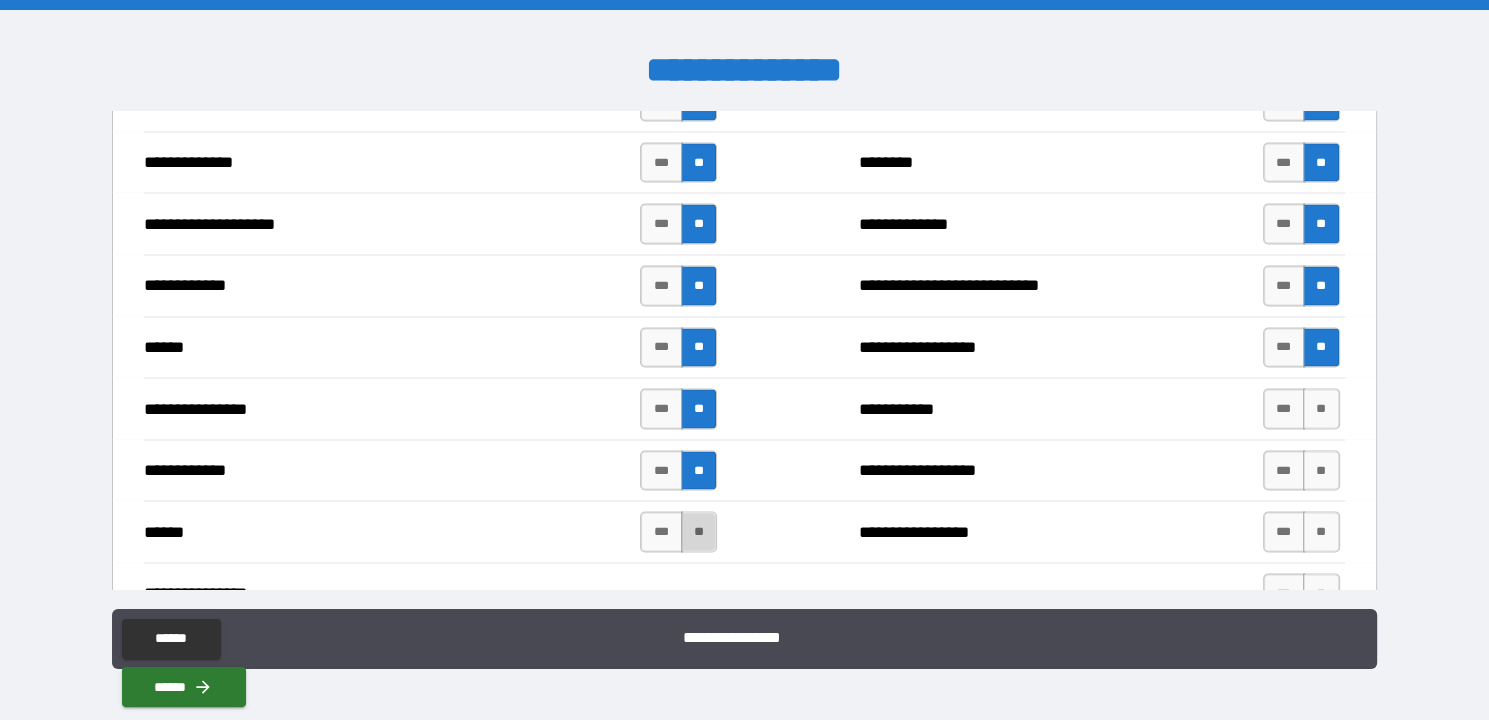click on "**" at bounding box center [699, 531] 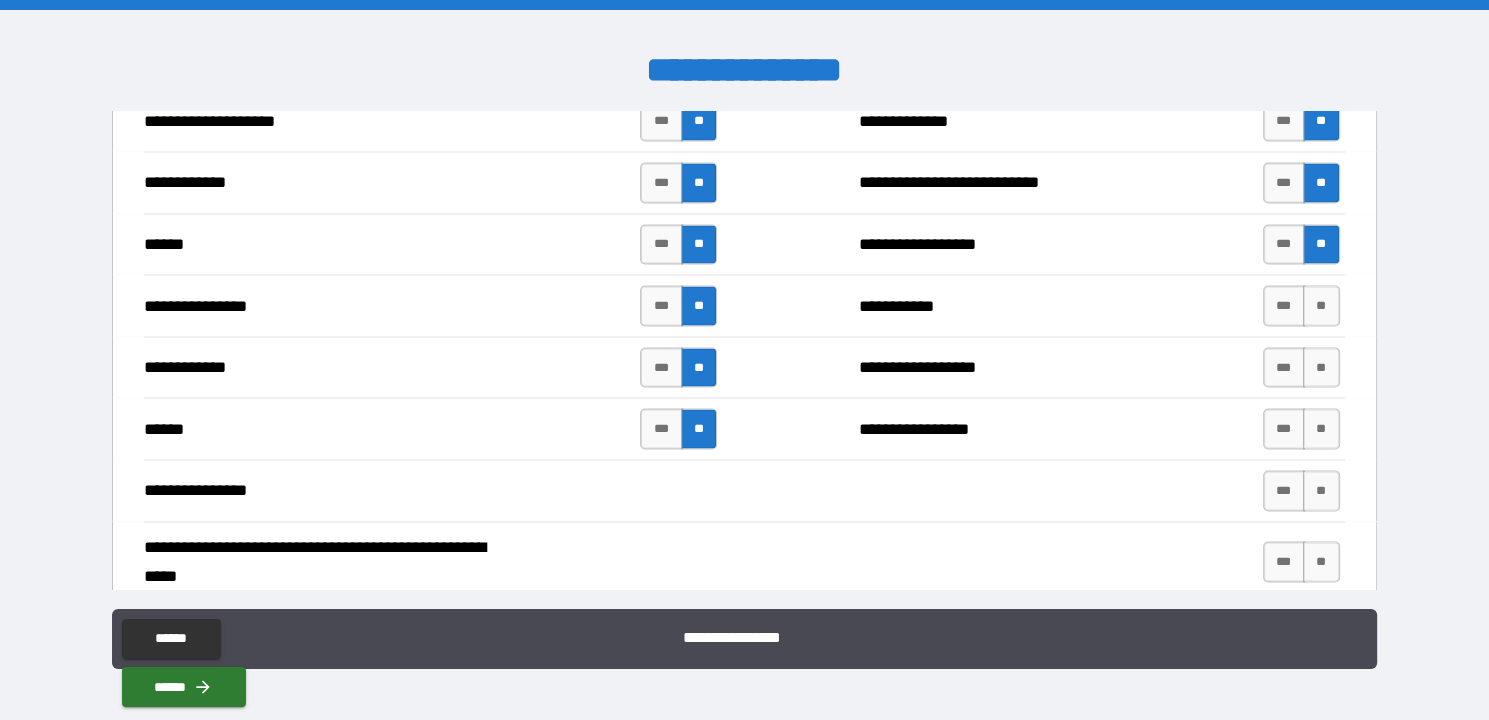 scroll, scrollTop: 3515, scrollLeft: 0, axis: vertical 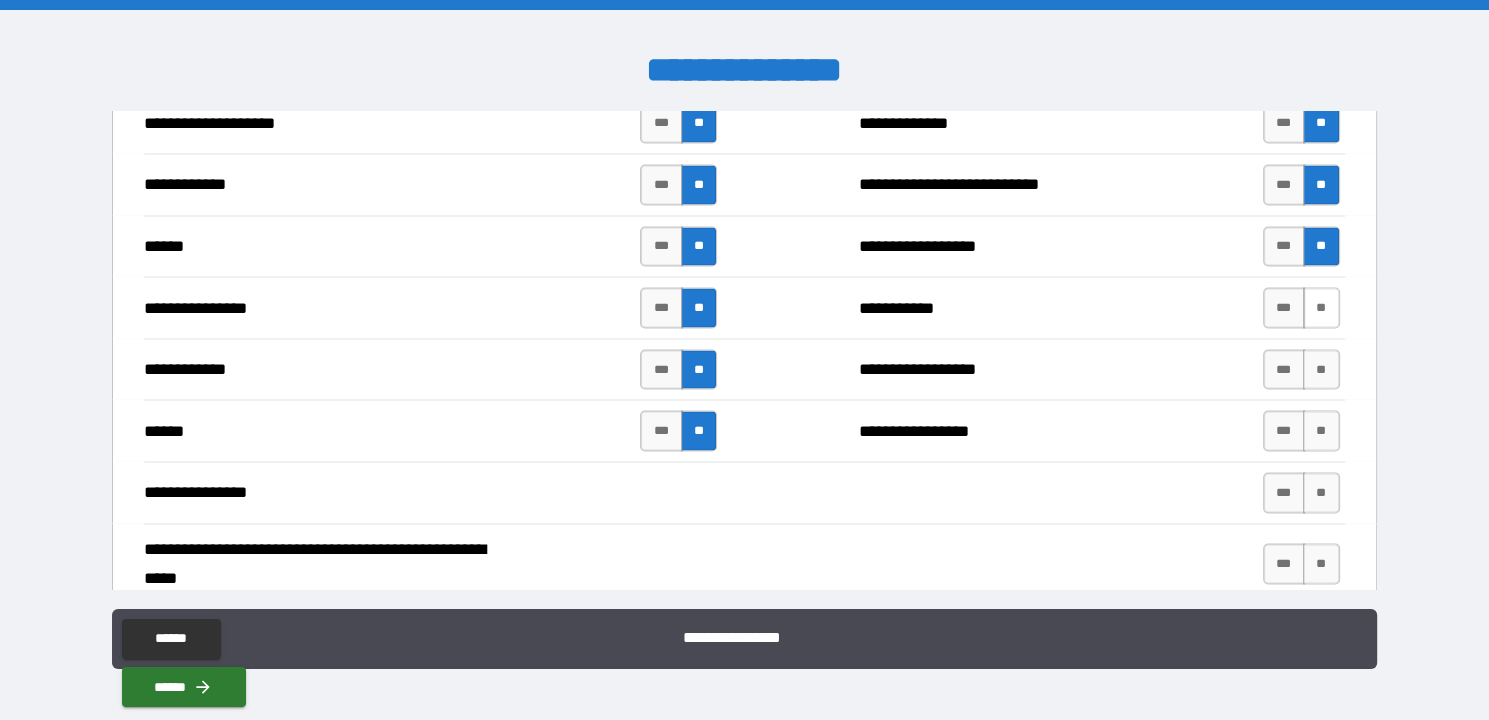 click on "**" at bounding box center (1321, 307) 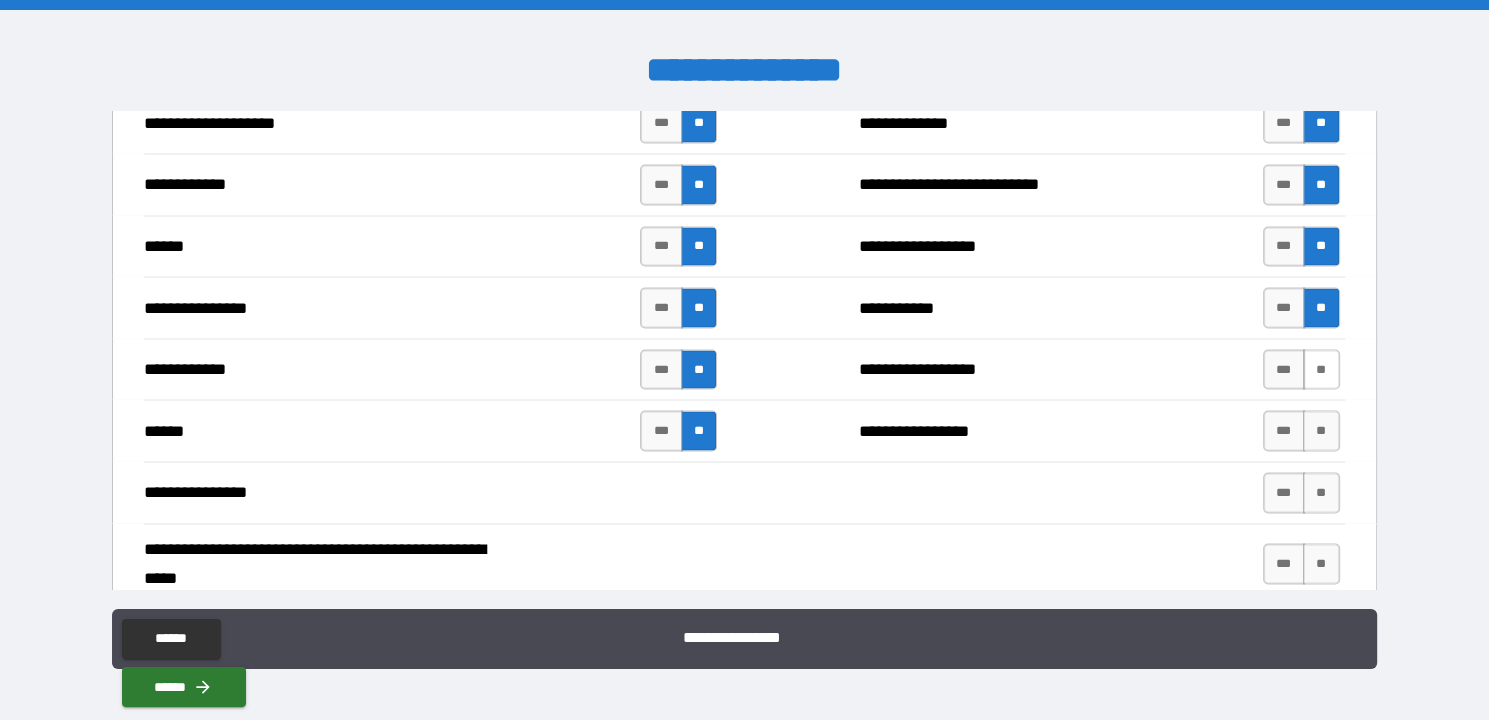 click on "**" at bounding box center [1321, 369] 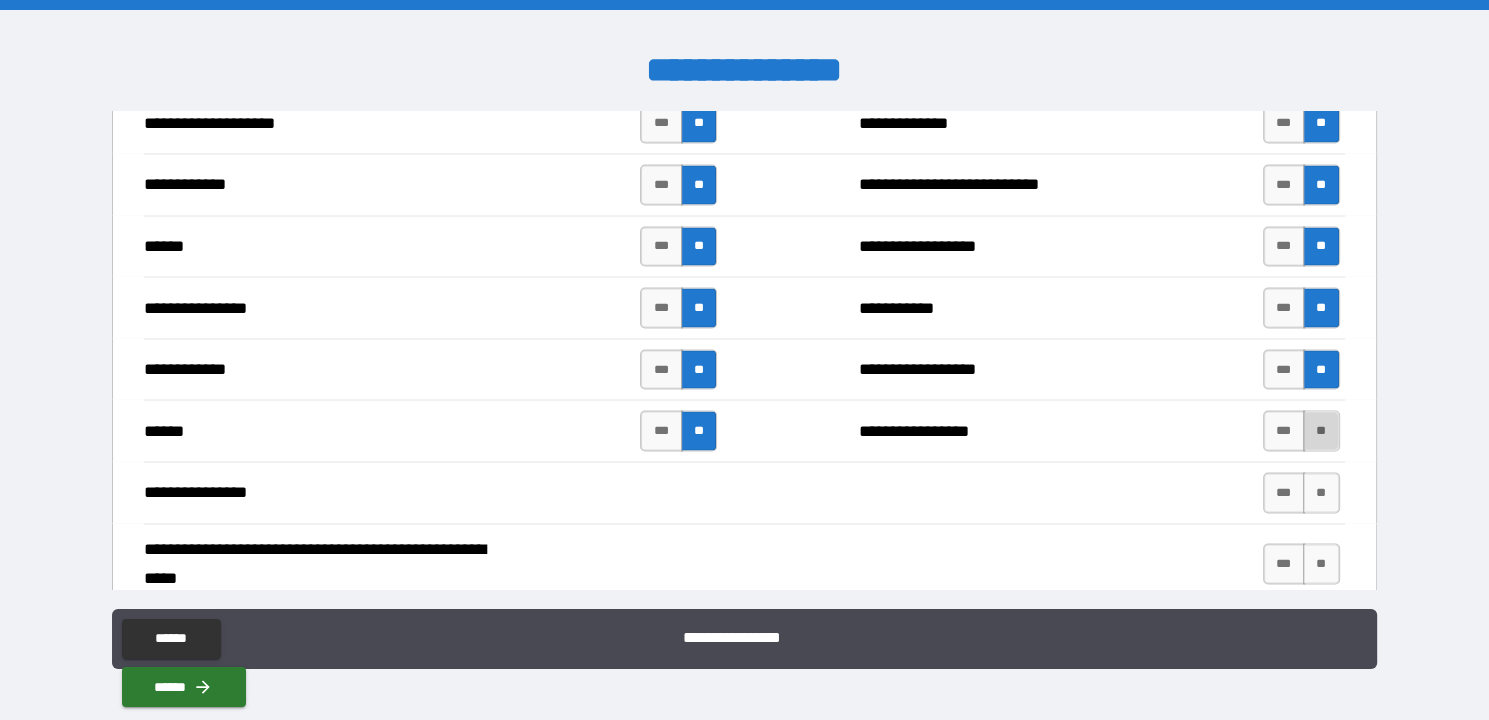 click on "**" at bounding box center [1321, 430] 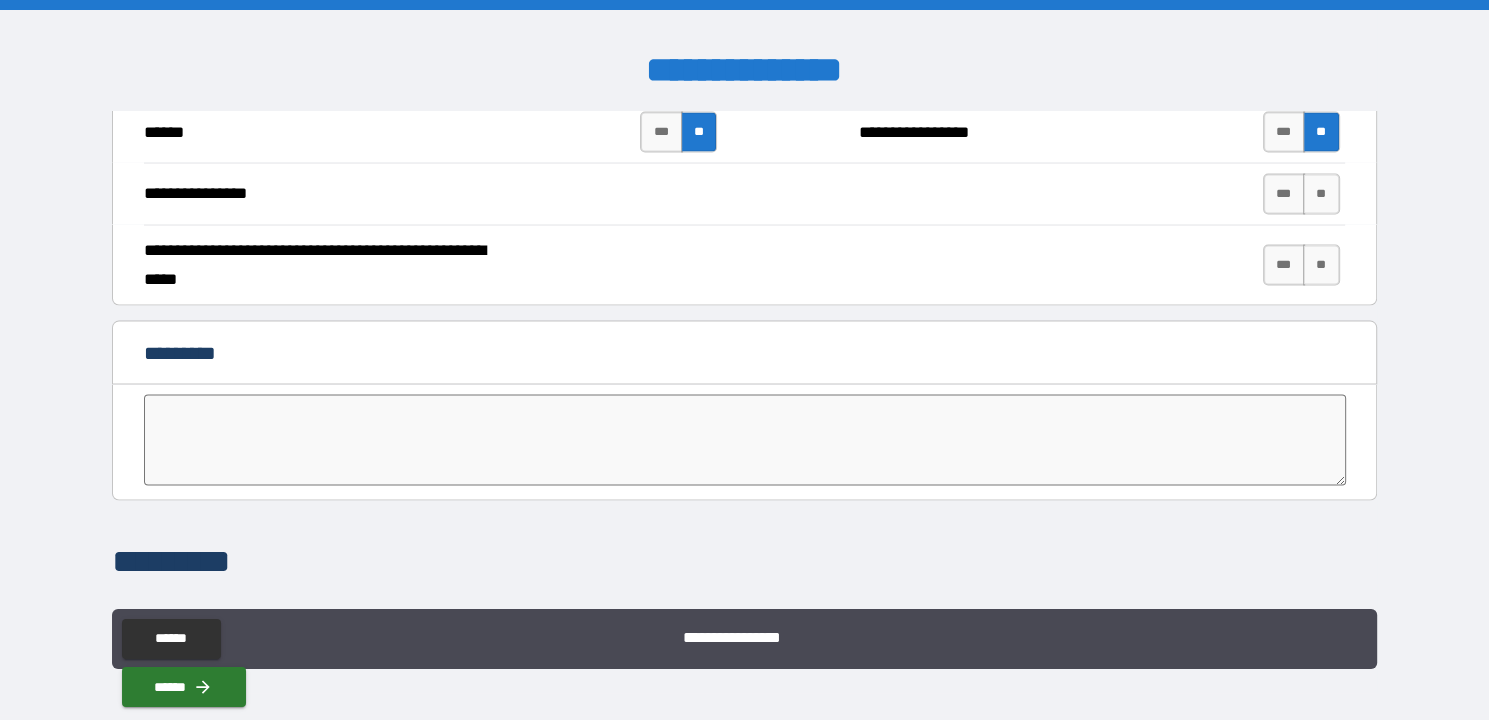 scroll, scrollTop: 3814, scrollLeft: 0, axis: vertical 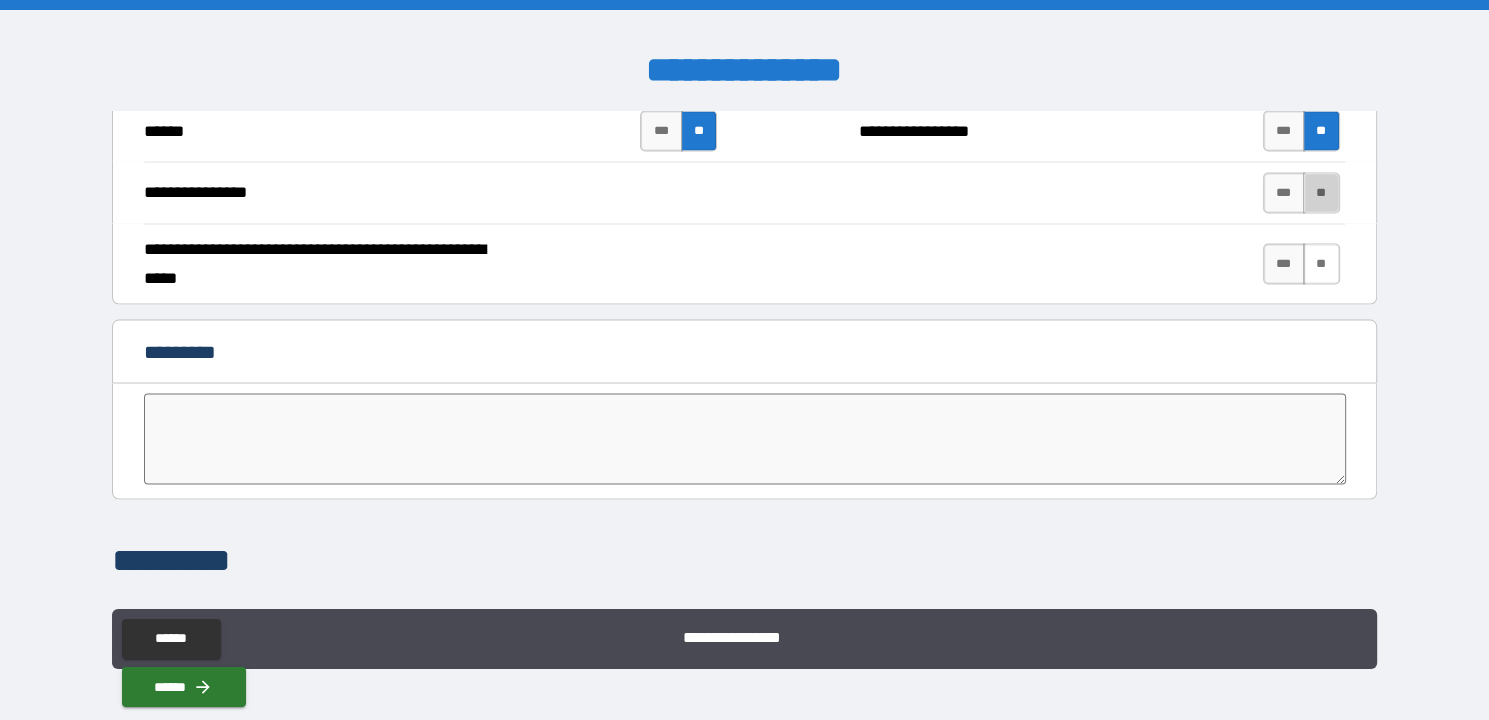 drag, startPoint x: 1310, startPoint y: 196, endPoint x: 1316, endPoint y: 252, distance: 56.32051 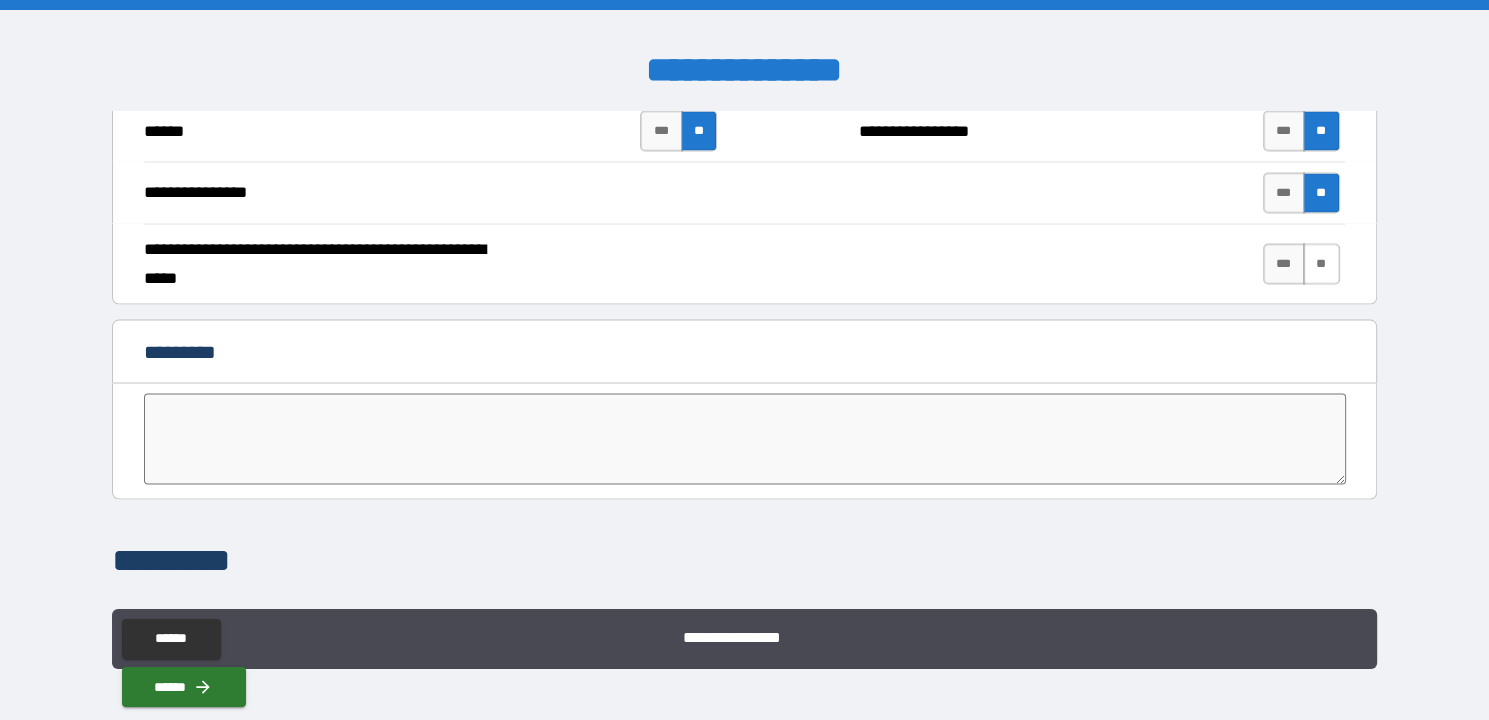click on "**" at bounding box center (1321, 264) 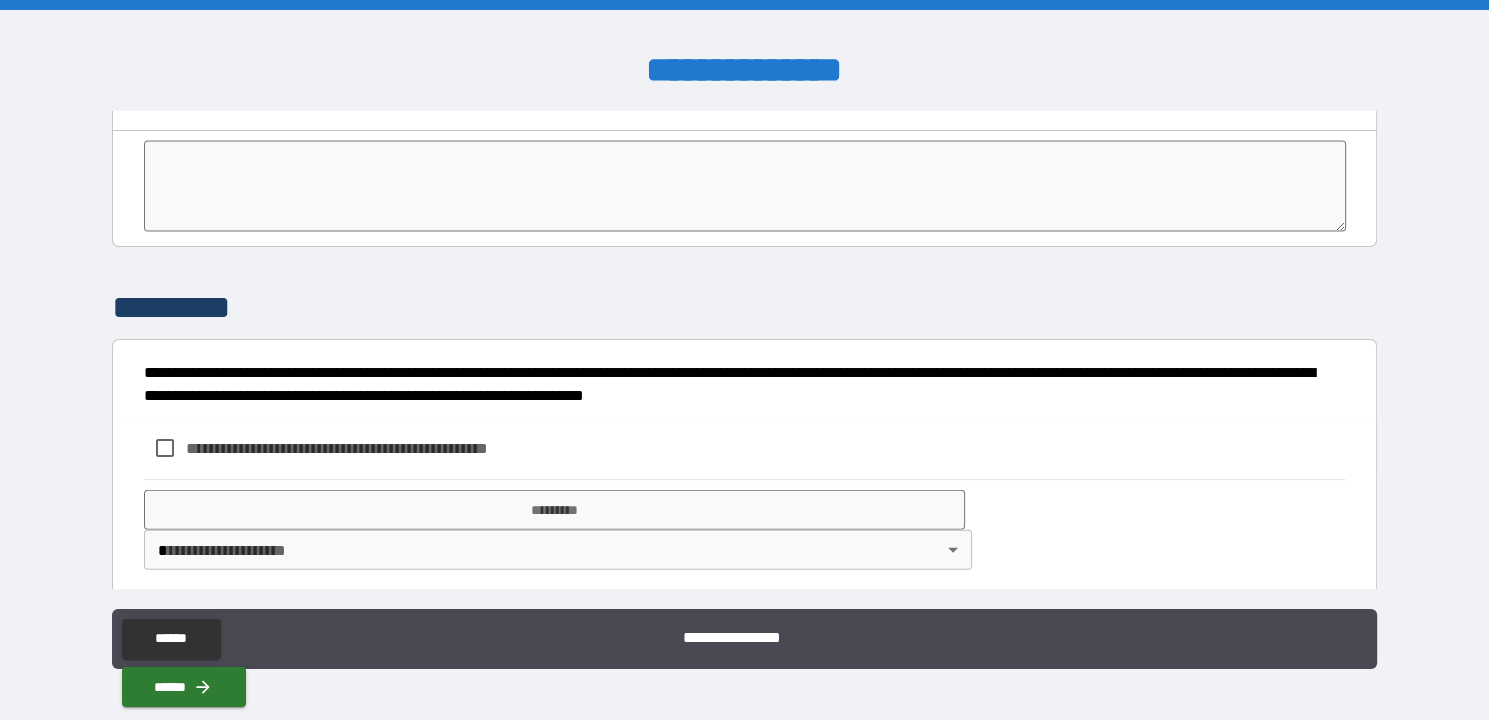 scroll, scrollTop: 4071, scrollLeft: 0, axis: vertical 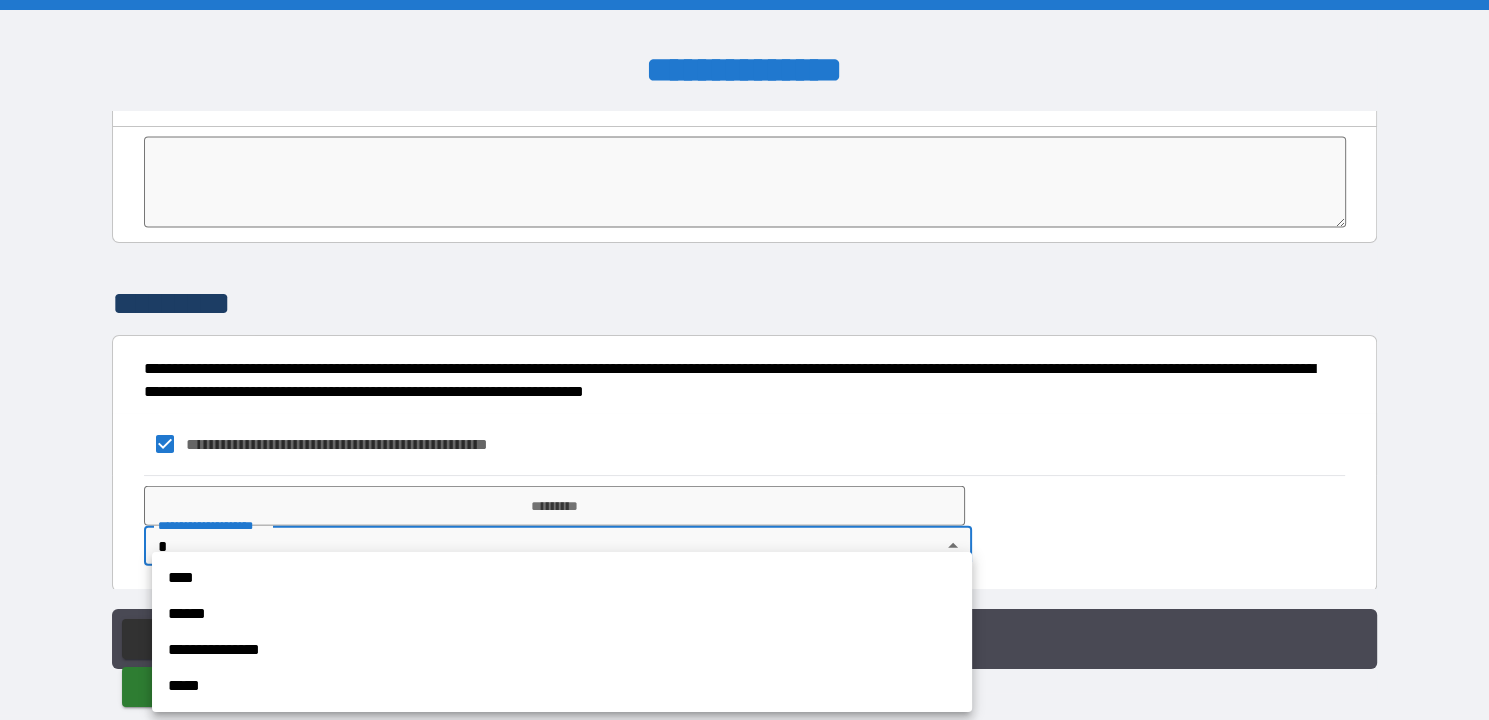 click on "**********" at bounding box center [744, 360] 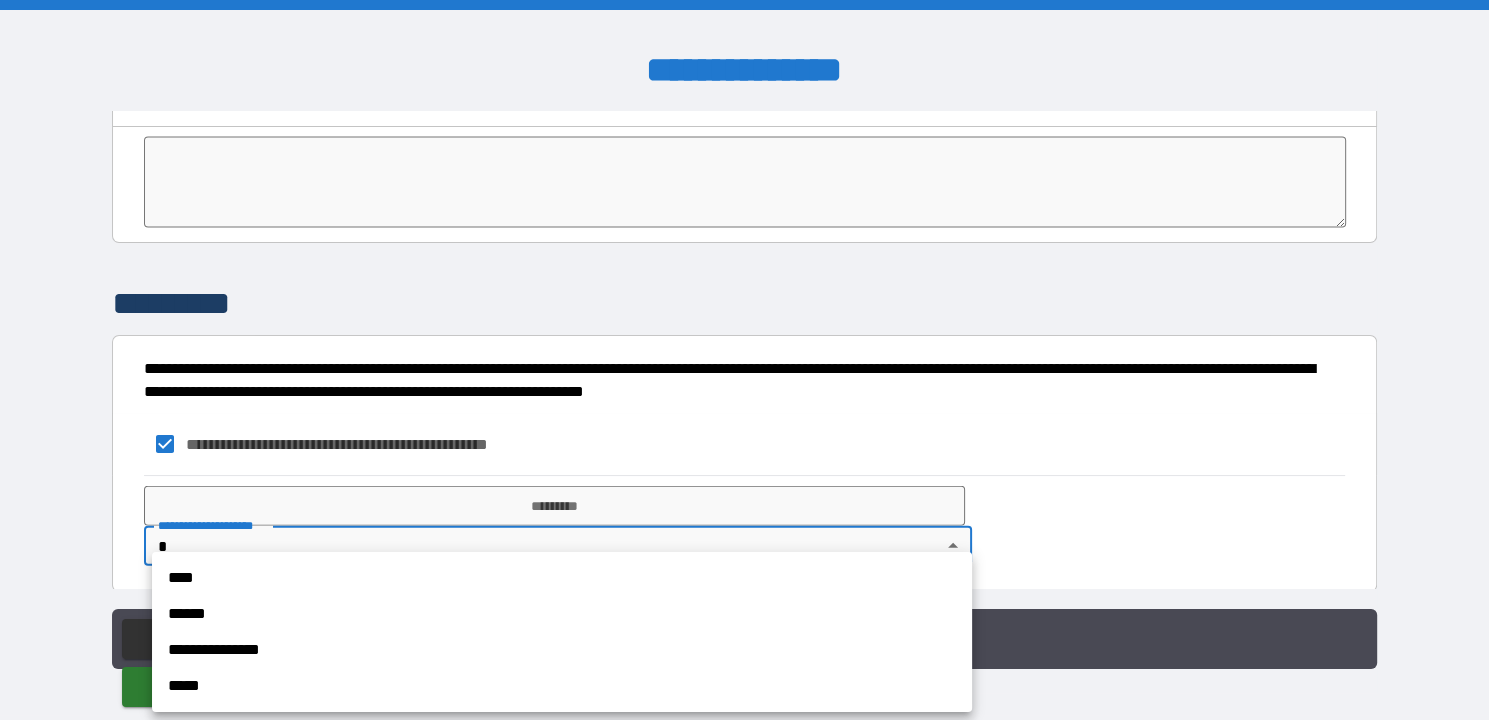 click on "****" at bounding box center [562, 578] 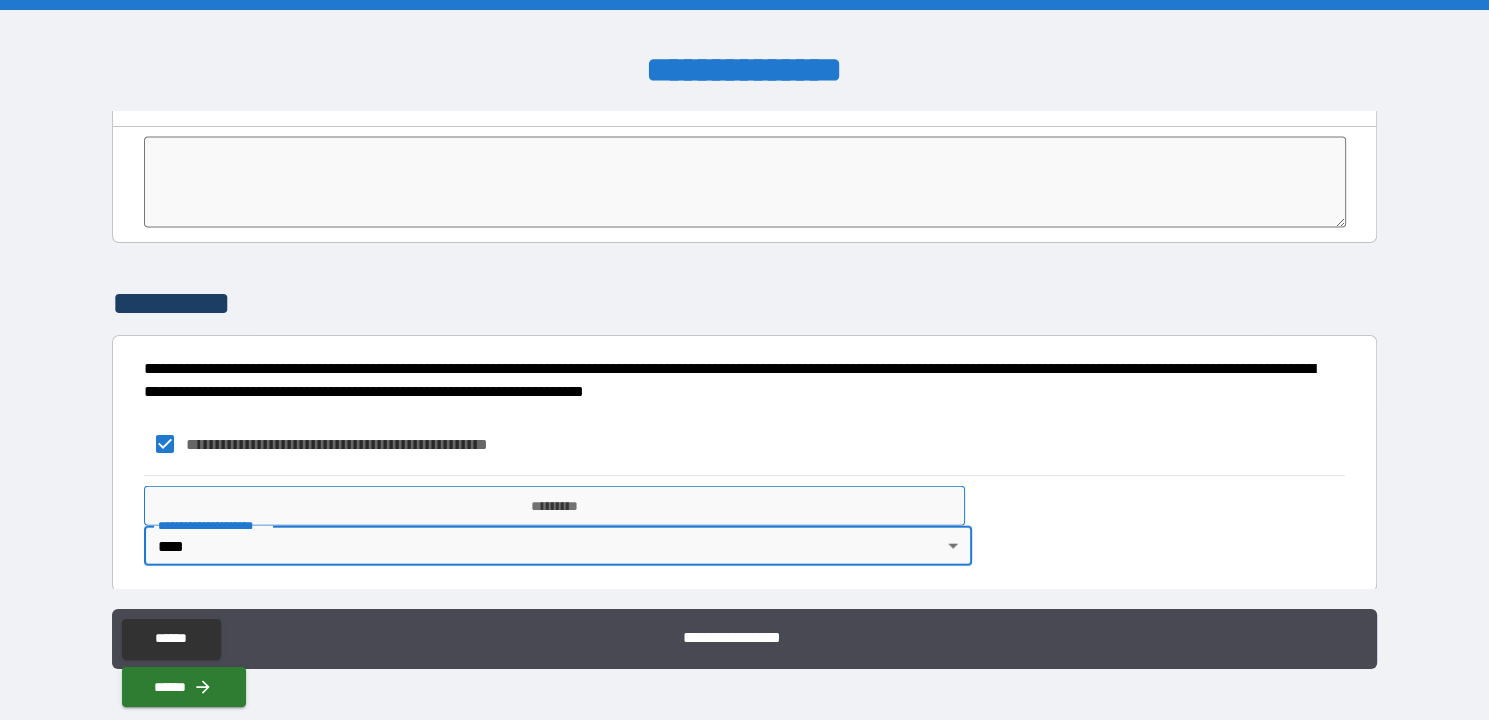click on "*********" at bounding box center (554, 506) 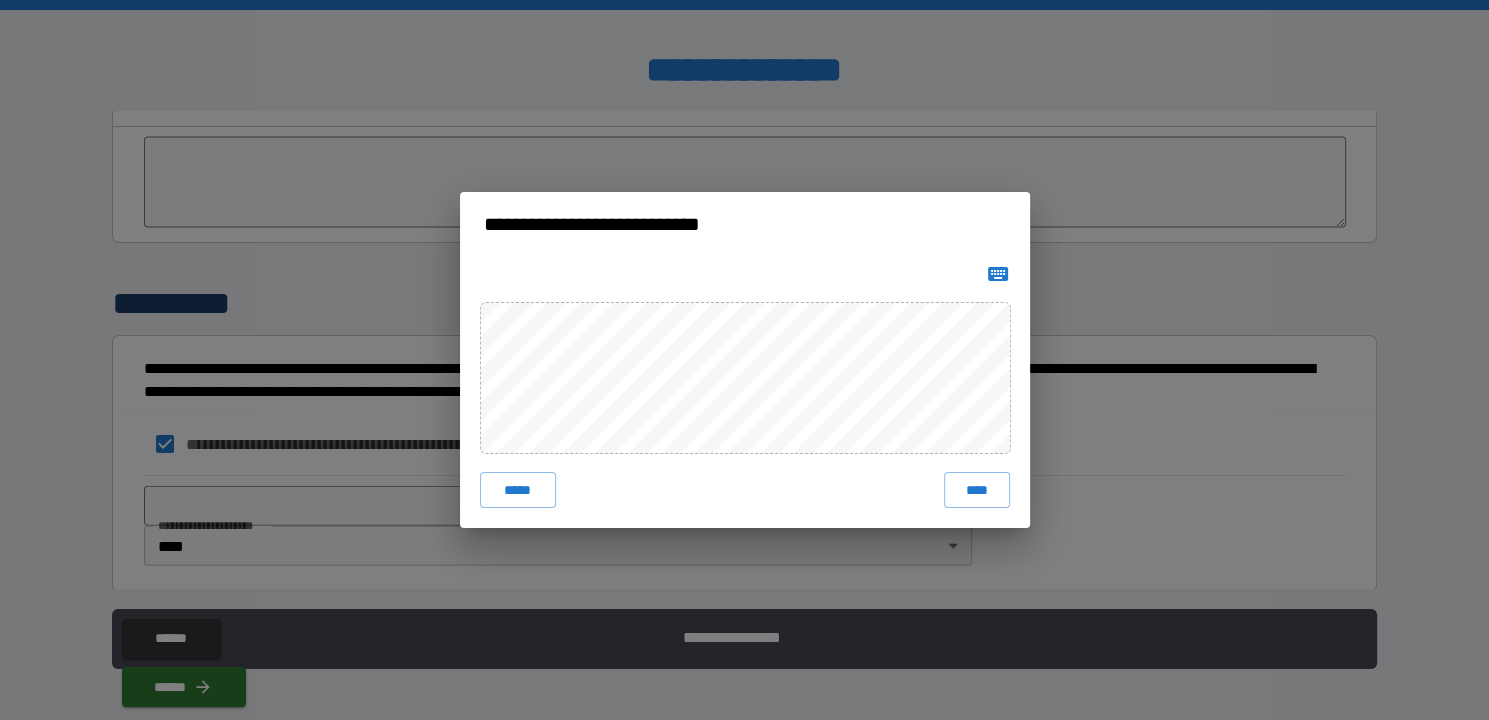 click on "**********" at bounding box center [744, 360] 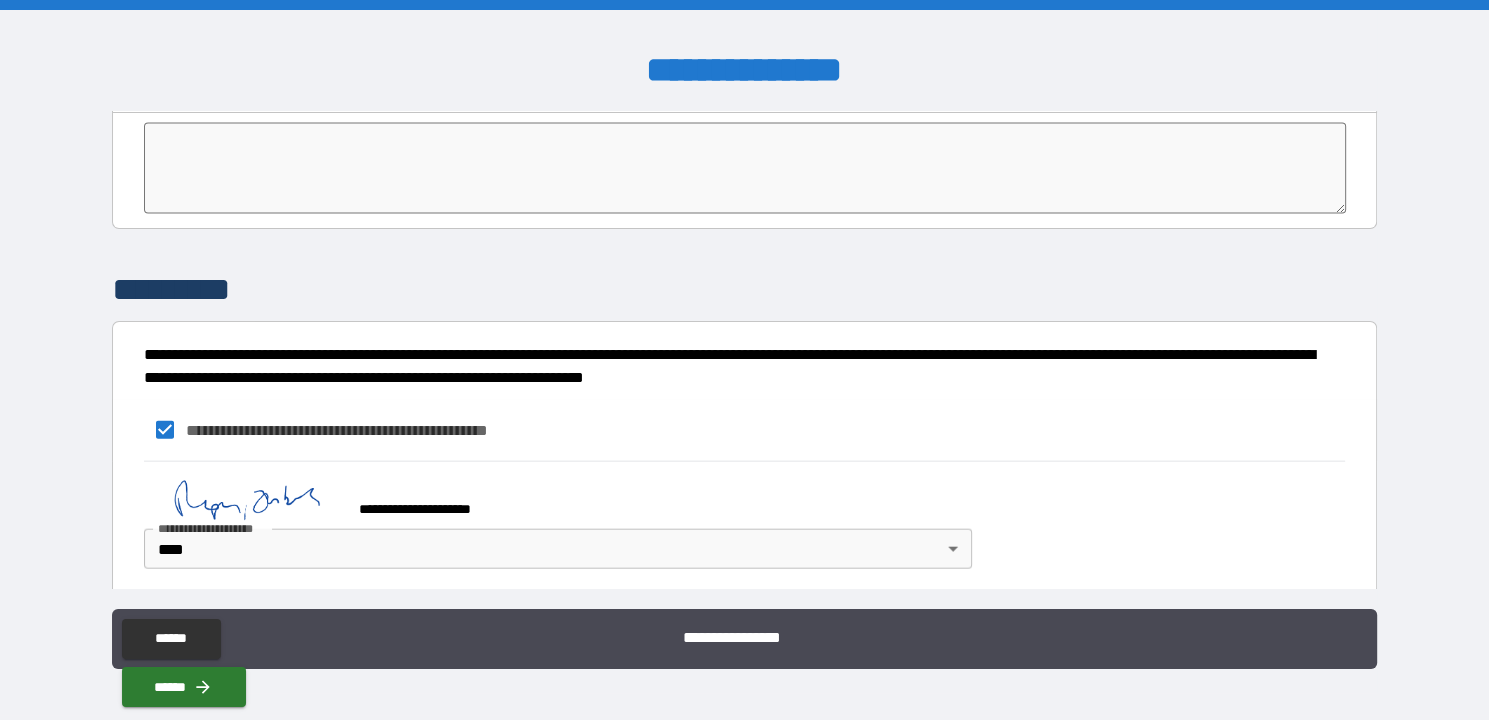 scroll, scrollTop: 4088, scrollLeft: 0, axis: vertical 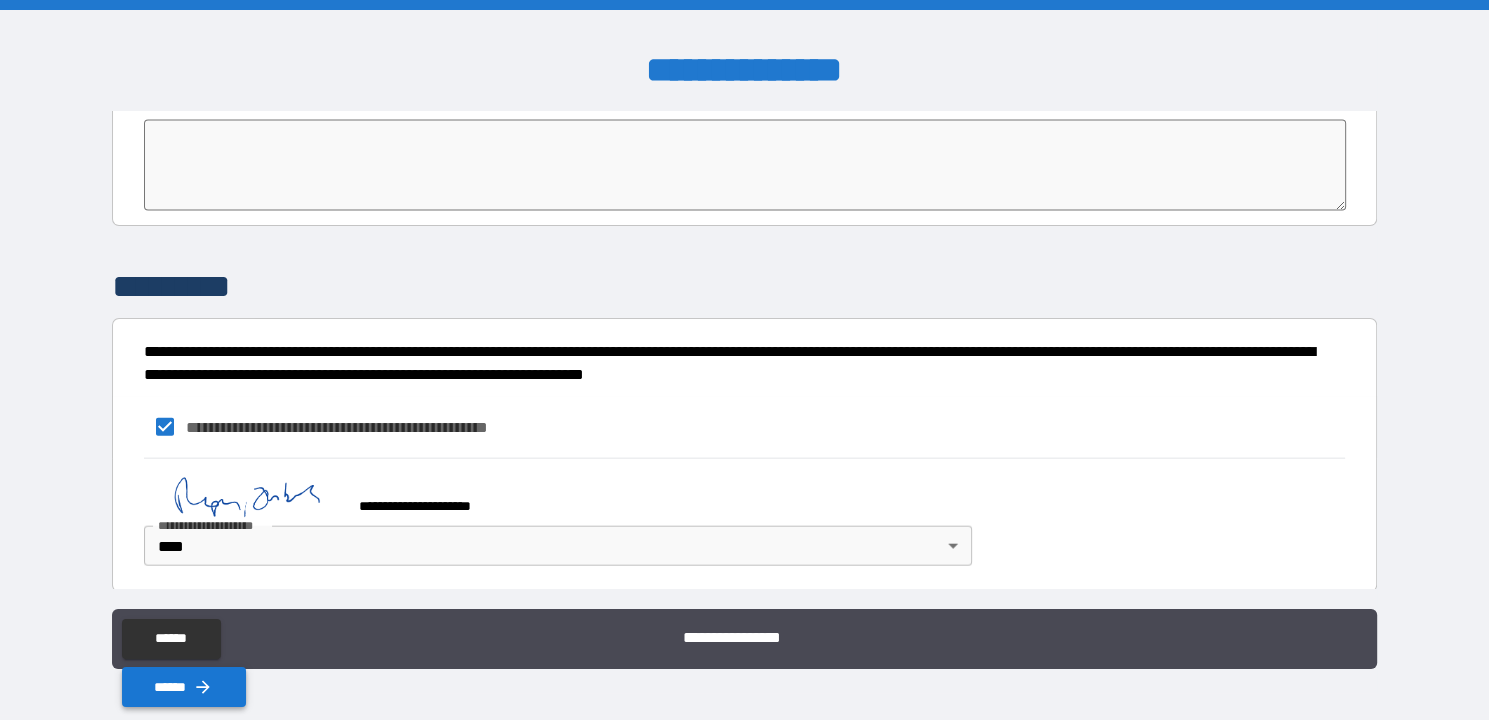 click on "******" at bounding box center [184, 687] 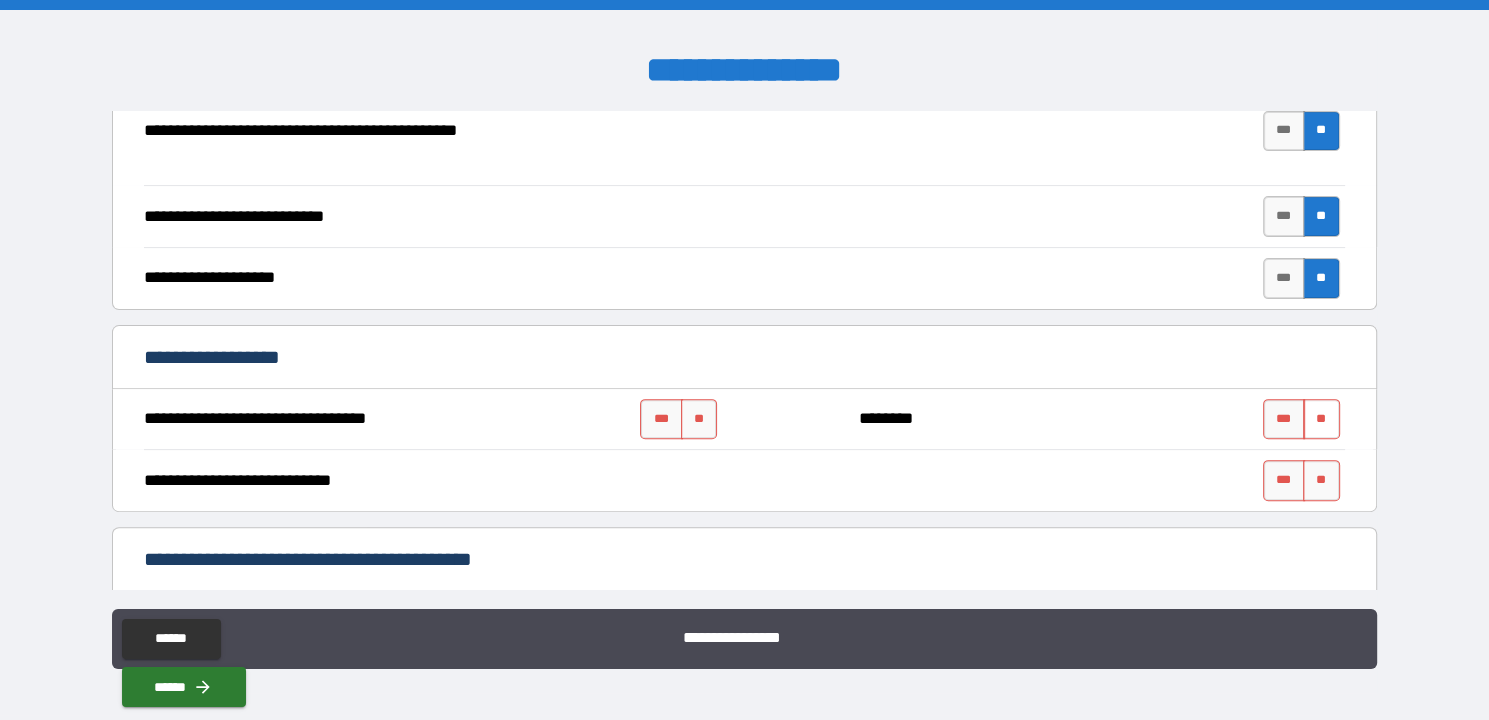 scroll, scrollTop: 598, scrollLeft: 0, axis: vertical 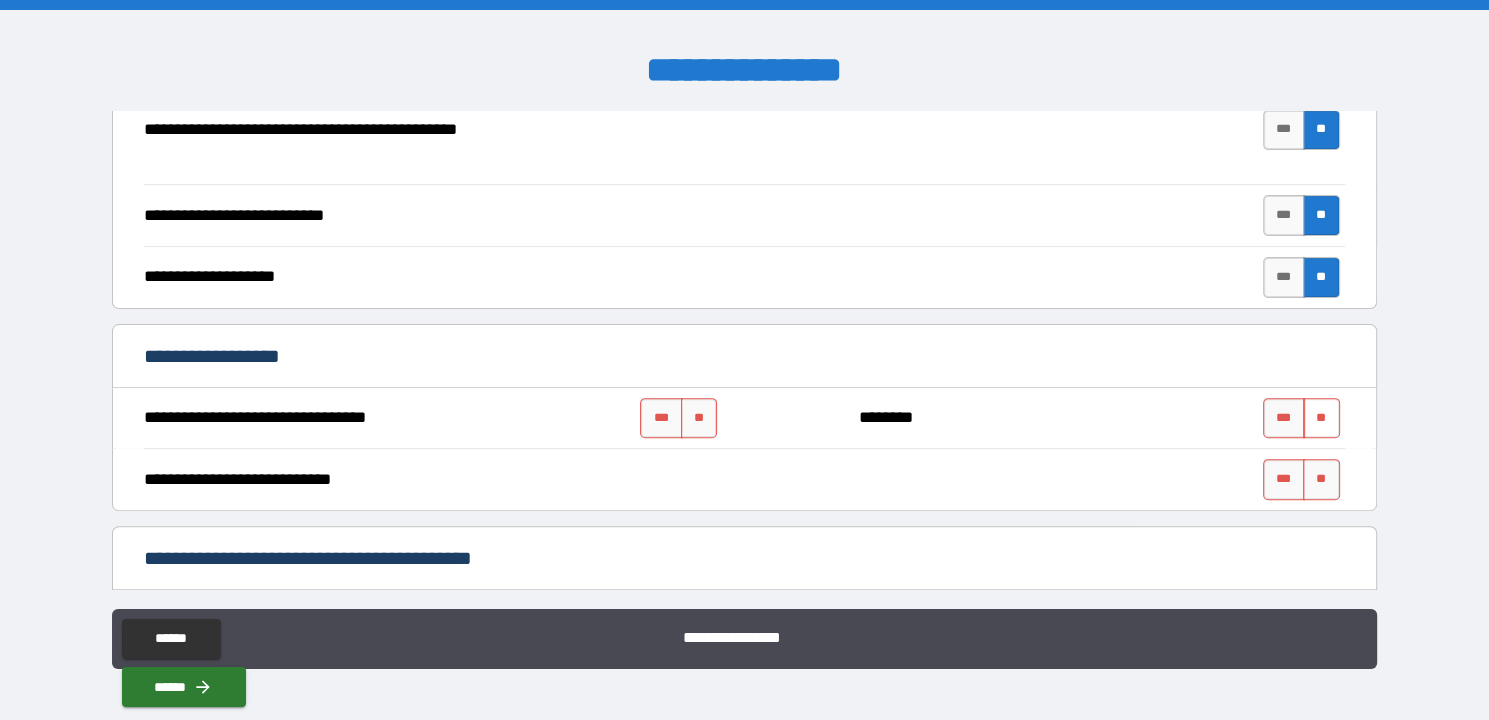 click on "**" at bounding box center (1321, 418) 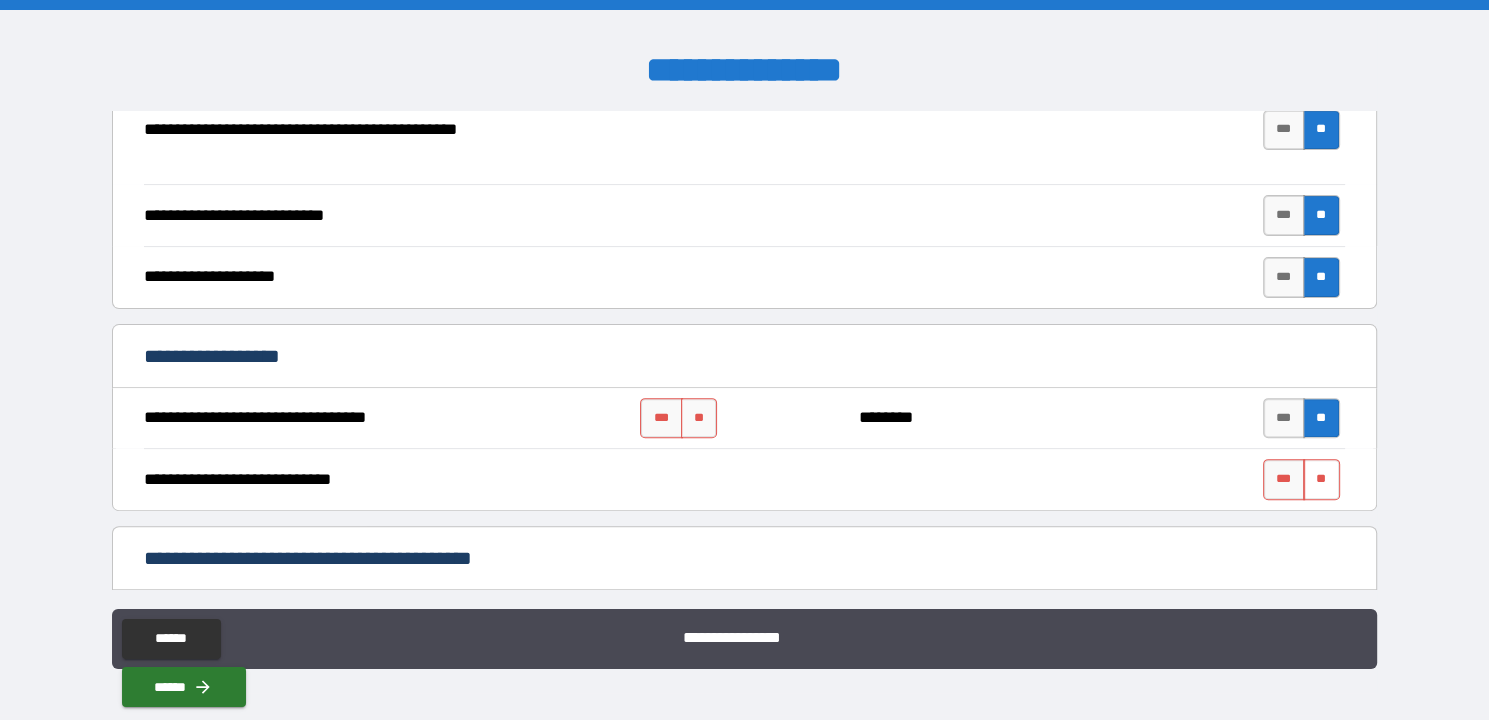 click on "**" at bounding box center (1321, 479) 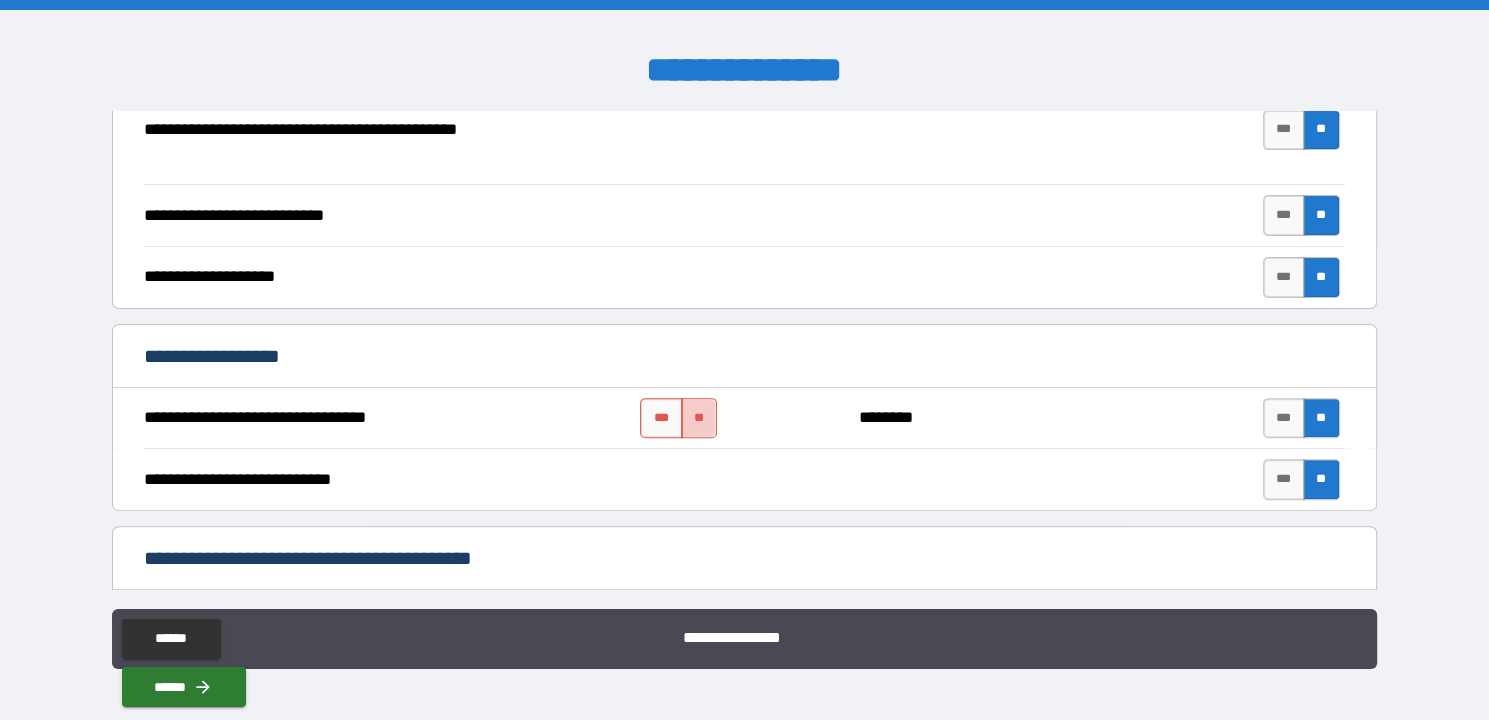click on "**" at bounding box center (699, 418) 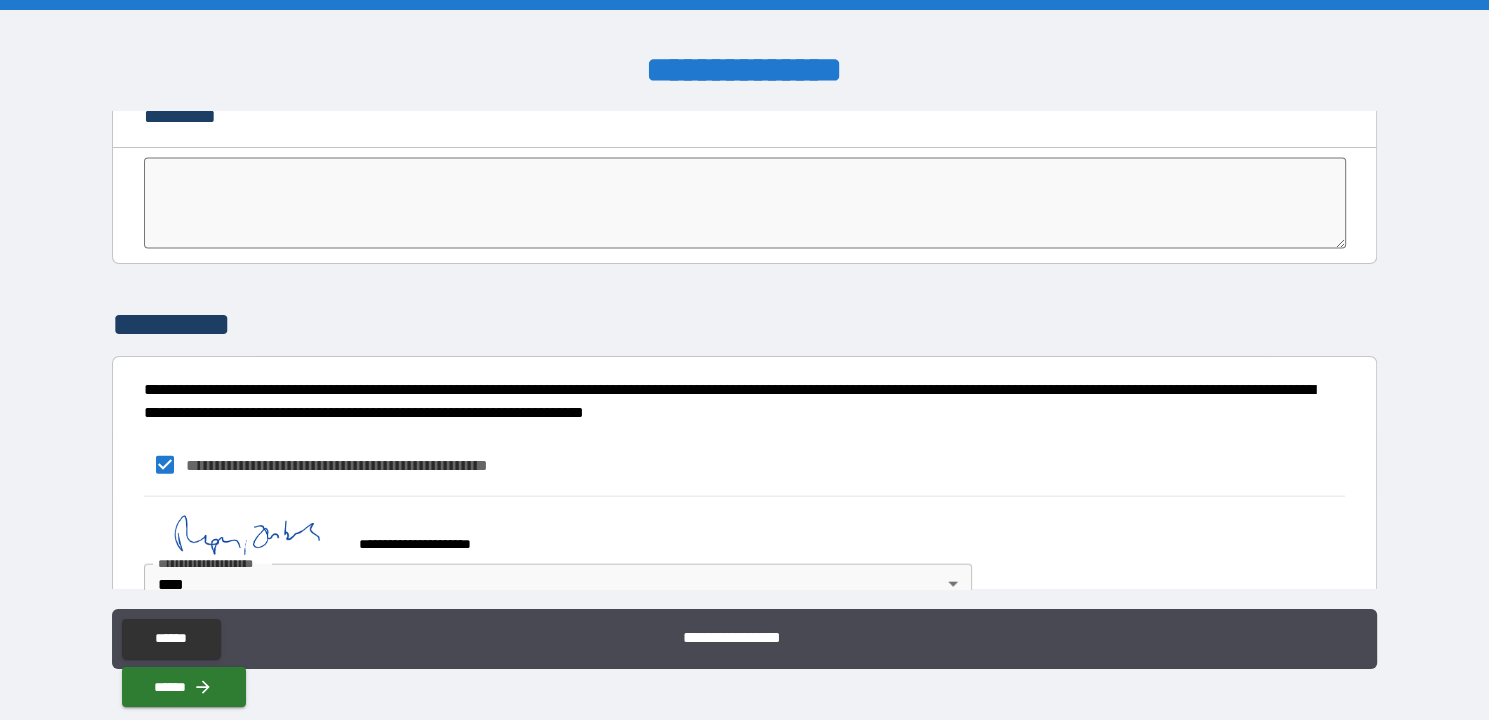 scroll, scrollTop: 4088, scrollLeft: 0, axis: vertical 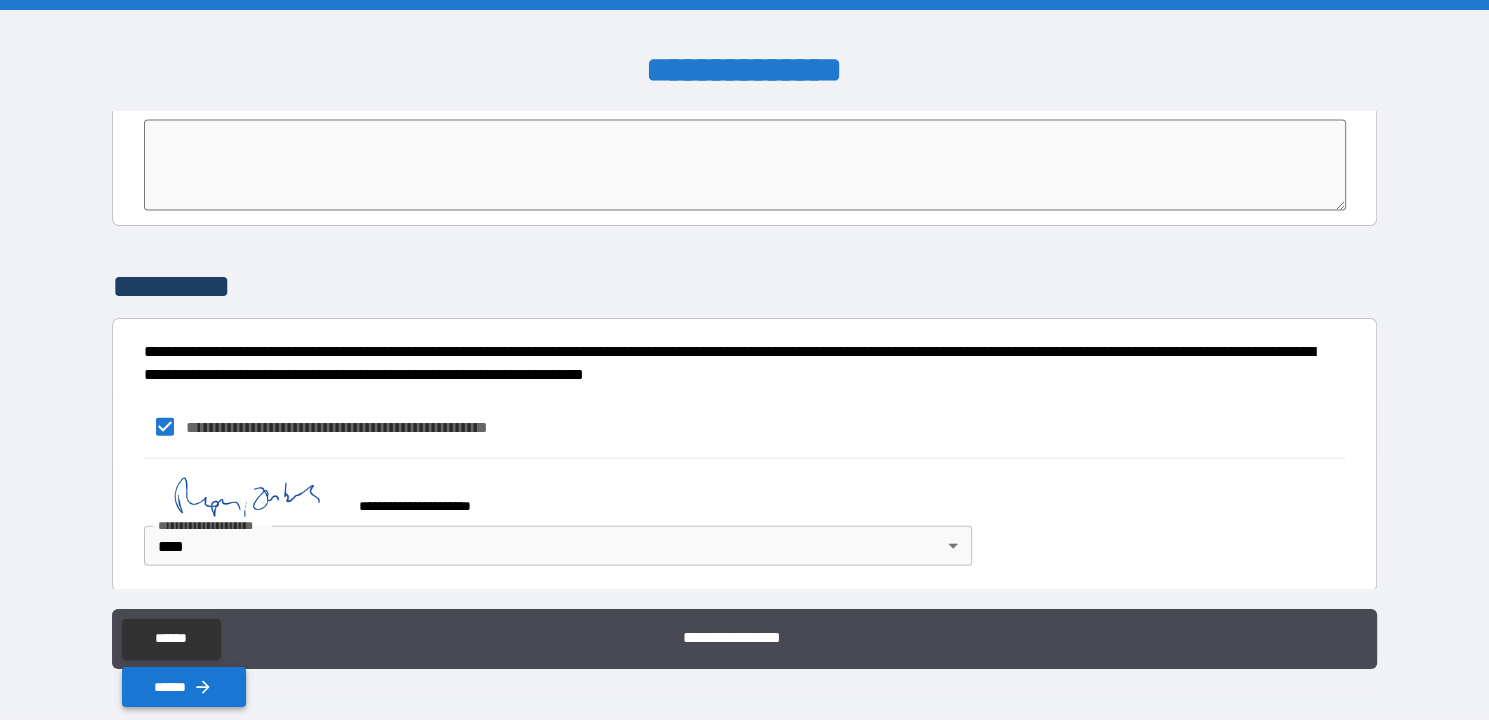 click on "******" at bounding box center [184, 687] 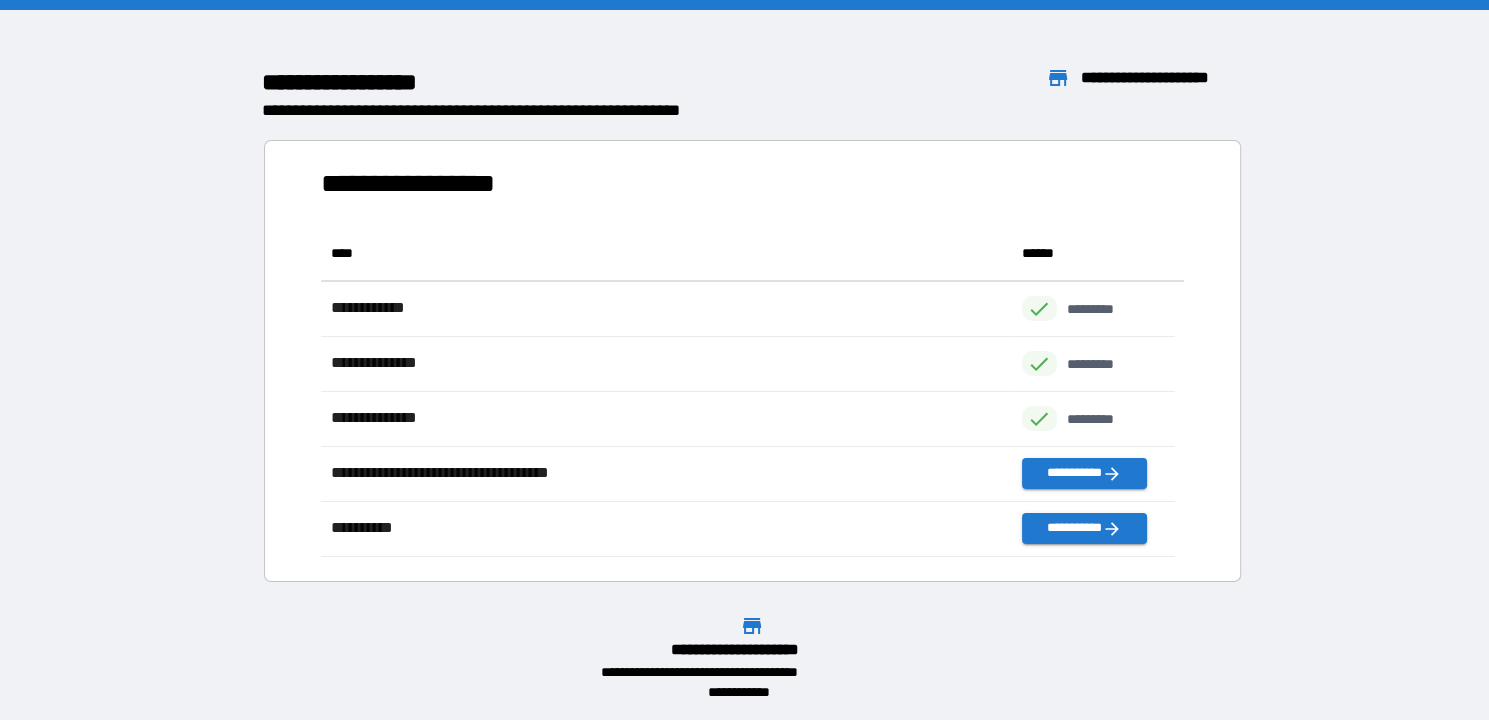 scroll, scrollTop: 15, scrollLeft: 16, axis: both 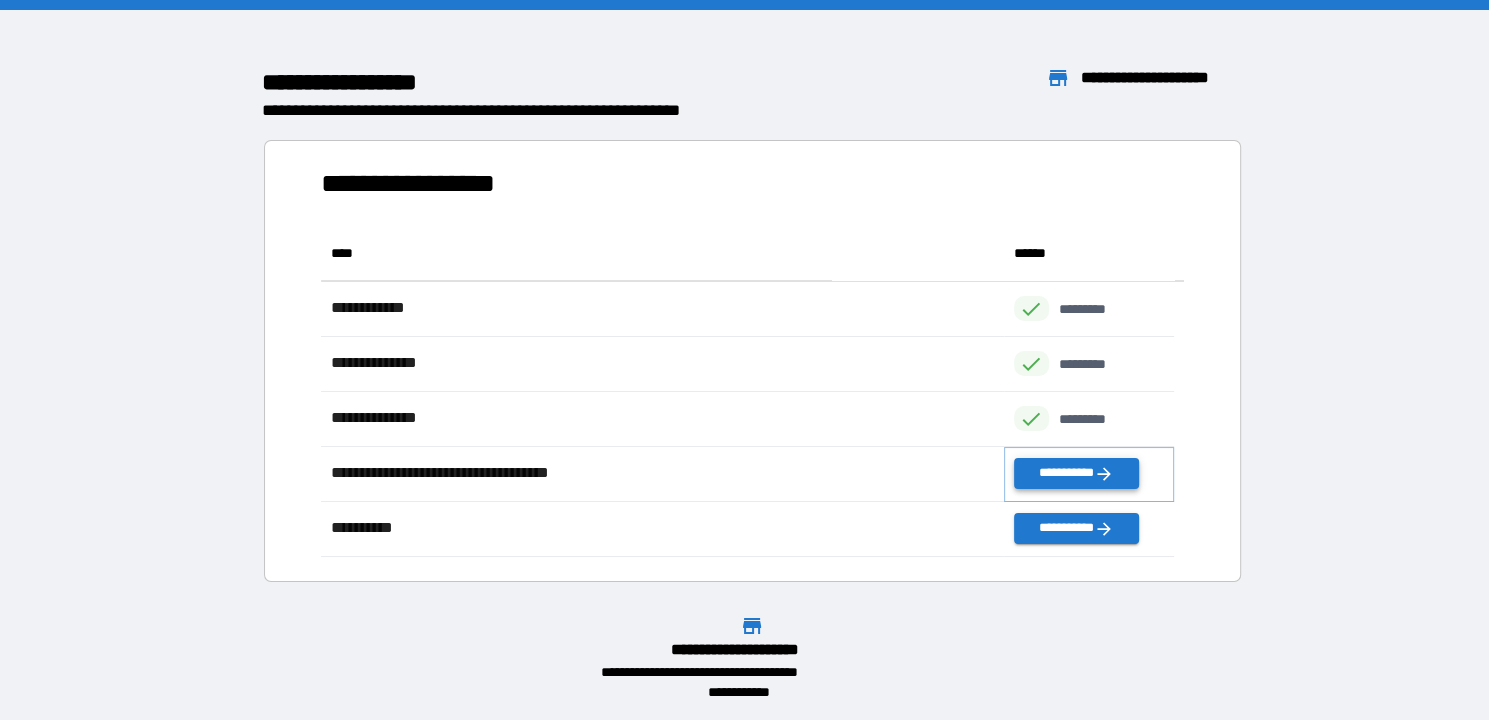 click on "**********" at bounding box center [1076, 473] 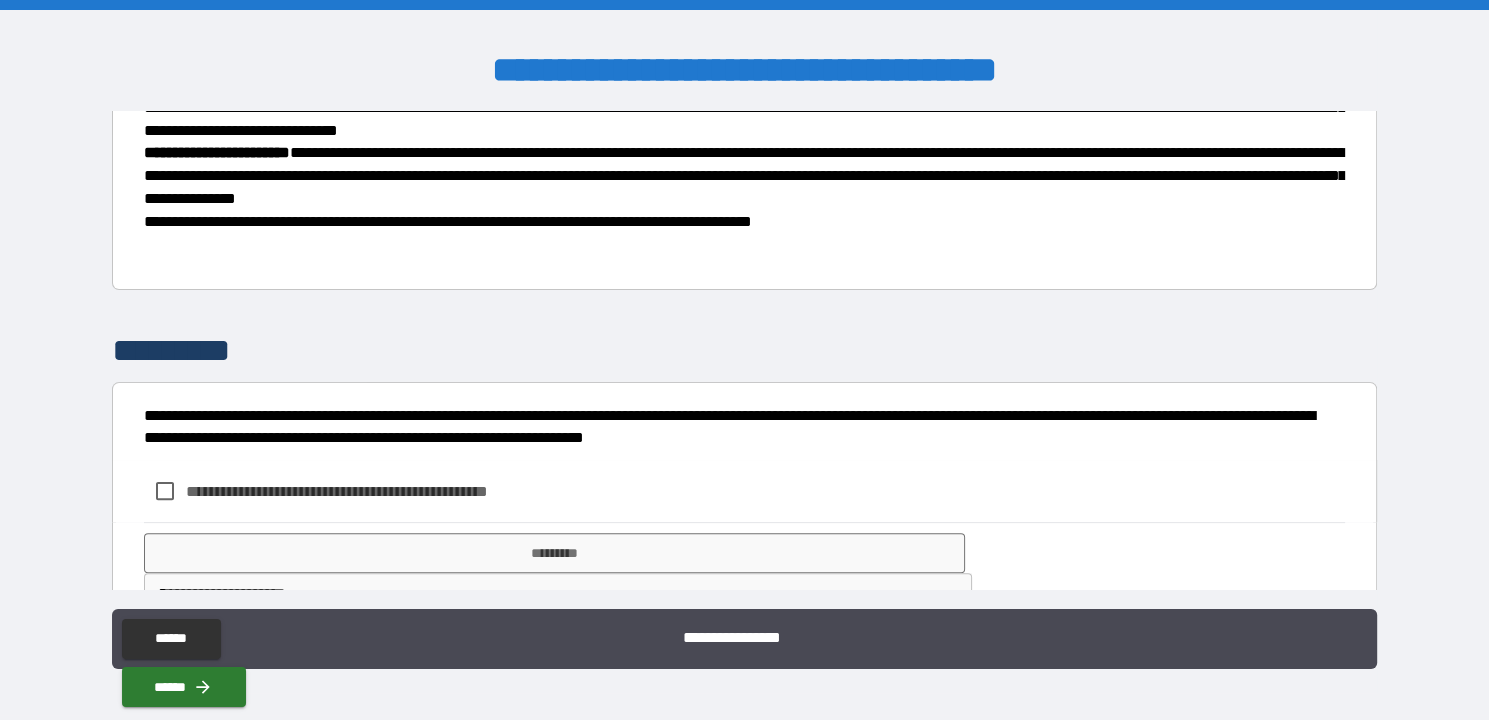 scroll, scrollTop: 585, scrollLeft: 0, axis: vertical 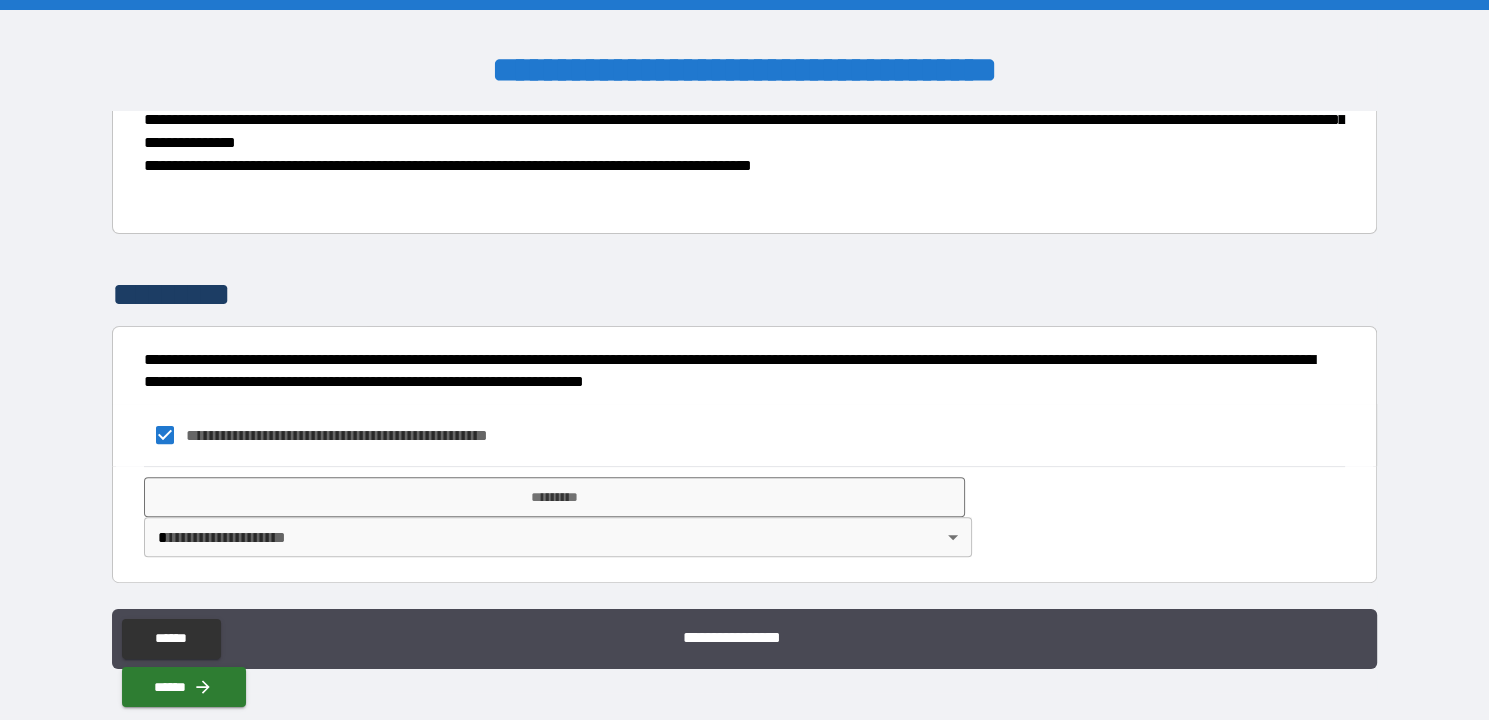 click on "**********" at bounding box center [744, 360] 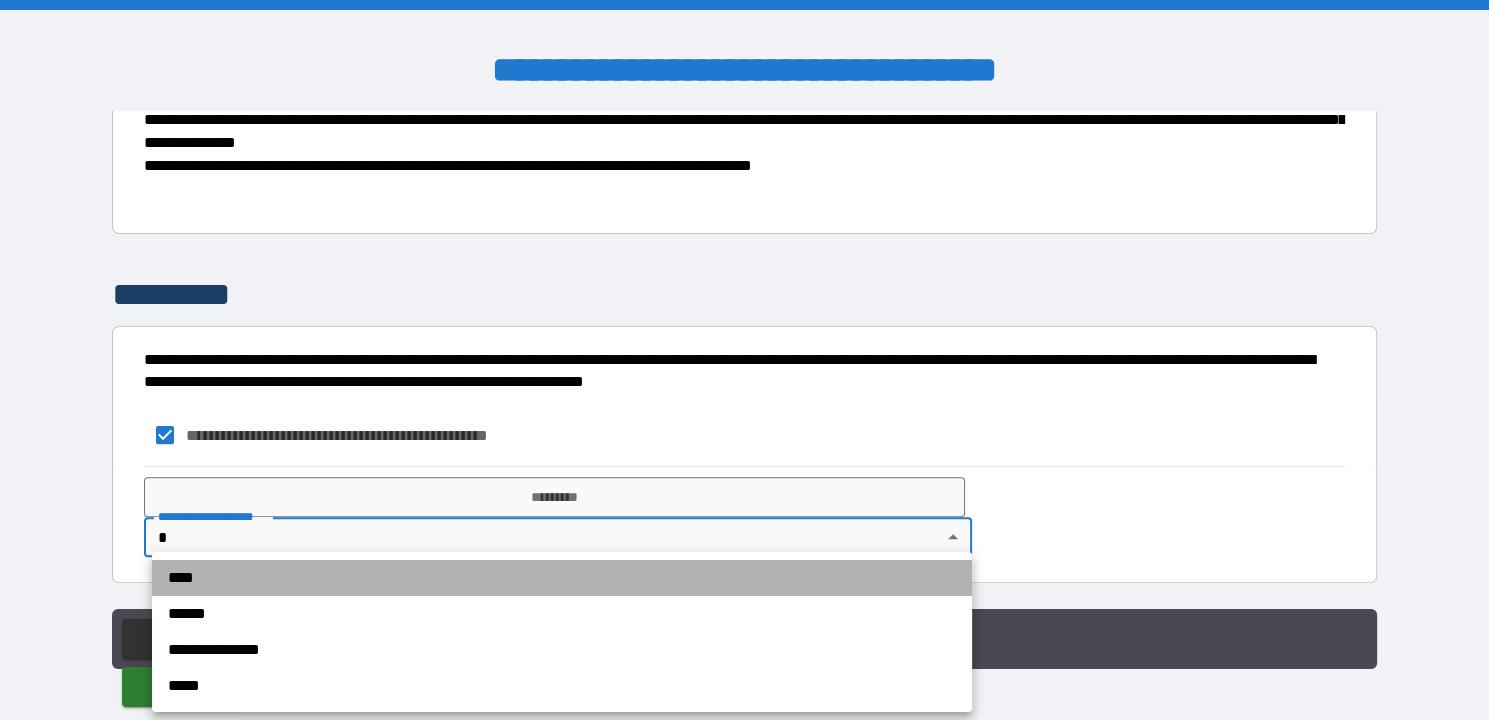 click on "****" at bounding box center (562, 578) 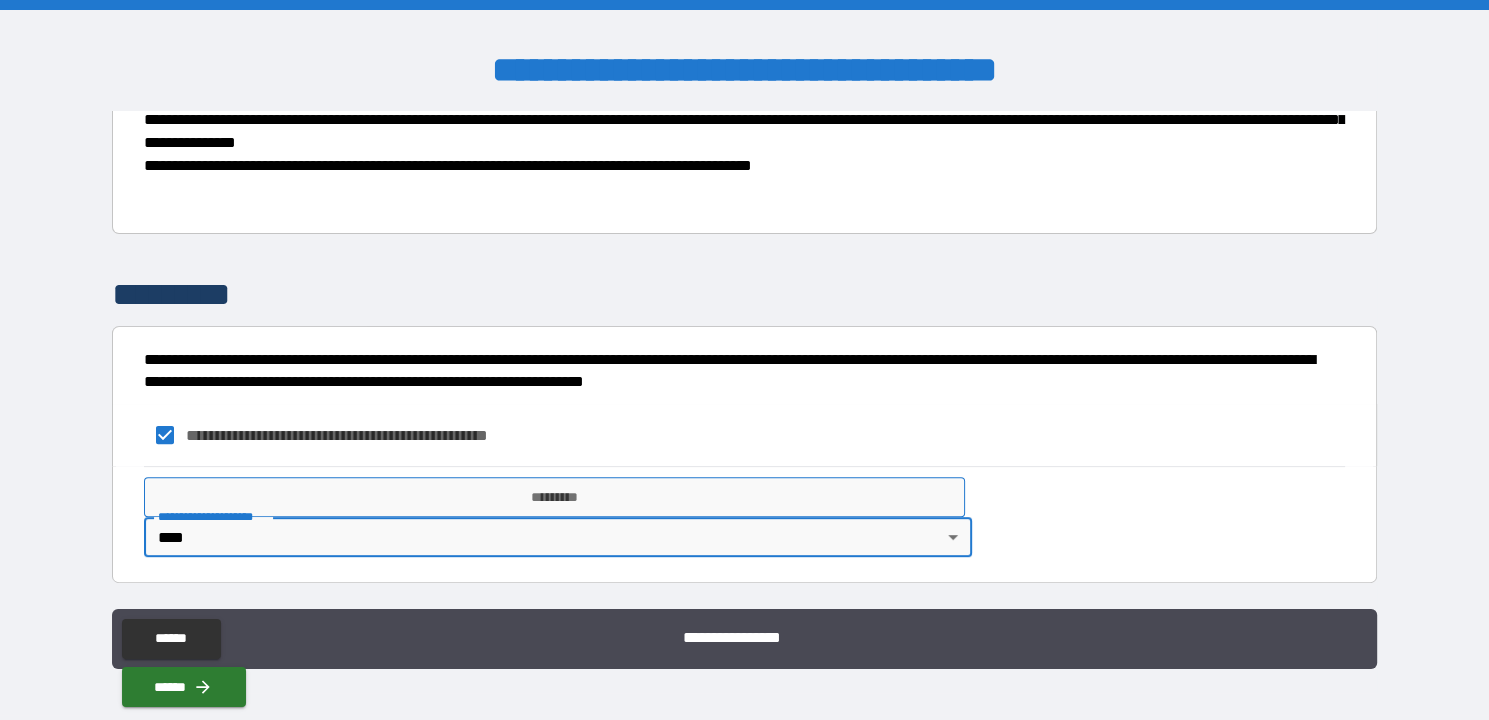 click on "*********" at bounding box center [554, 497] 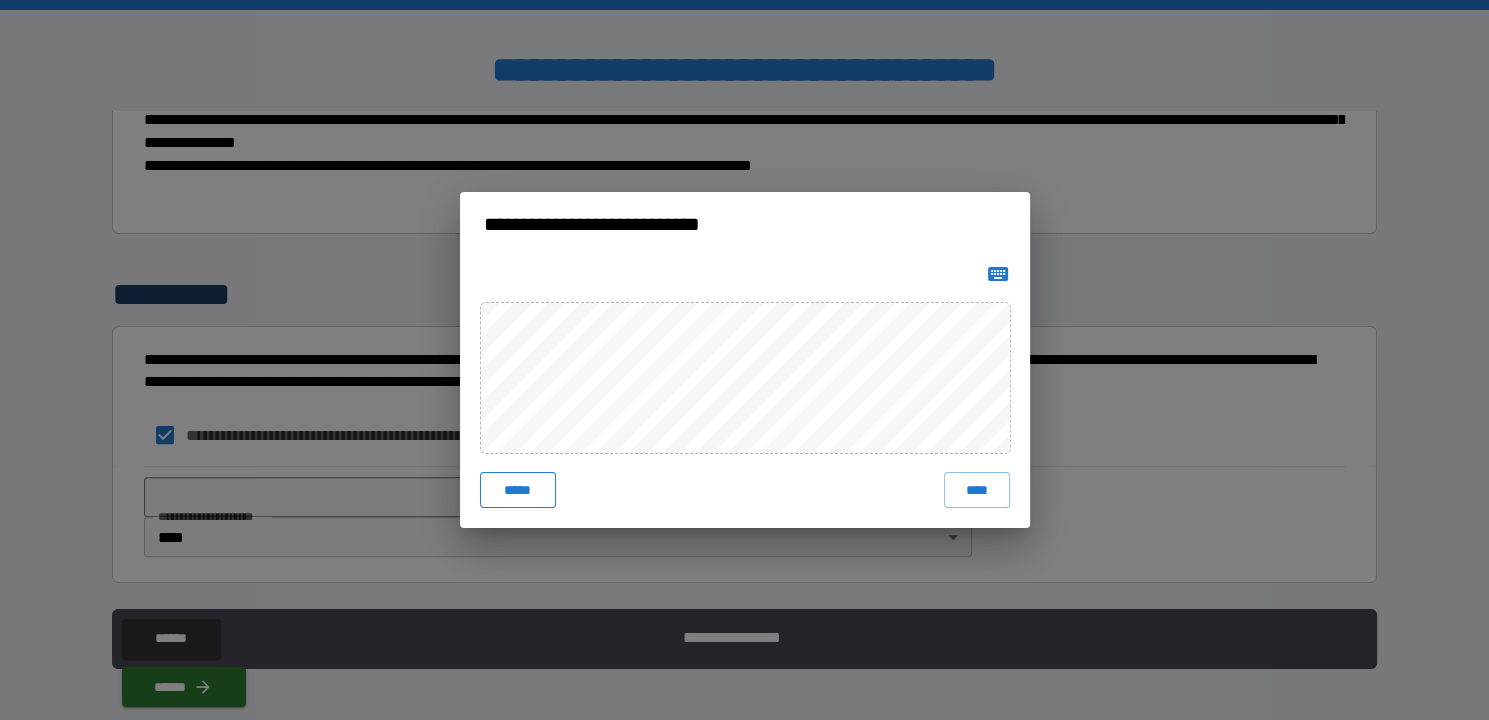 click on "*****" at bounding box center [518, 490] 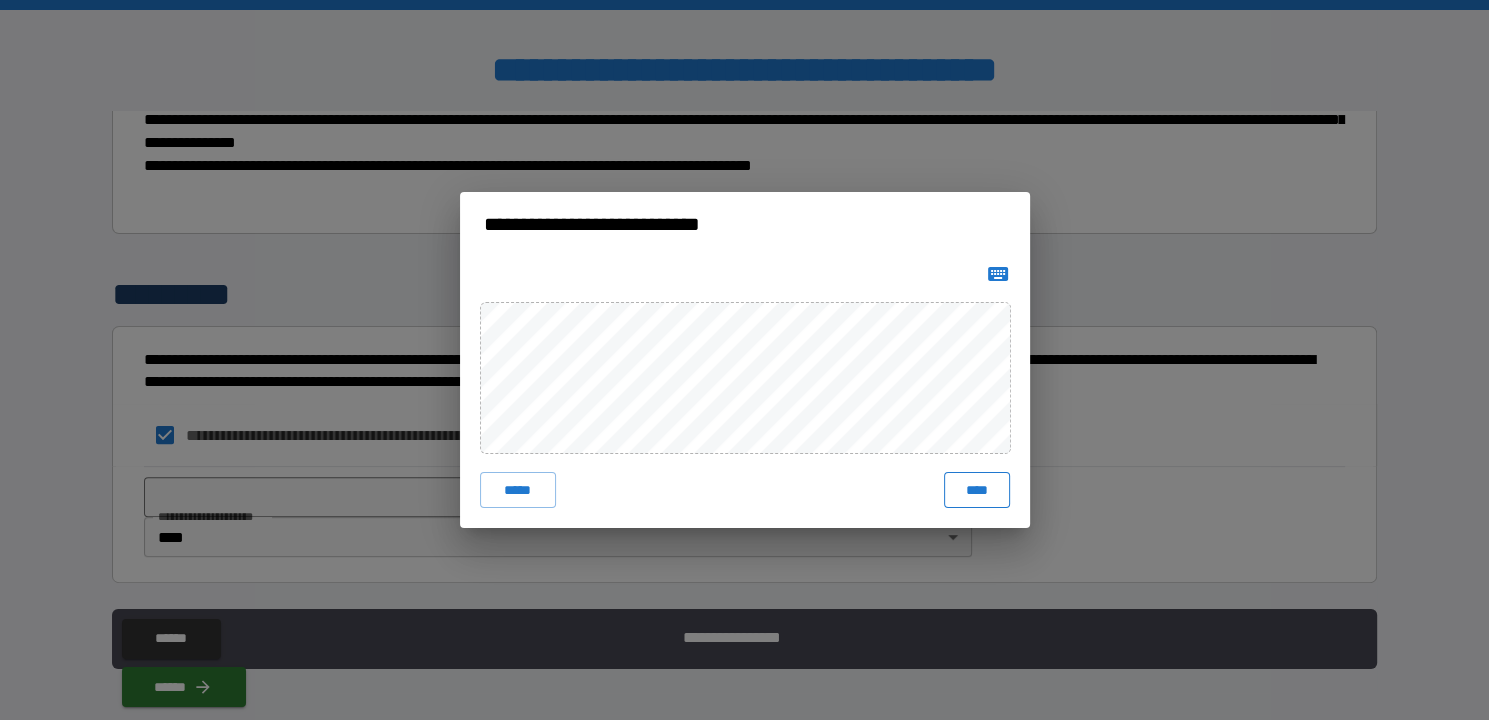 click on "****" at bounding box center (976, 490) 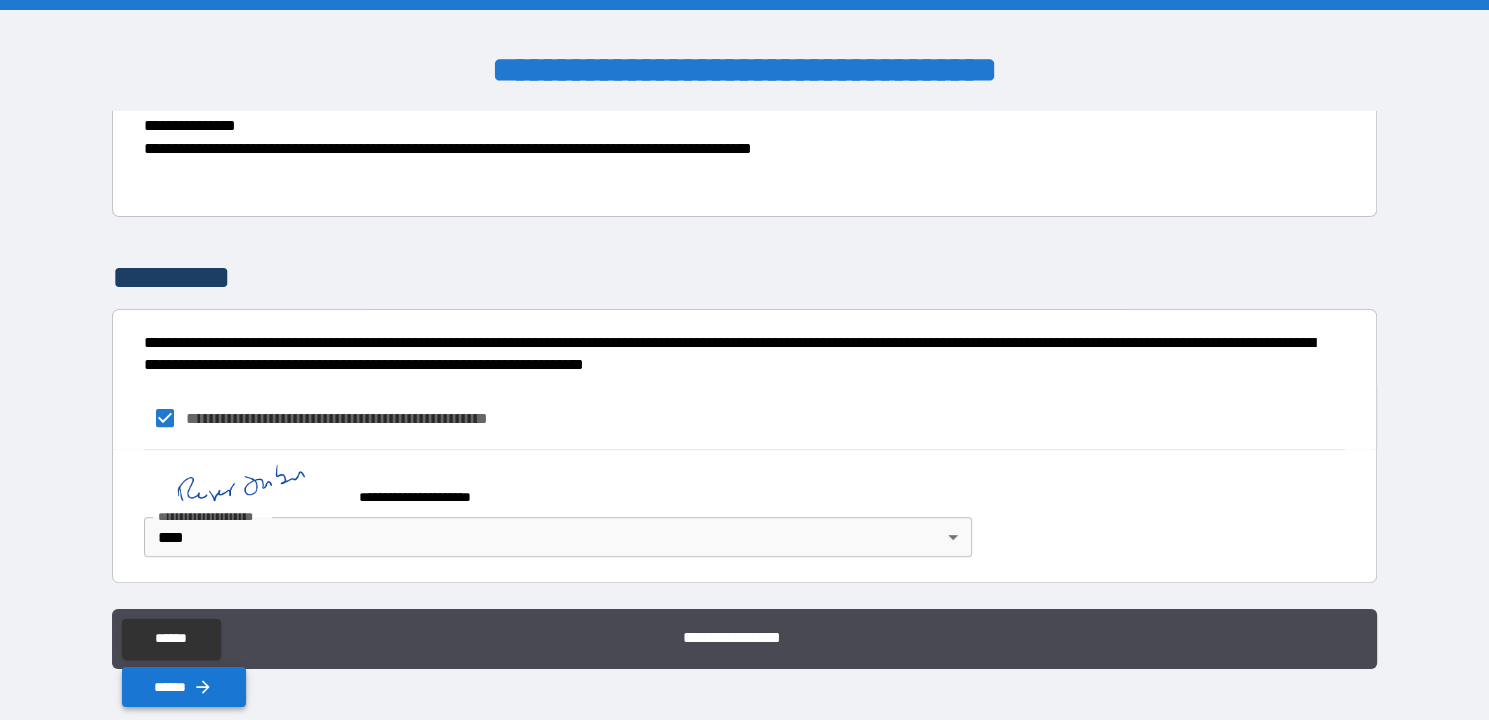 click on "******" at bounding box center [184, 687] 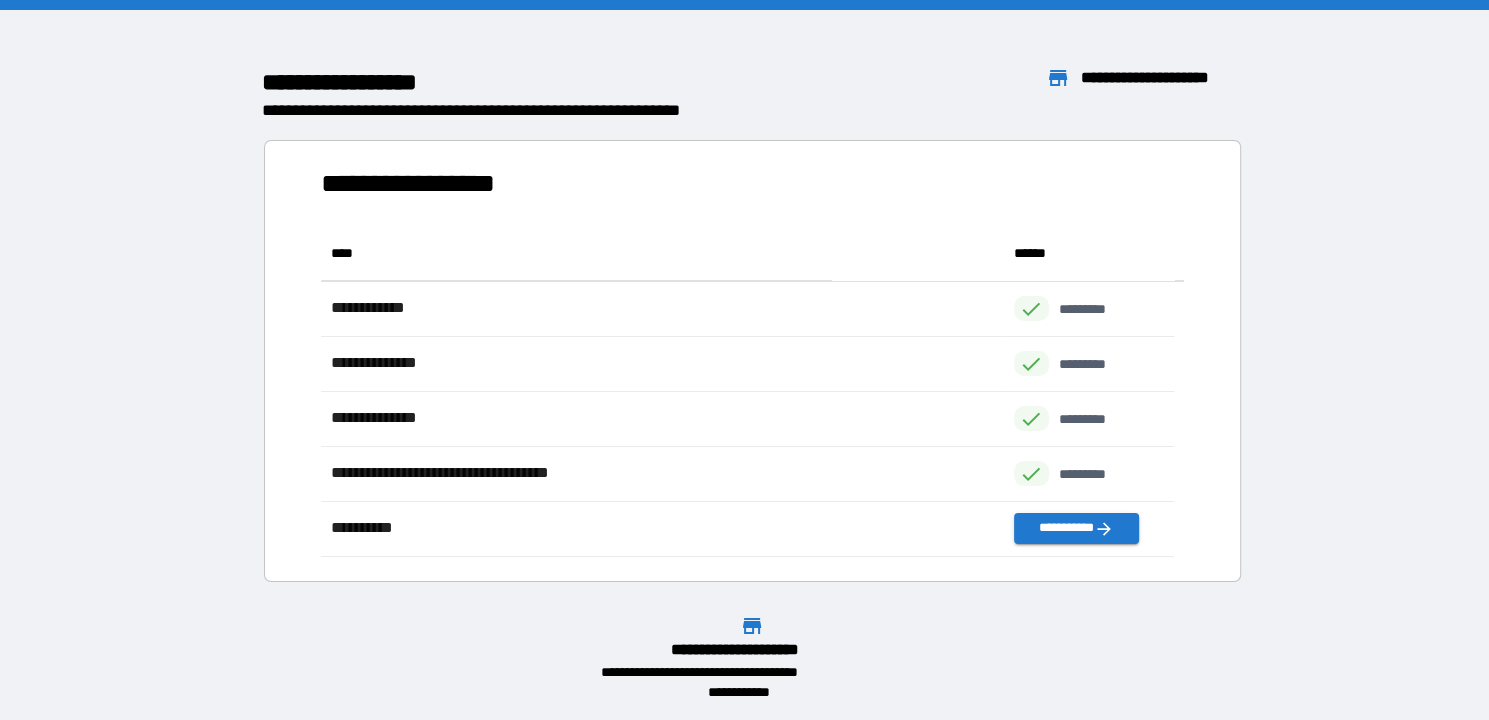 scroll, scrollTop: 15, scrollLeft: 16, axis: both 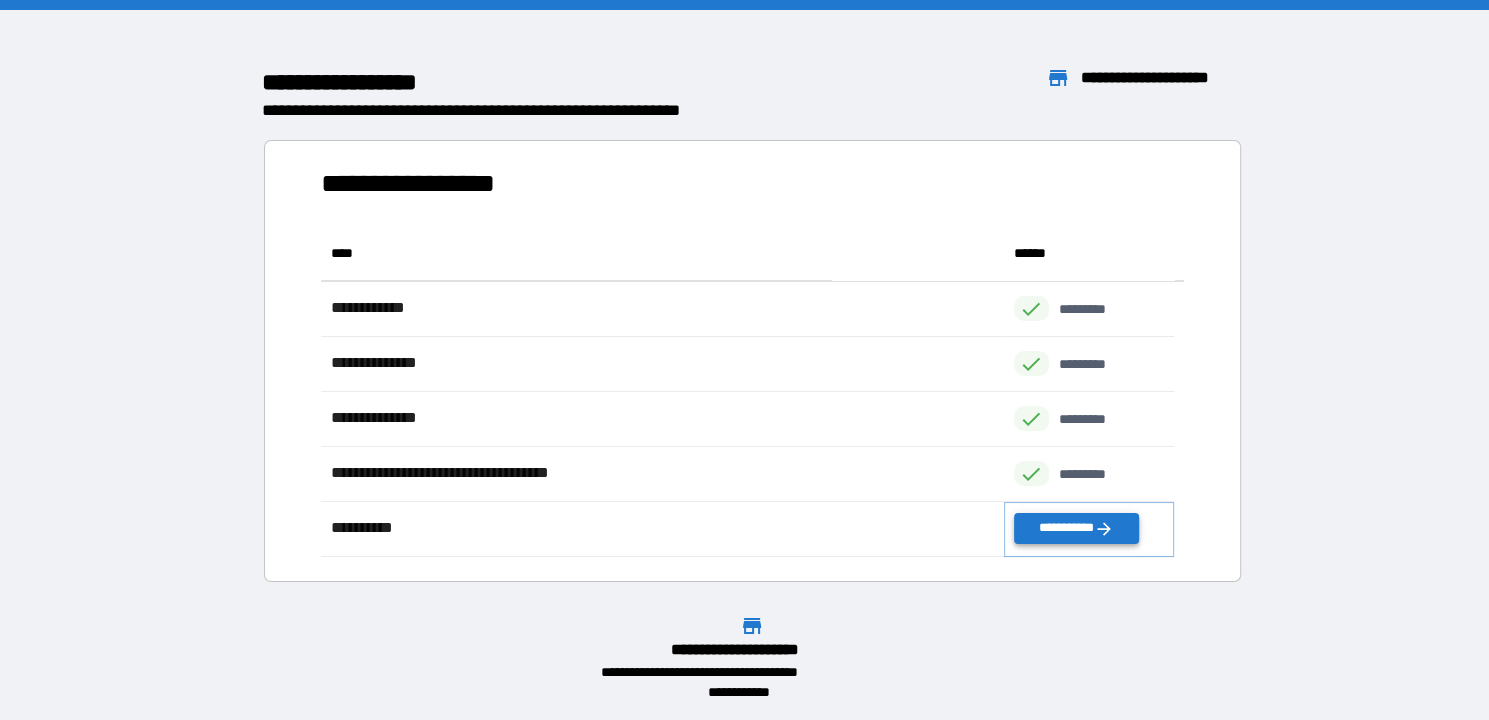 click on "**********" at bounding box center [1076, 528] 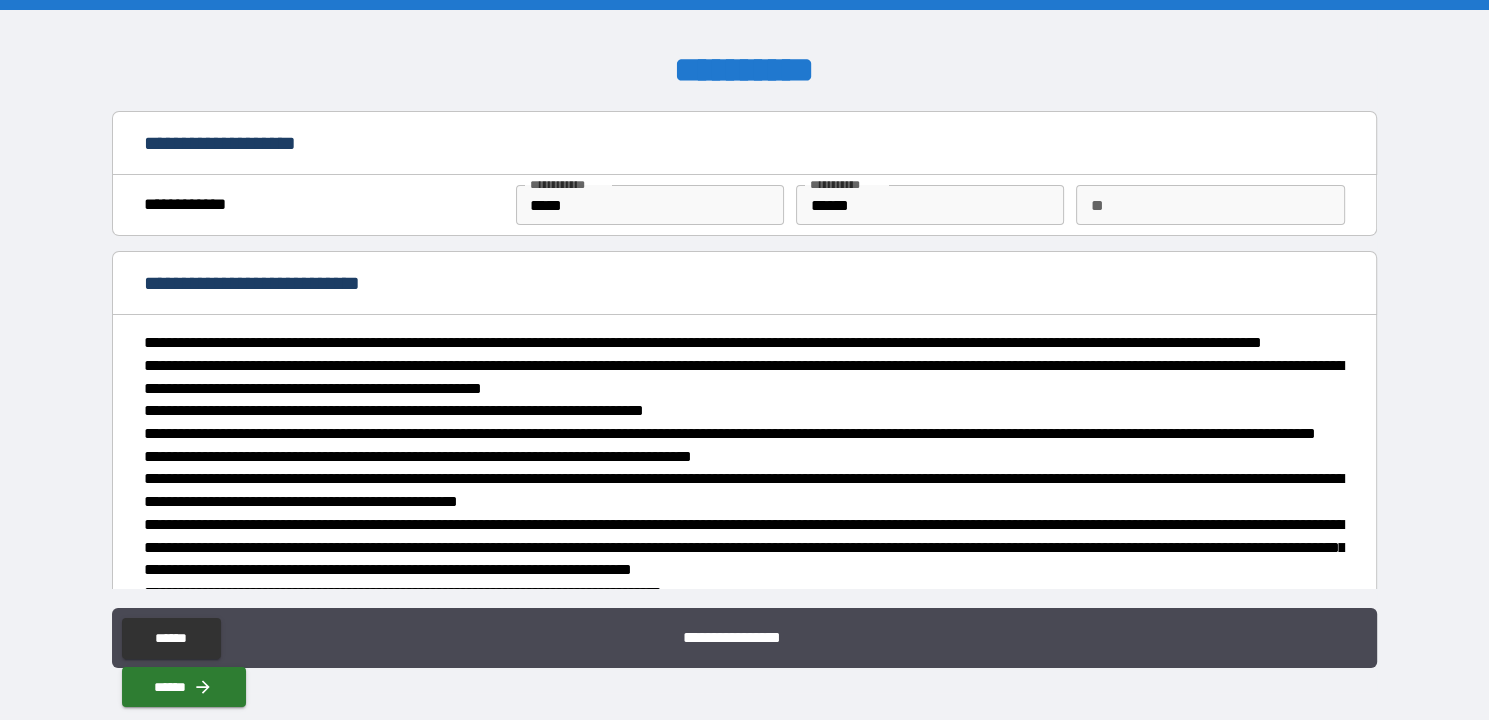 type on "*" 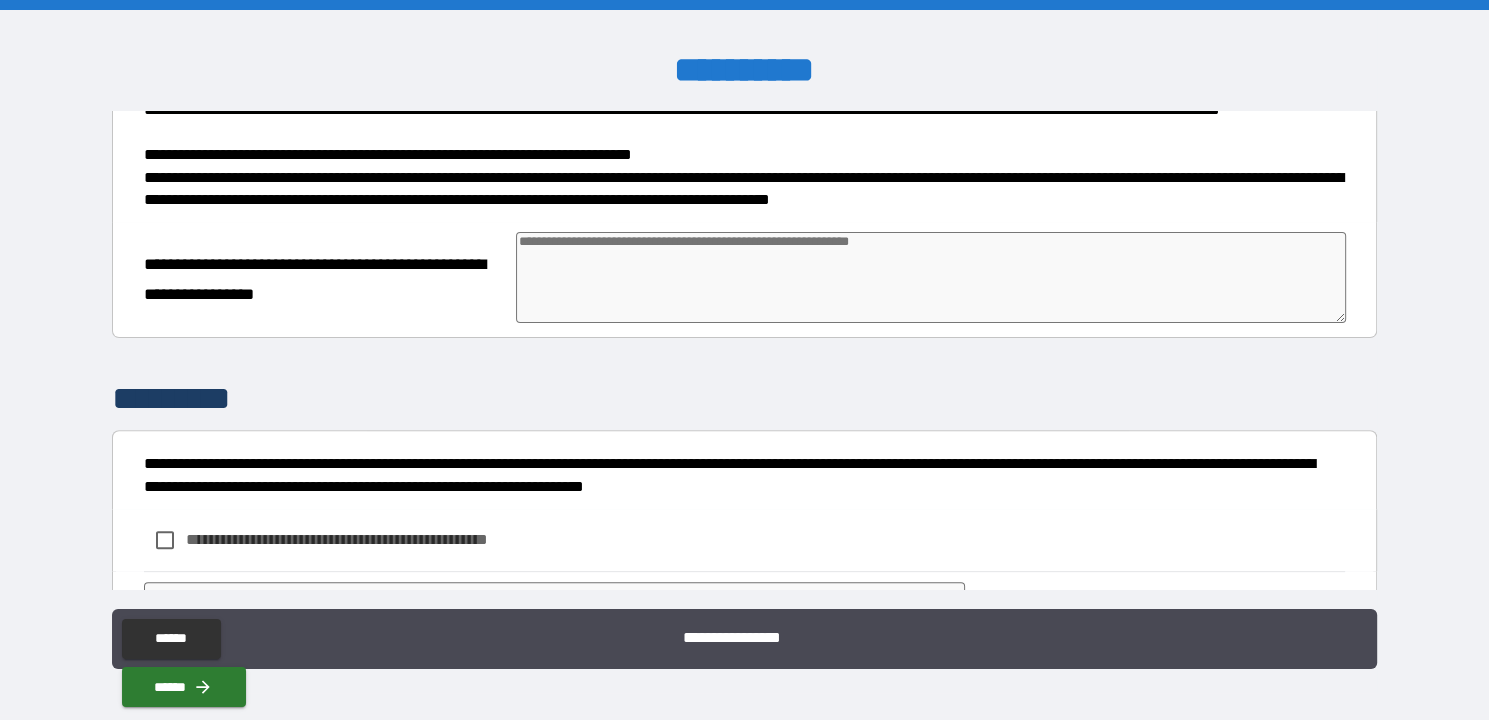 scroll, scrollTop: 599, scrollLeft: 0, axis: vertical 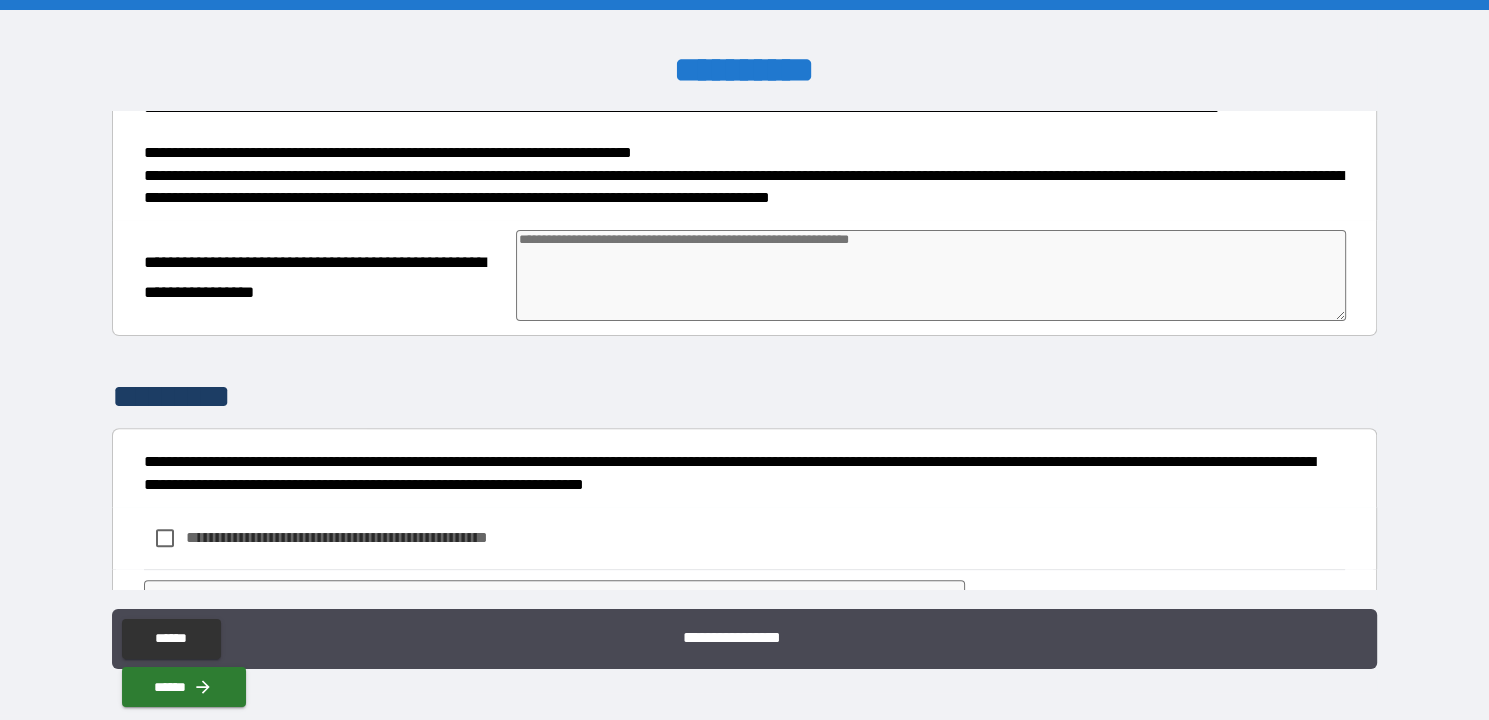click at bounding box center (930, 275) 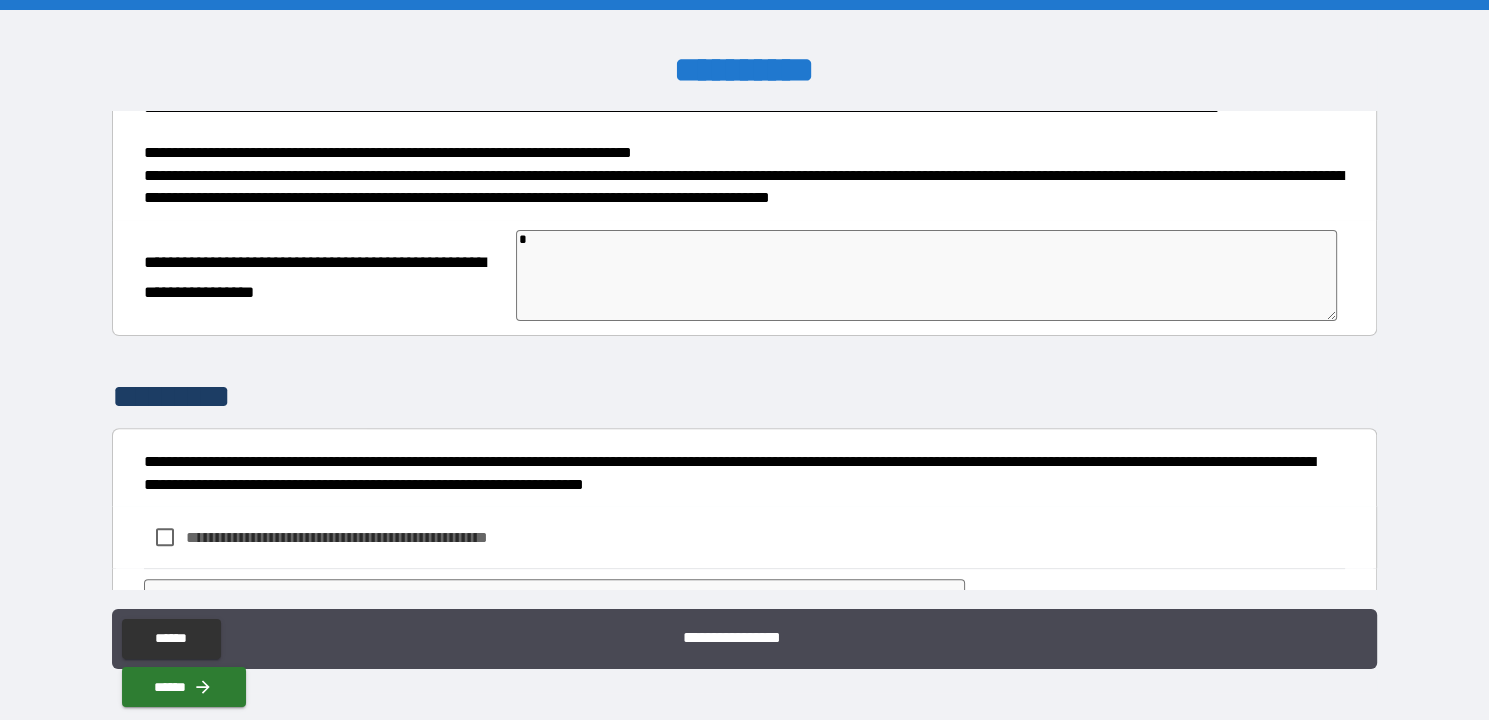 type on "**" 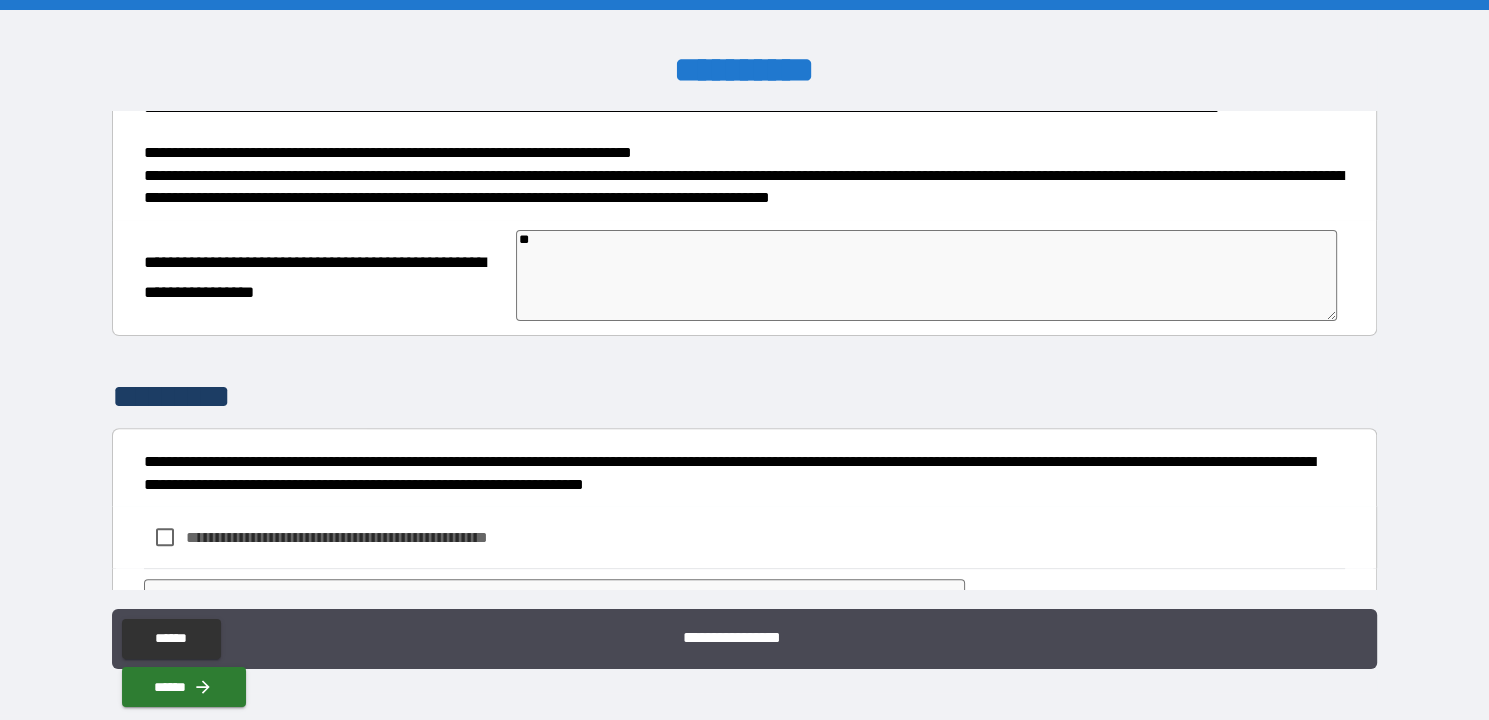 type on "***" 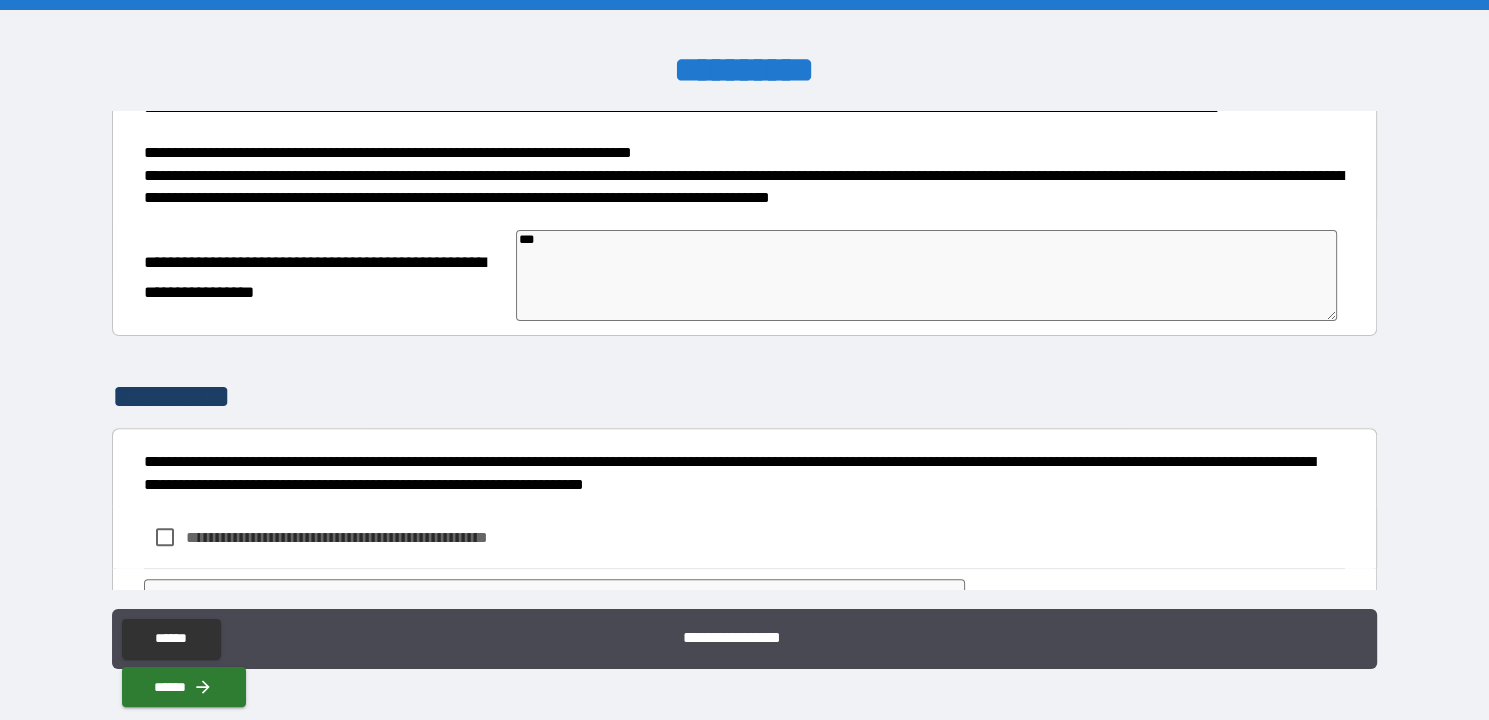 type on "*" 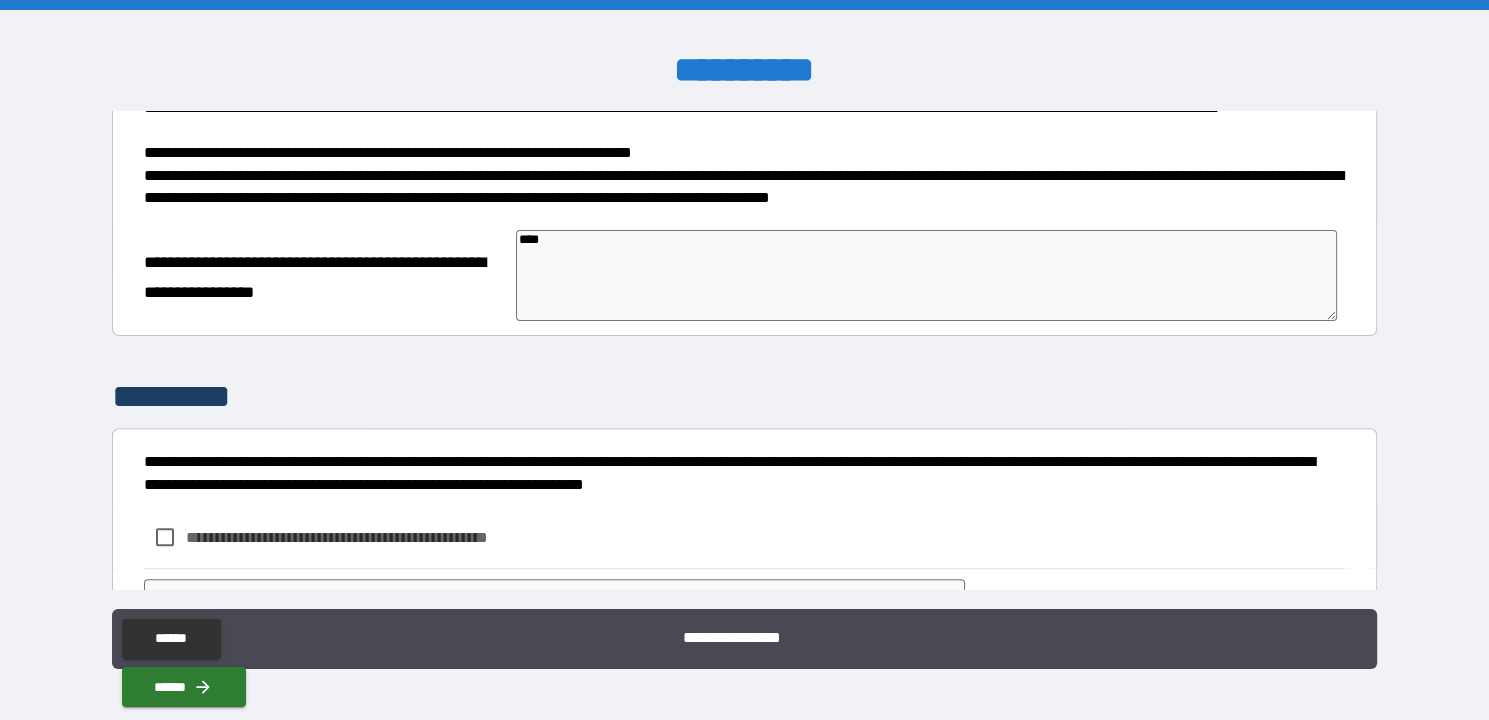 type on "*" 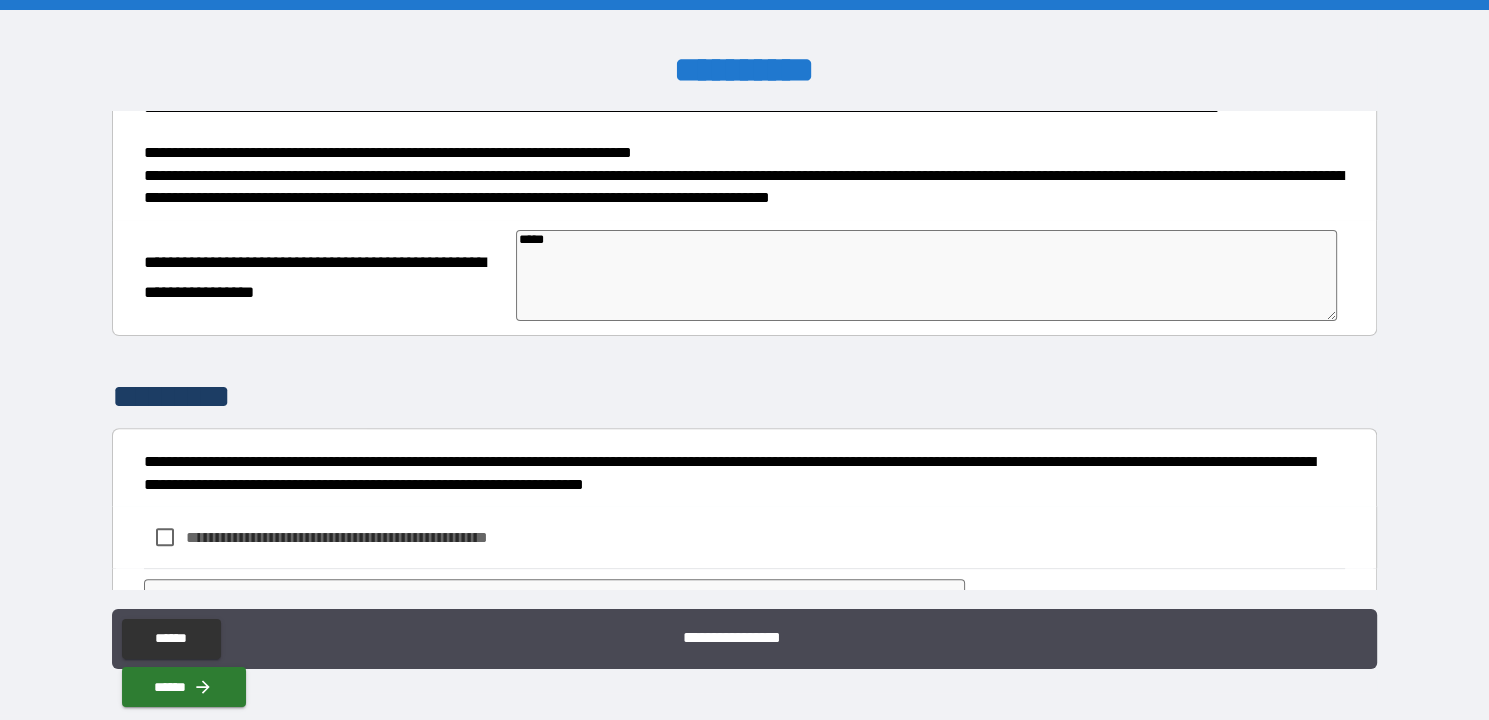 type on "*" 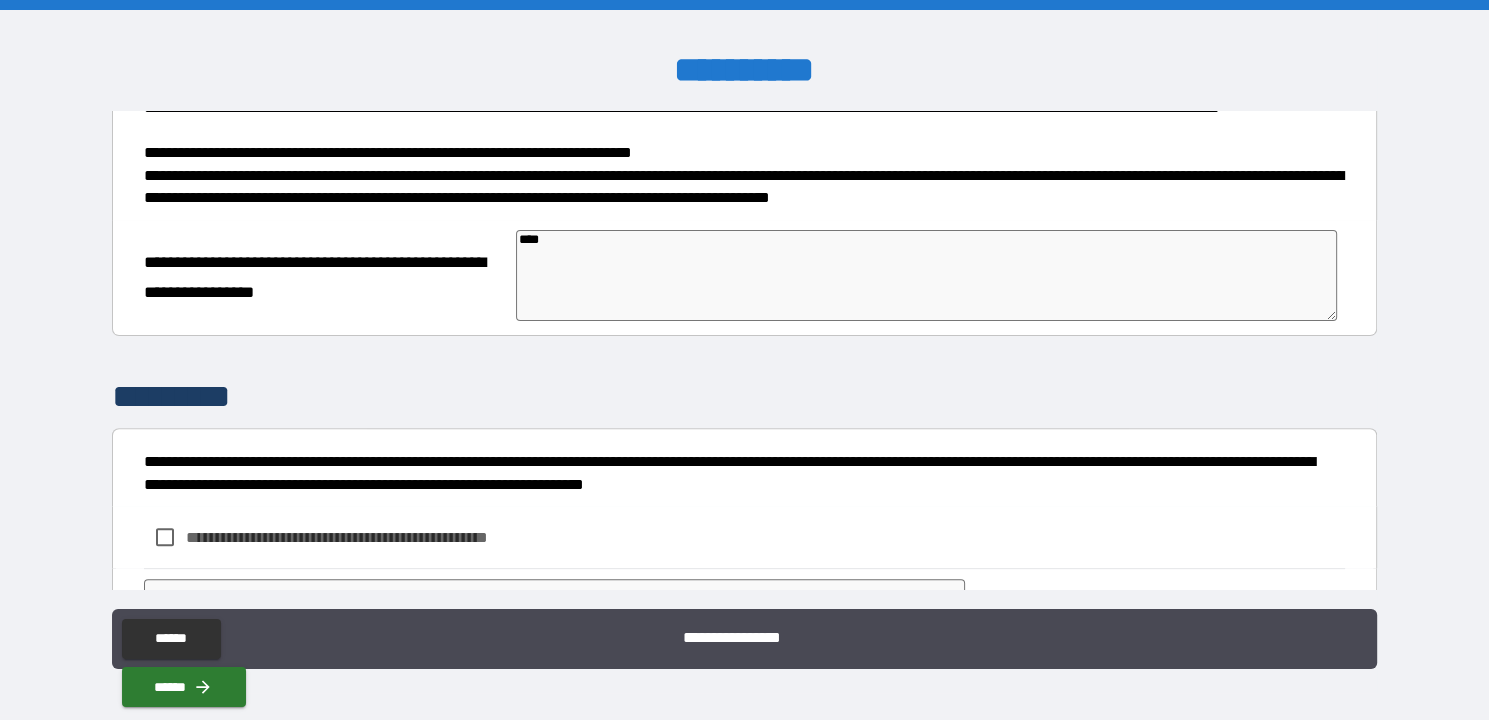 type on "***" 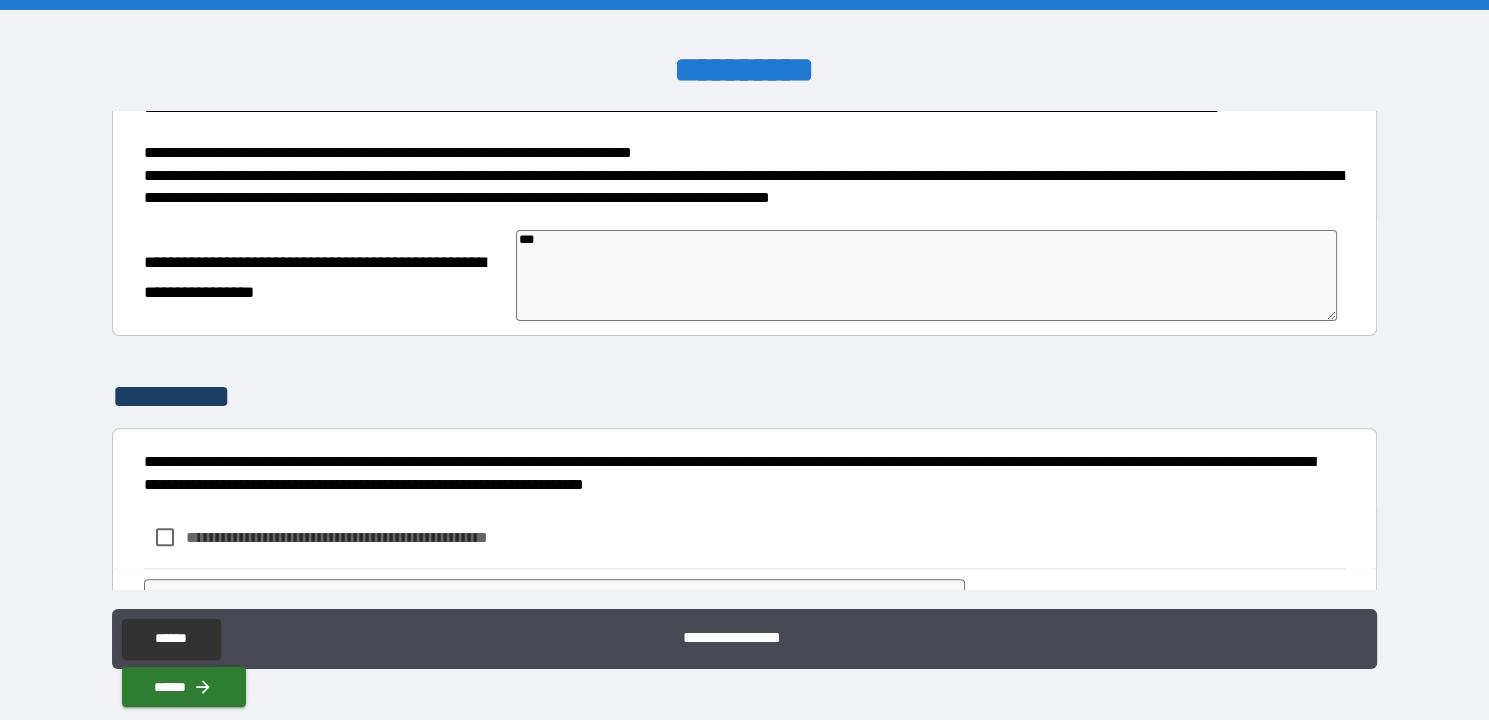 type on "**" 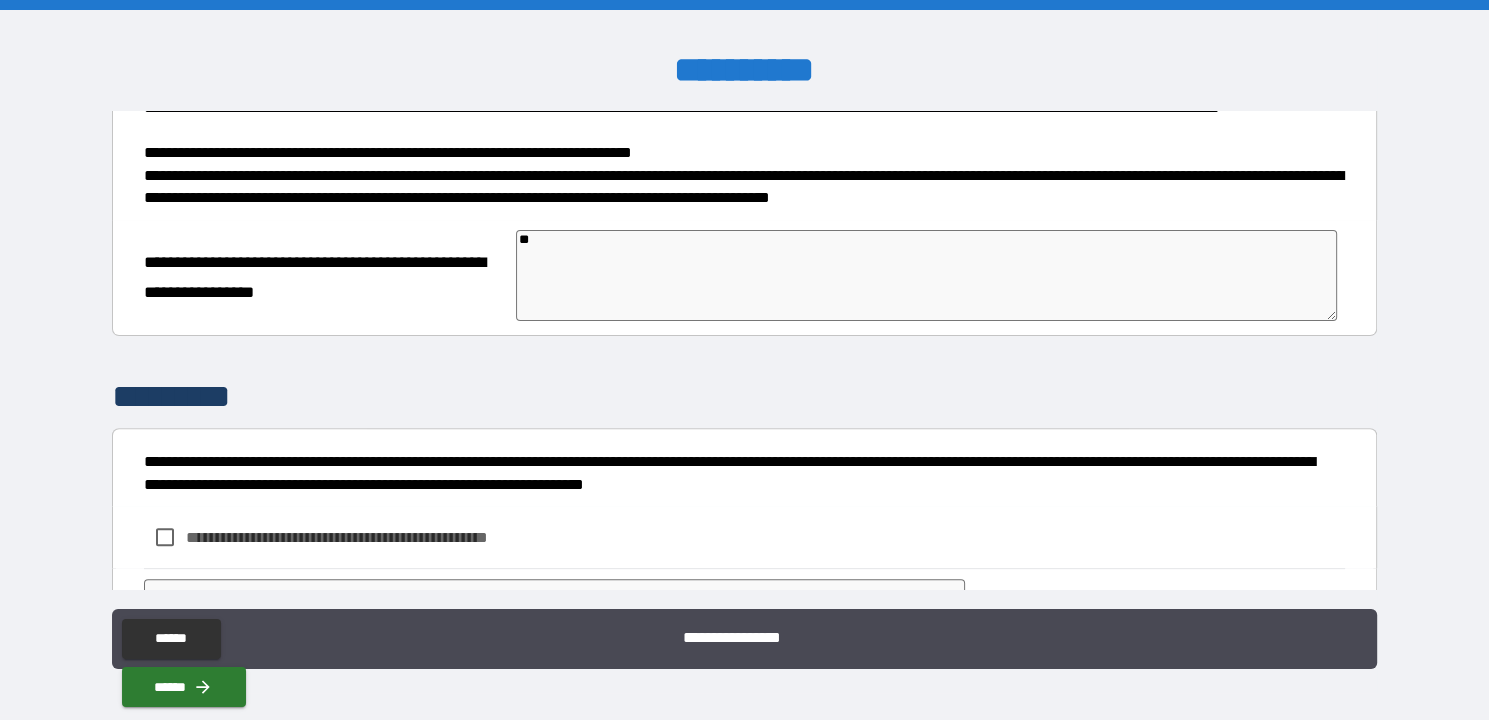 type on "*" 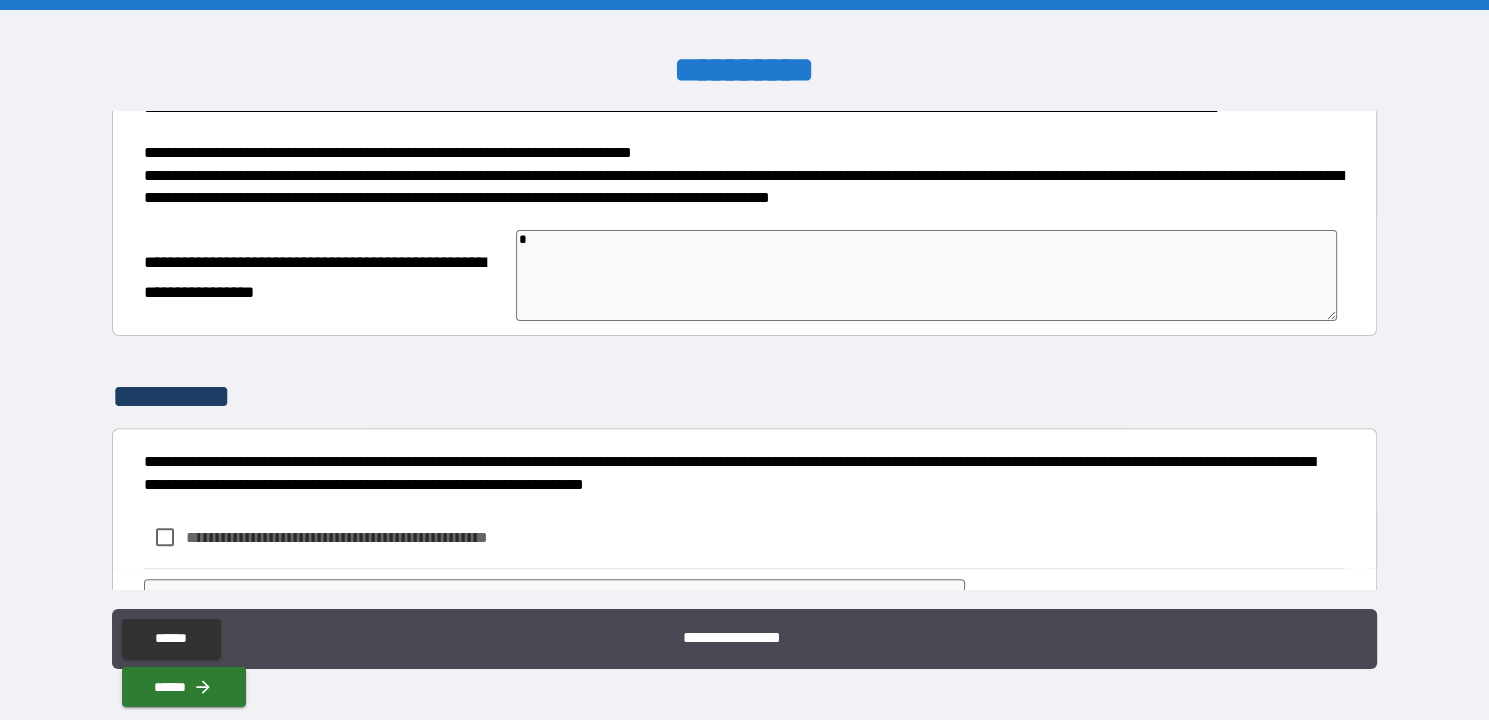 type on "*" 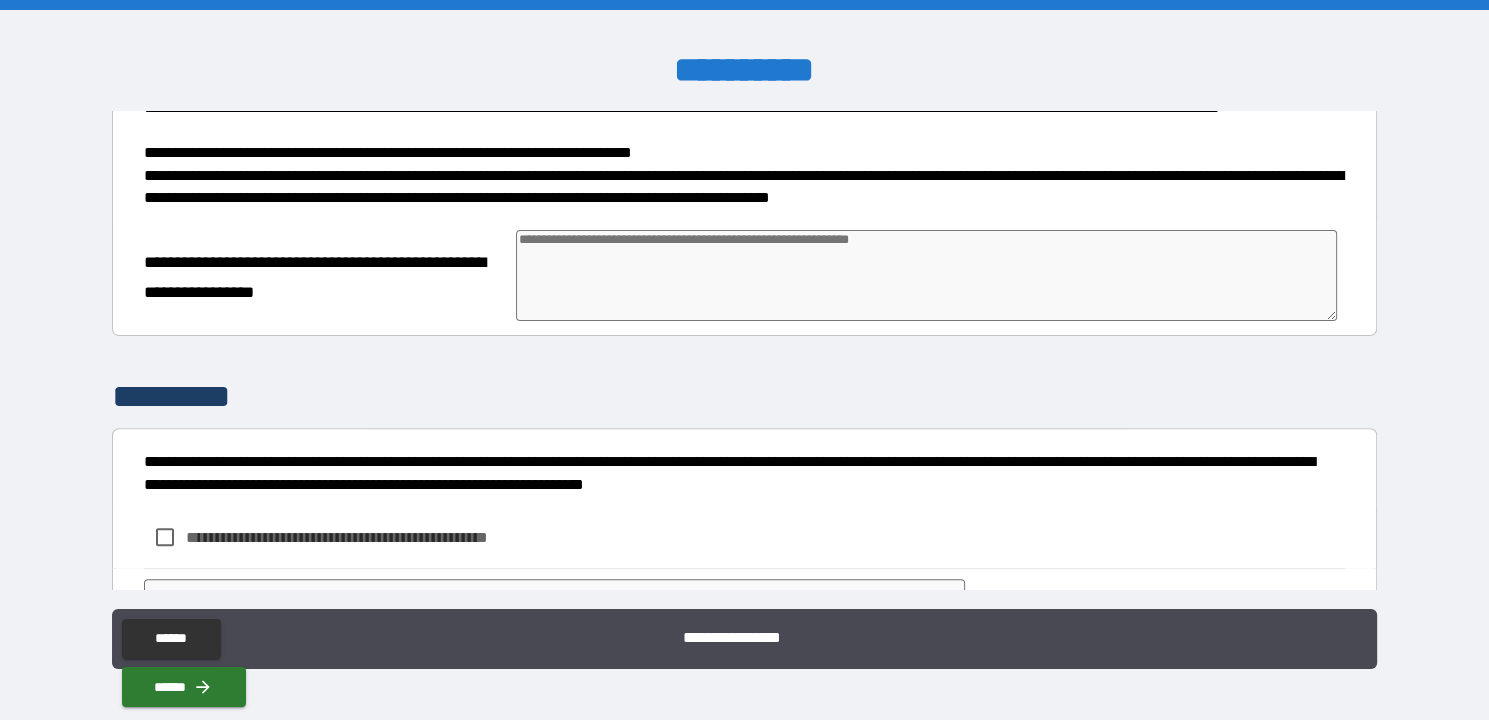 type on "*" 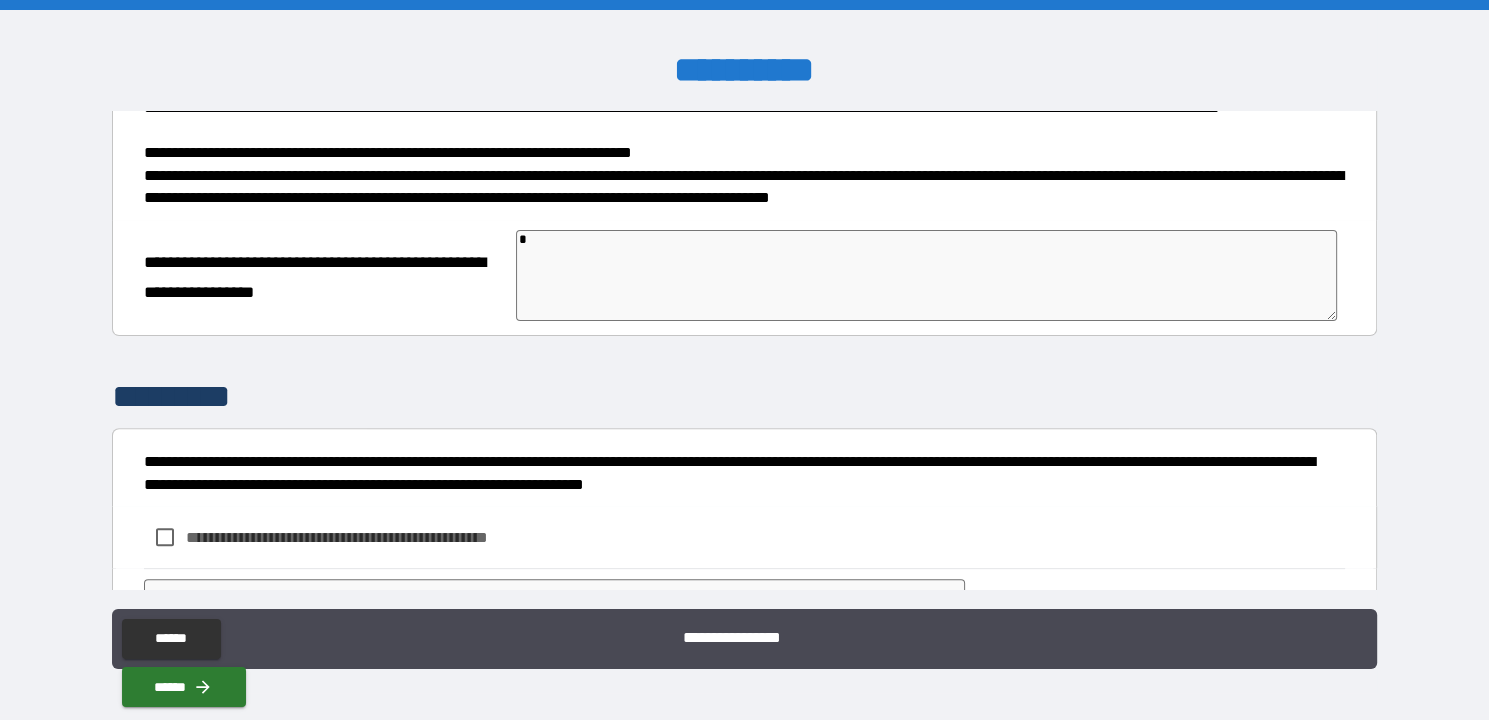 type on "**" 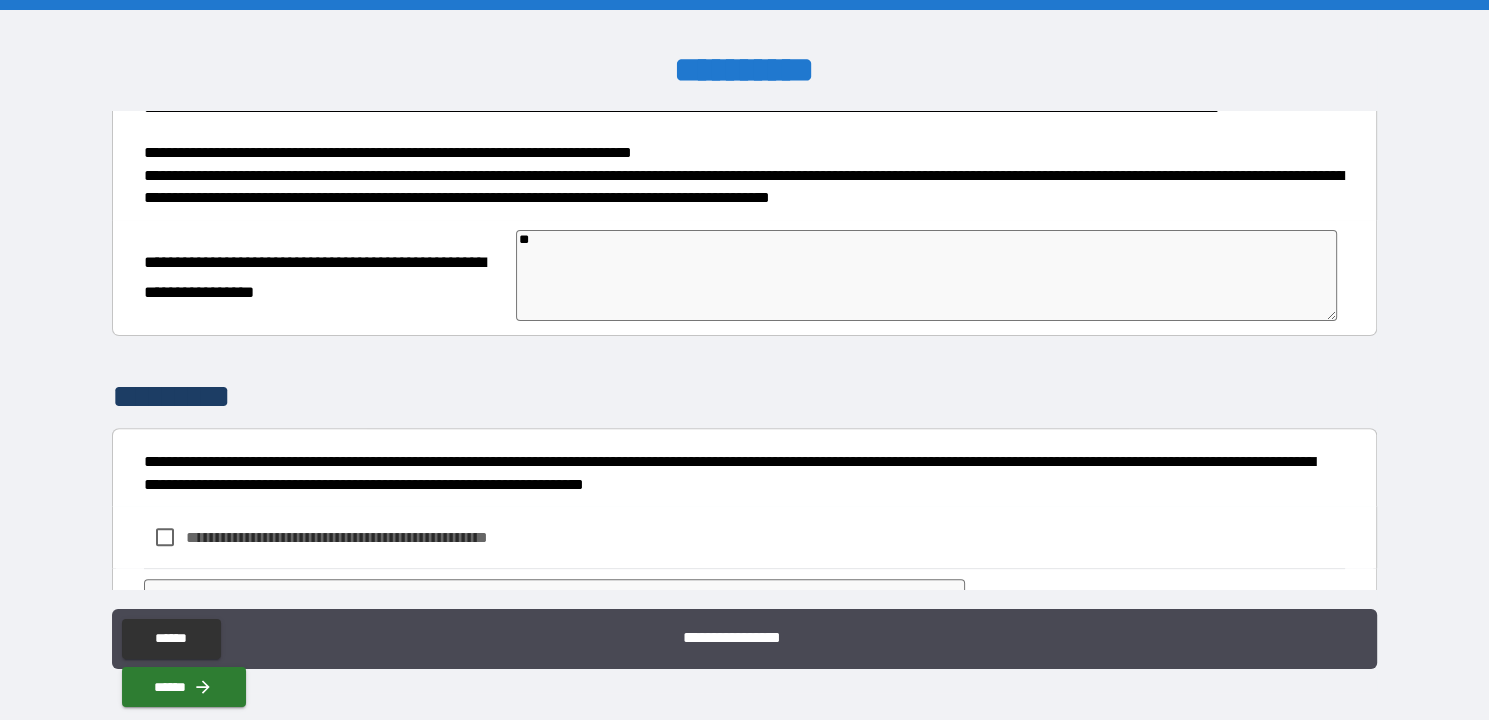 type on "*" 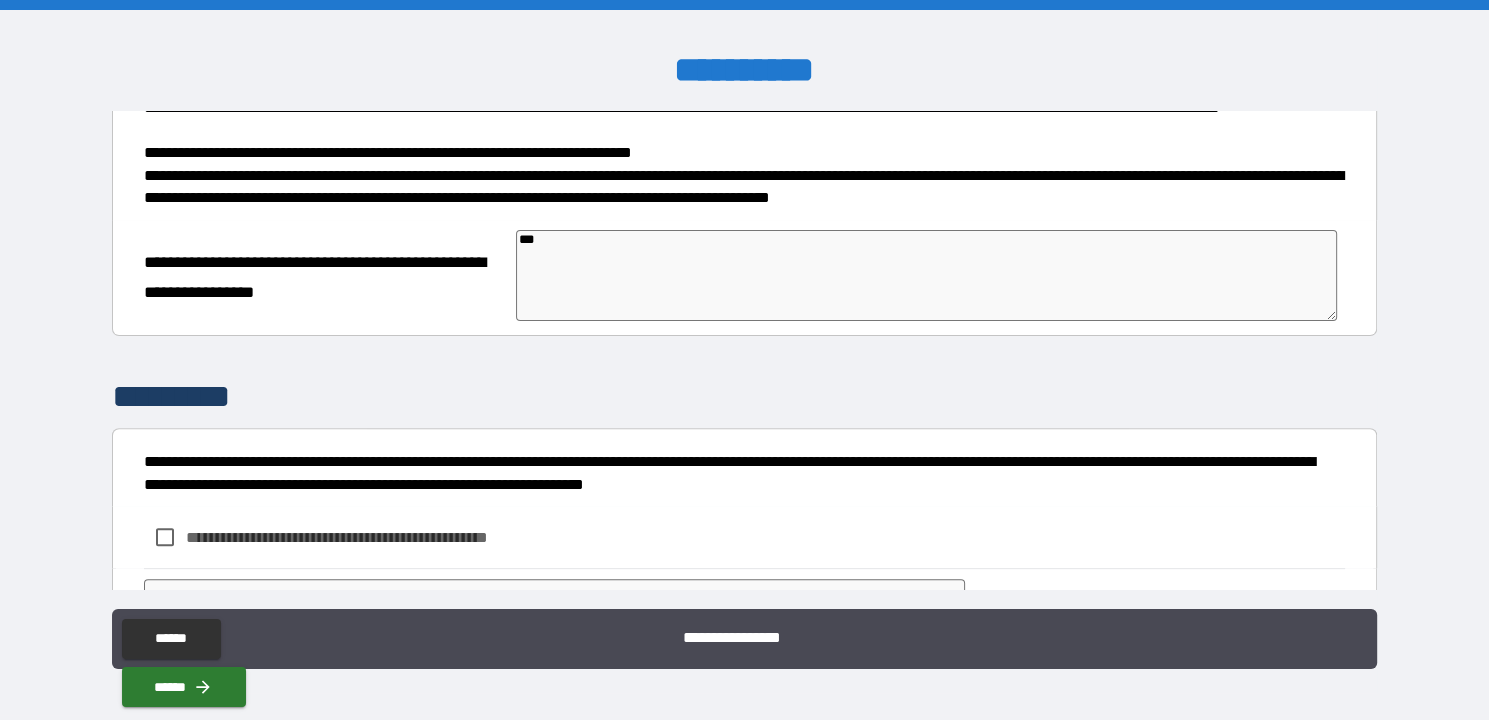 type on "*" 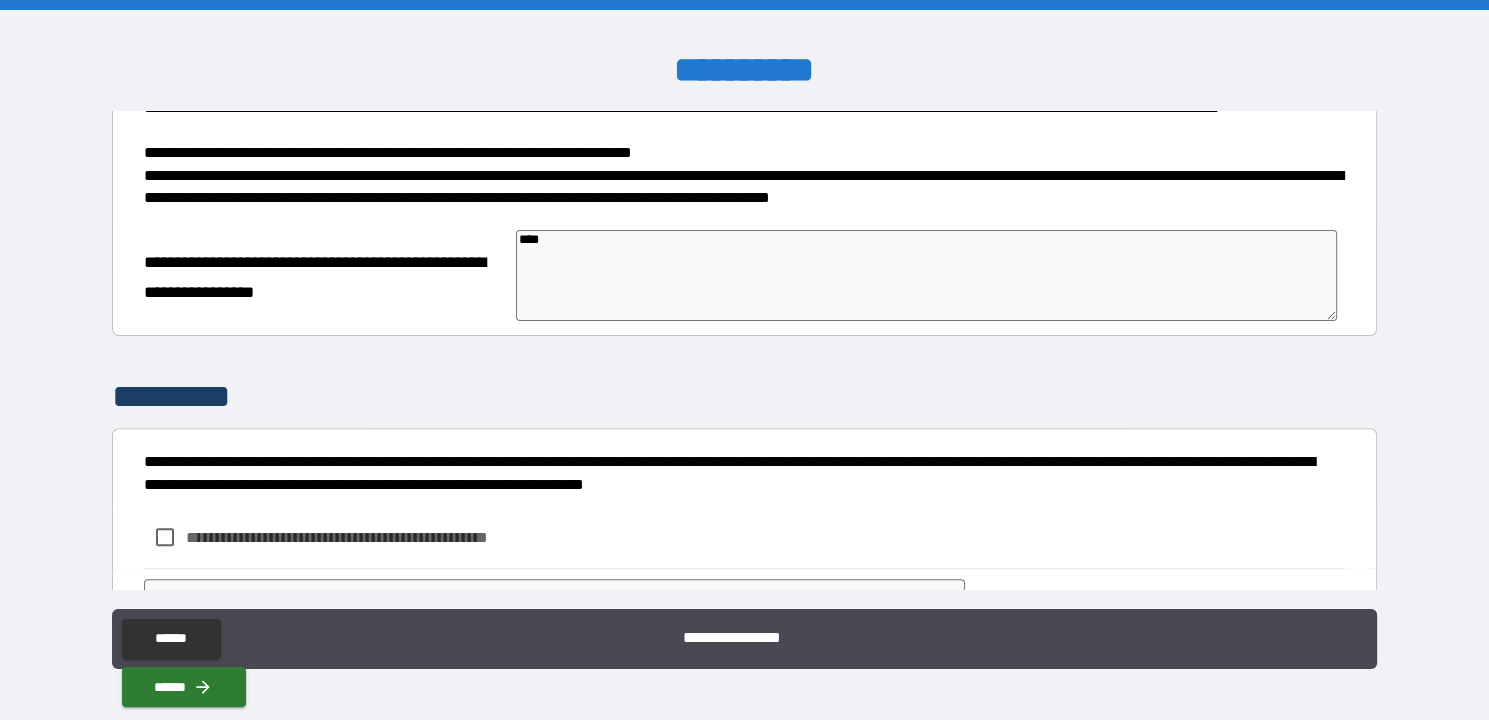 type on "*****" 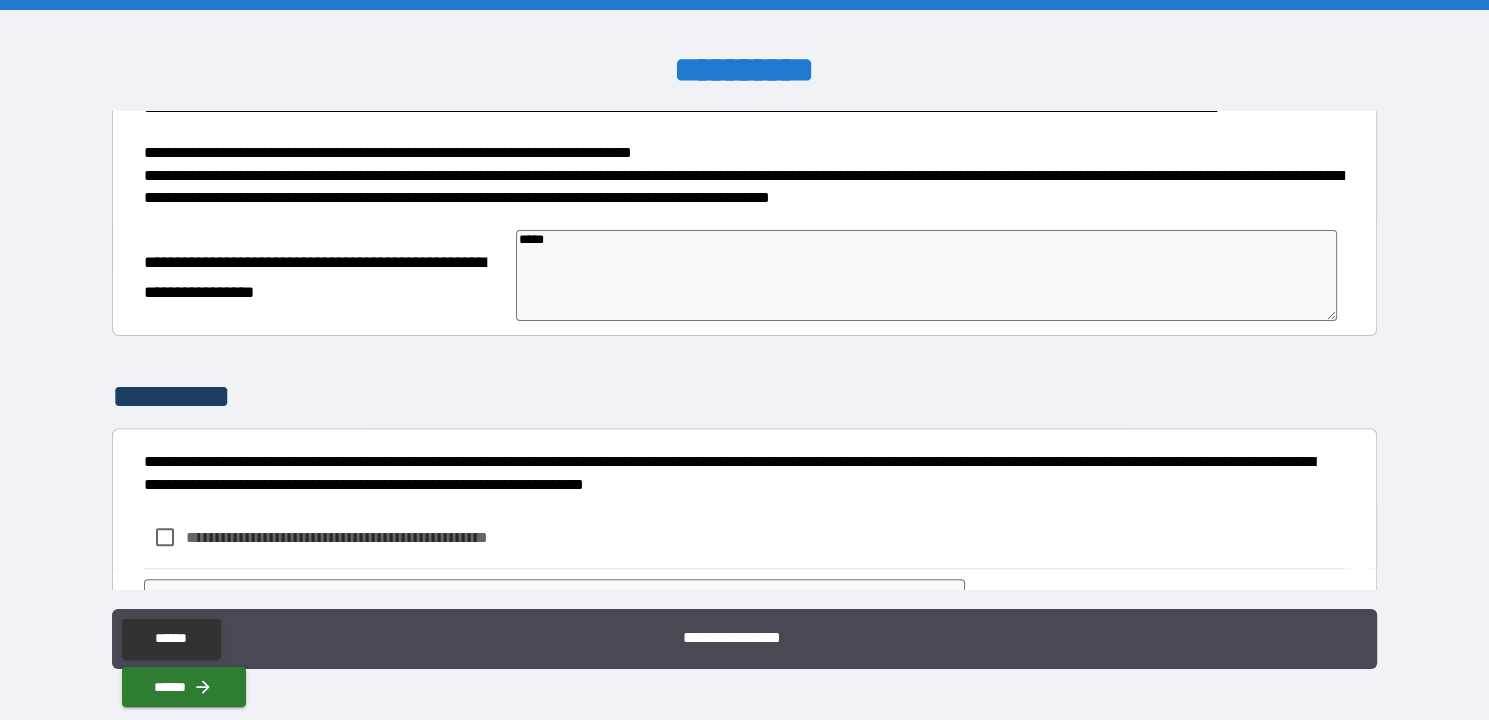 type on "******" 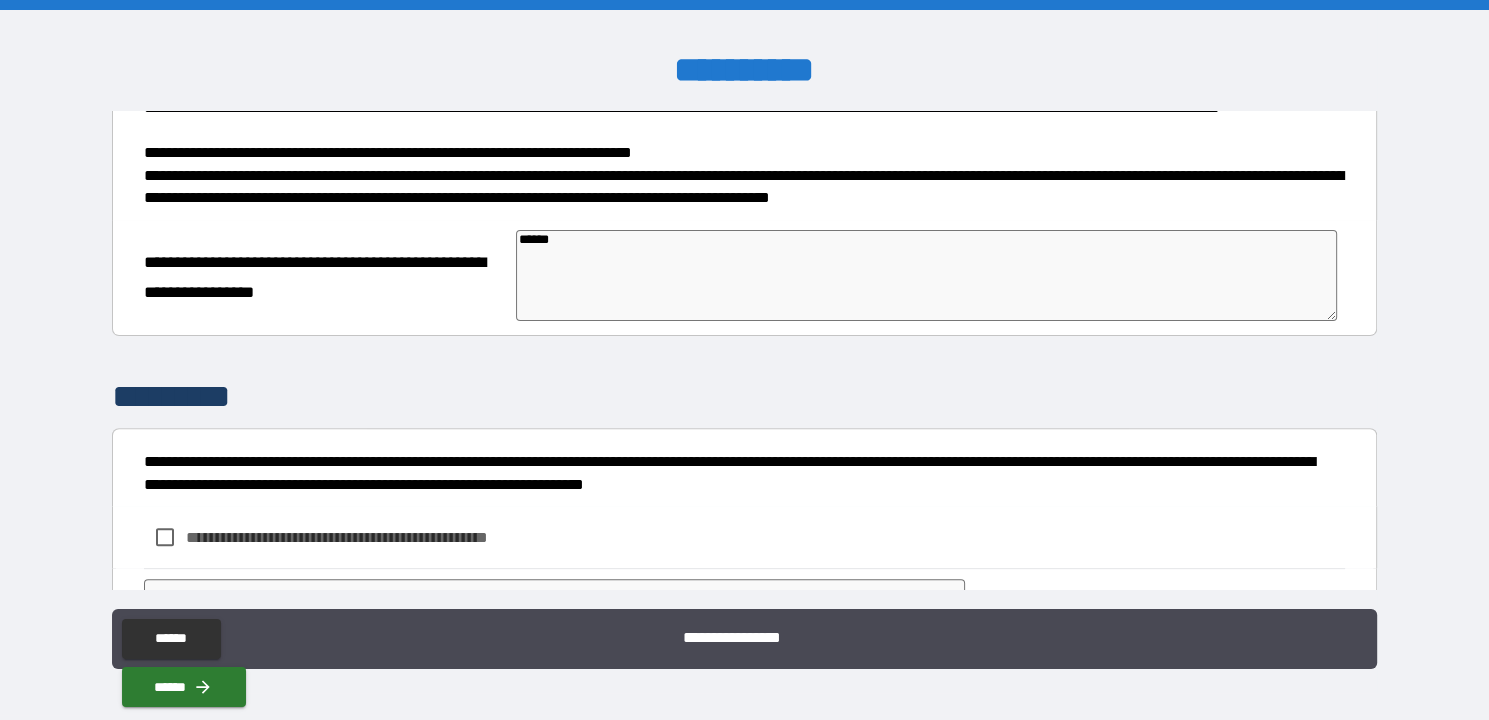 type on "*" 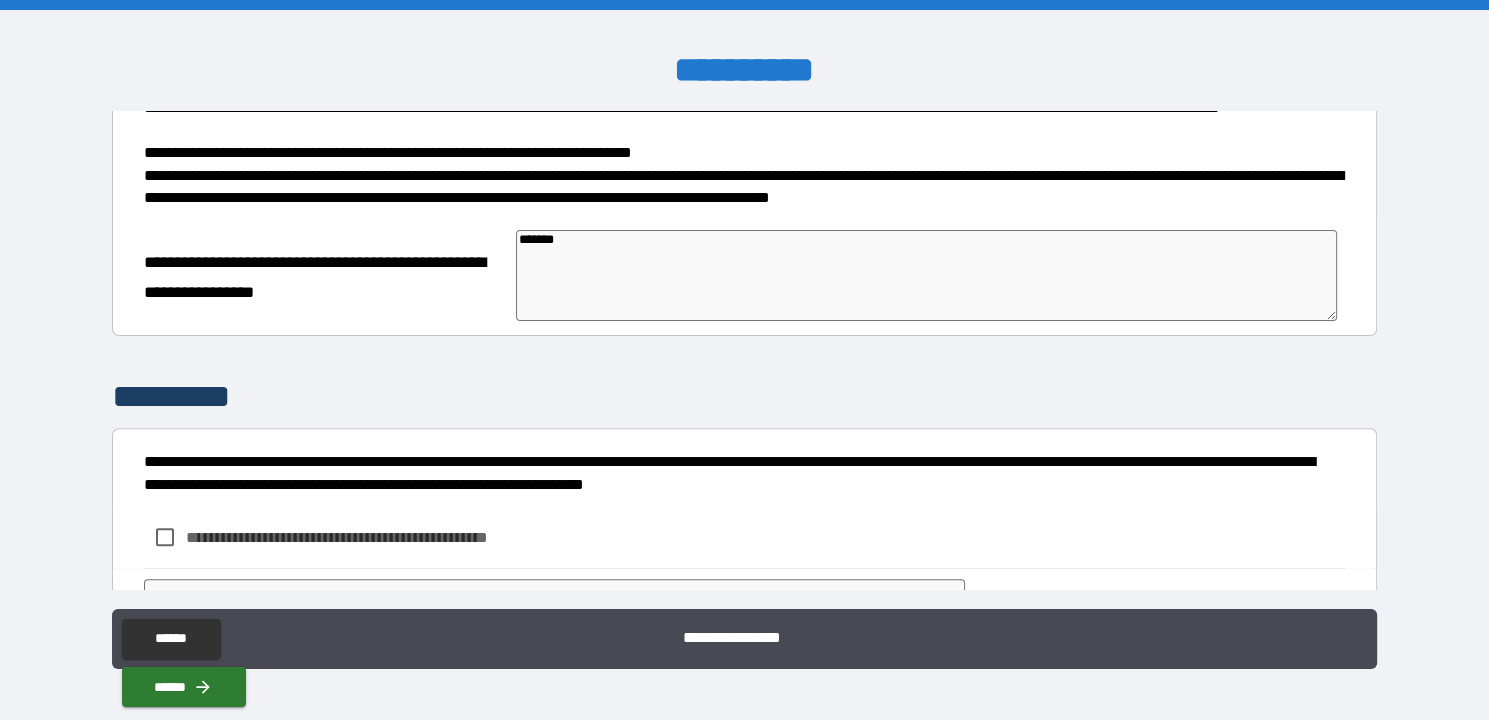 type on "*" 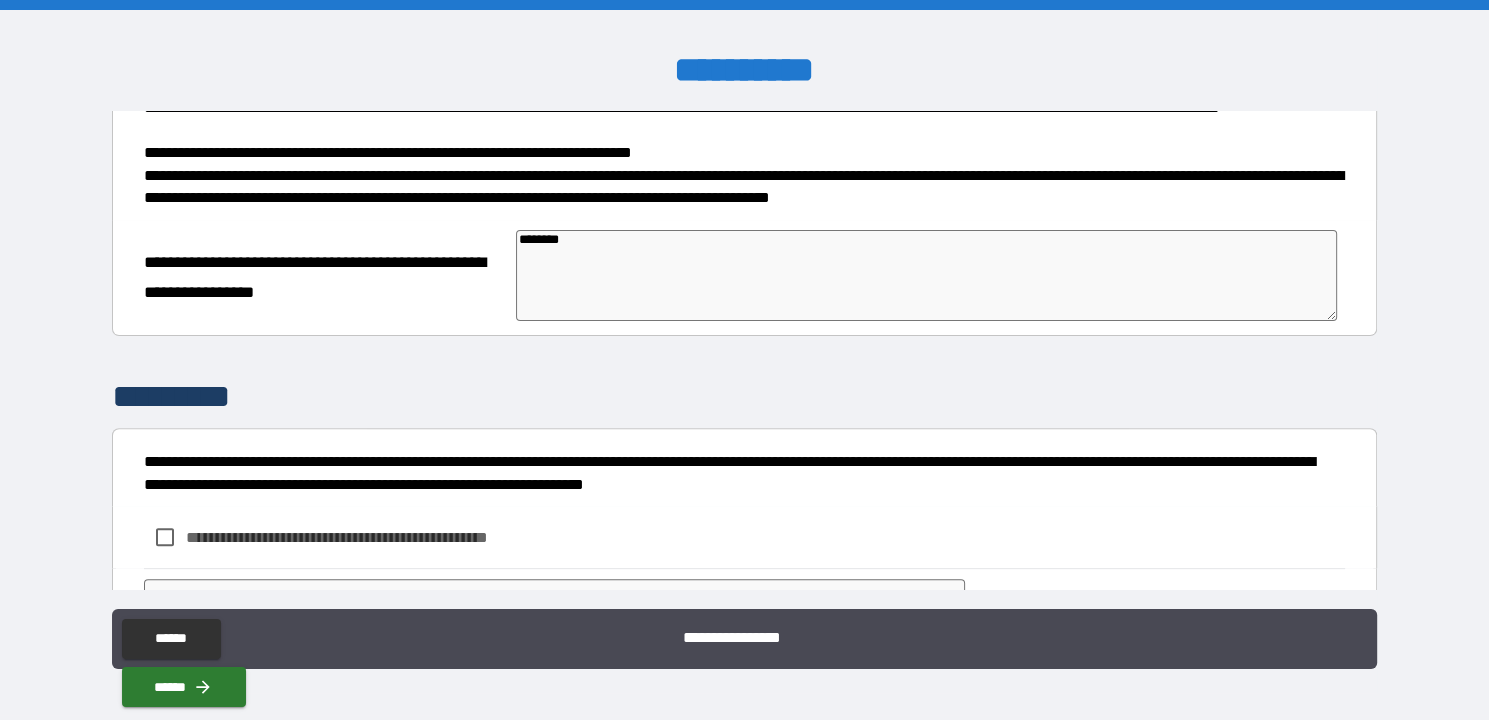type on "*********" 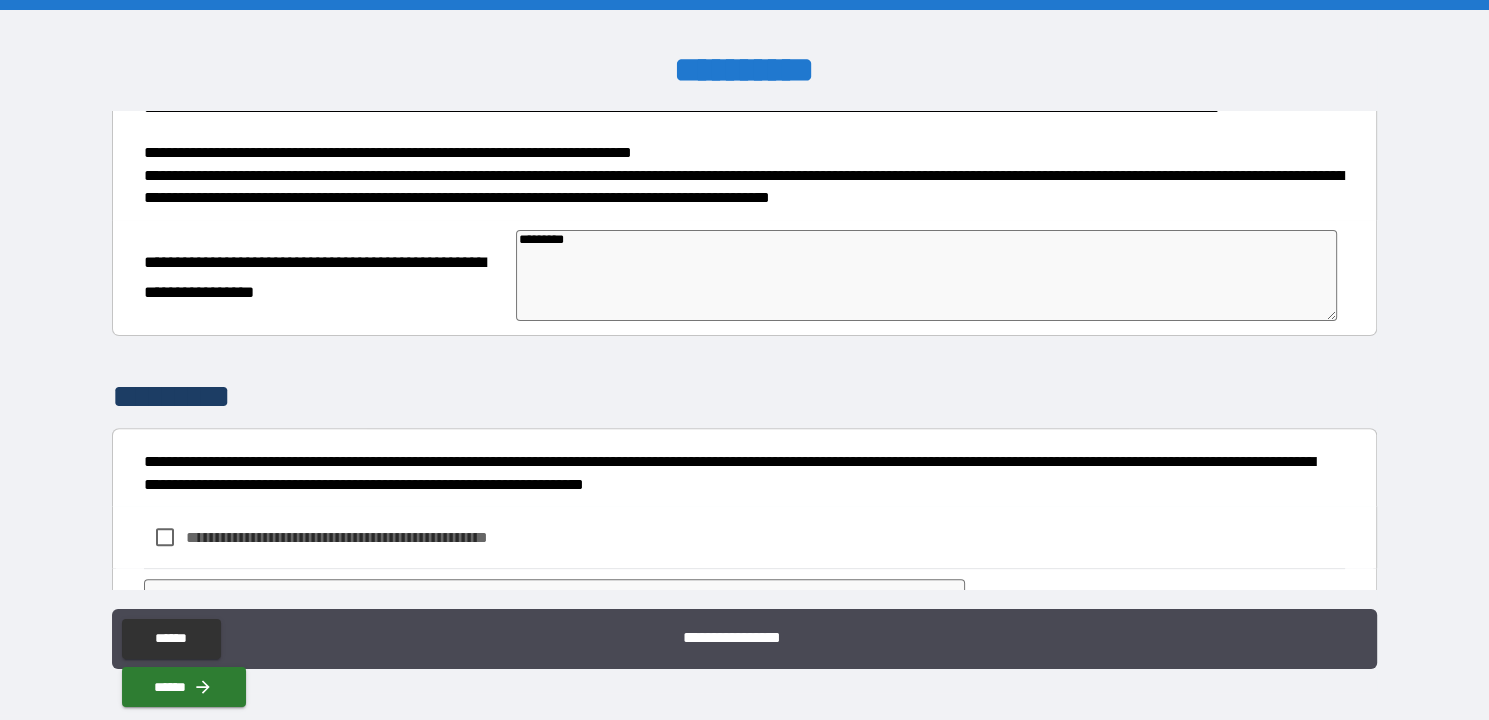 type on "*" 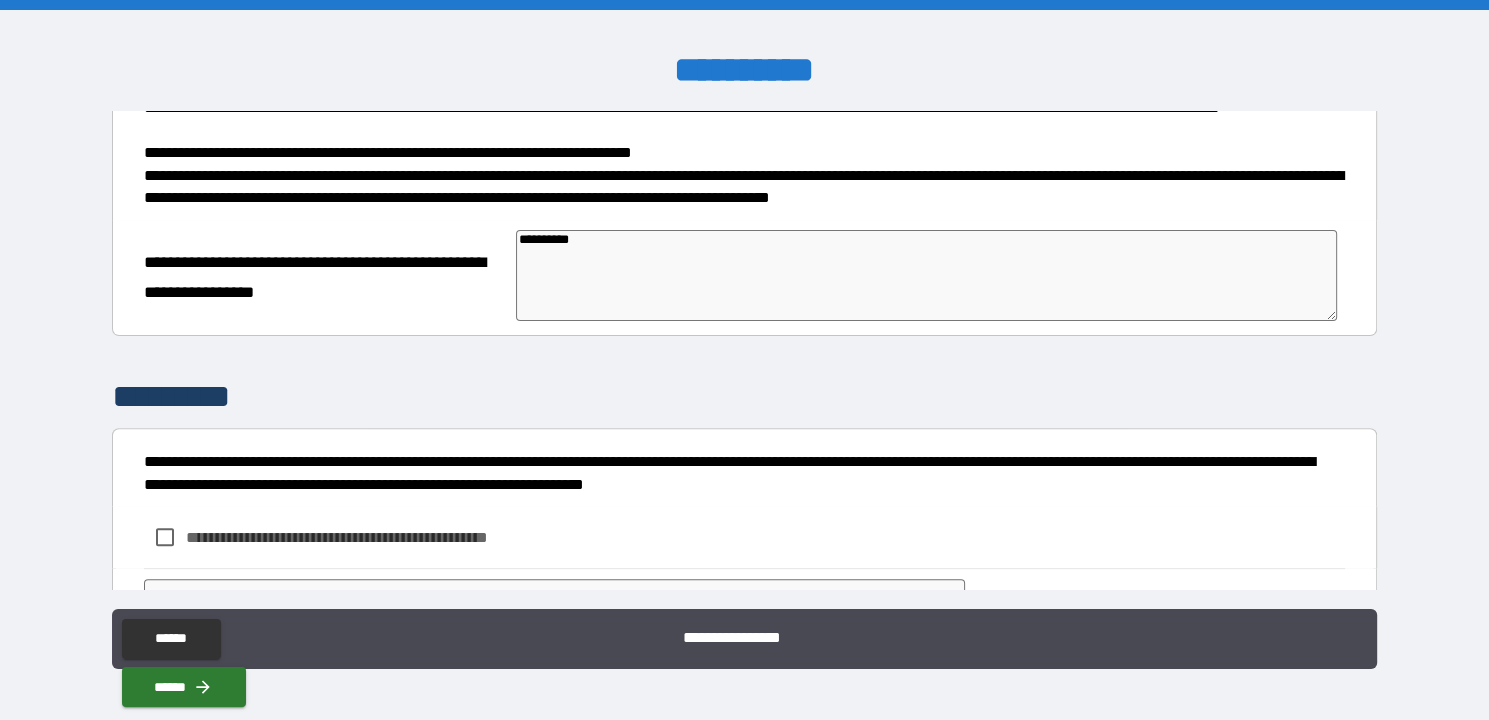 type on "**********" 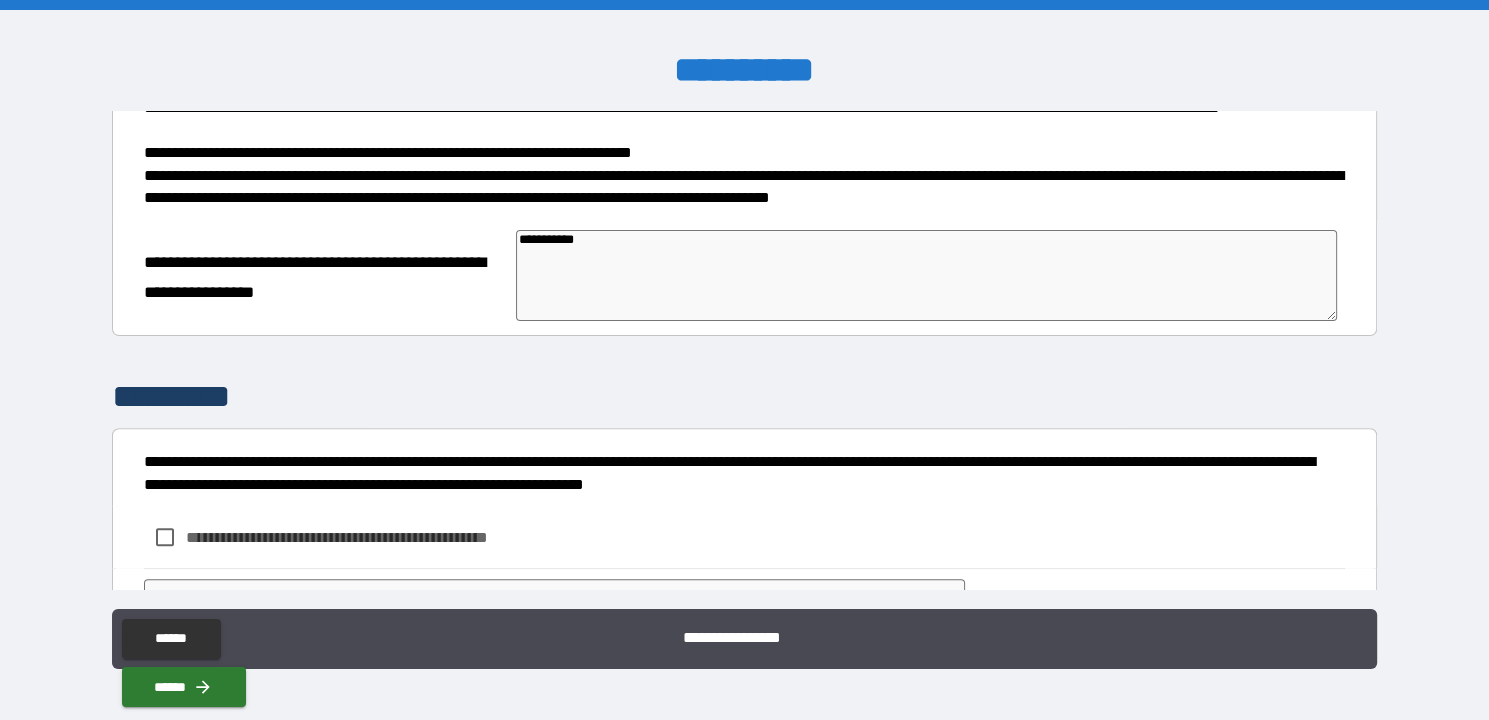type on "**********" 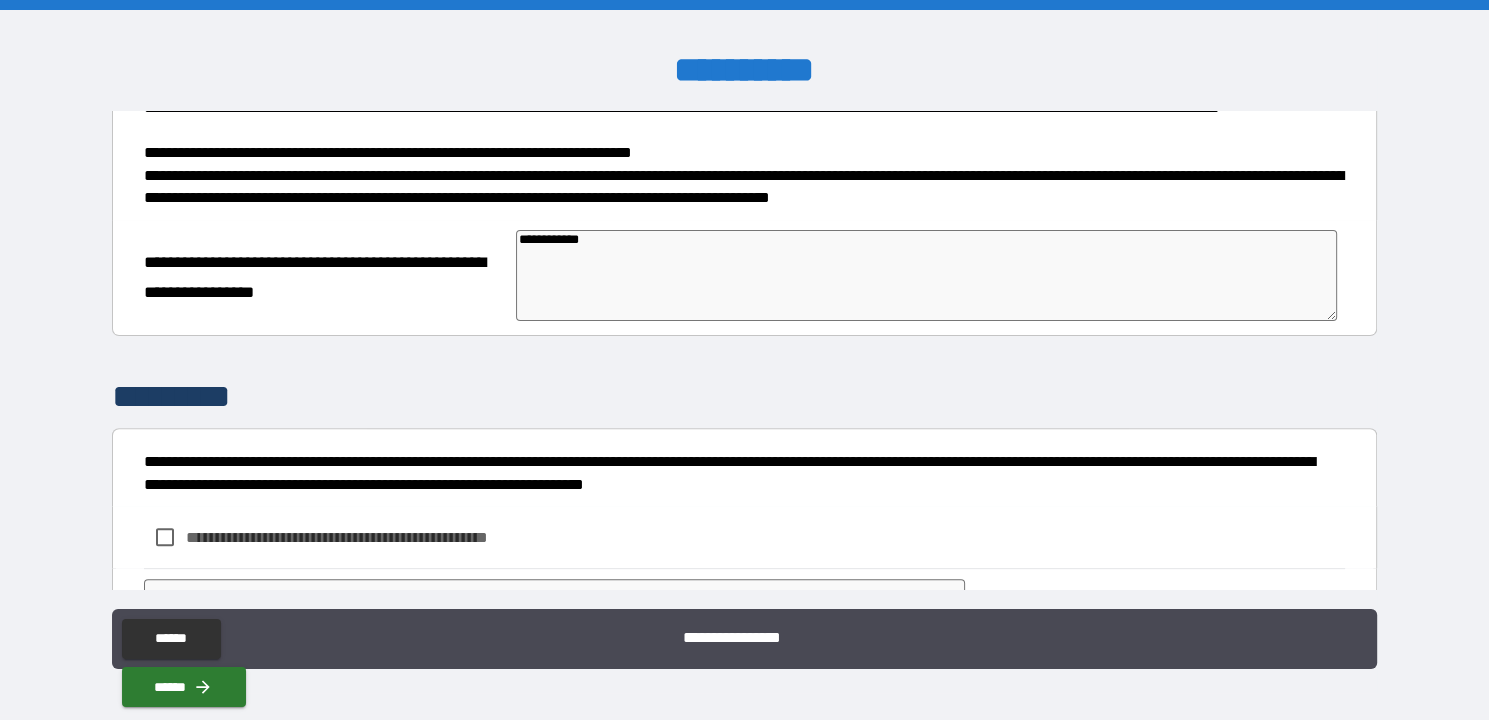 type on "*" 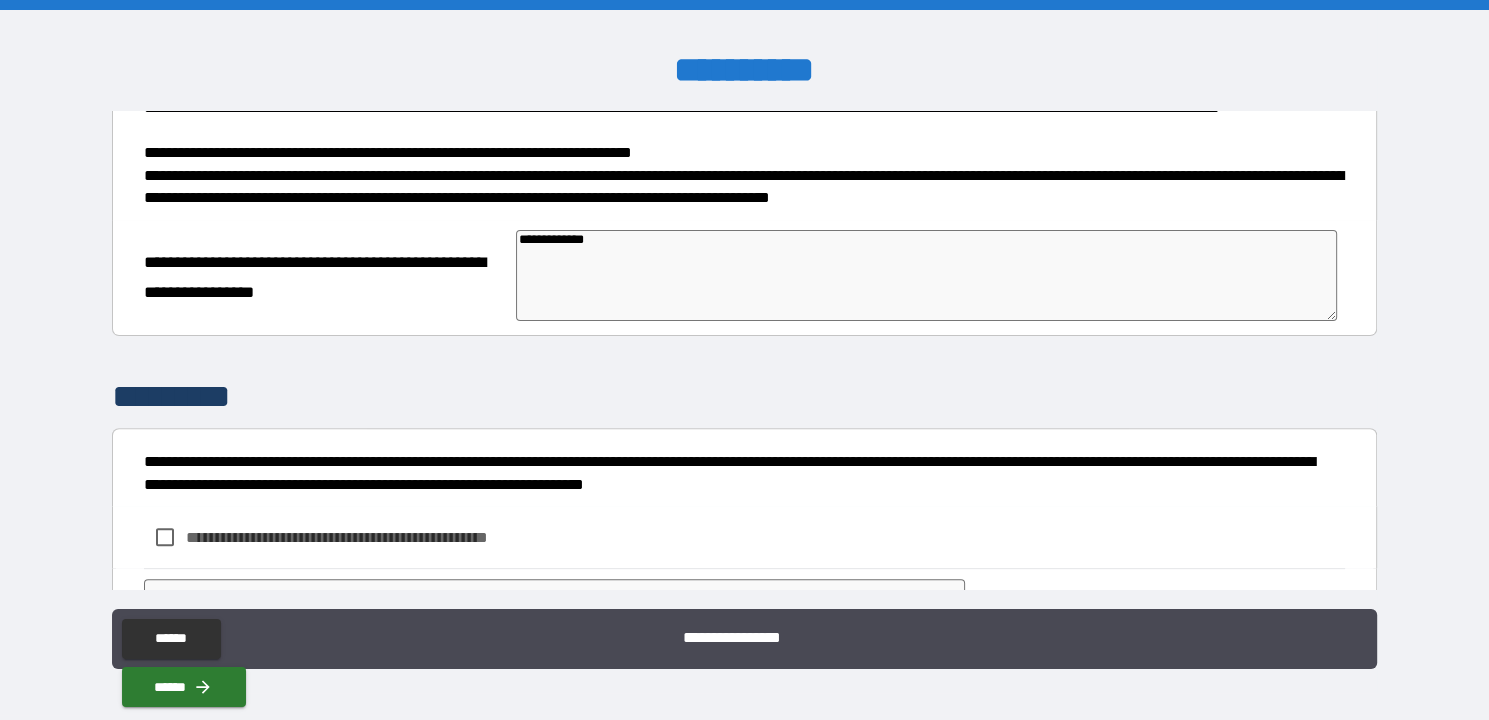 type on "*" 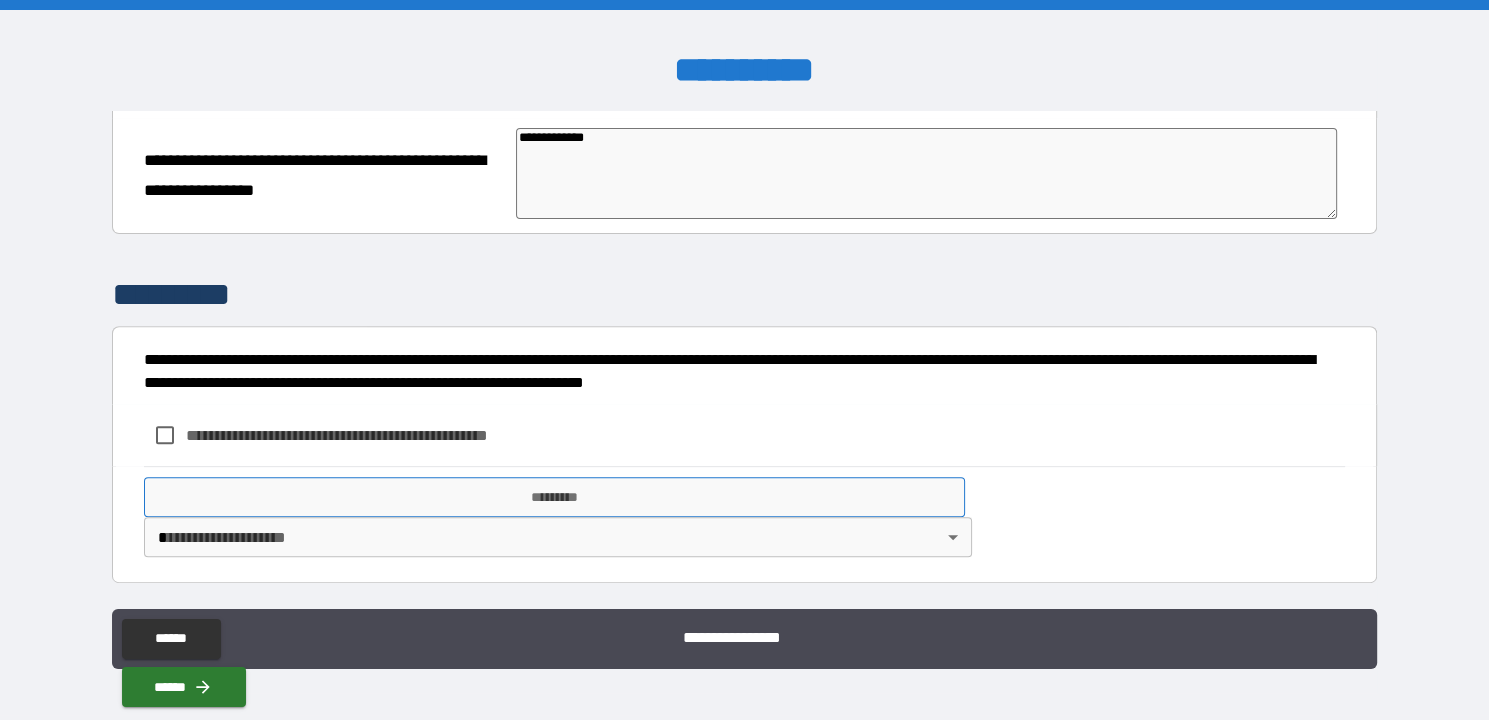 scroll, scrollTop: 790, scrollLeft: 0, axis: vertical 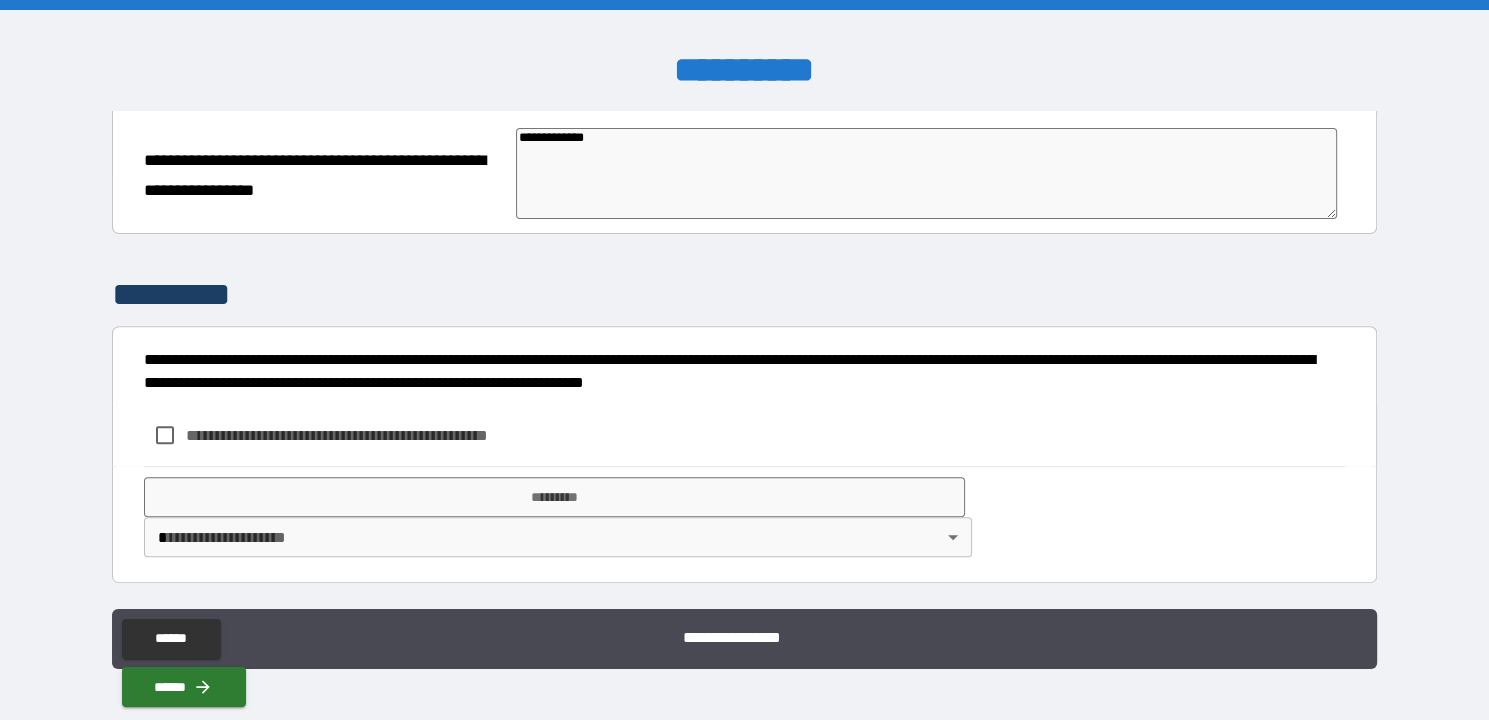 type on "**********" 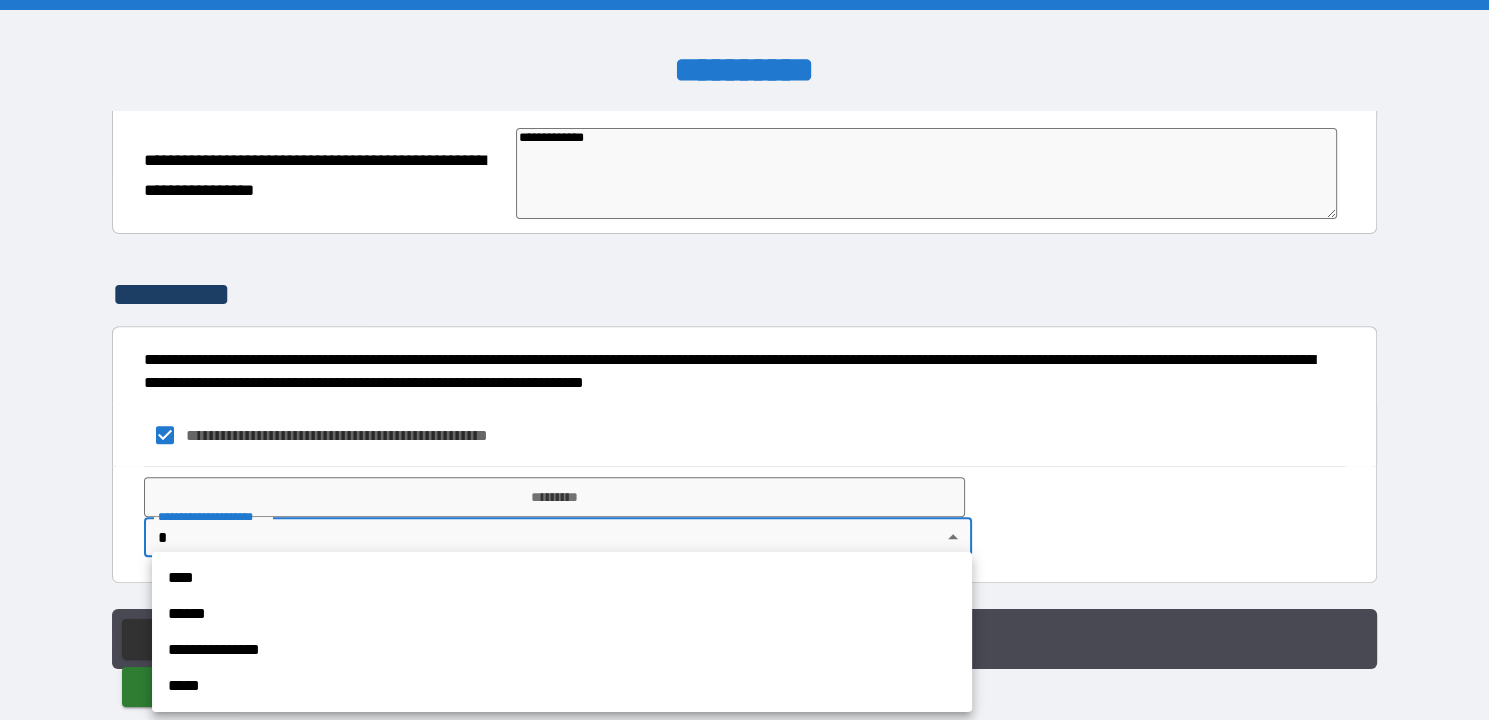 click on "**********" at bounding box center [744, 360] 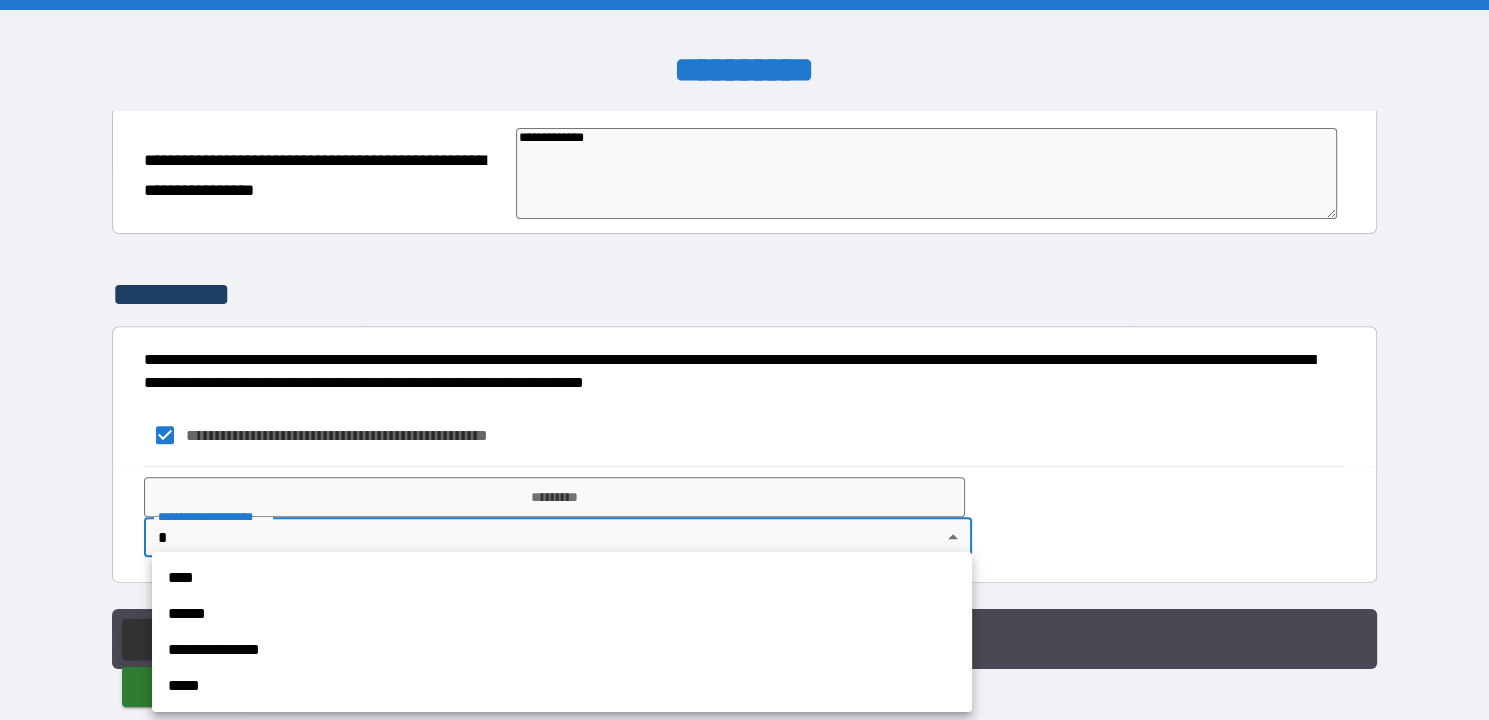 click on "****" at bounding box center [562, 578] 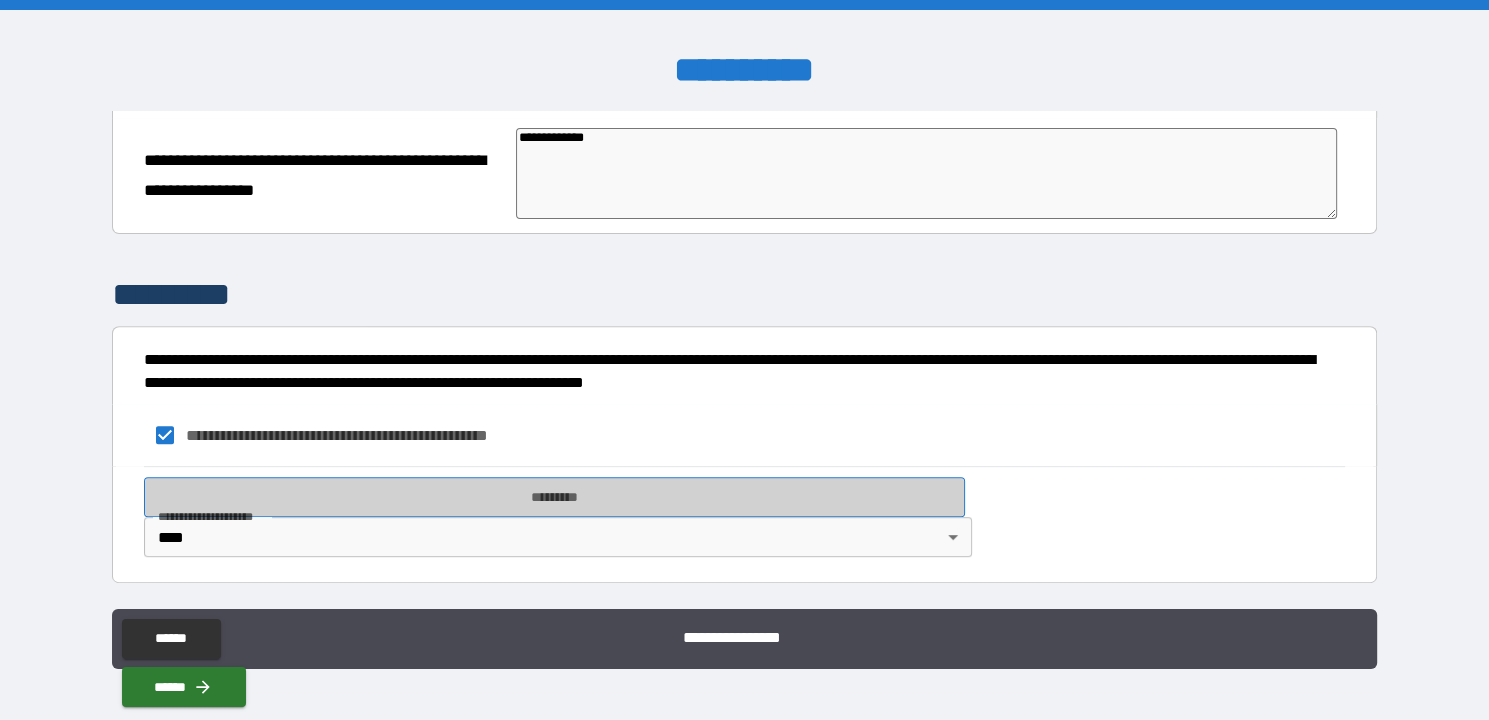 click on "*********" at bounding box center (554, 497) 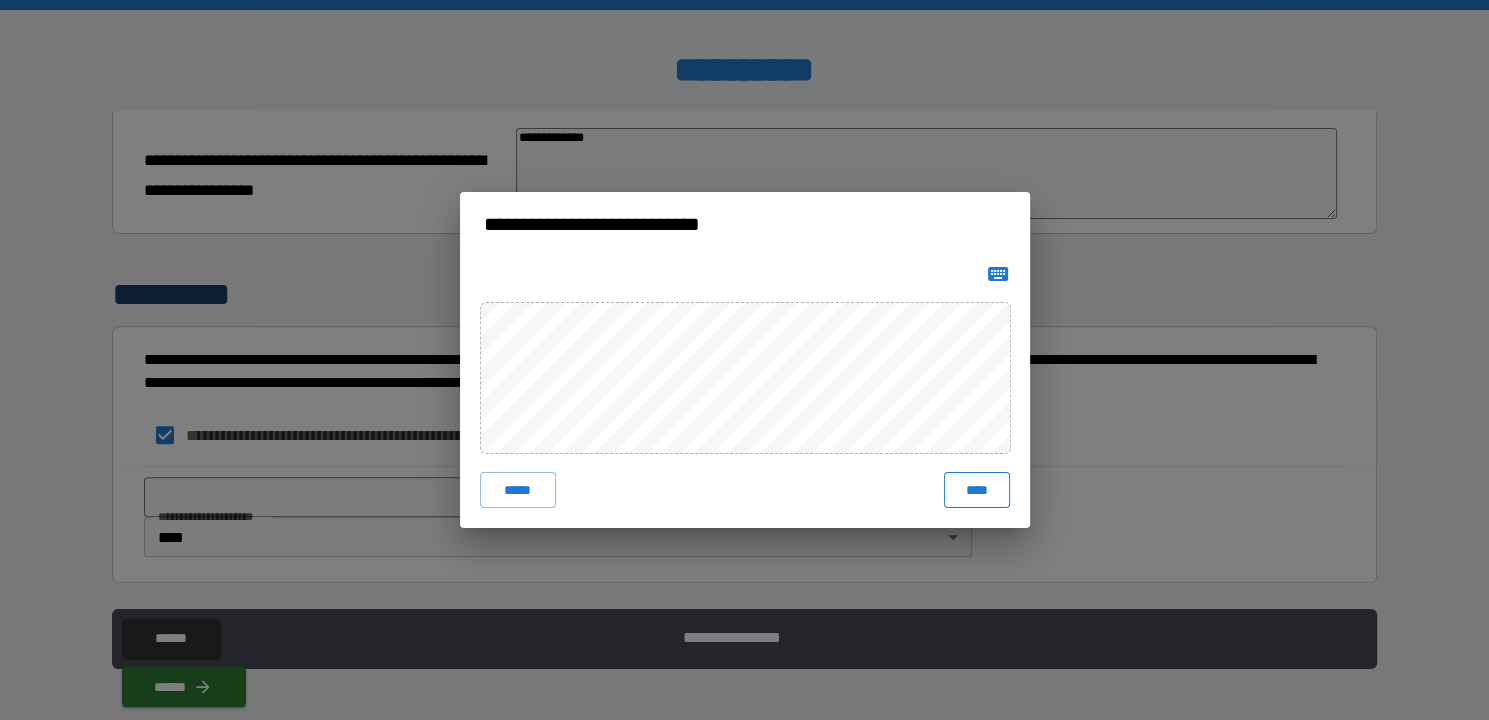 click on "****" at bounding box center [976, 490] 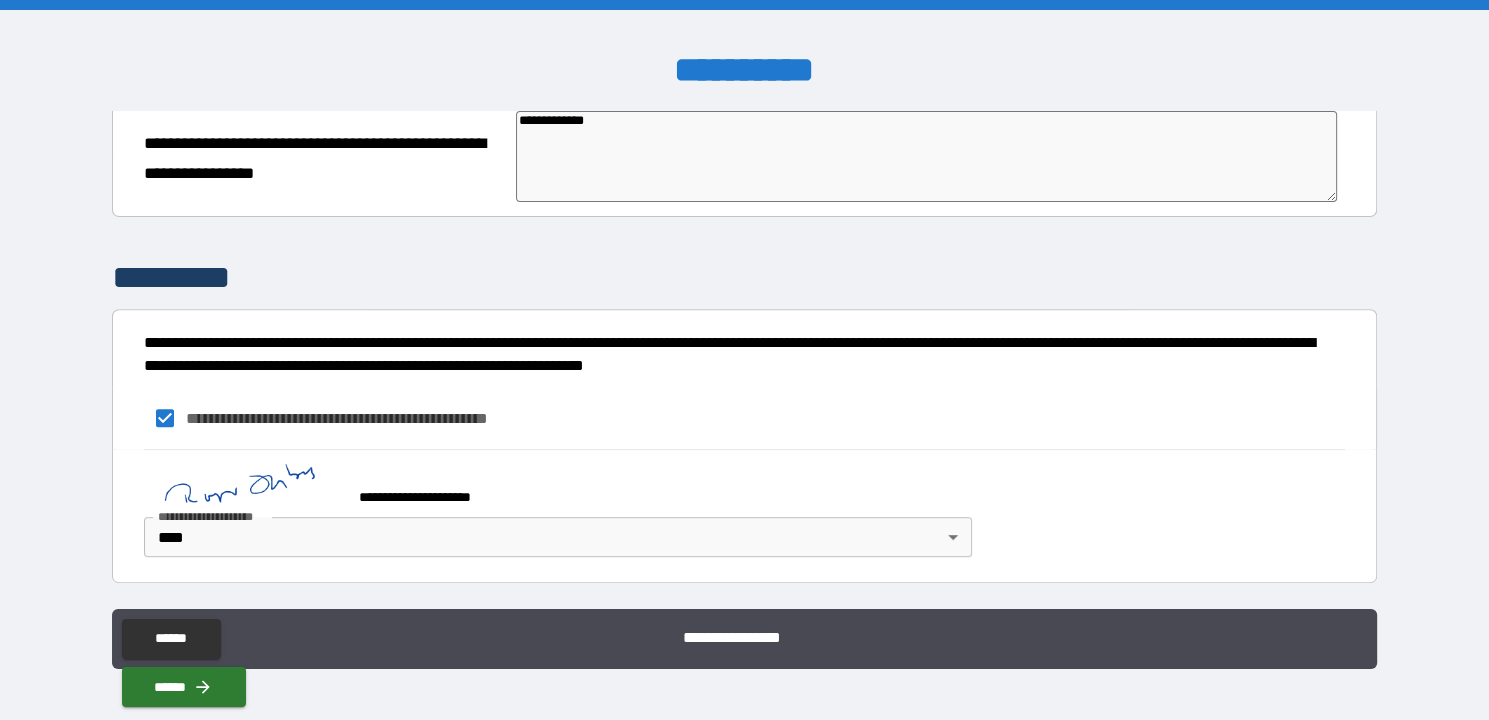 type on "*" 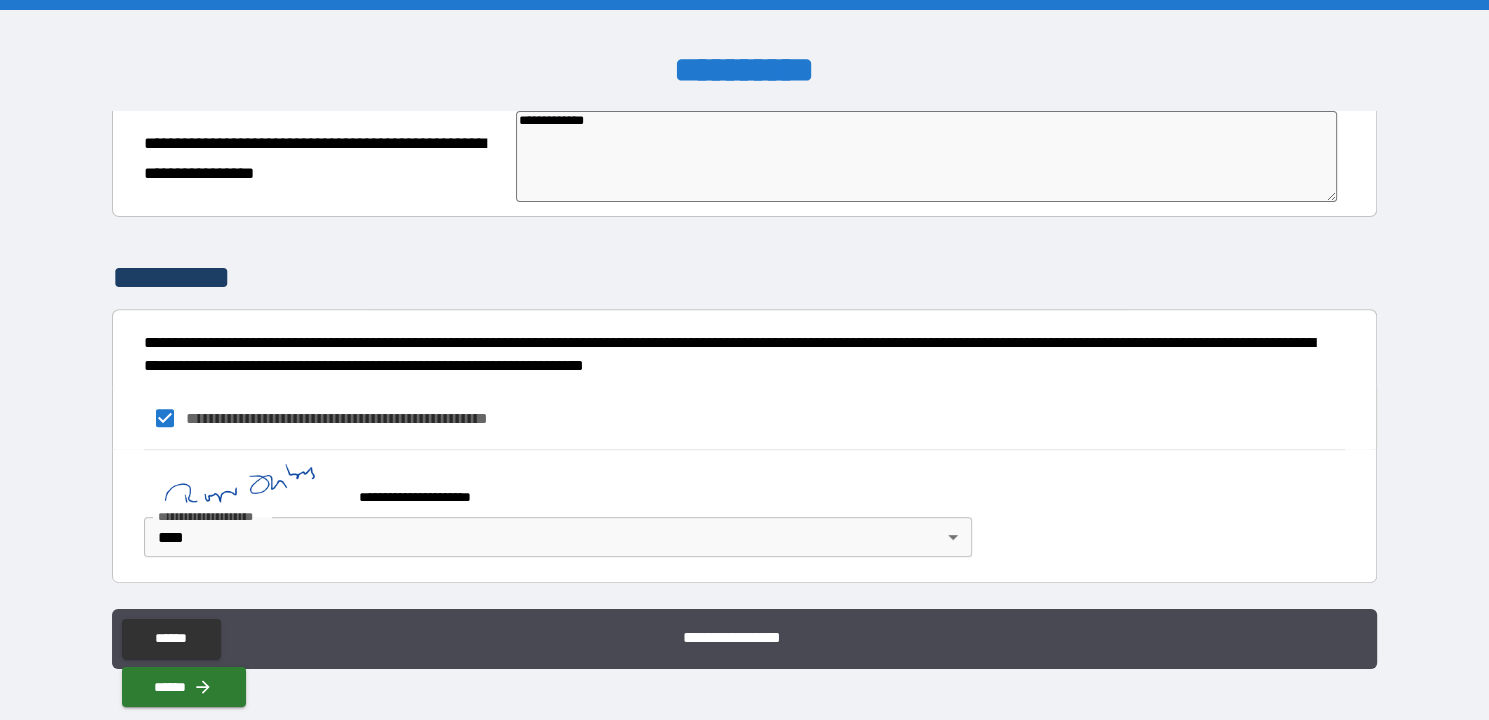 click on "**********" at bounding box center [926, 156] 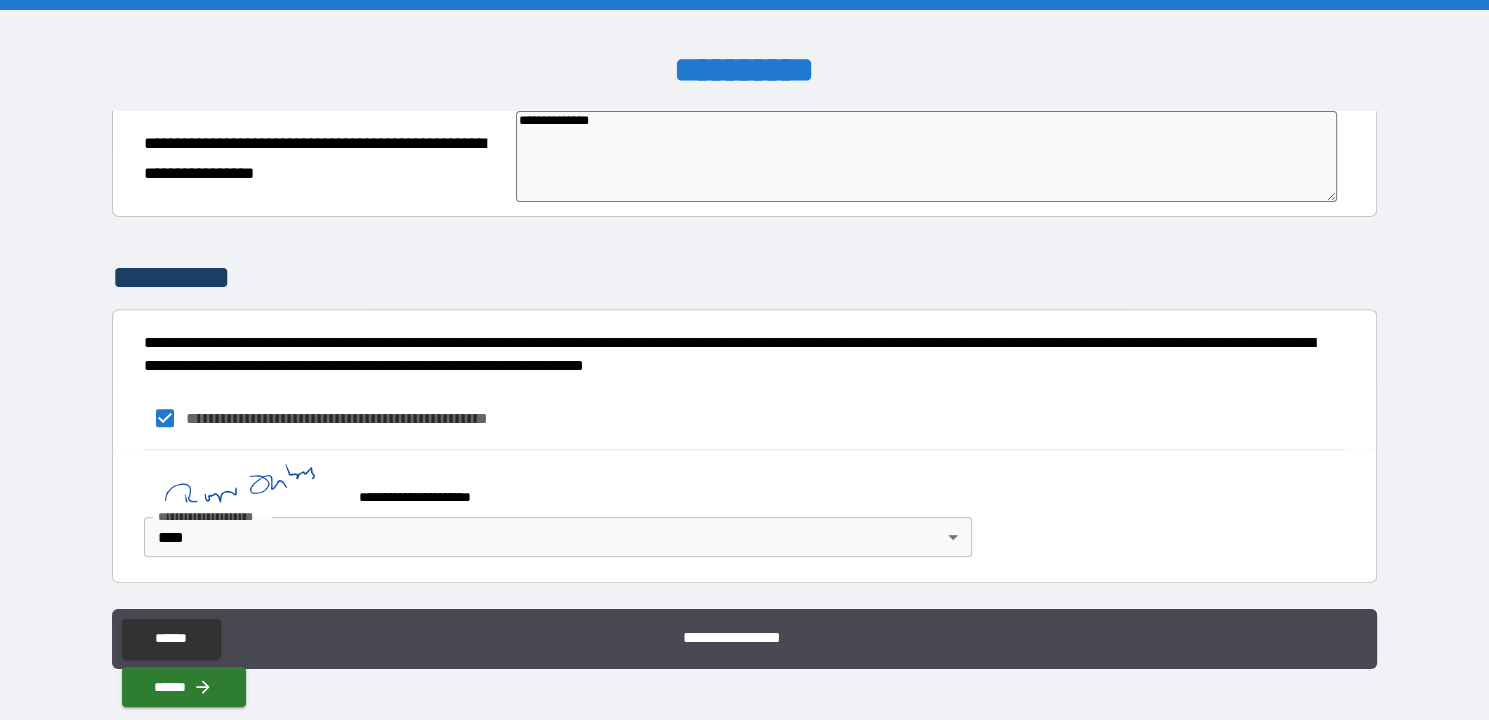 type on "**********" 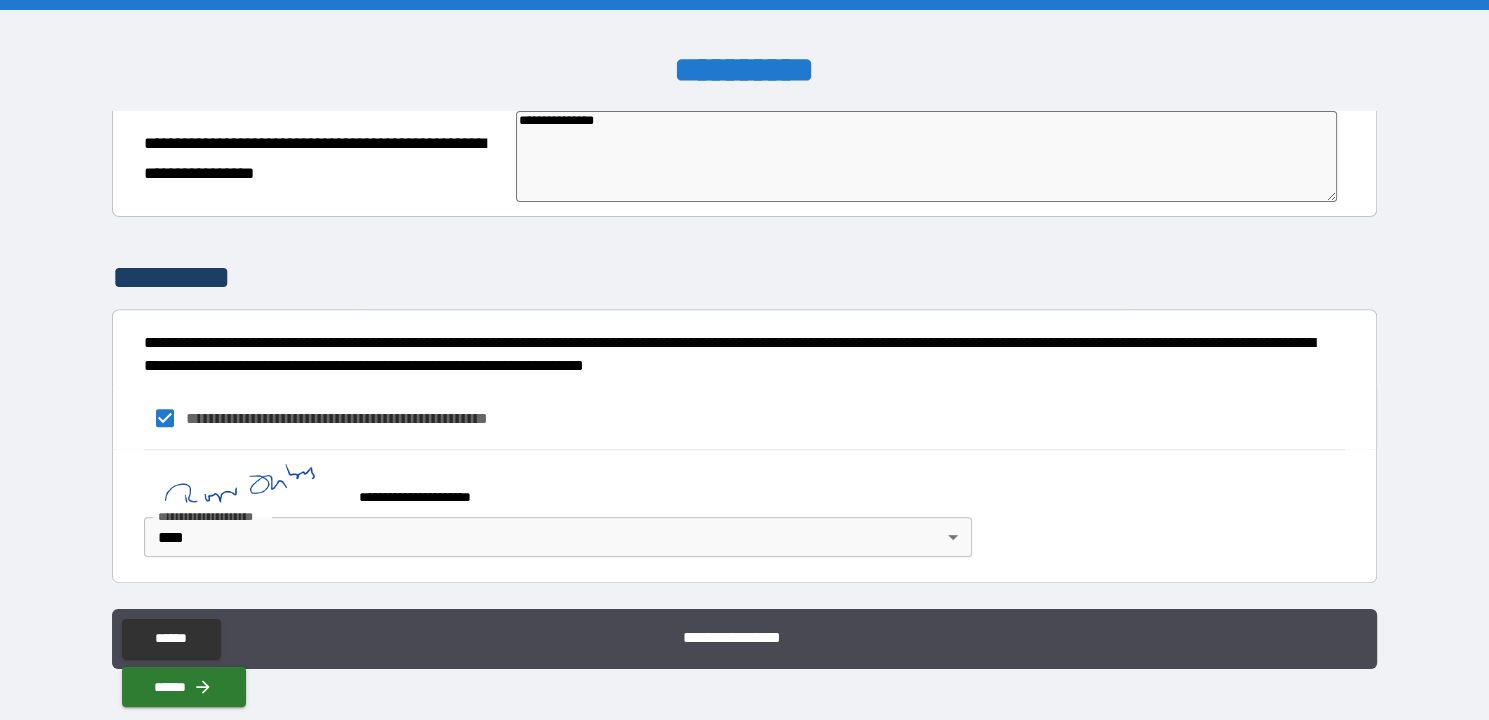 type on "*" 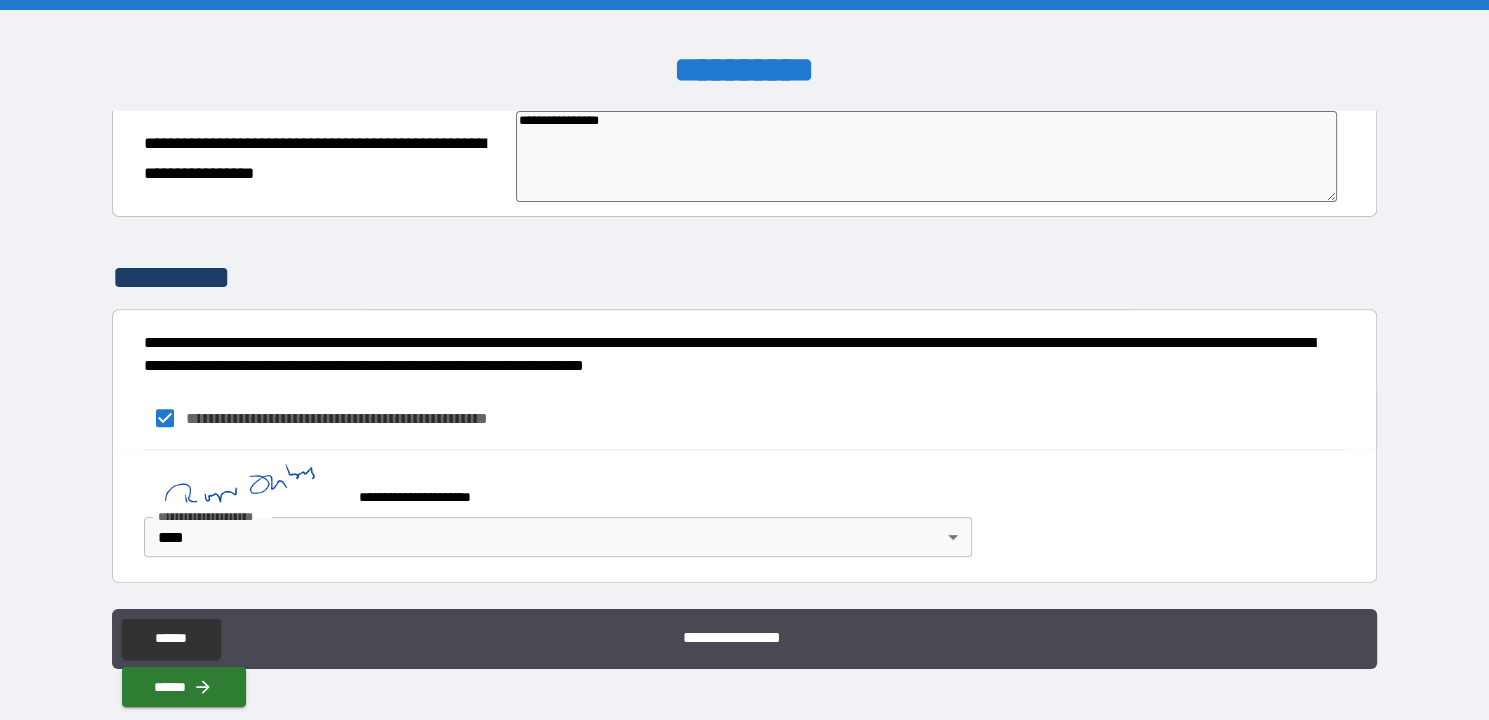 type on "*" 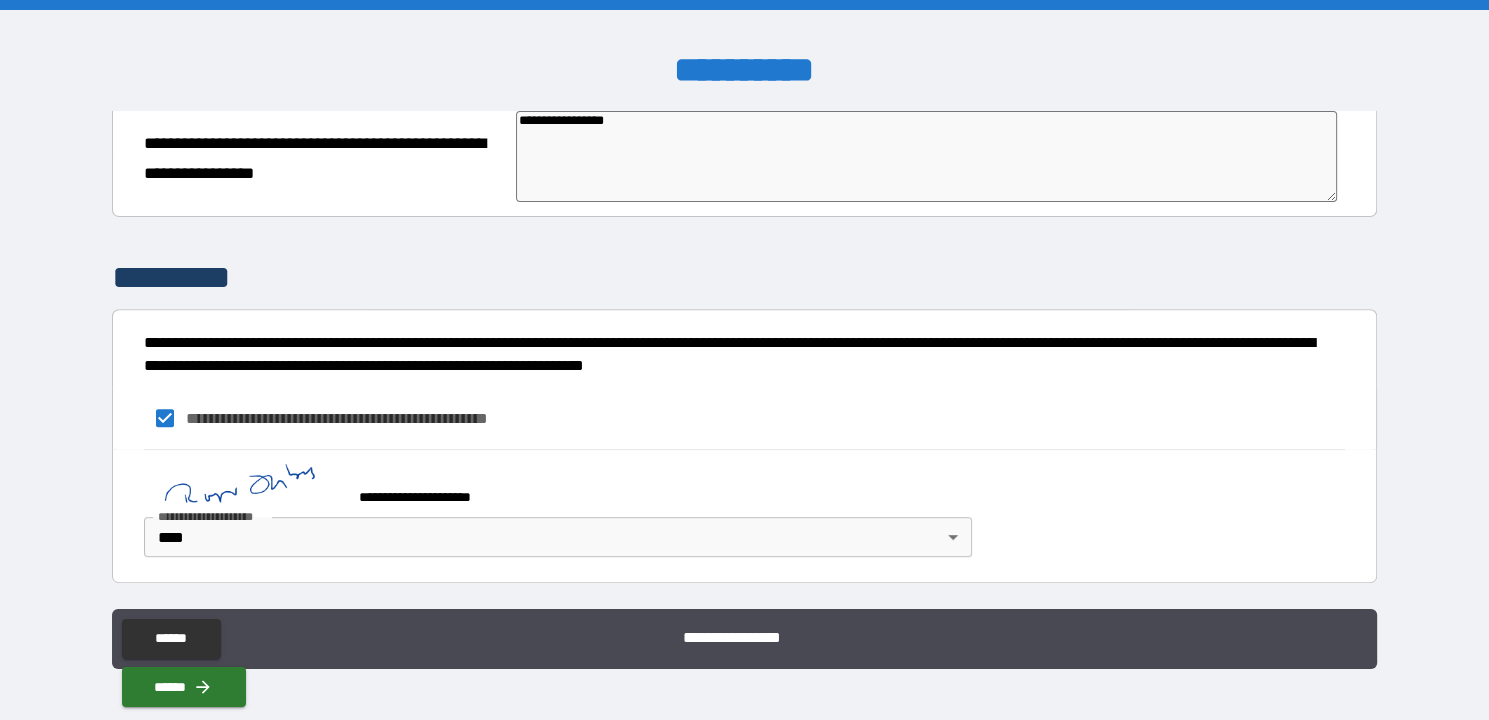 type on "*" 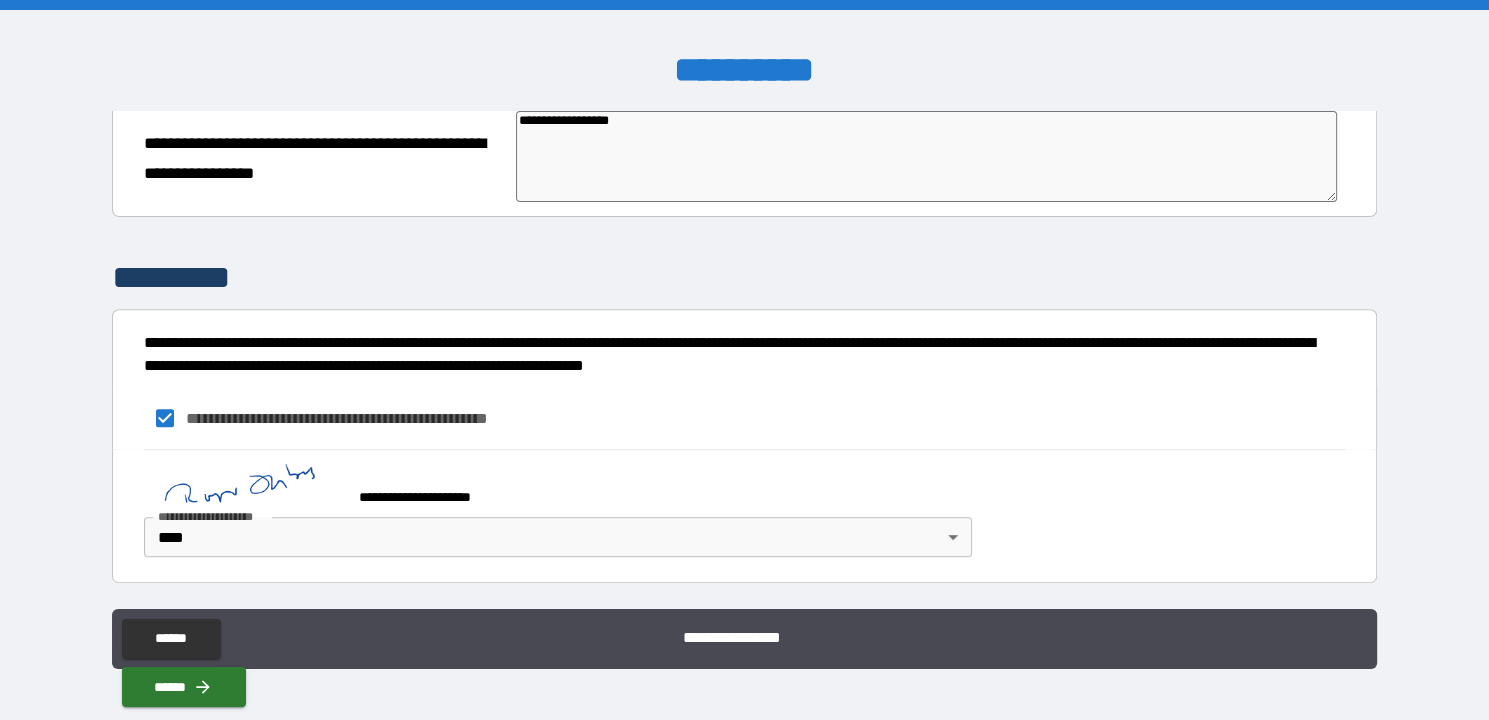 type on "**********" 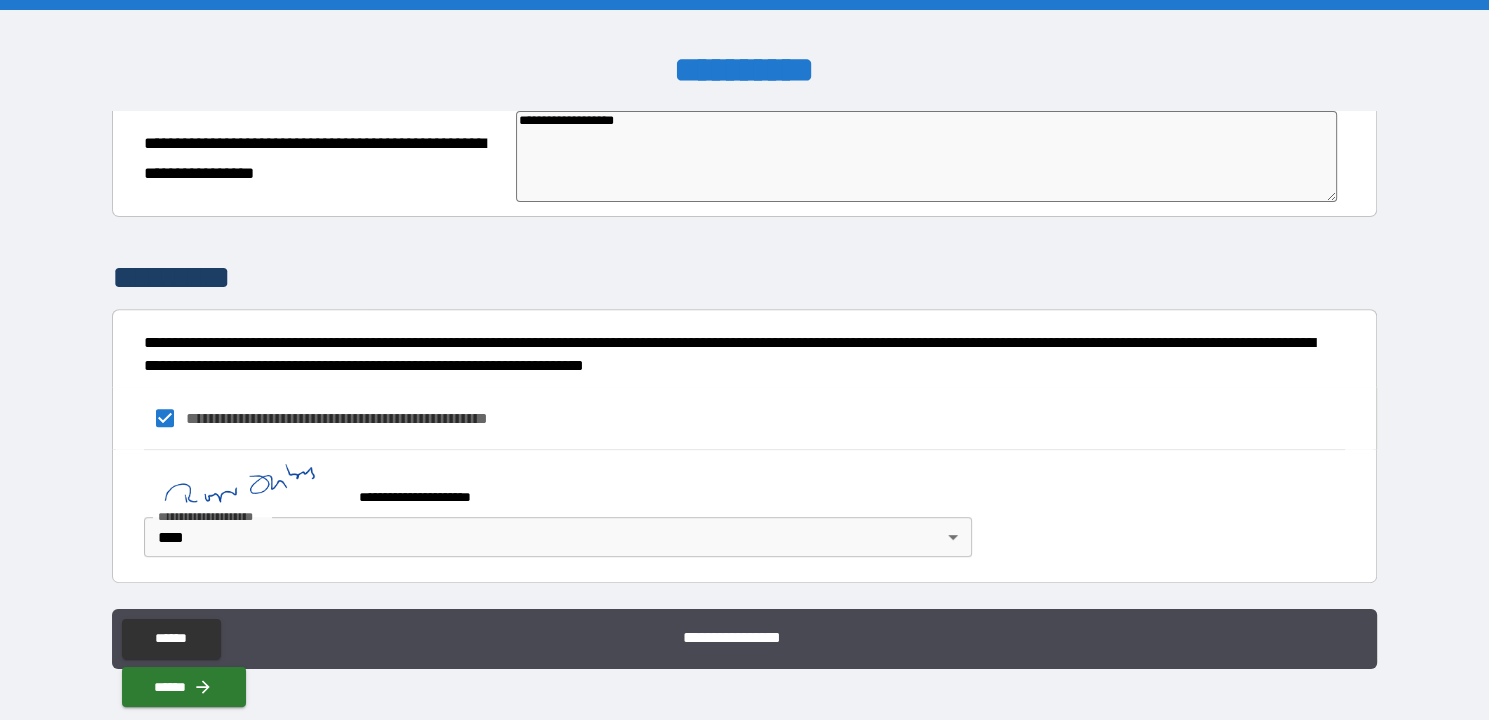 type on "*" 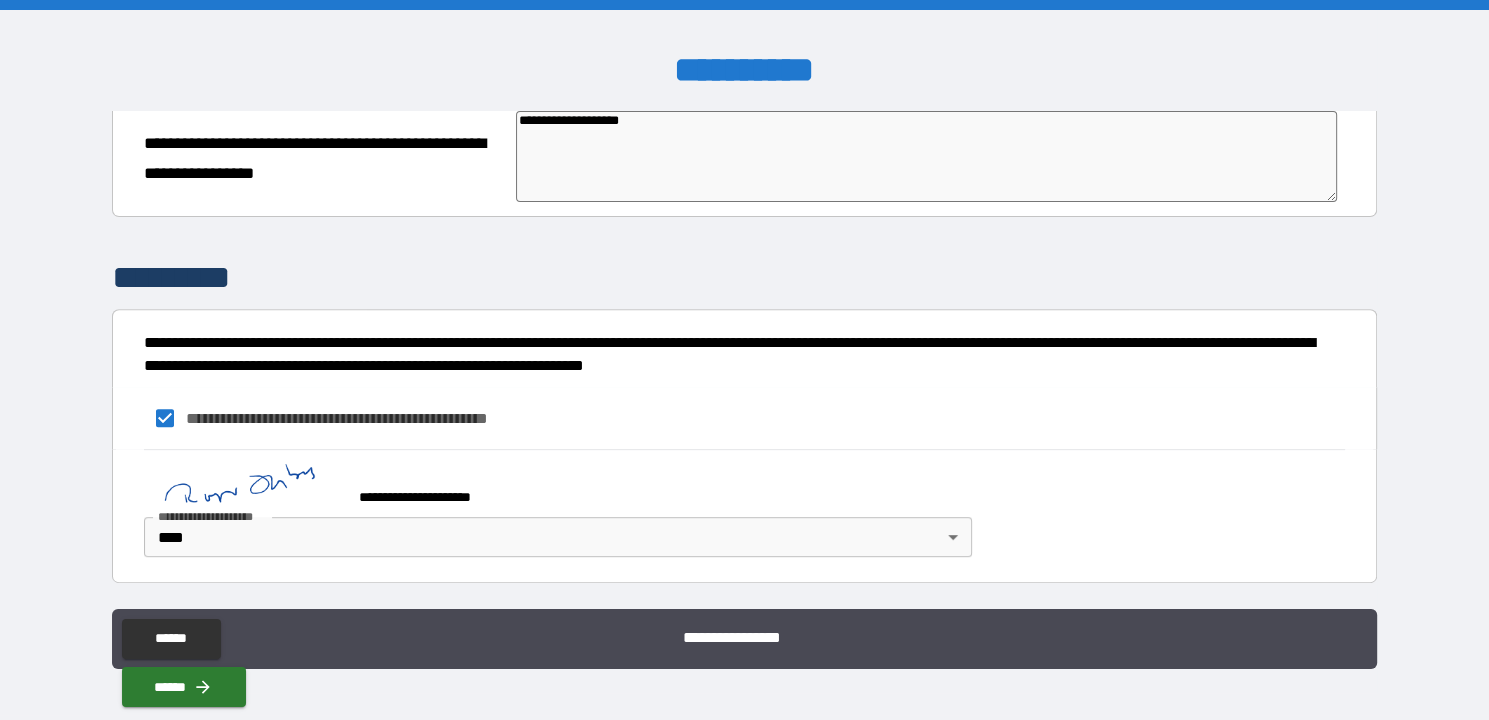type on "*" 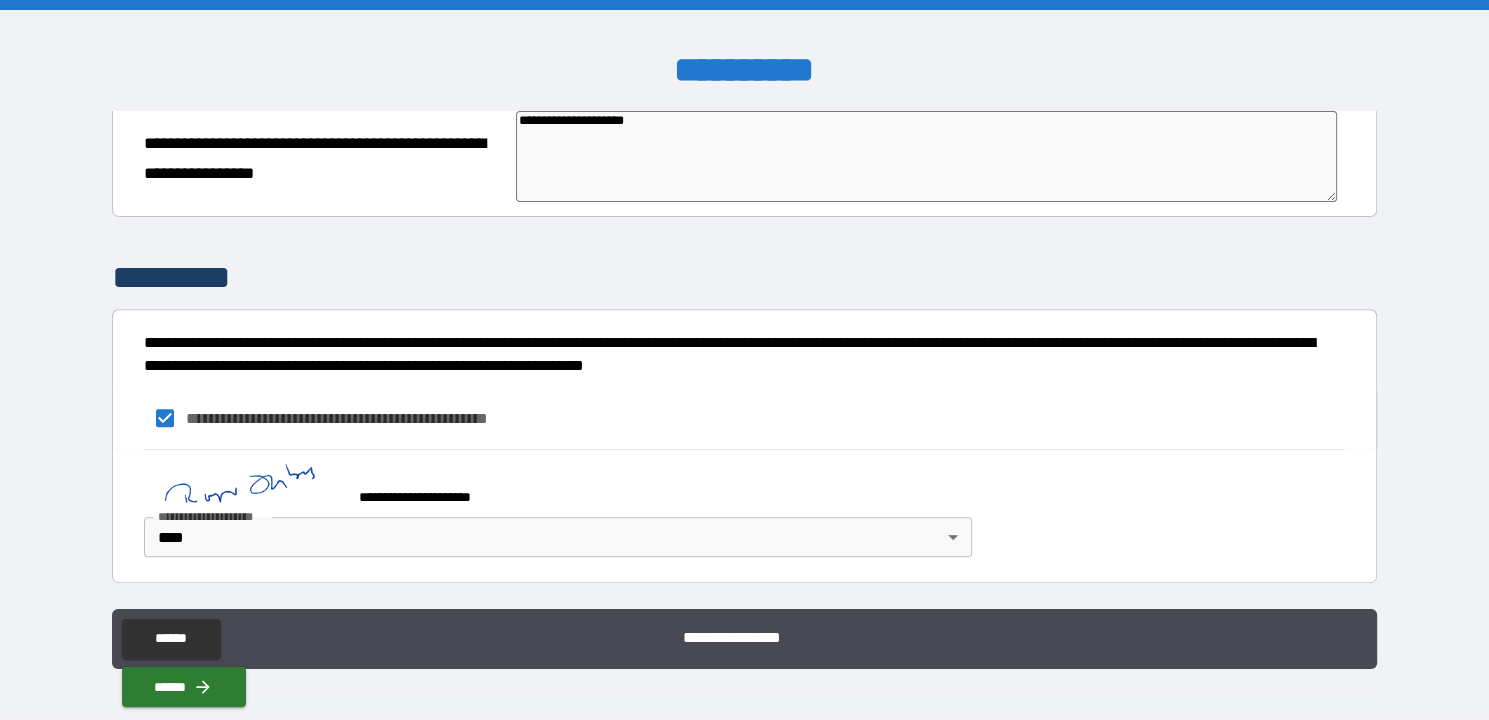 type on "*" 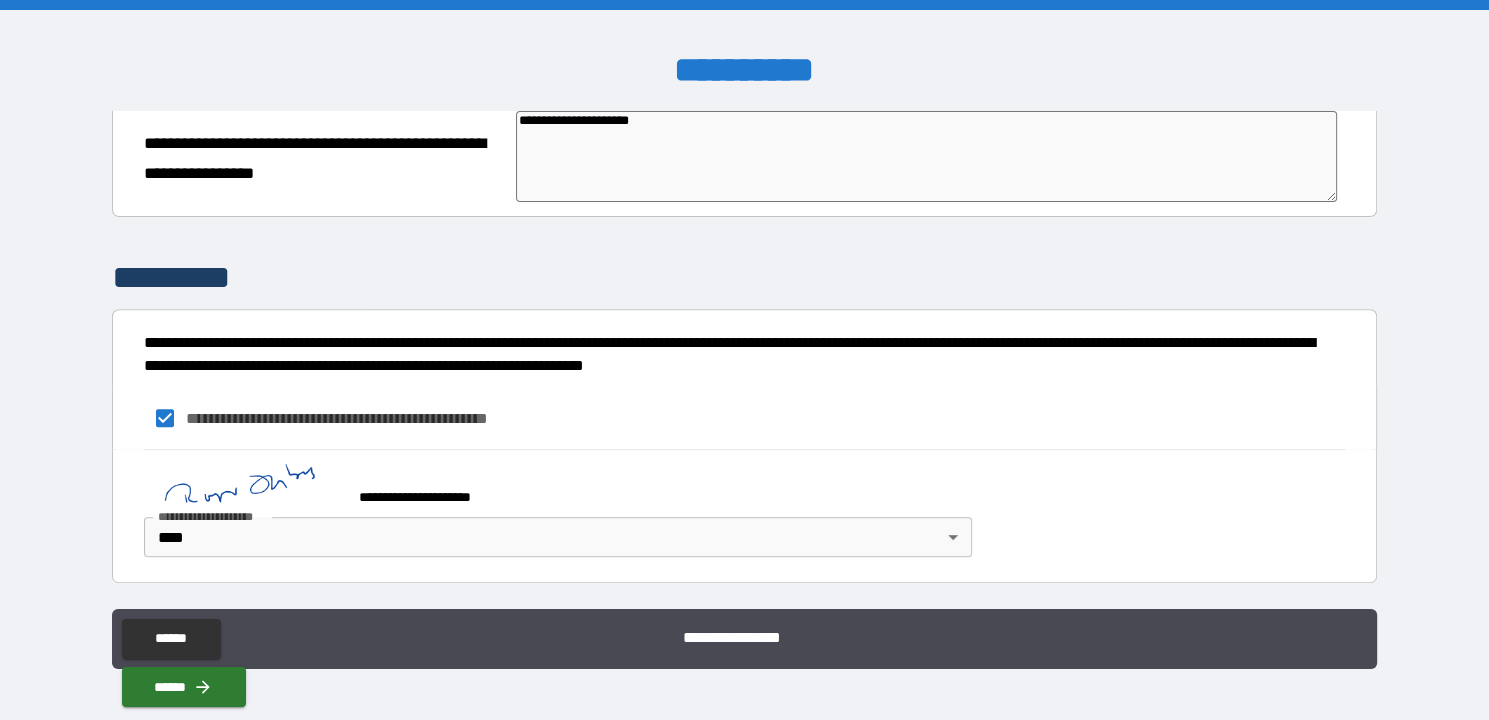 type on "**********" 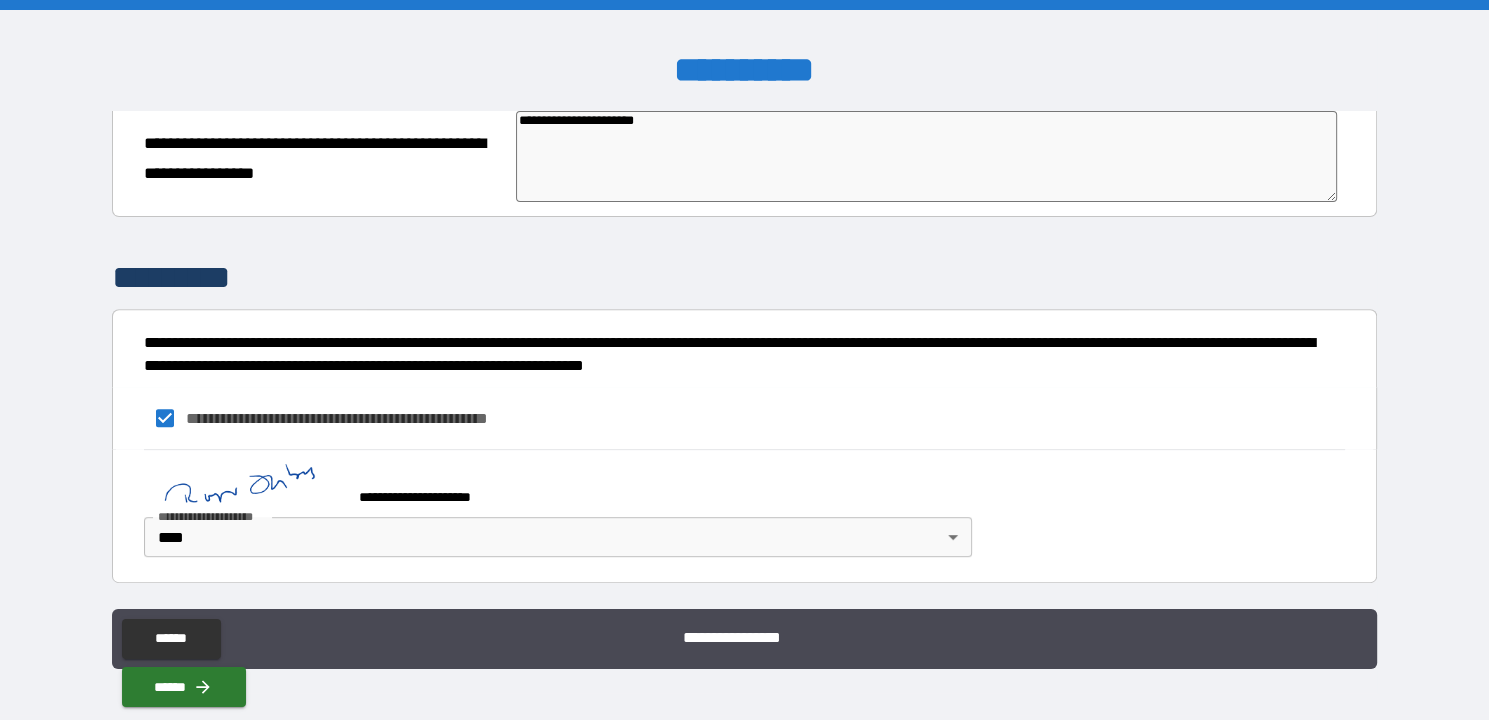 type on "**********" 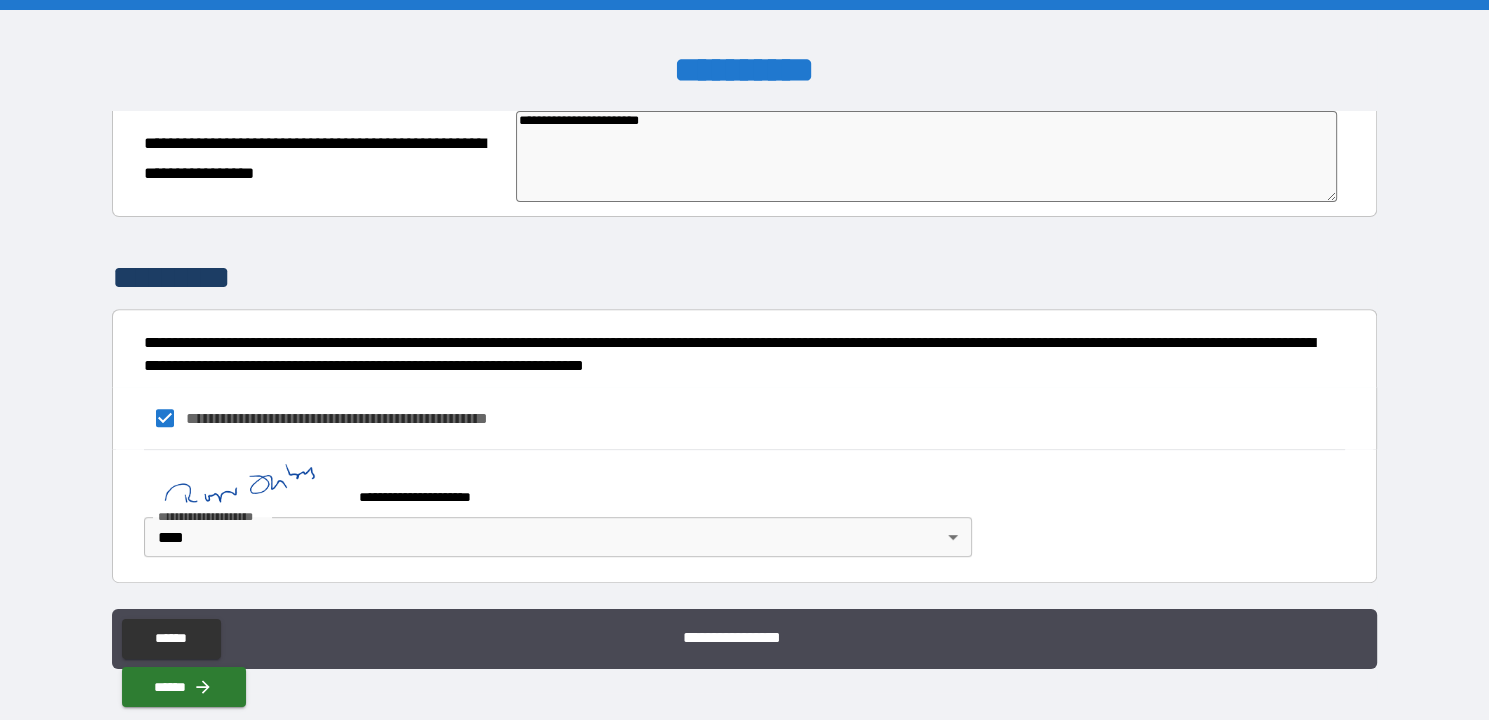 type on "**********" 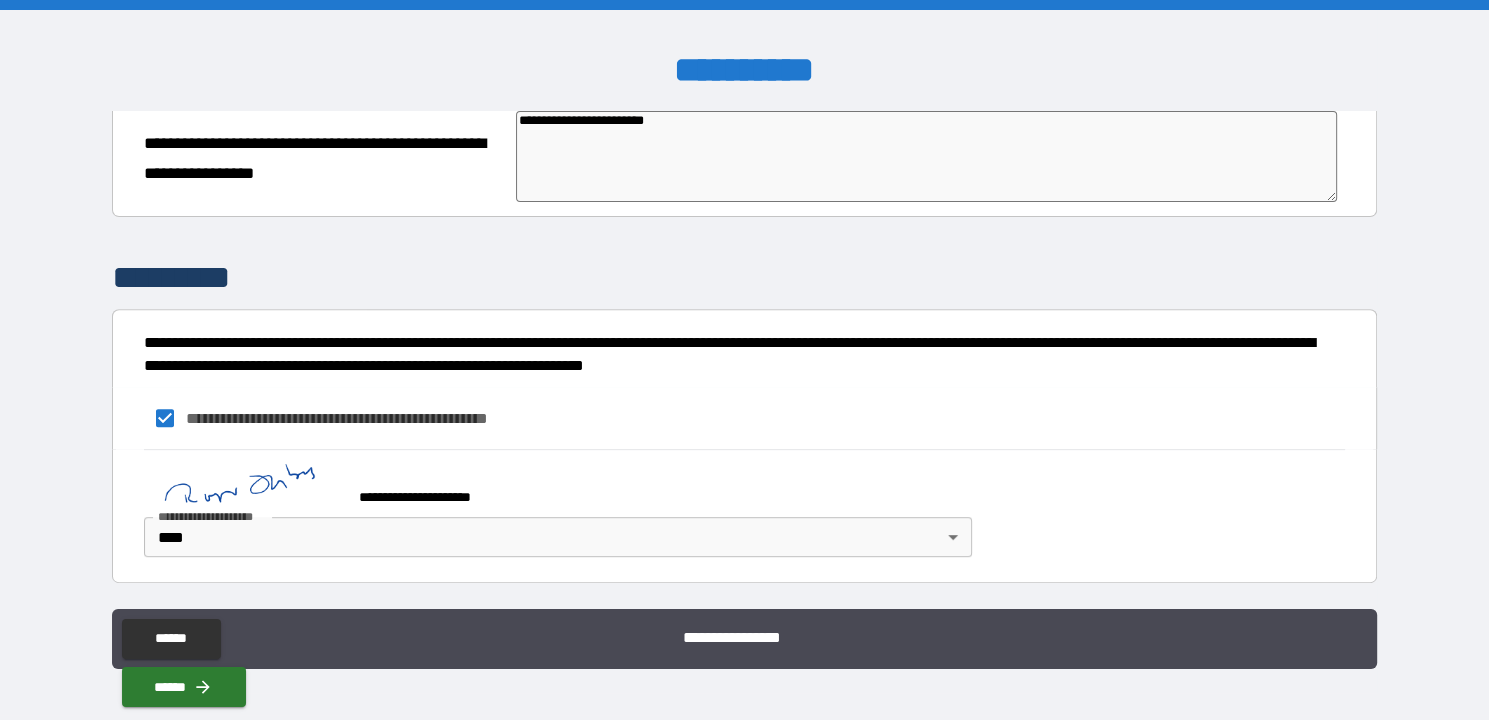 type on "*" 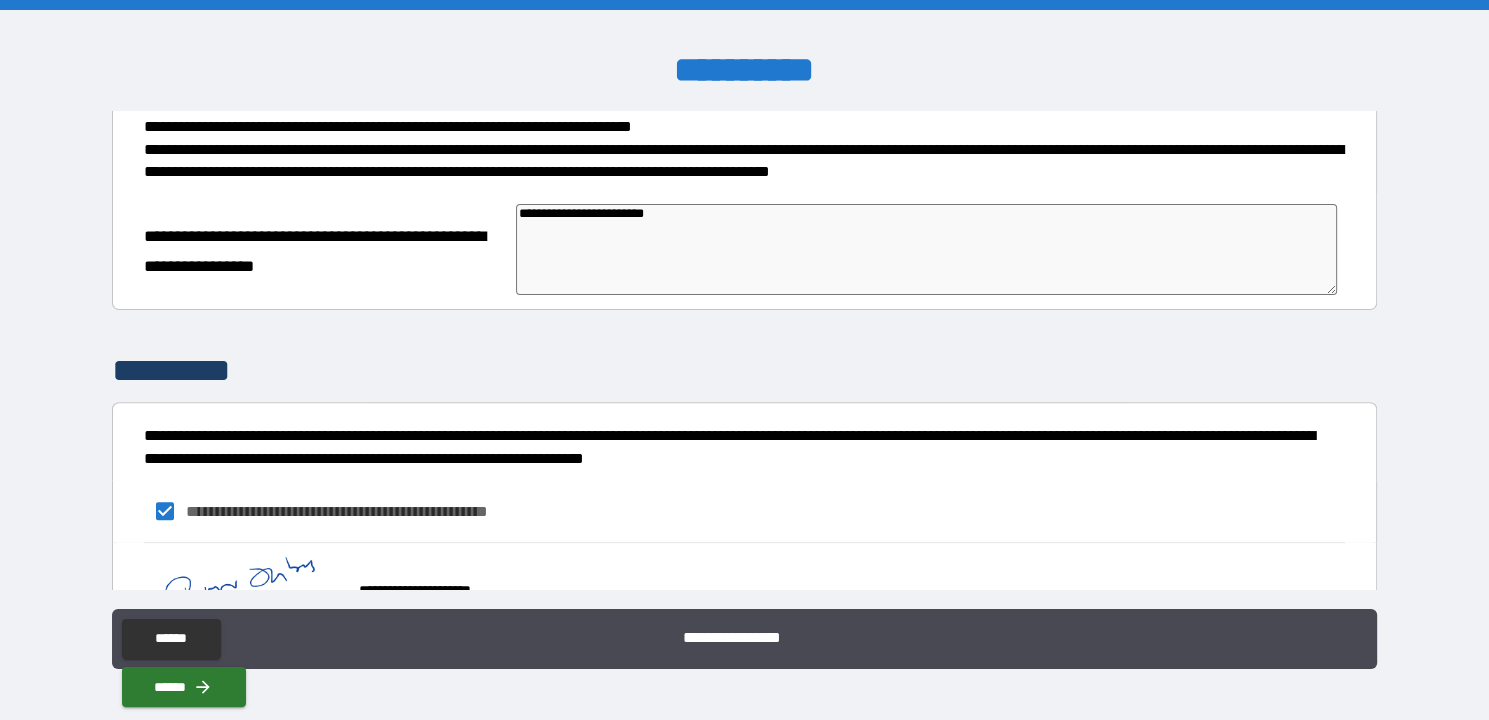 scroll, scrollTop: 807, scrollLeft: 0, axis: vertical 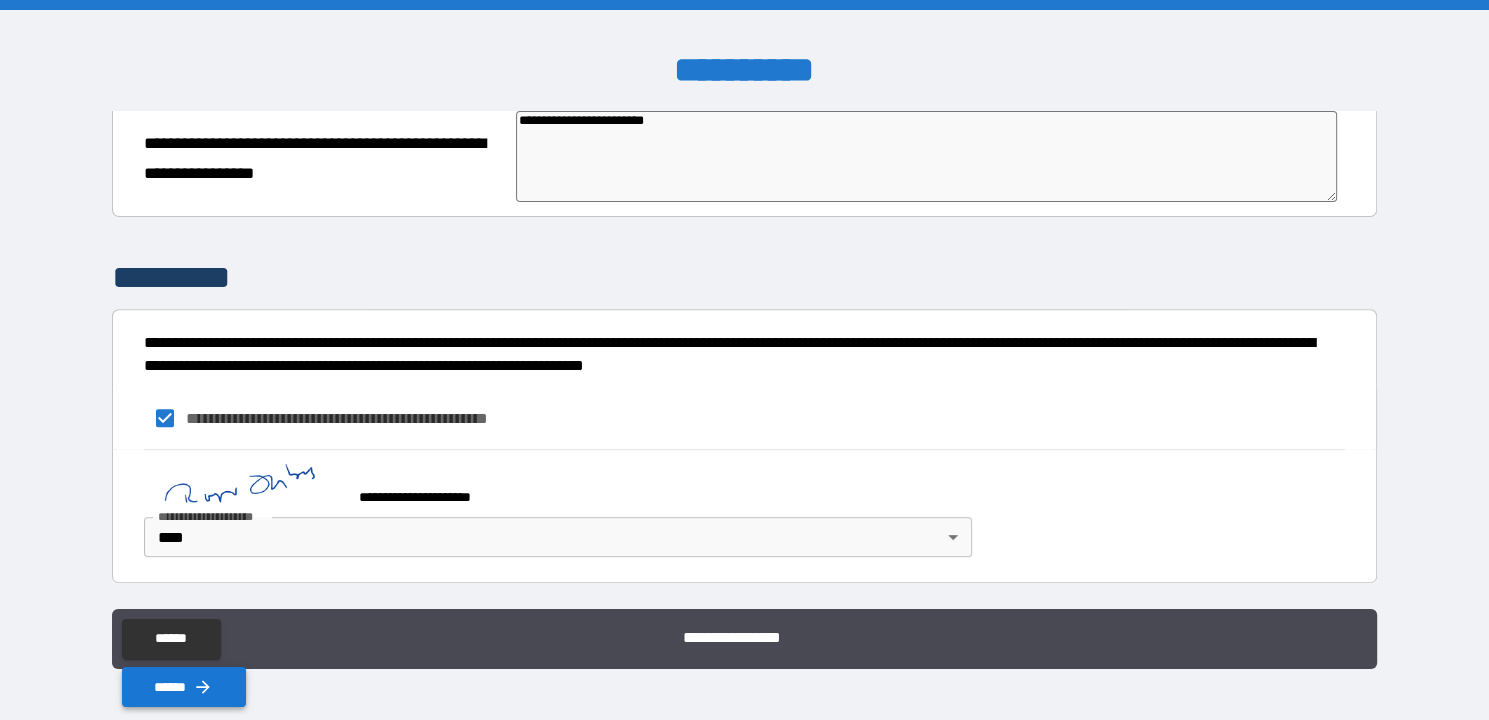 type on "**********" 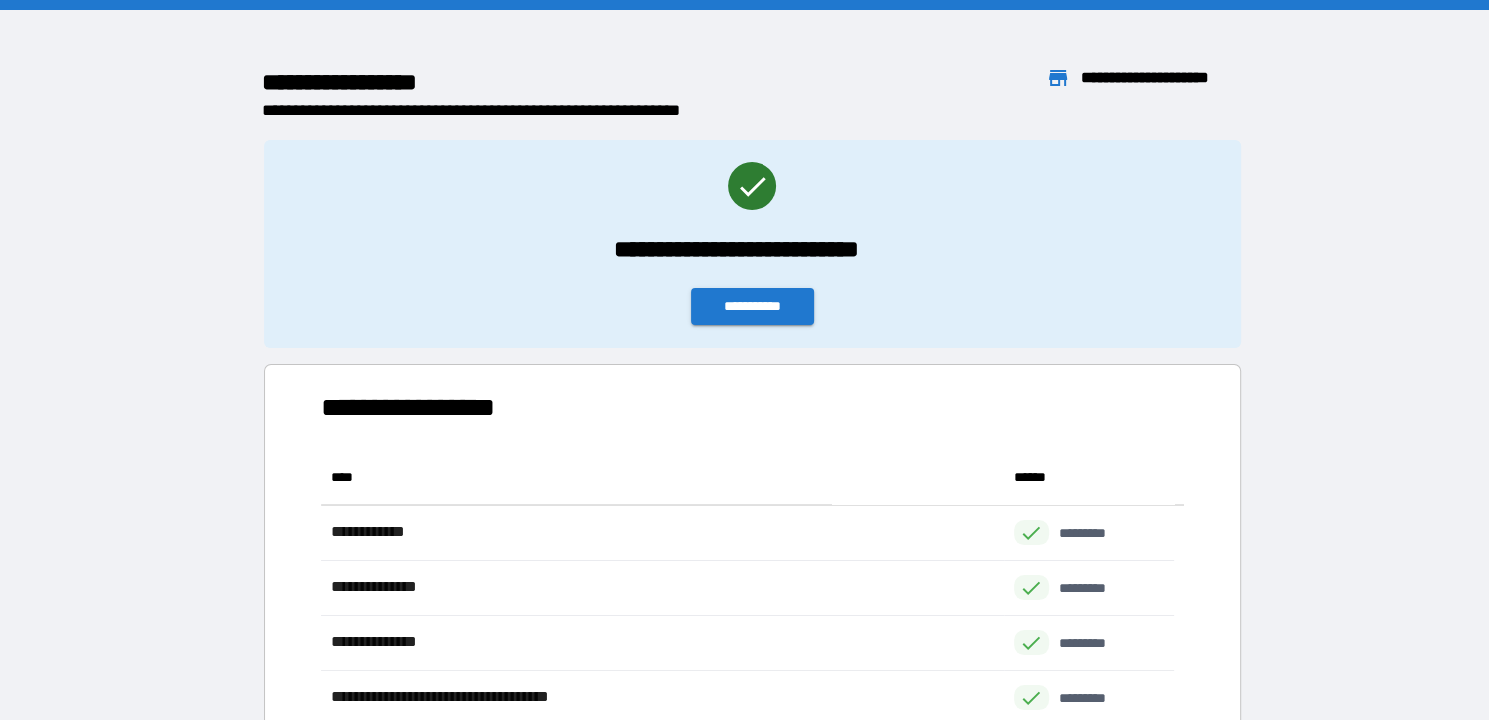 scroll, scrollTop: 15, scrollLeft: 16, axis: both 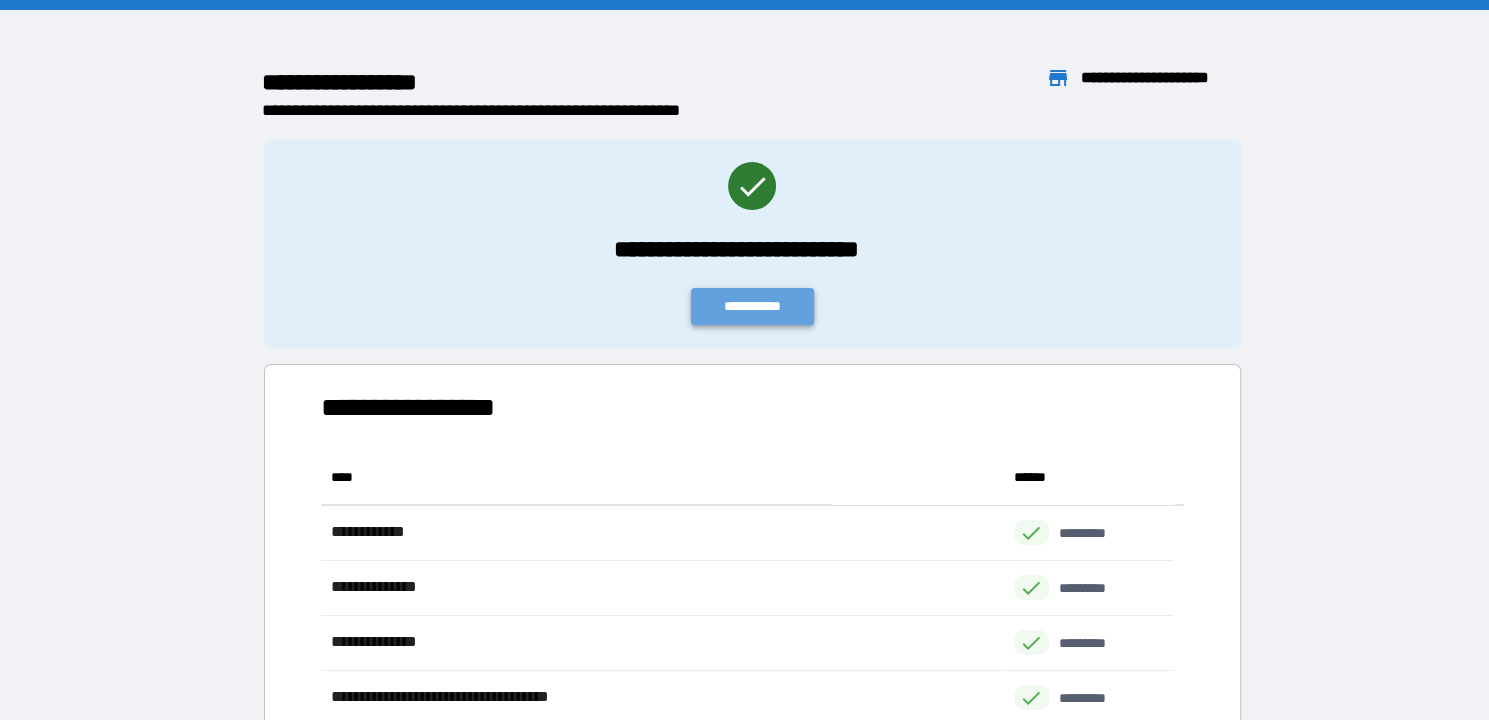 click on "**********" at bounding box center [753, 306] 